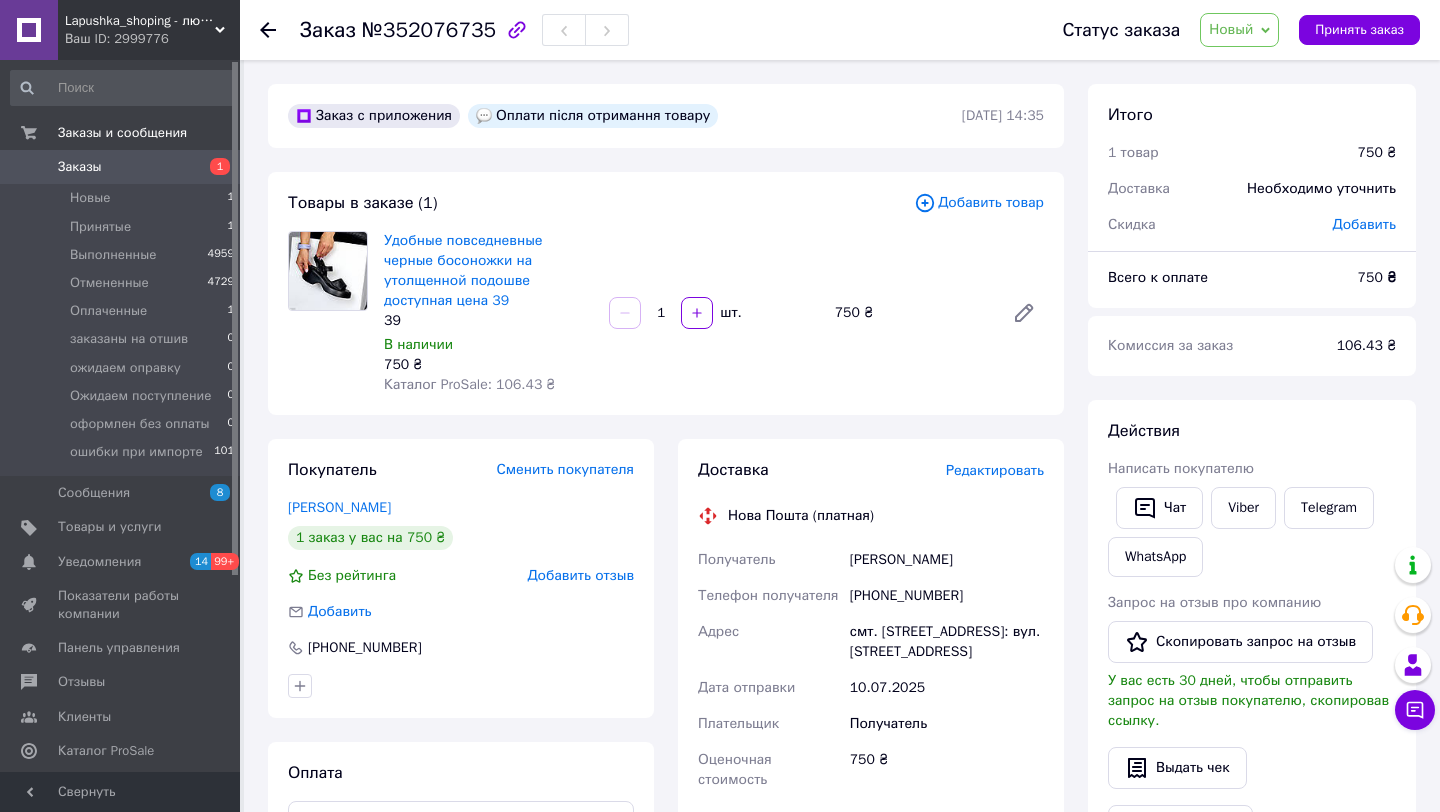 scroll, scrollTop: 0, scrollLeft: 0, axis: both 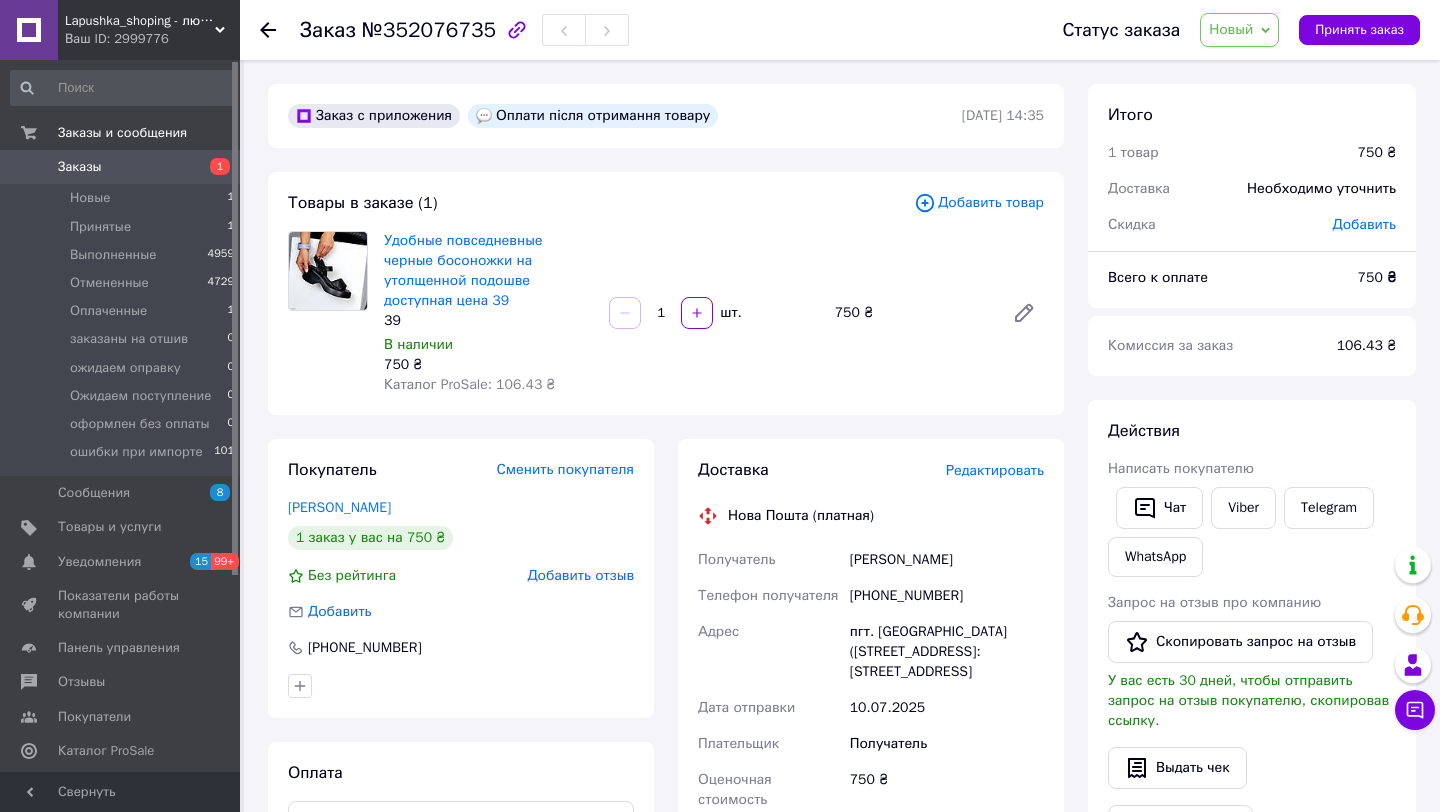 click on "Новый" at bounding box center [1239, 30] 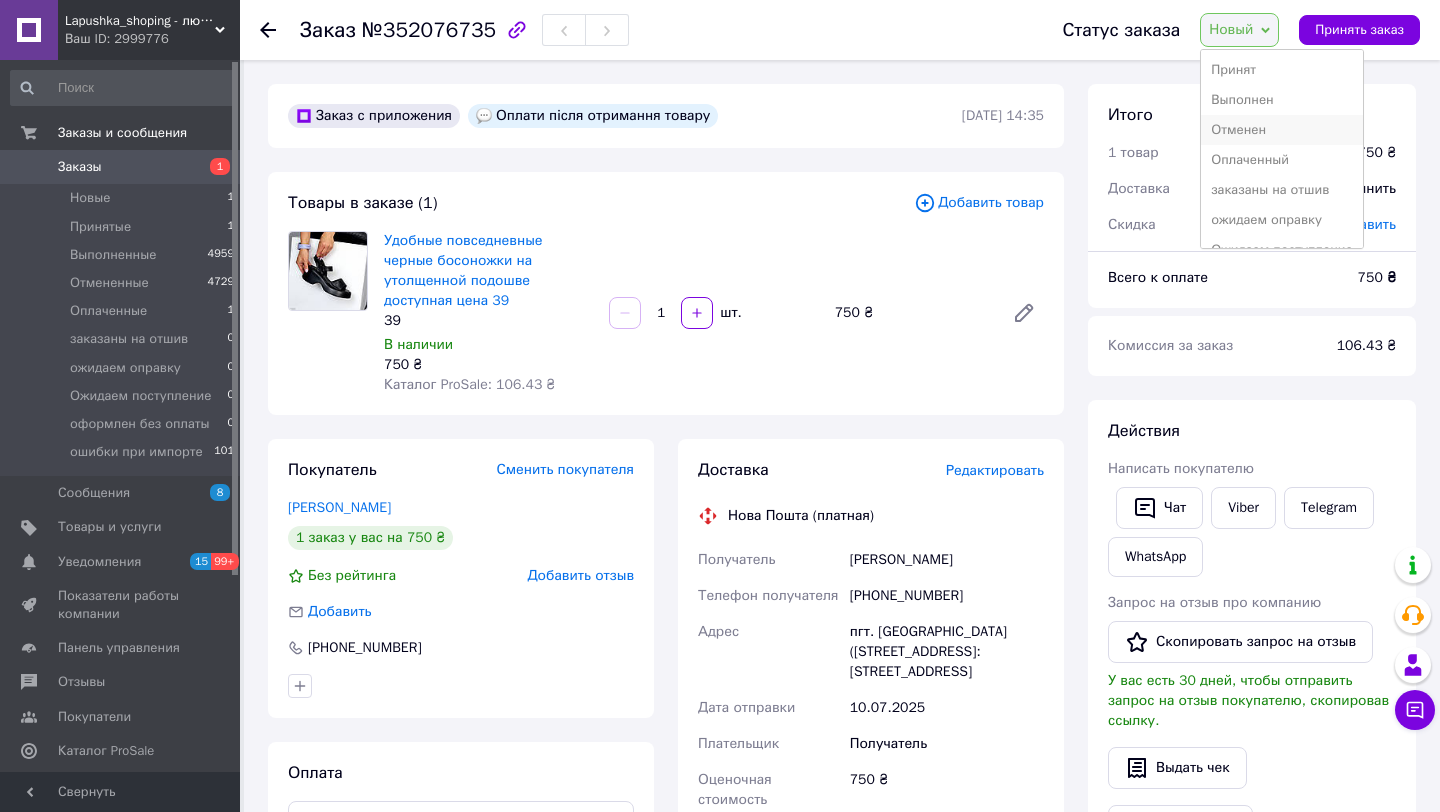 click on "Отменен" at bounding box center (1282, 130) 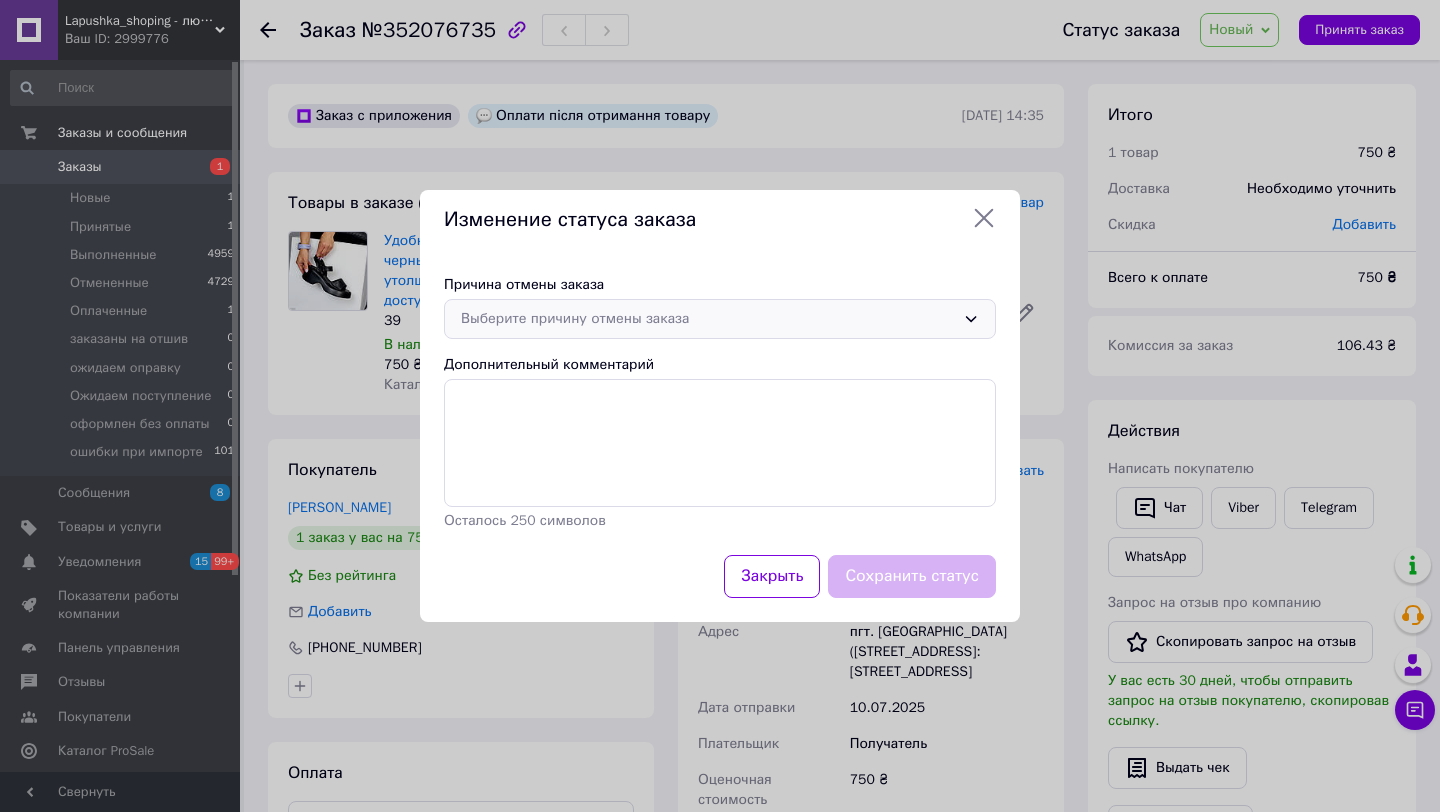 click 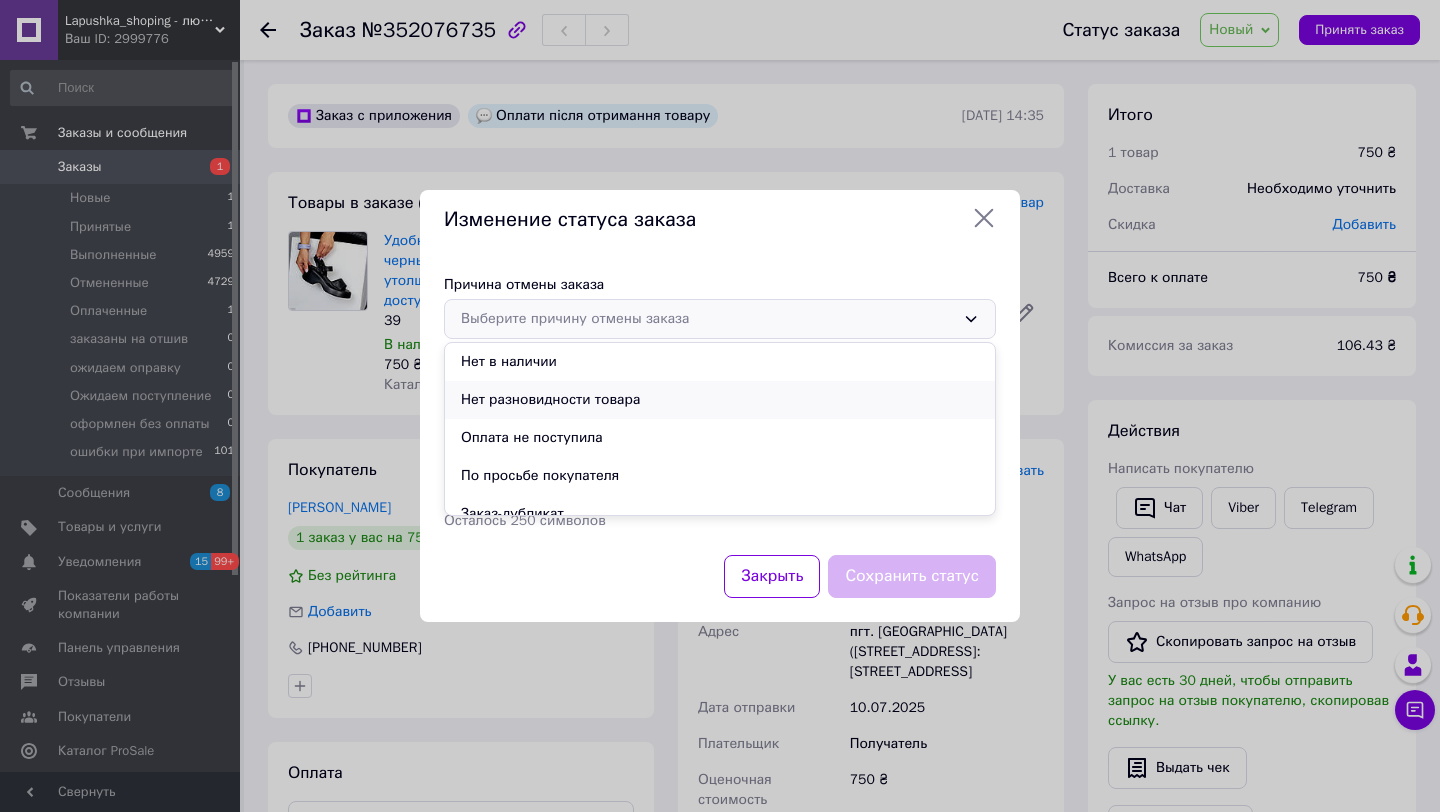 click on "Нет разновидности товара" at bounding box center [720, 400] 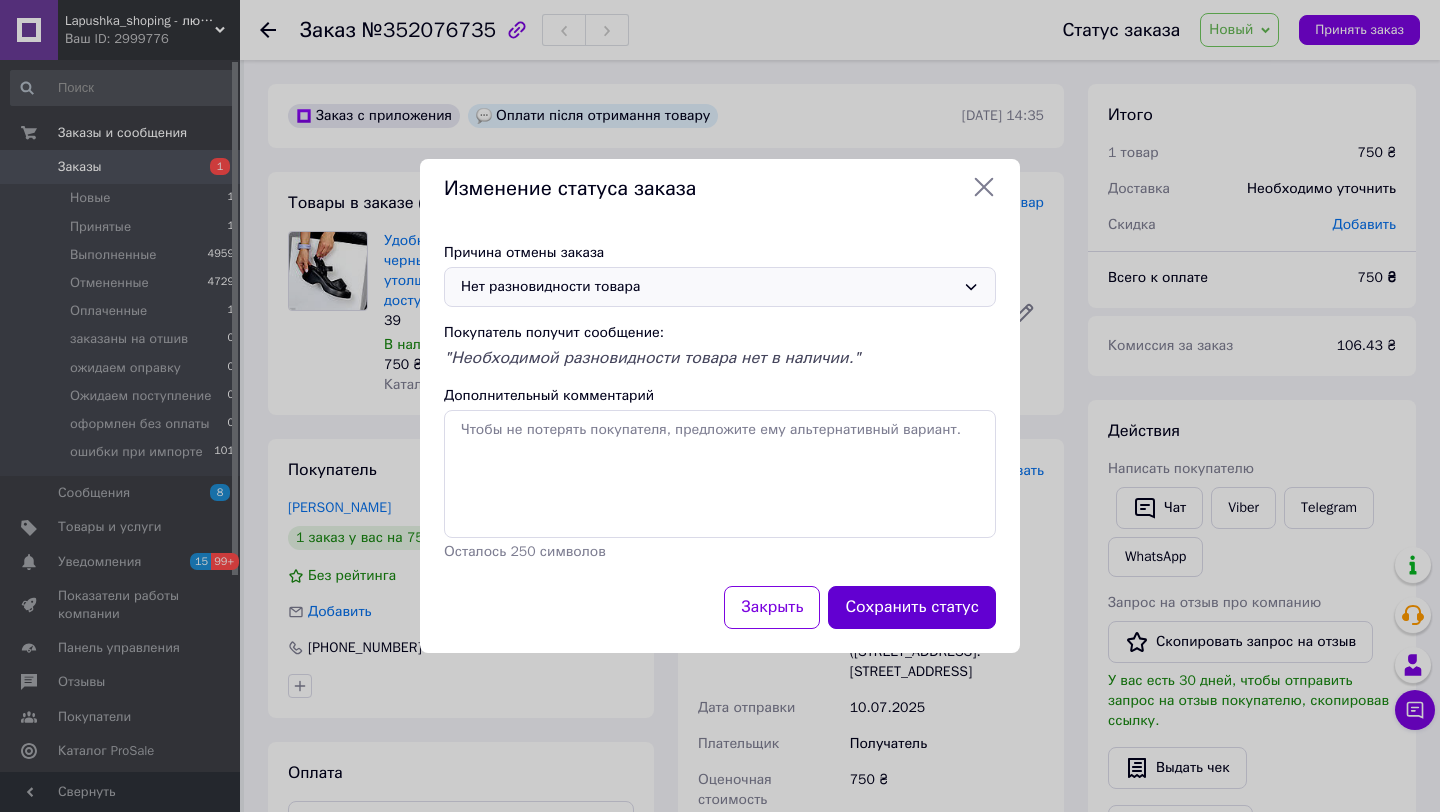 click on "Сохранить статус" at bounding box center [912, 607] 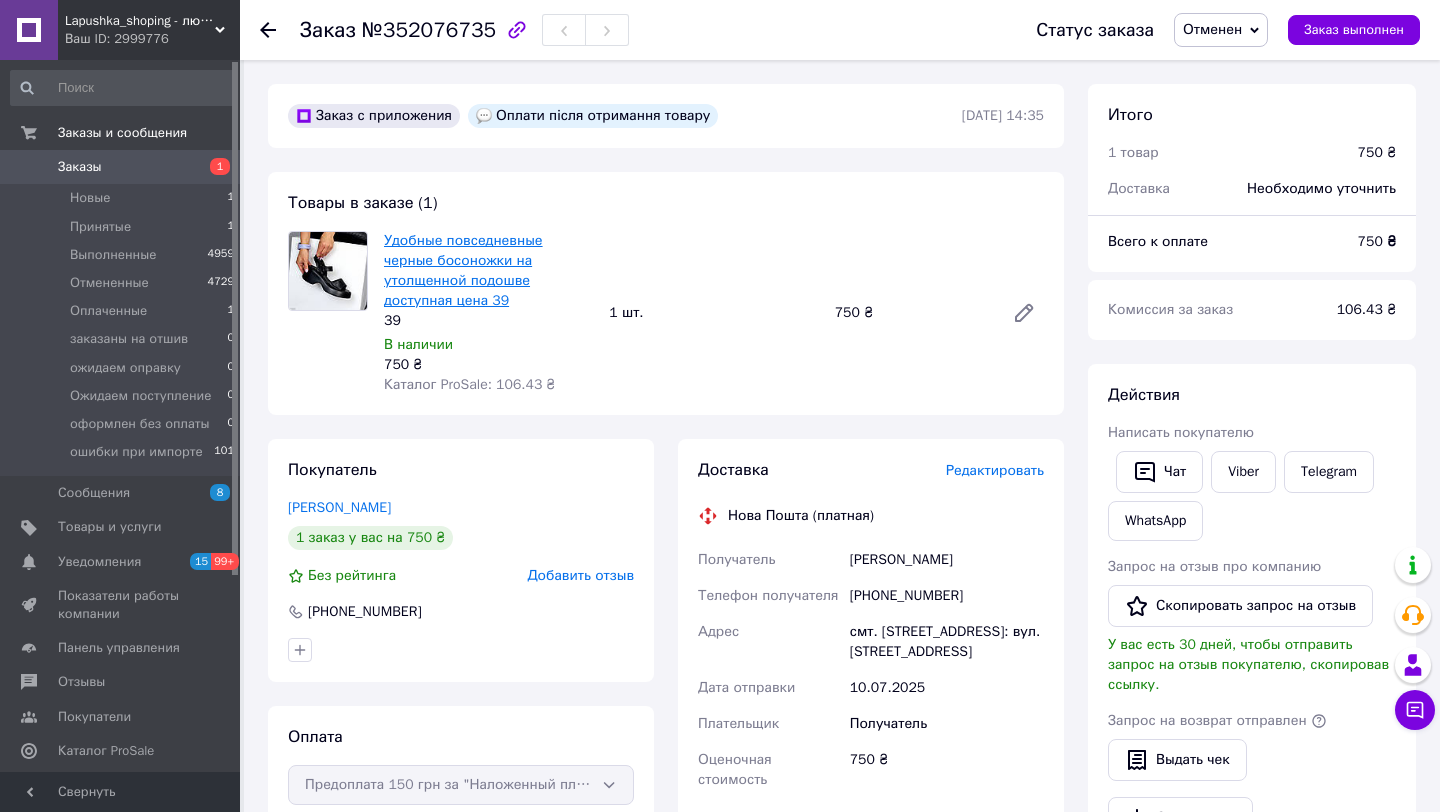 click on "Удобные повседневные черные босоножки на утолщенной подошве доступная цена 39" at bounding box center [463, 270] 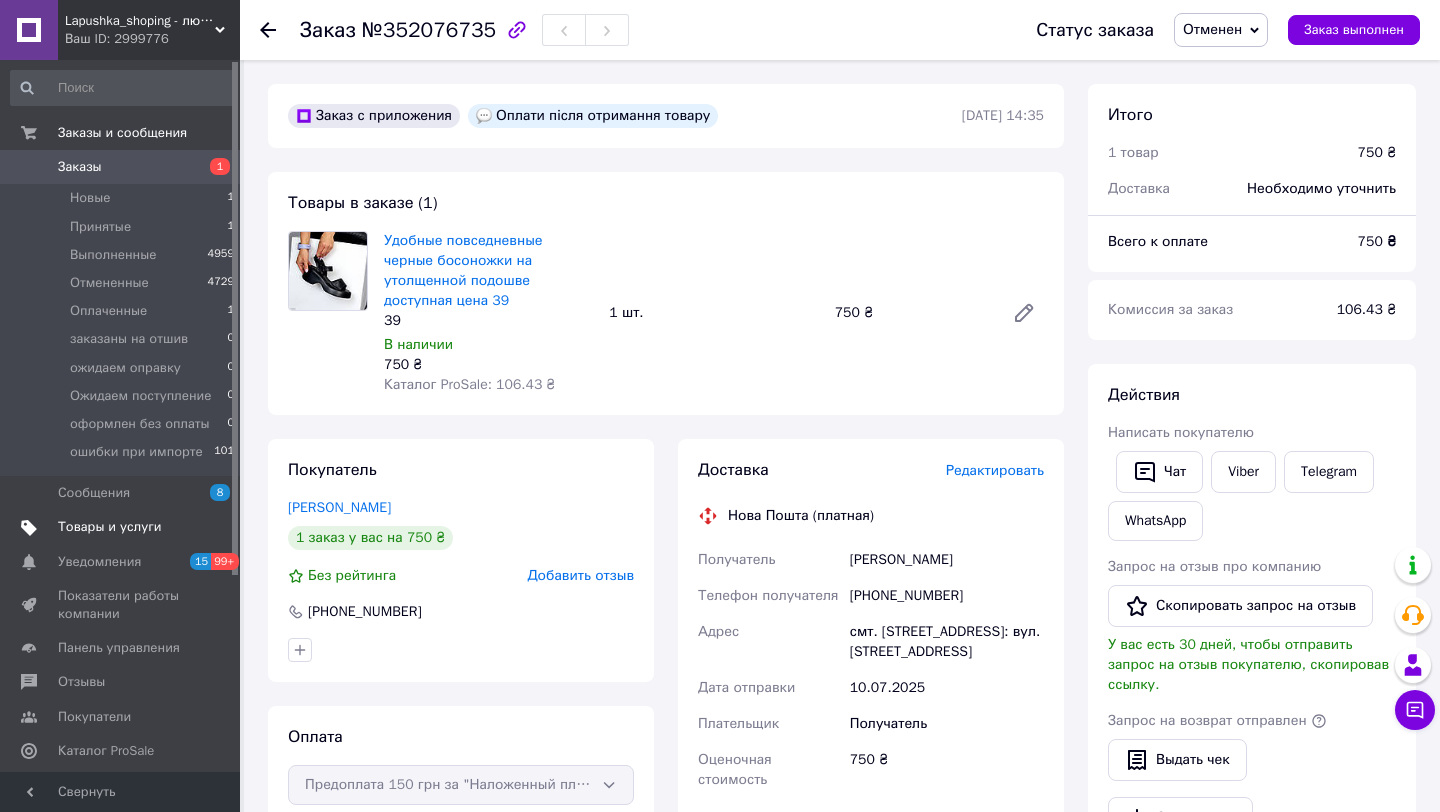 click on "Товары и услуги" at bounding box center [110, 527] 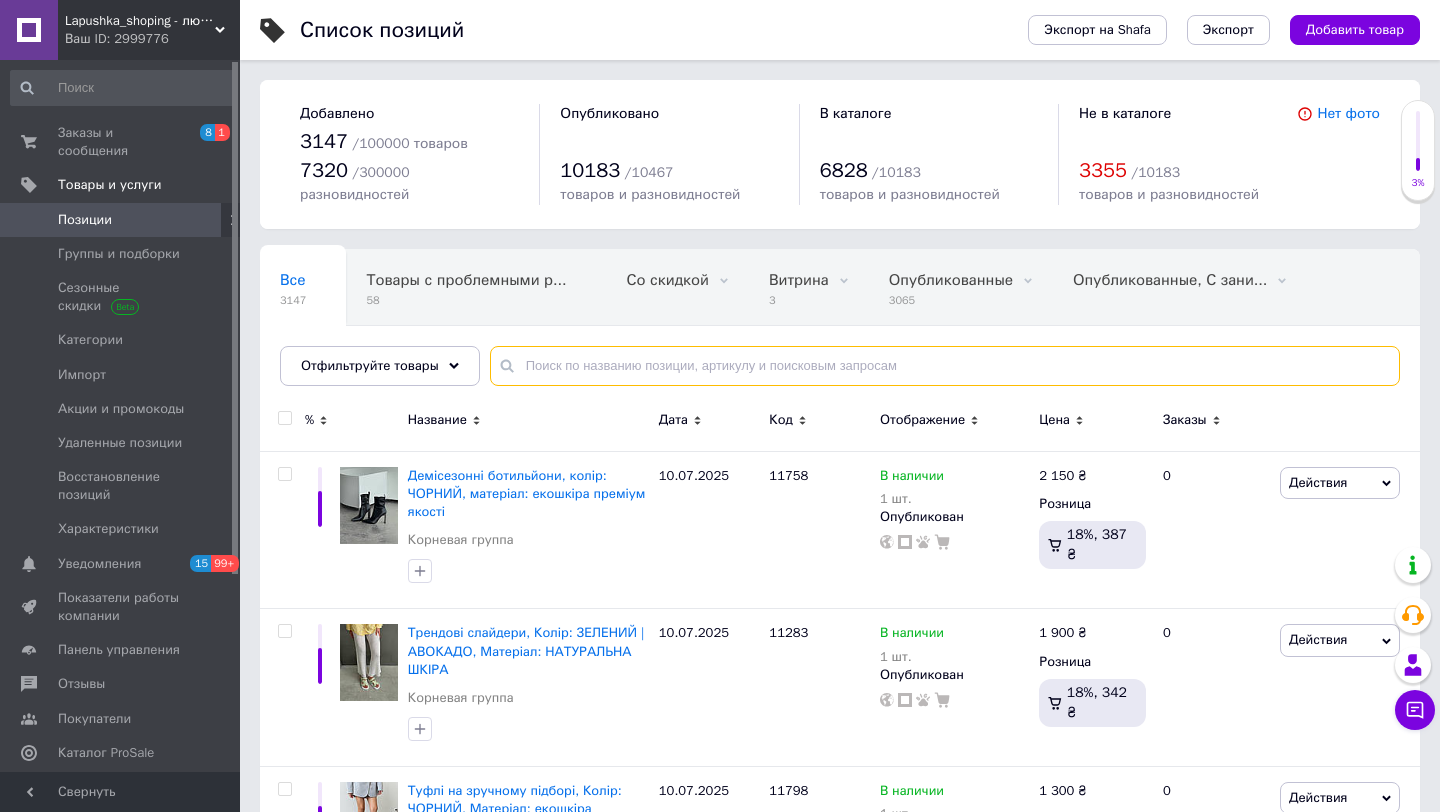 click at bounding box center [945, 366] 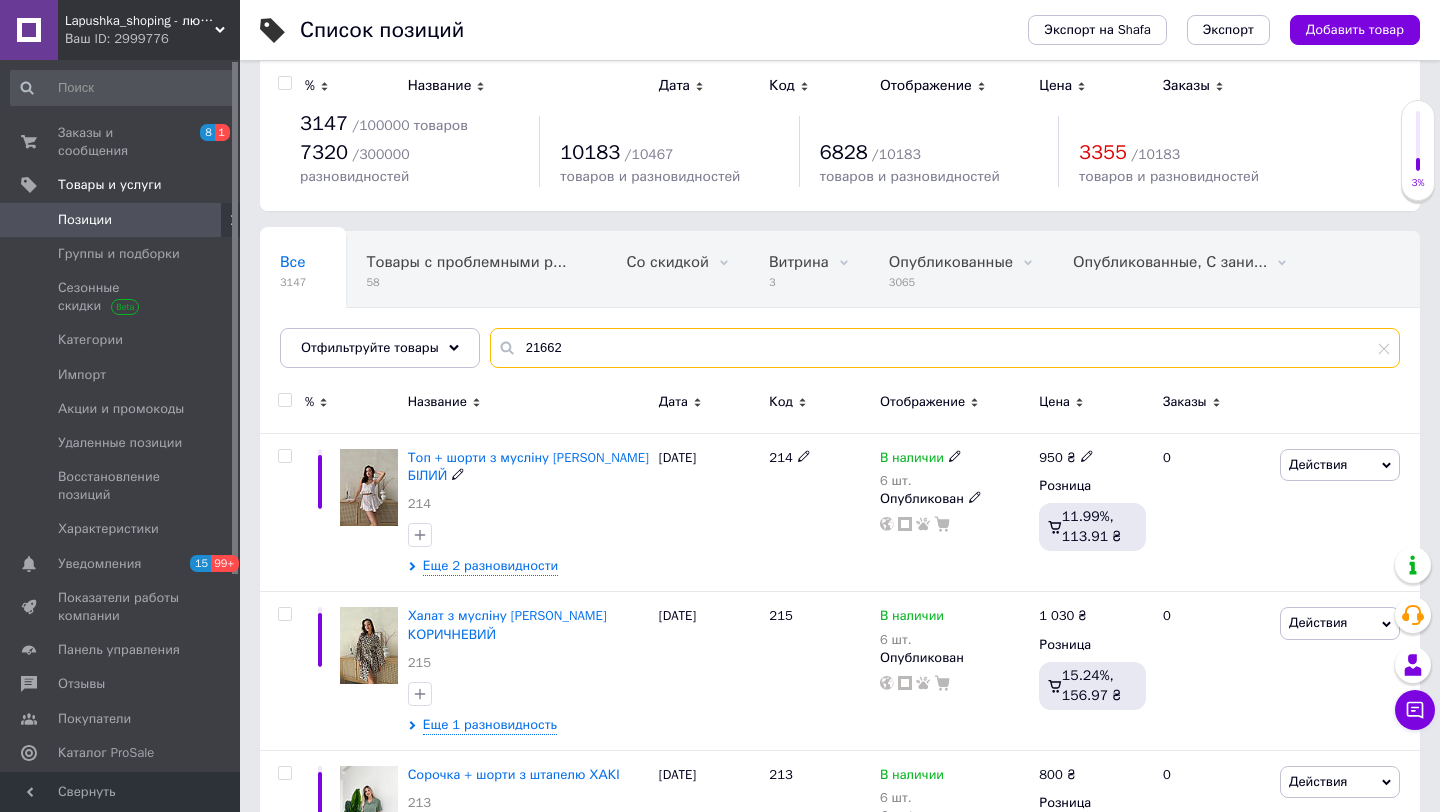 scroll, scrollTop: 0, scrollLeft: 0, axis: both 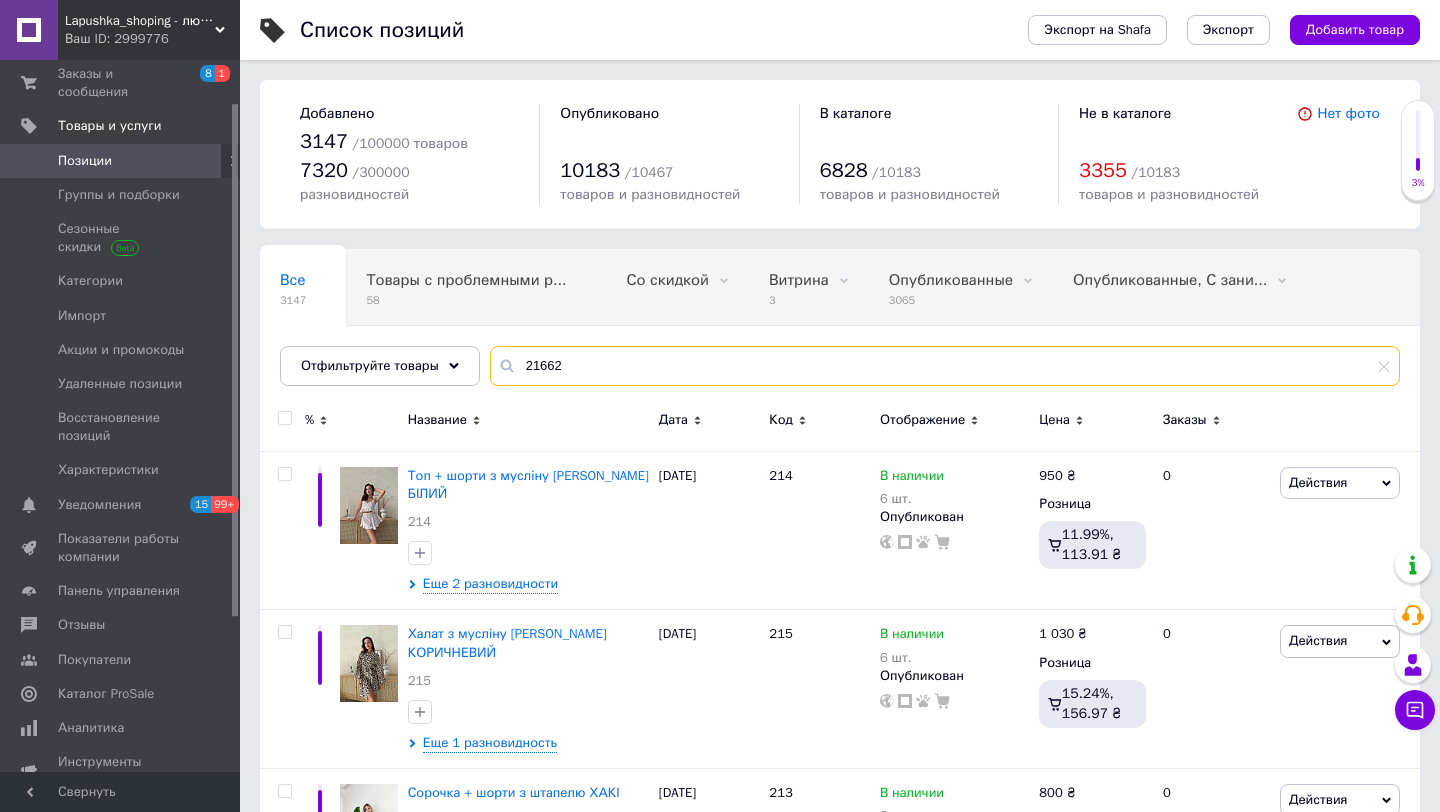 click on "21662" at bounding box center (945, 366) 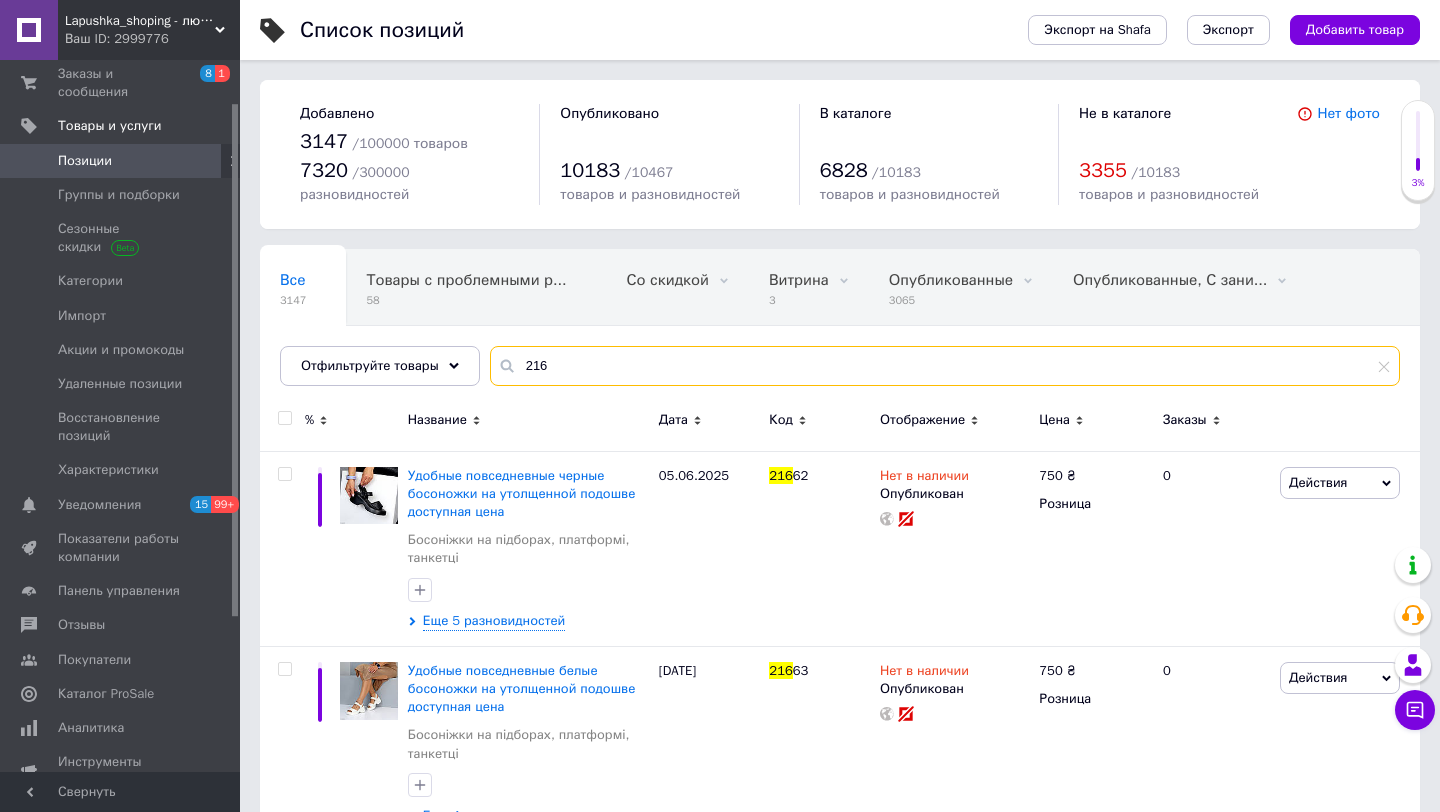 click on "216" at bounding box center [945, 366] 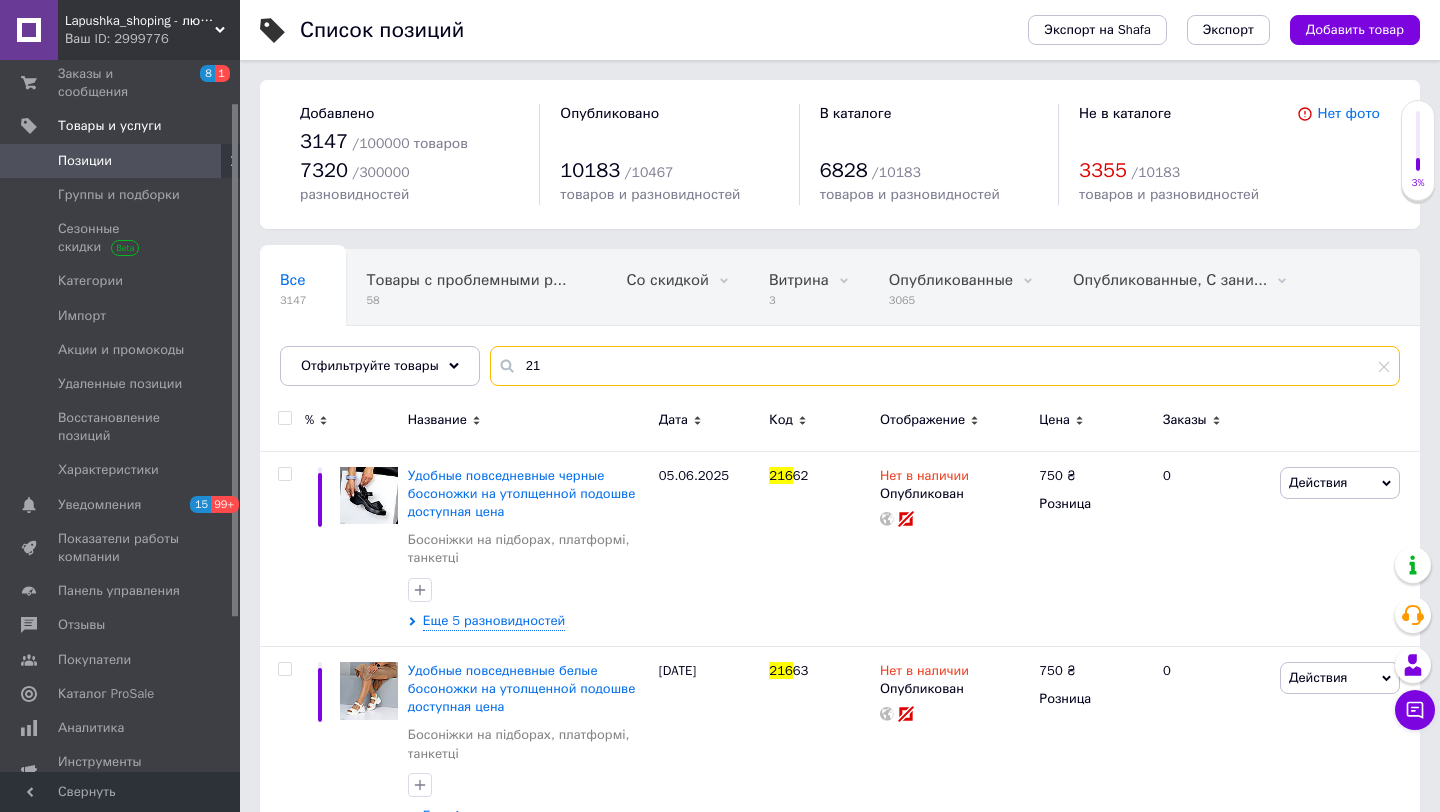 type on "2" 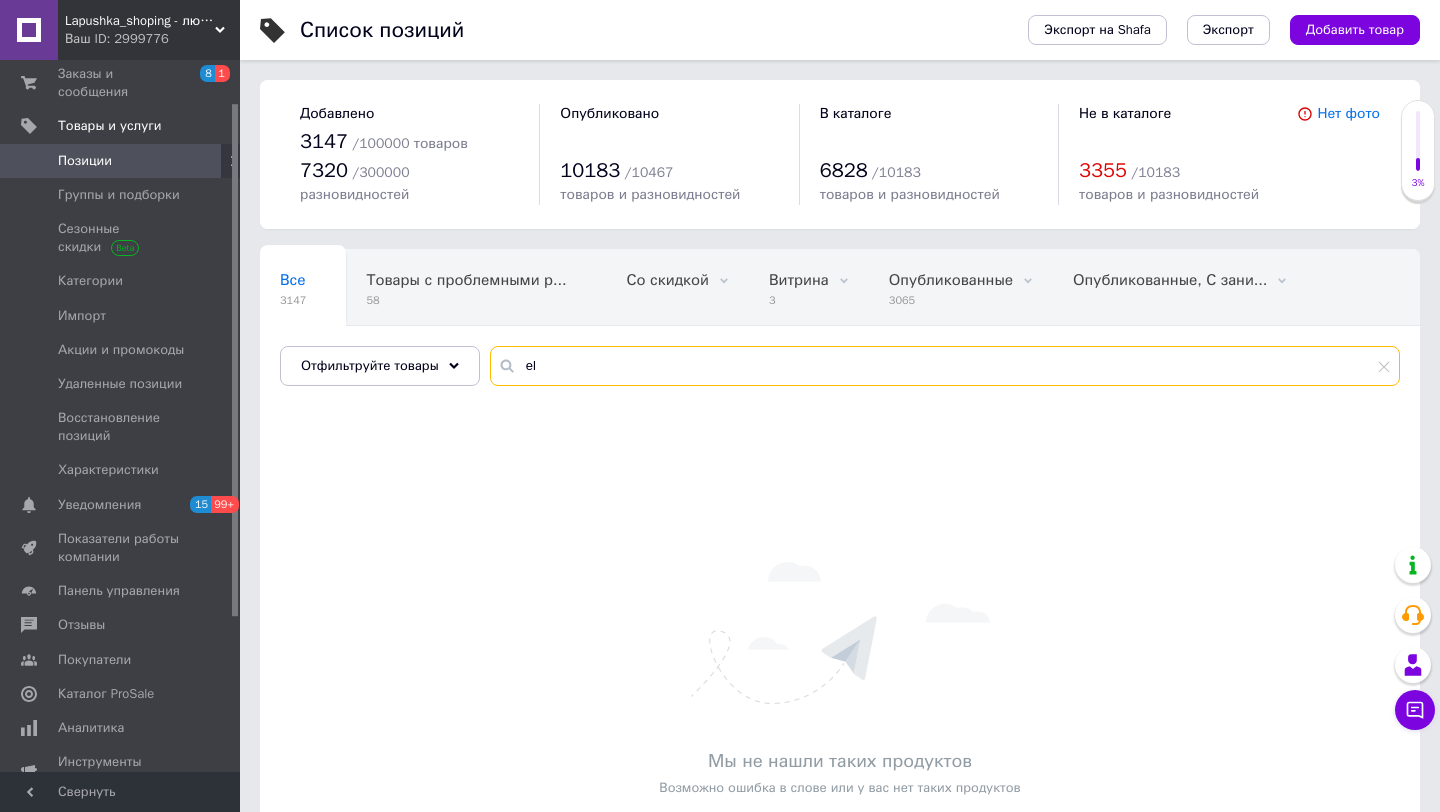 type on "e" 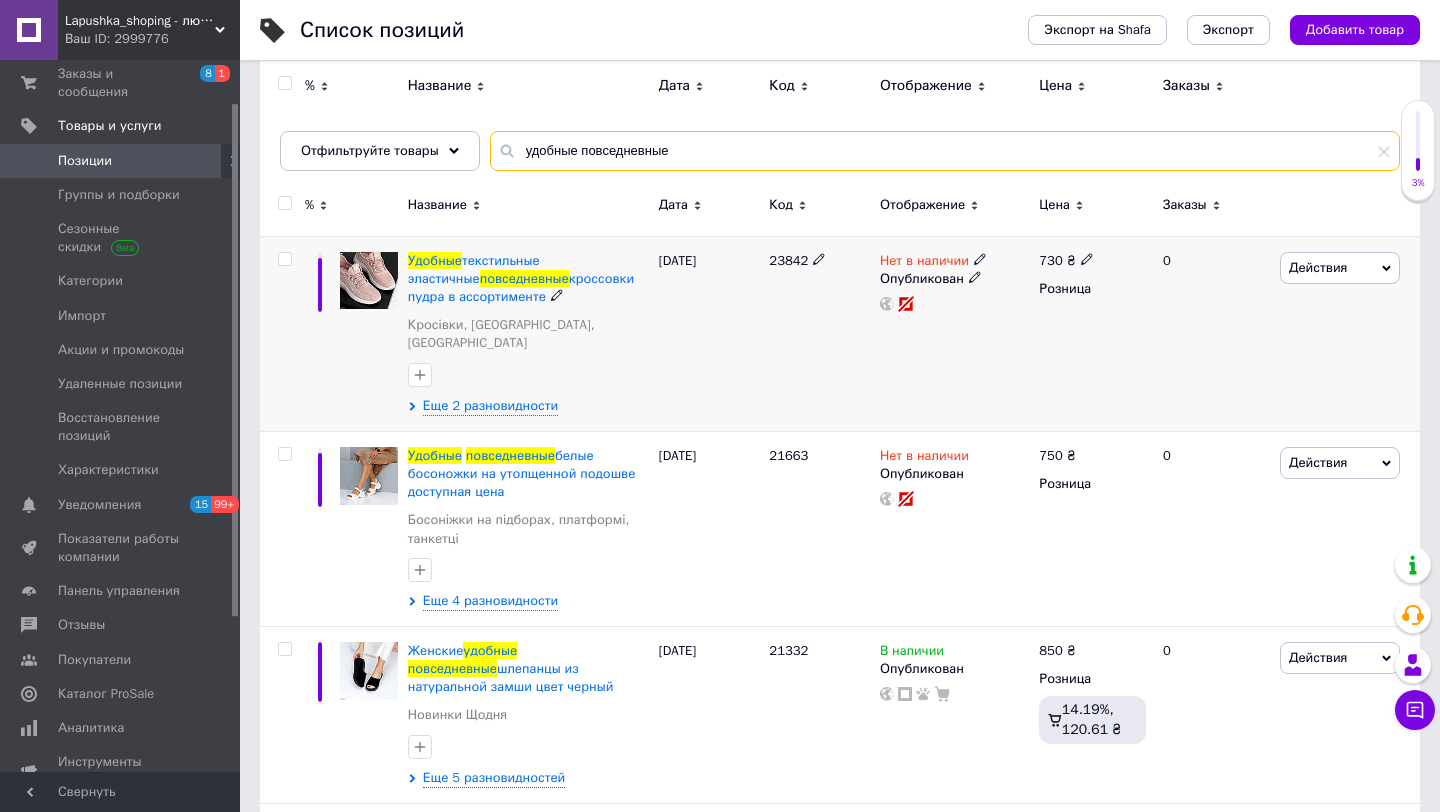 scroll, scrollTop: 210, scrollLeft: 0, axis: vertical 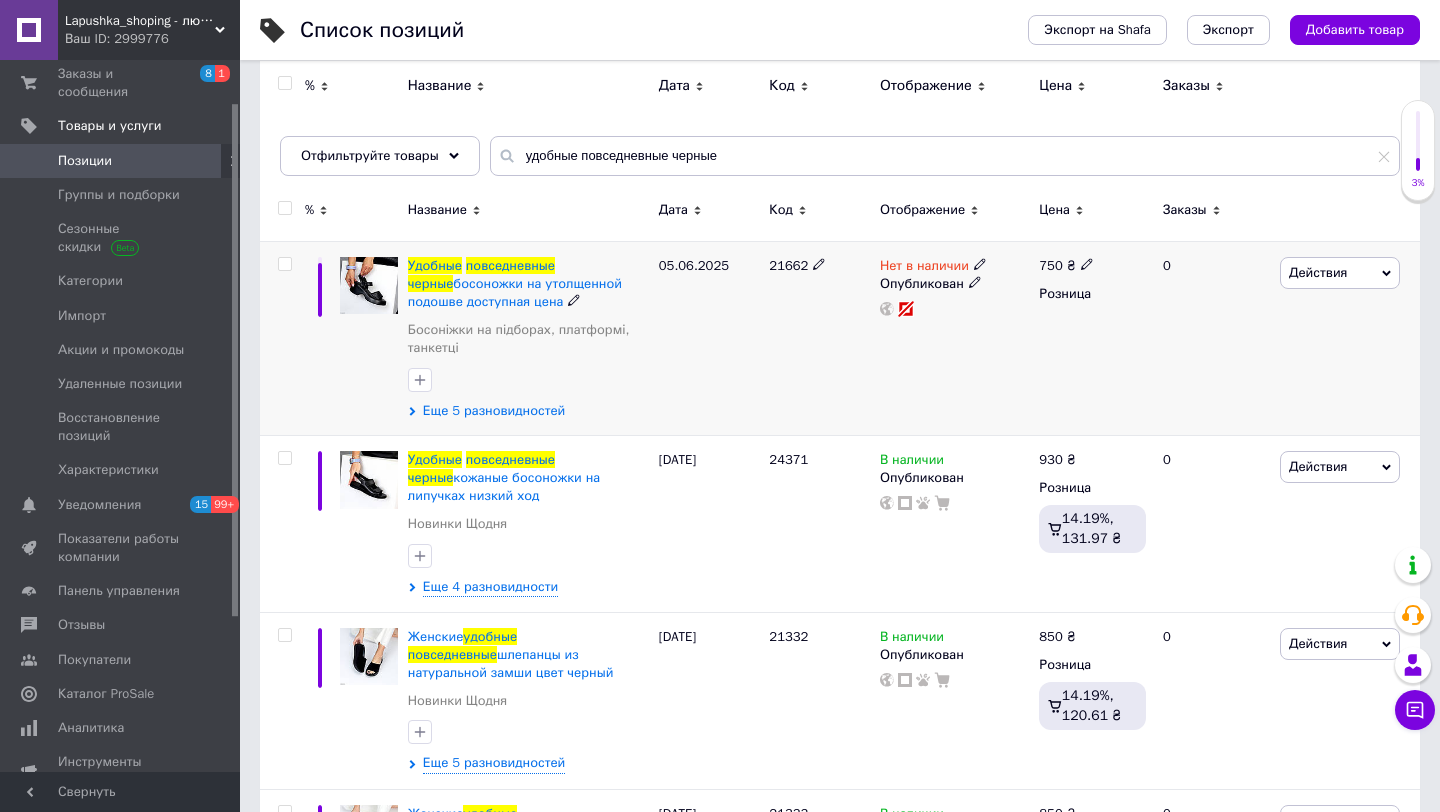 click on "Еще 5 разновидностей" at bounding box center (494, 411) 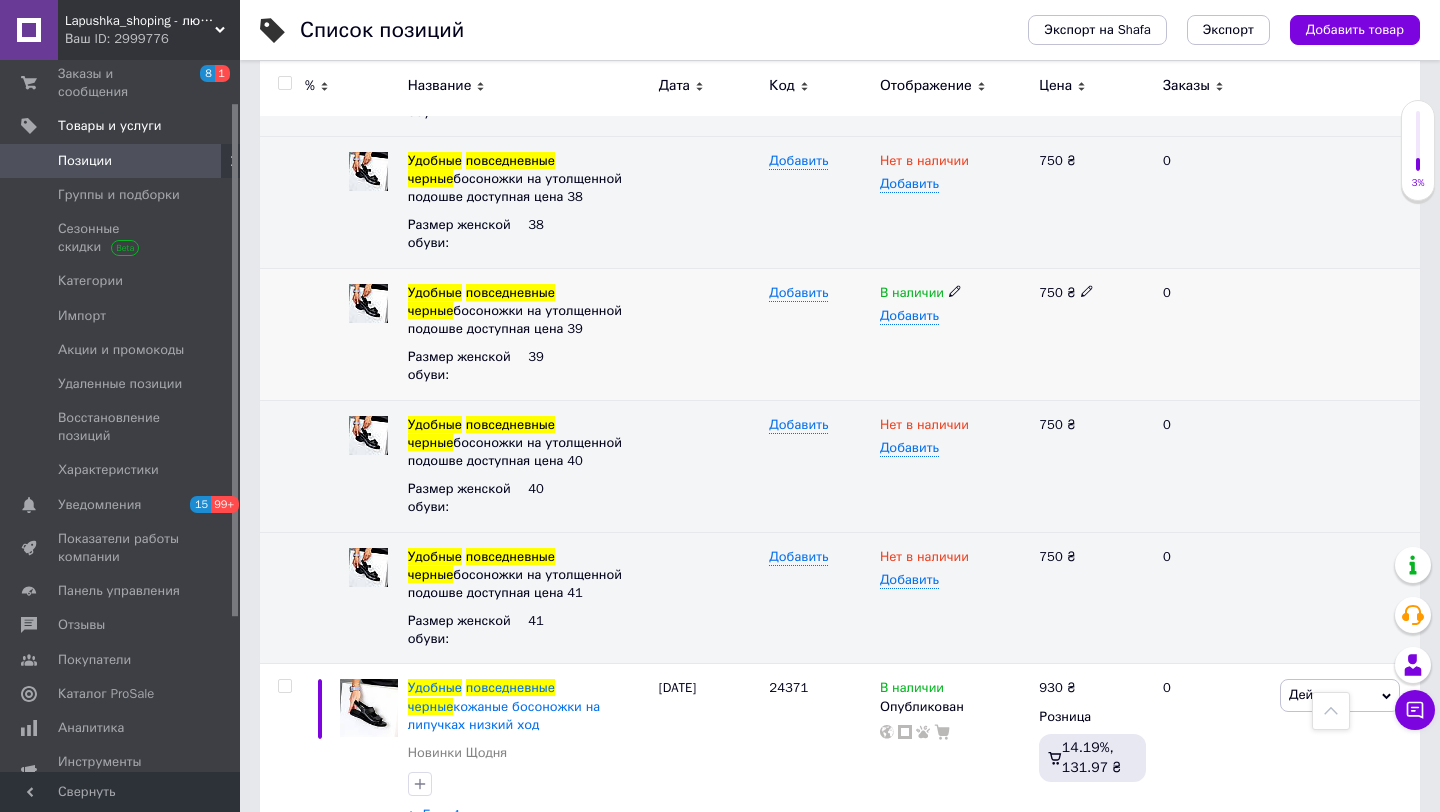 scroll, scrollTop: 645, scrollLeft: 0, axis: vertical 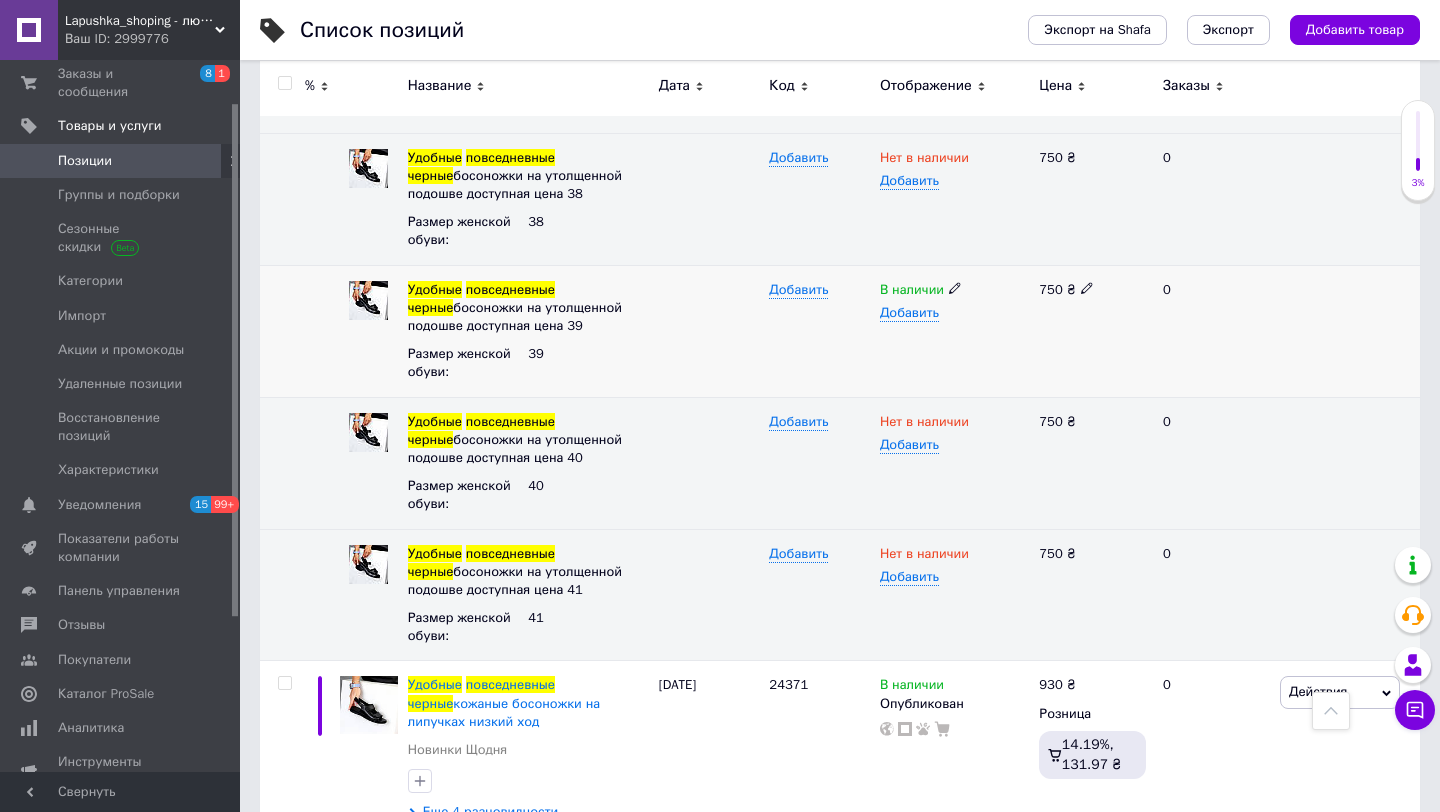 click 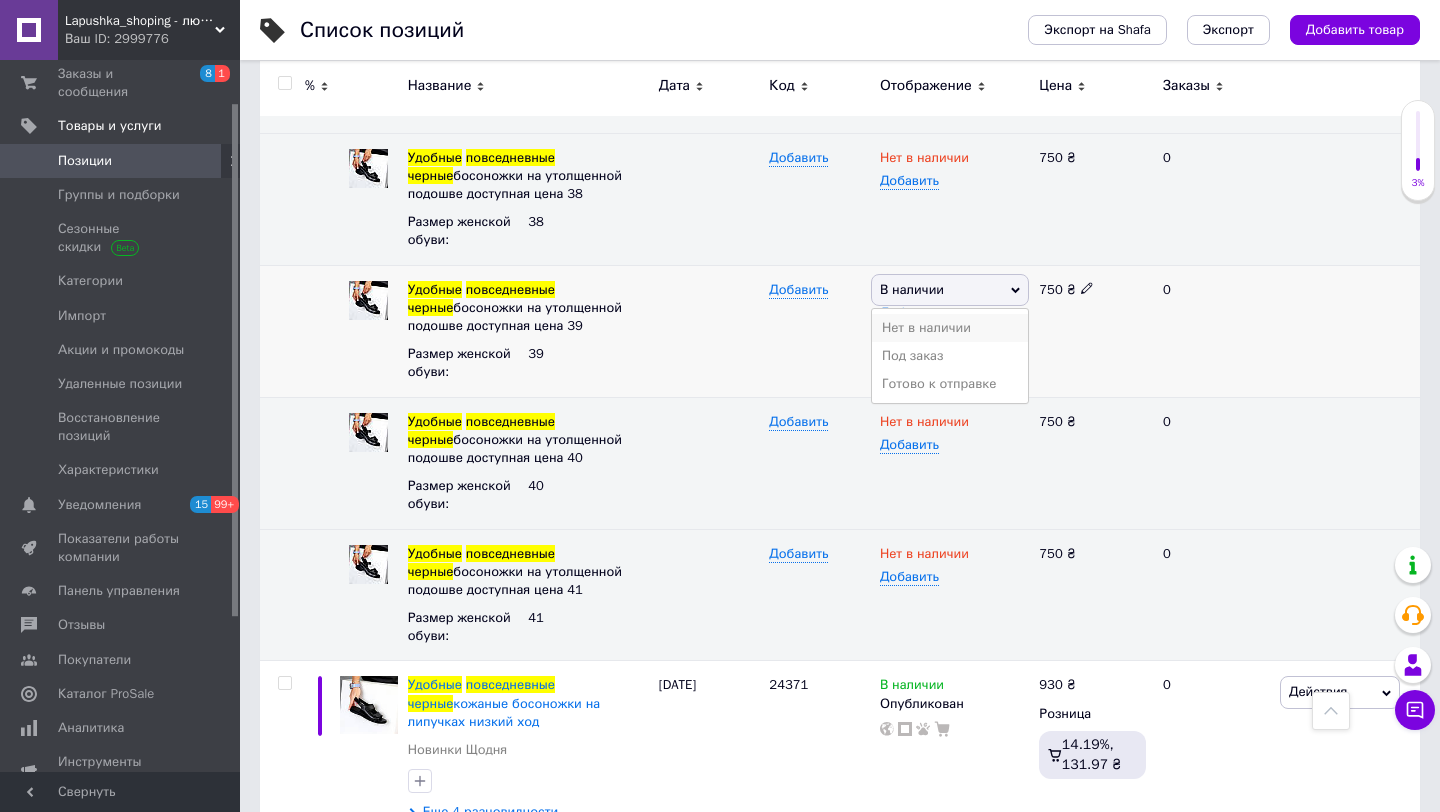 click on "Нет в наличии" at bounding box center (950, 328) 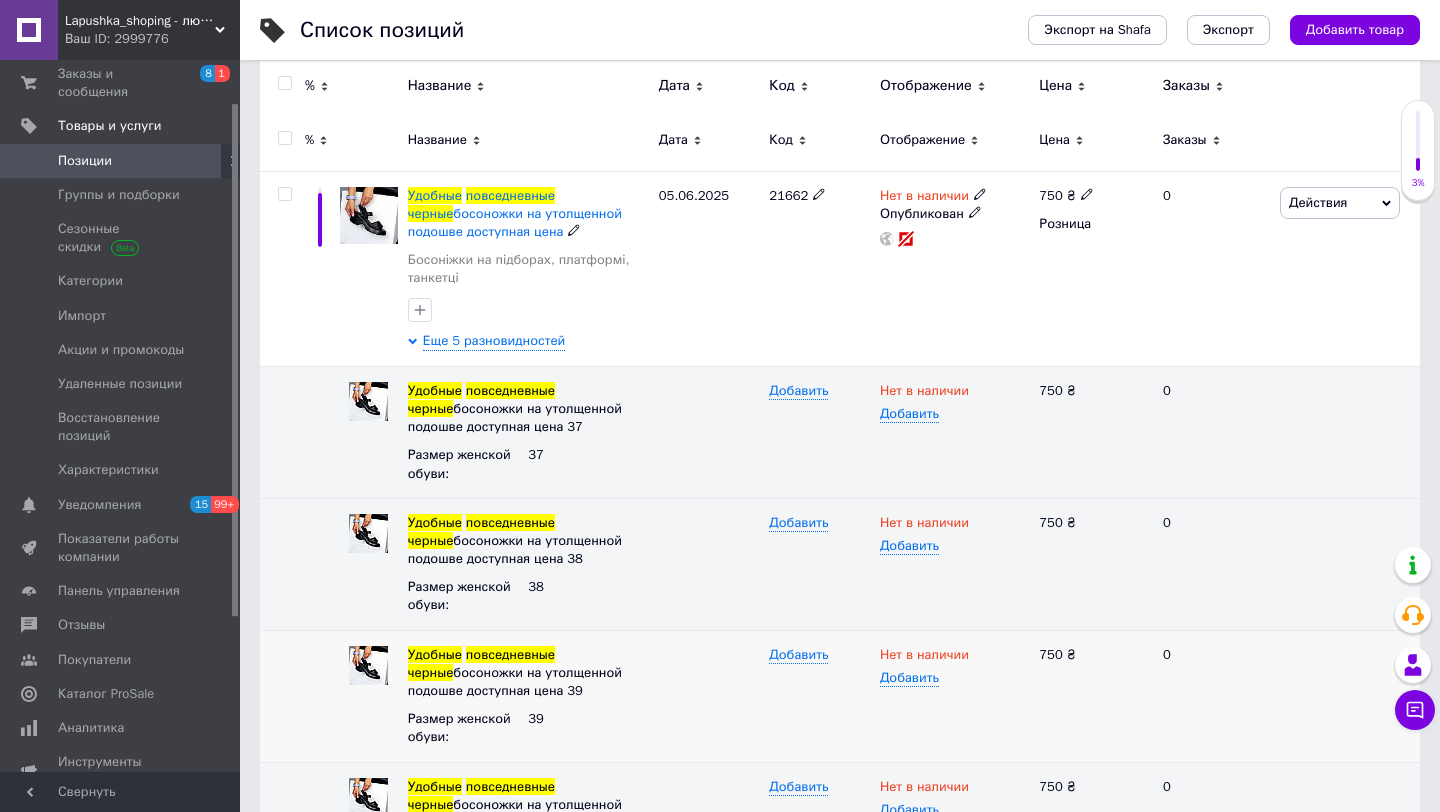 scroll, scrollTop: 273, scrollLeft: 0, axis: vertical 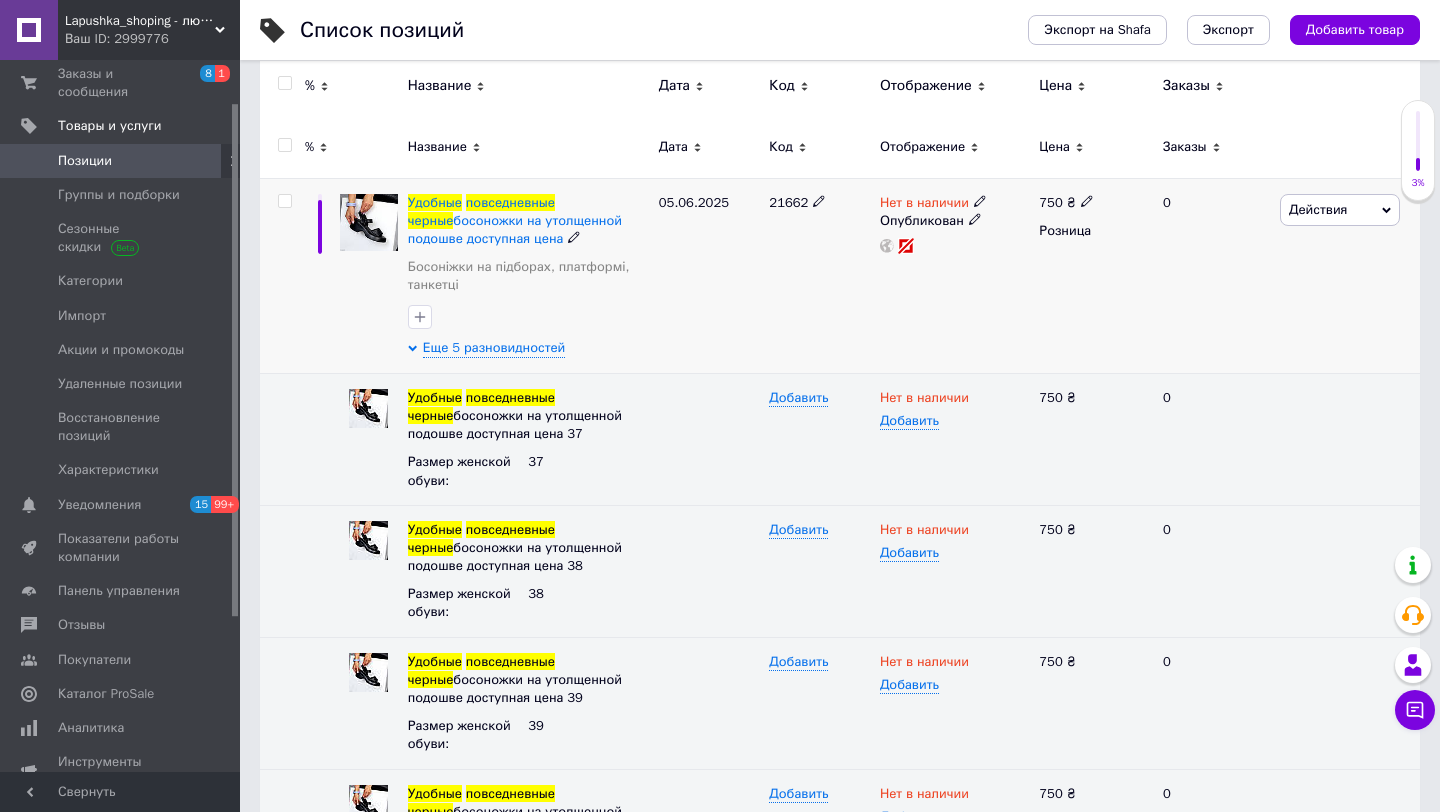 click 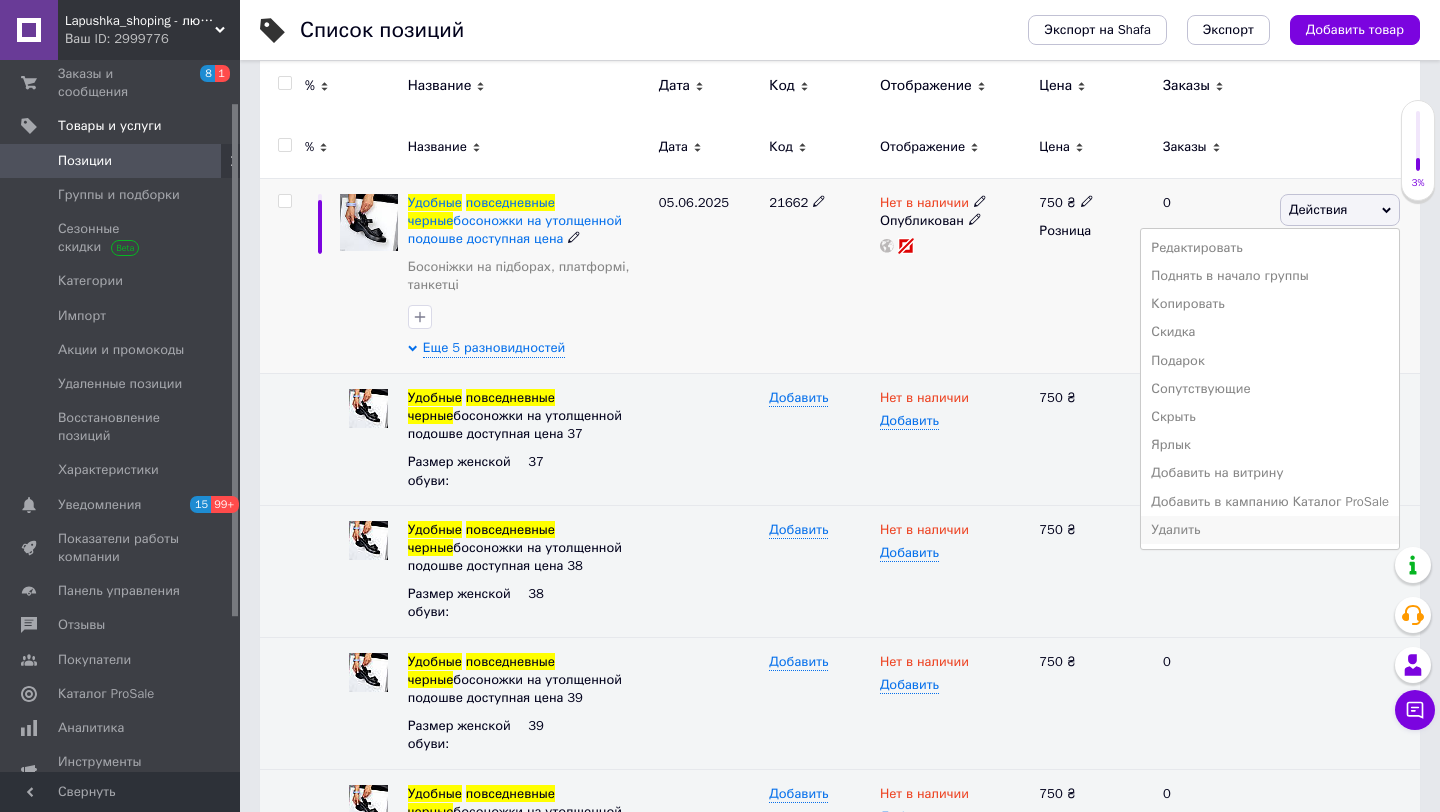 click on "Удалить" at bounding box center (1270, 530) 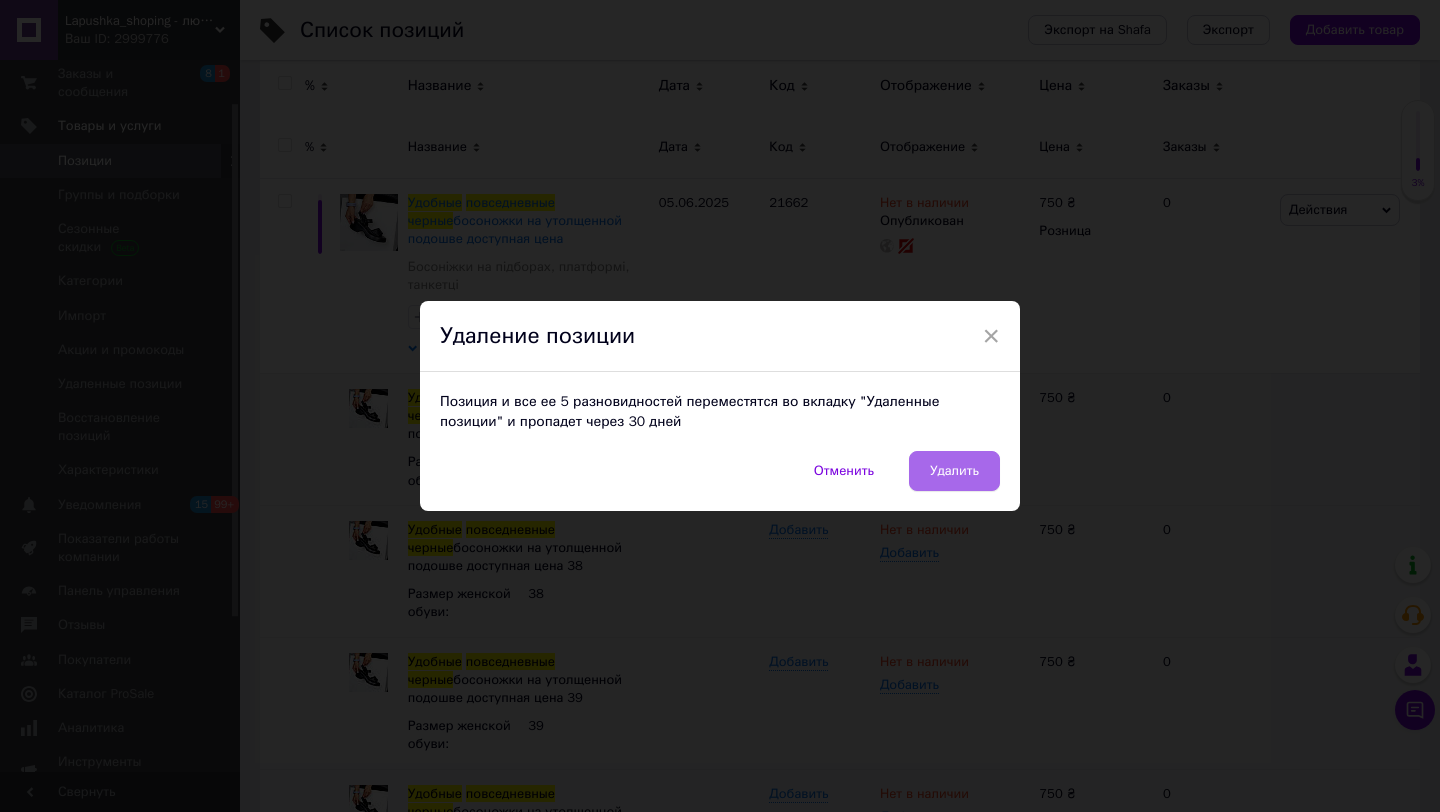 click on "Удалить" at bounding box center [954, 471] 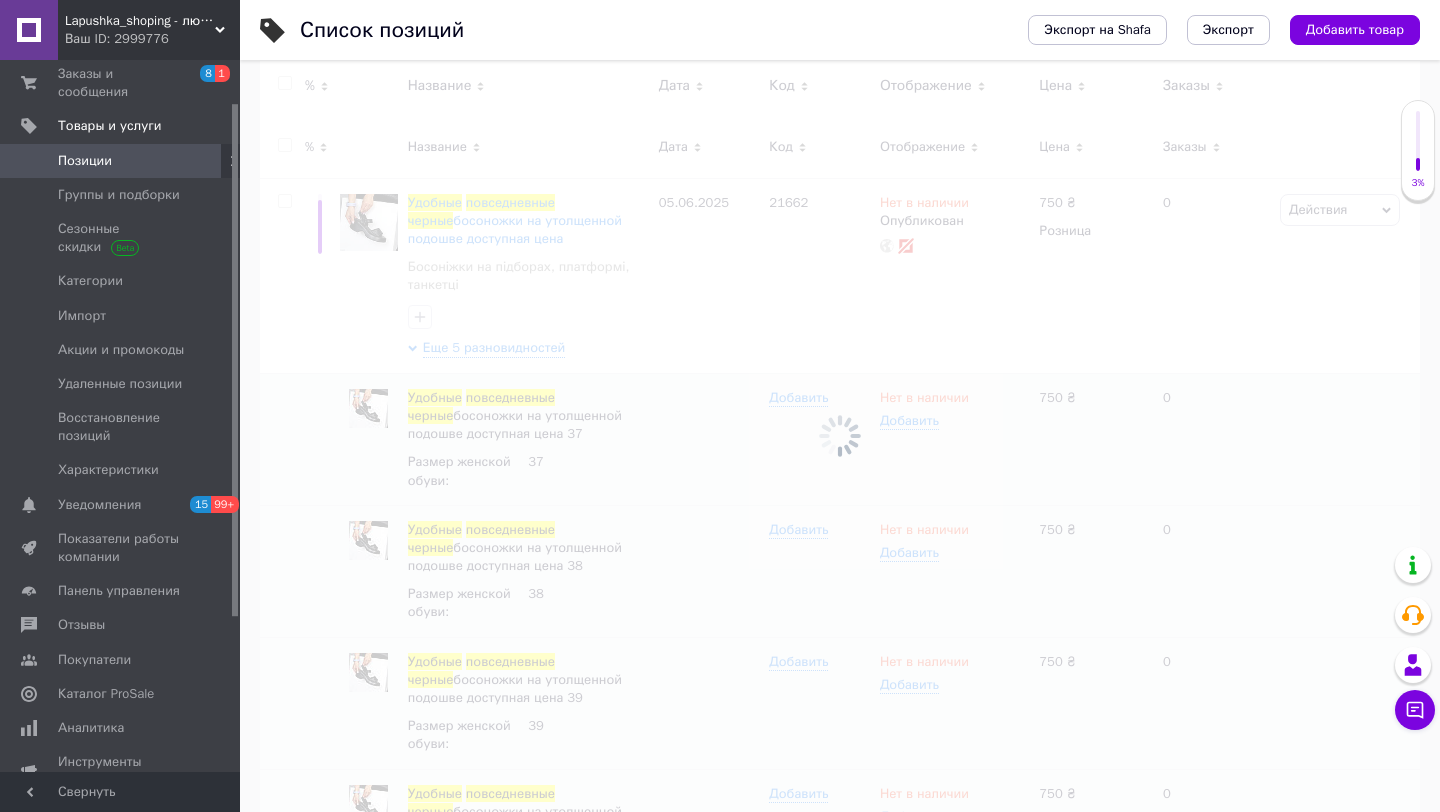 scroll, scrollTop: 189, scrollLeft: 0, axis: vertical 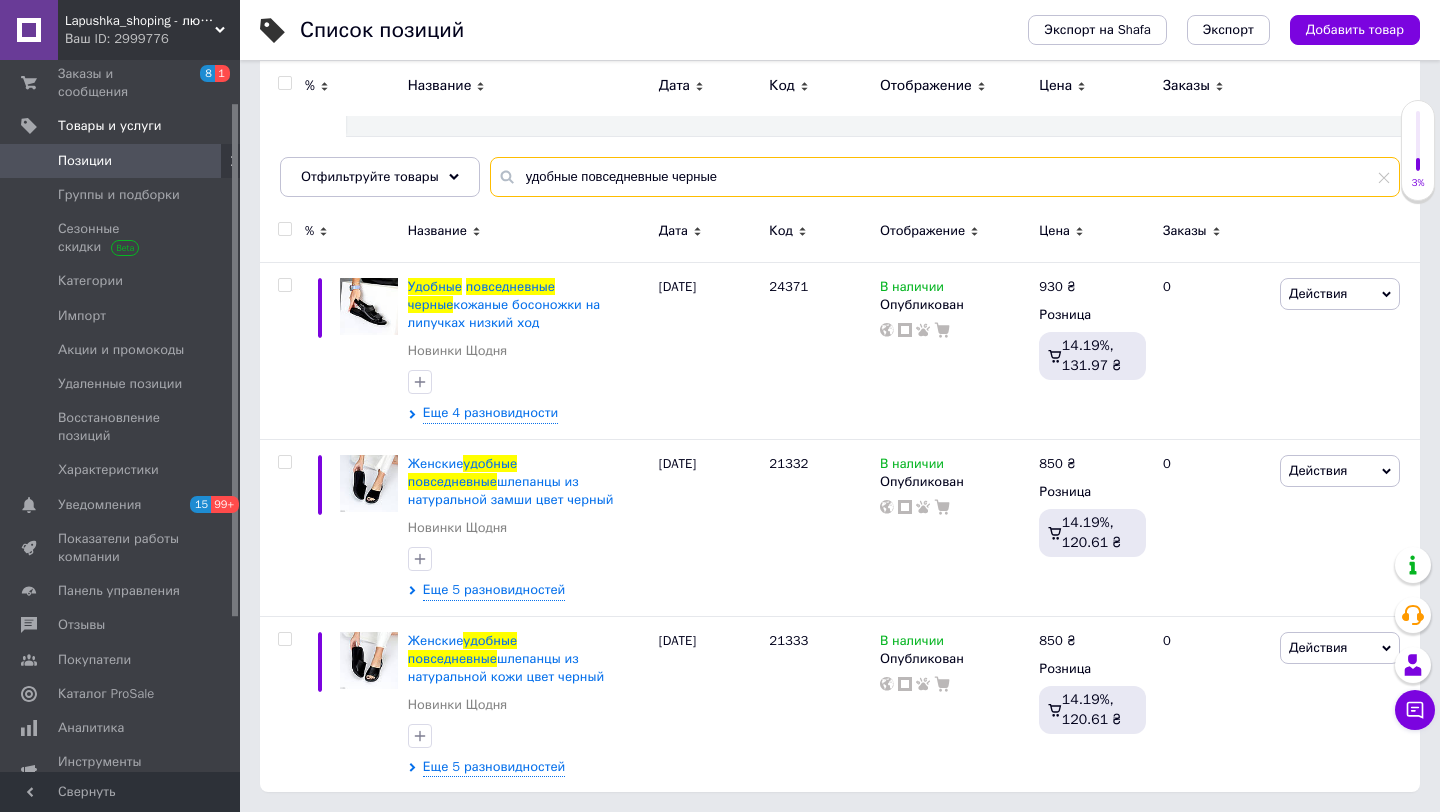 click on "удобные повседневные черные" at bounding box center (945, 177) 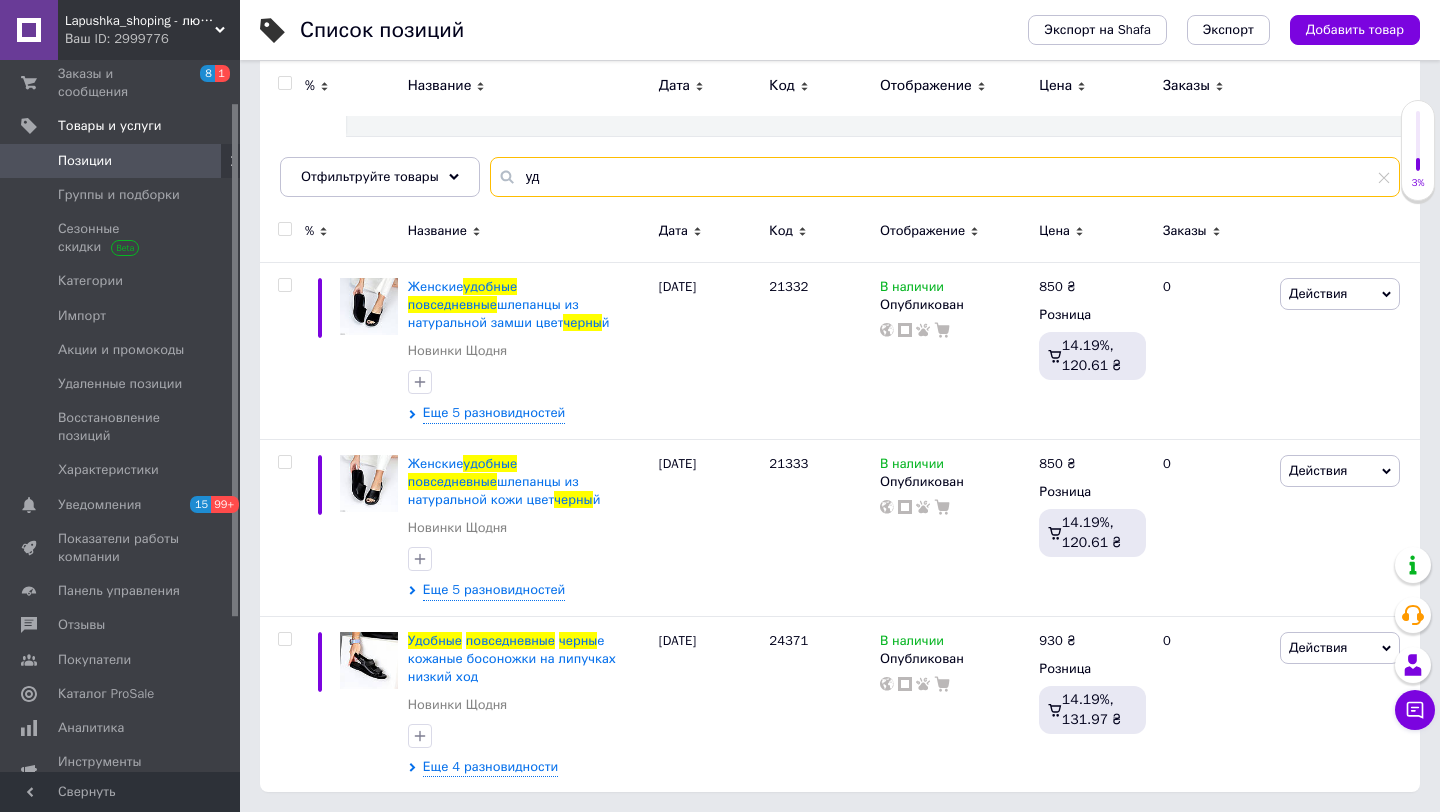 type on "у" 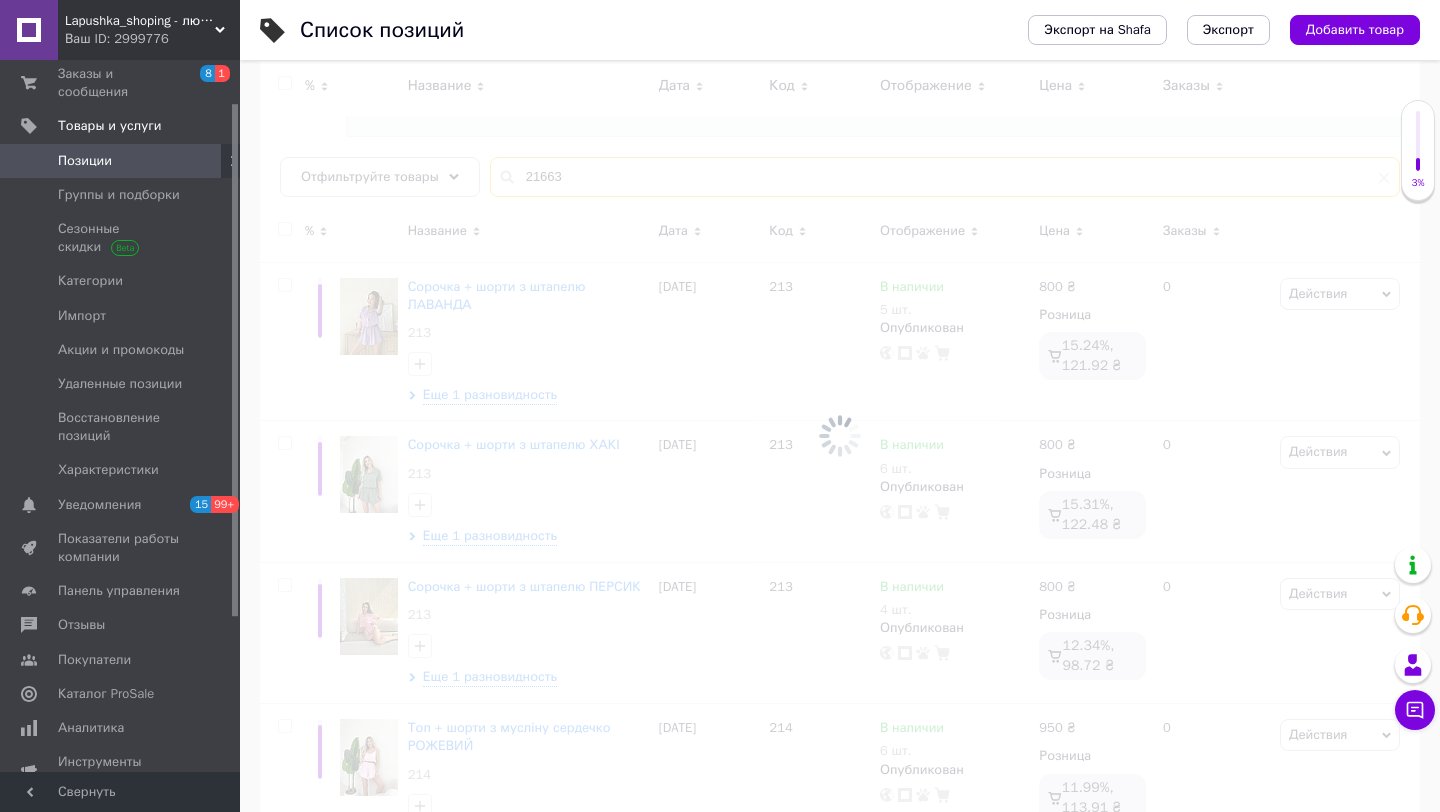 scroll, scrollTop: 0, scrollLeft: 0, axis: both 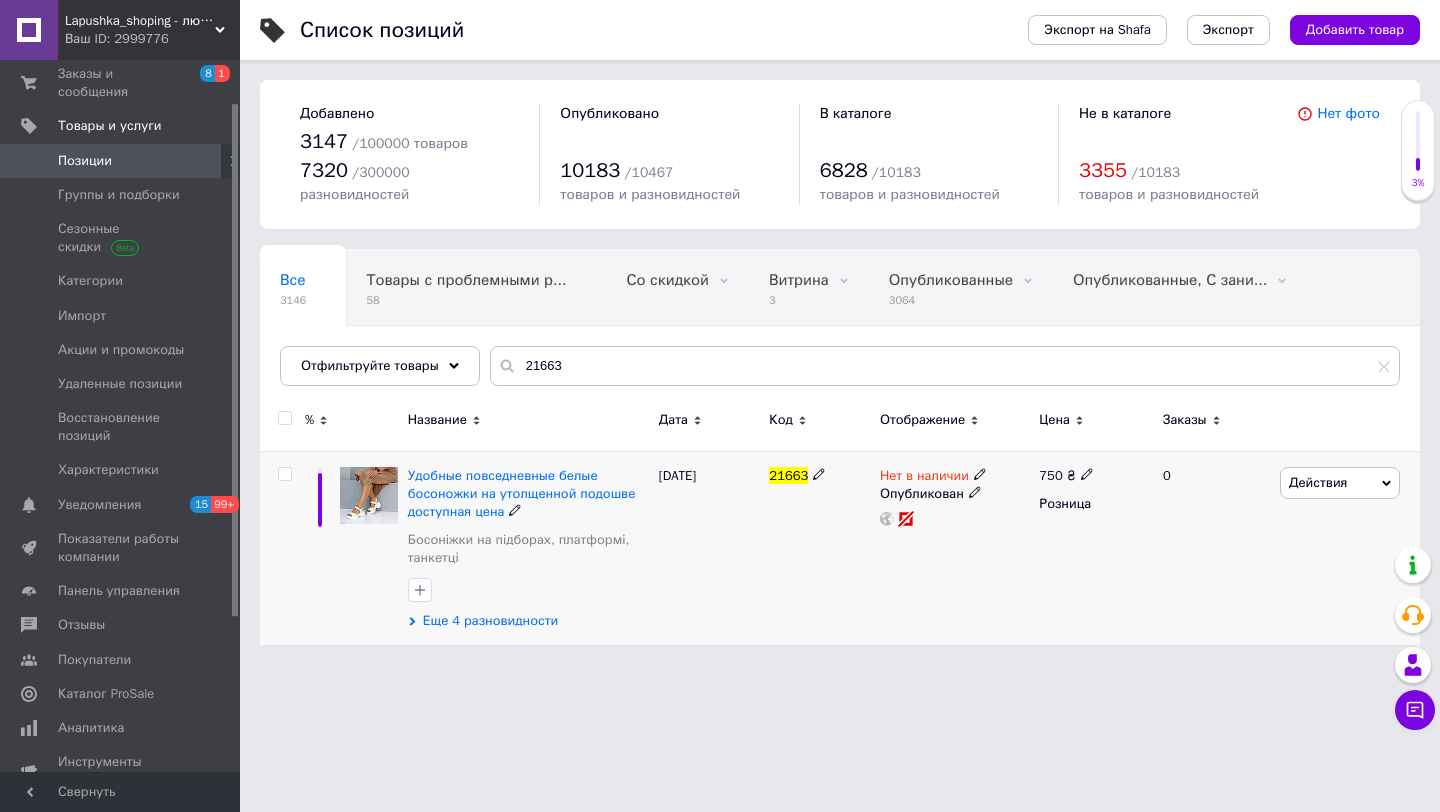 click on "Еще 4 разновидности" at bounding box center (490, 621) 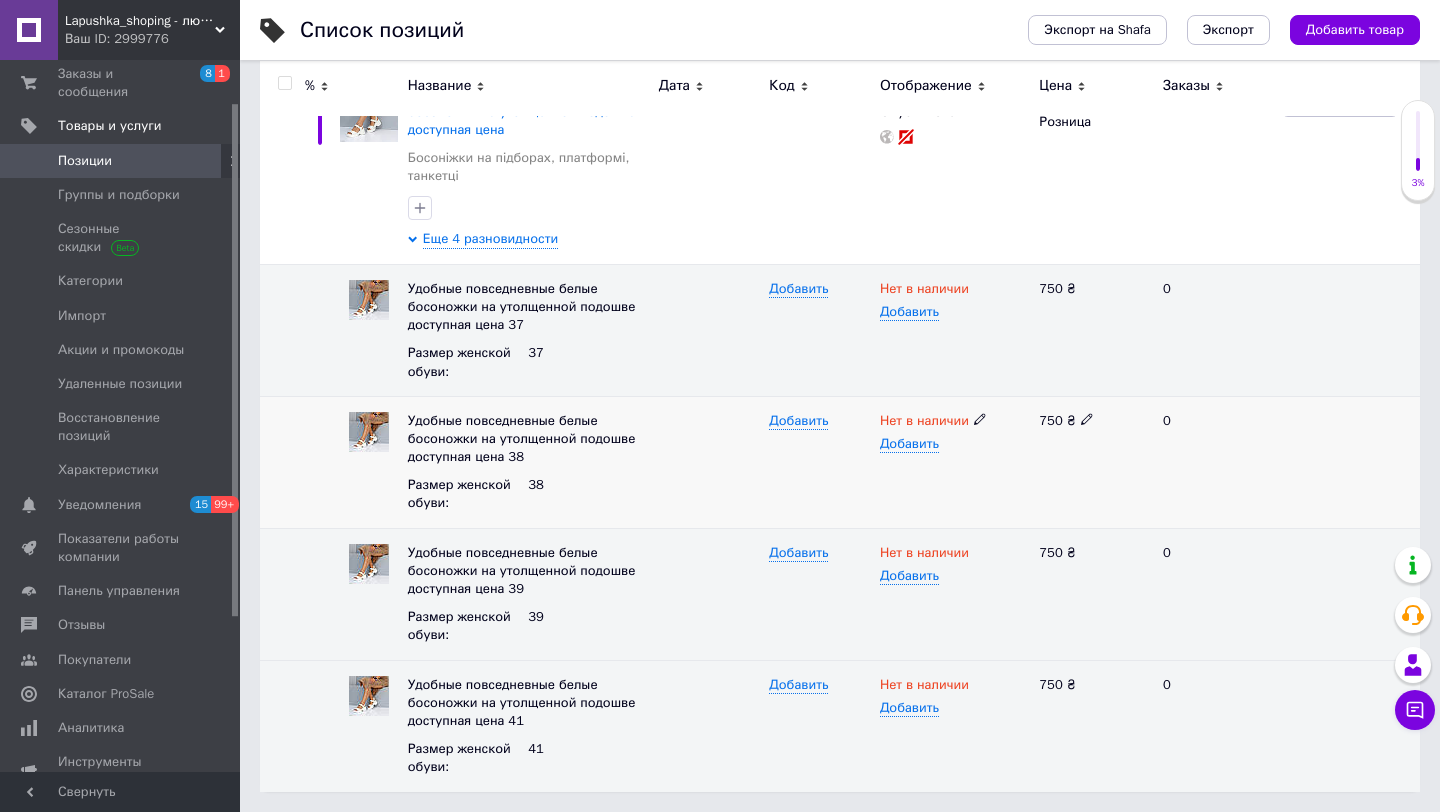 scroll, scrollTop: 0, scrollLeft: 0, axis: both 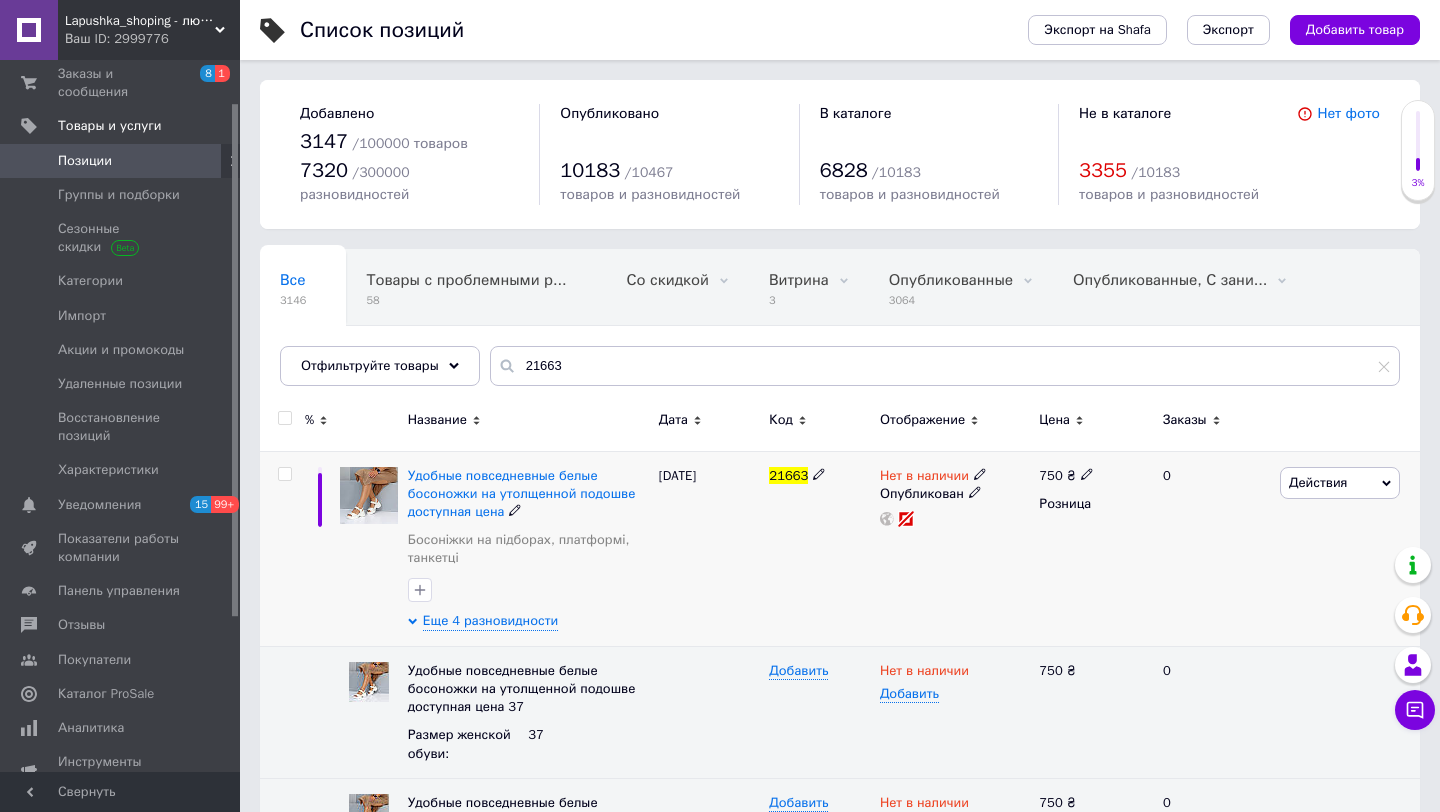click 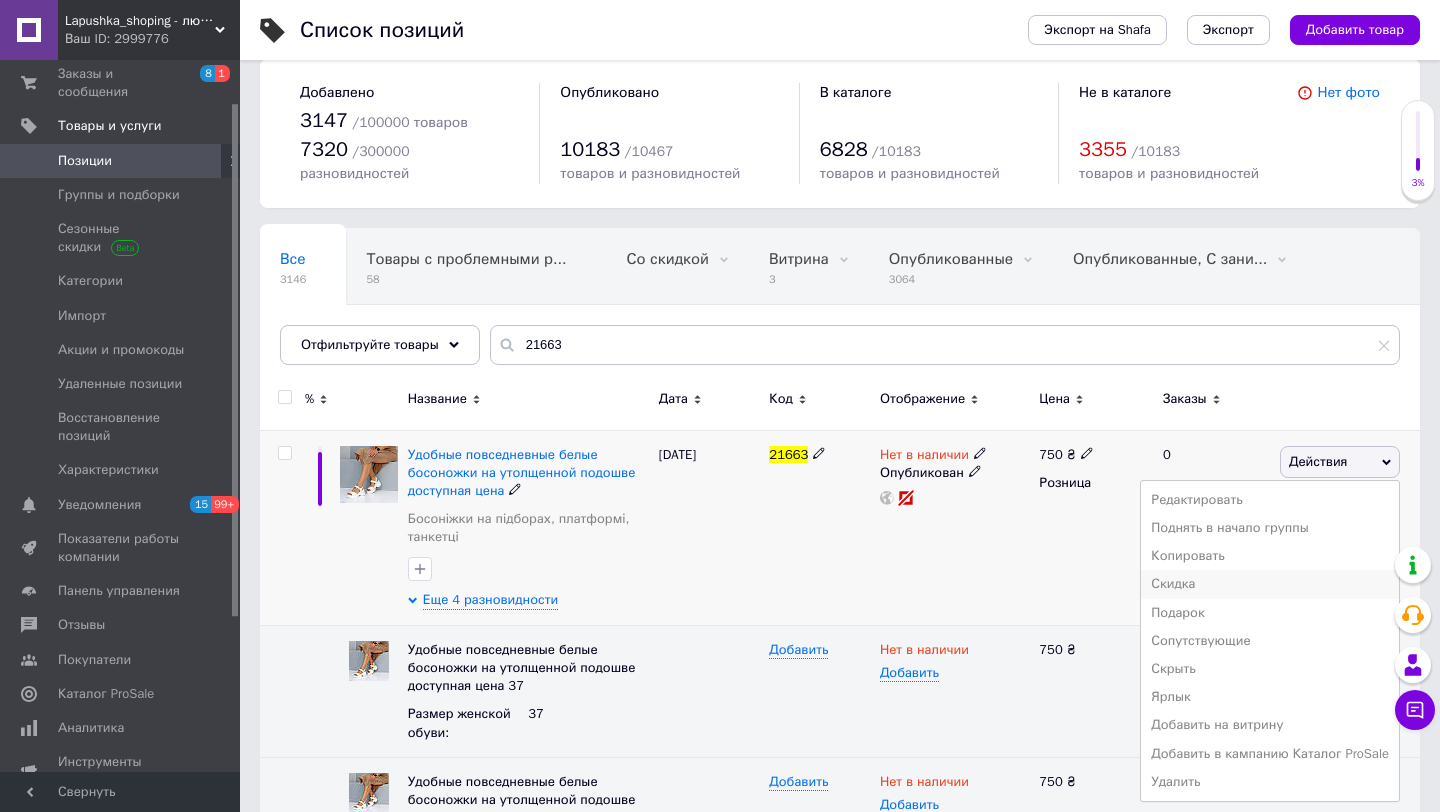 scroll, scrollTop: 30, scrollLeft: 0, axis: vertical 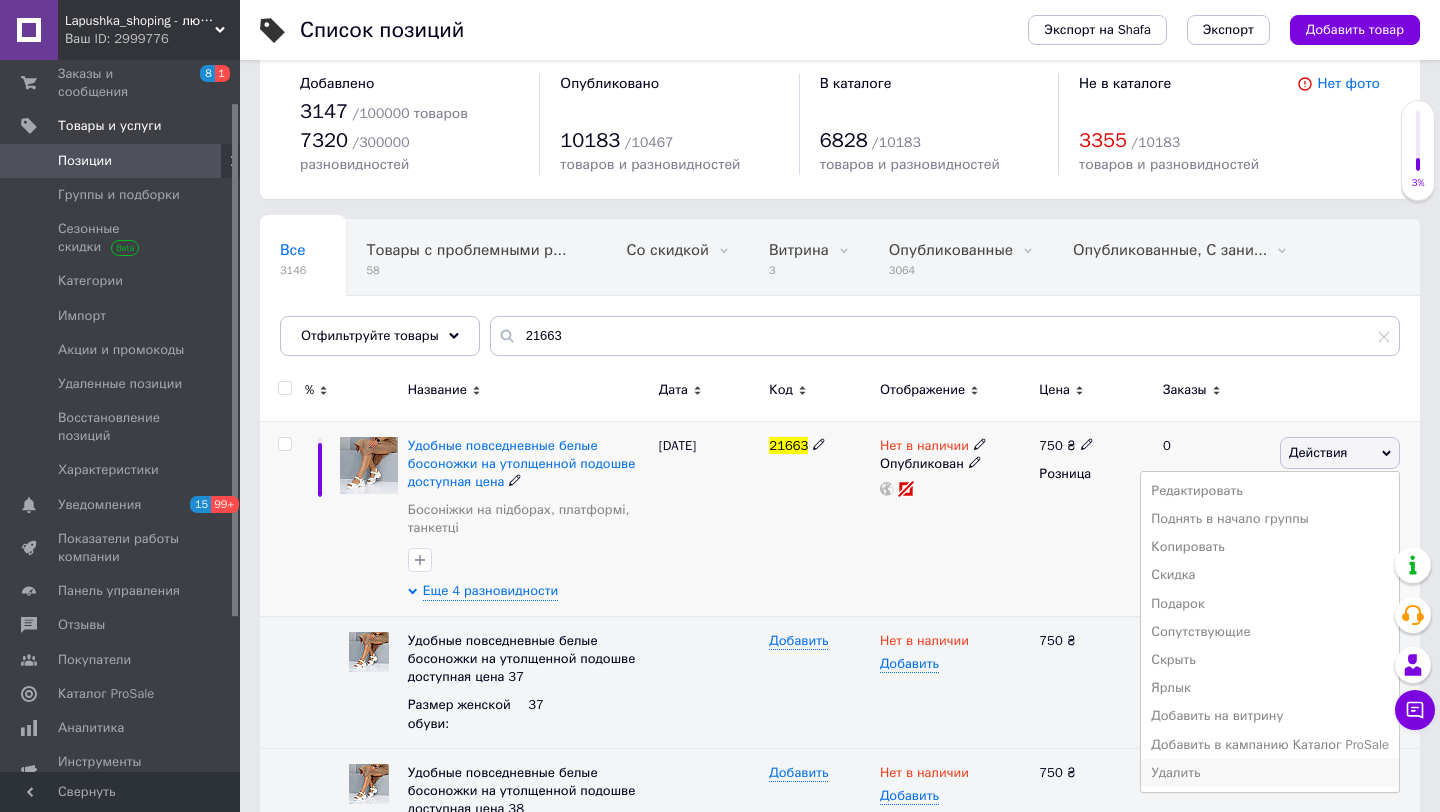 click on "Удалить" at bounding box center [1270, 773] 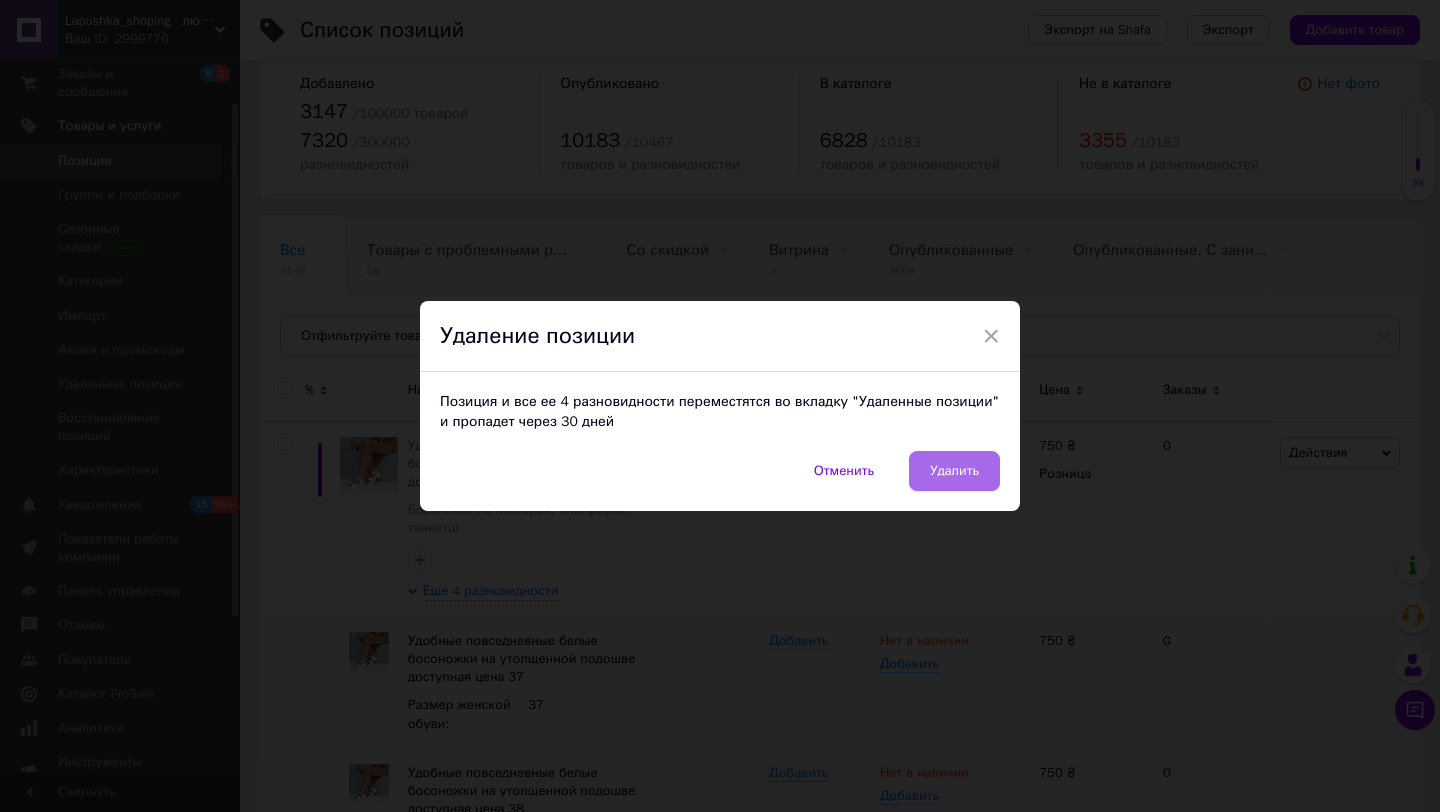 click on "Удалить" at bounding box center (954, 471) 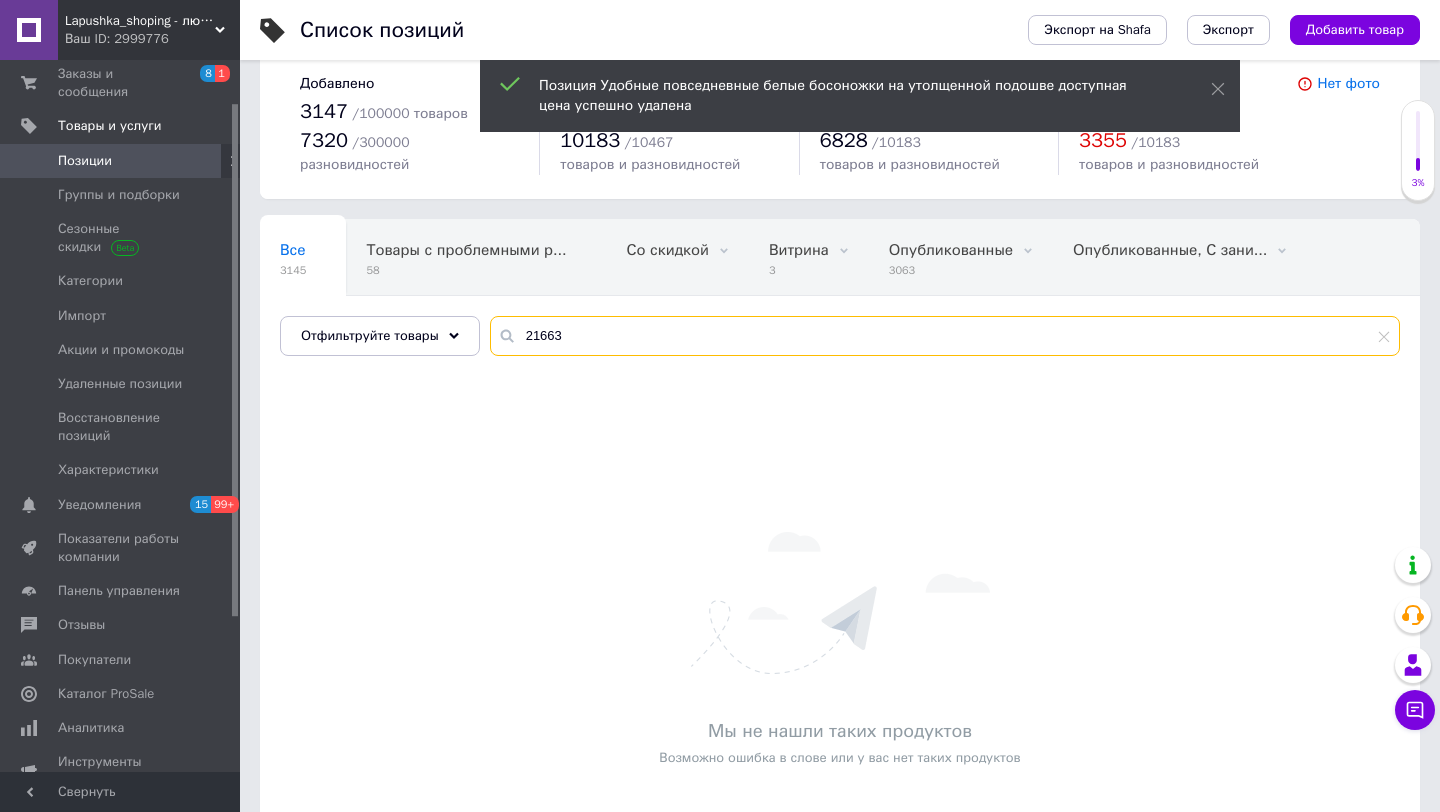 click on "21663" at bounding box center [945, 336] 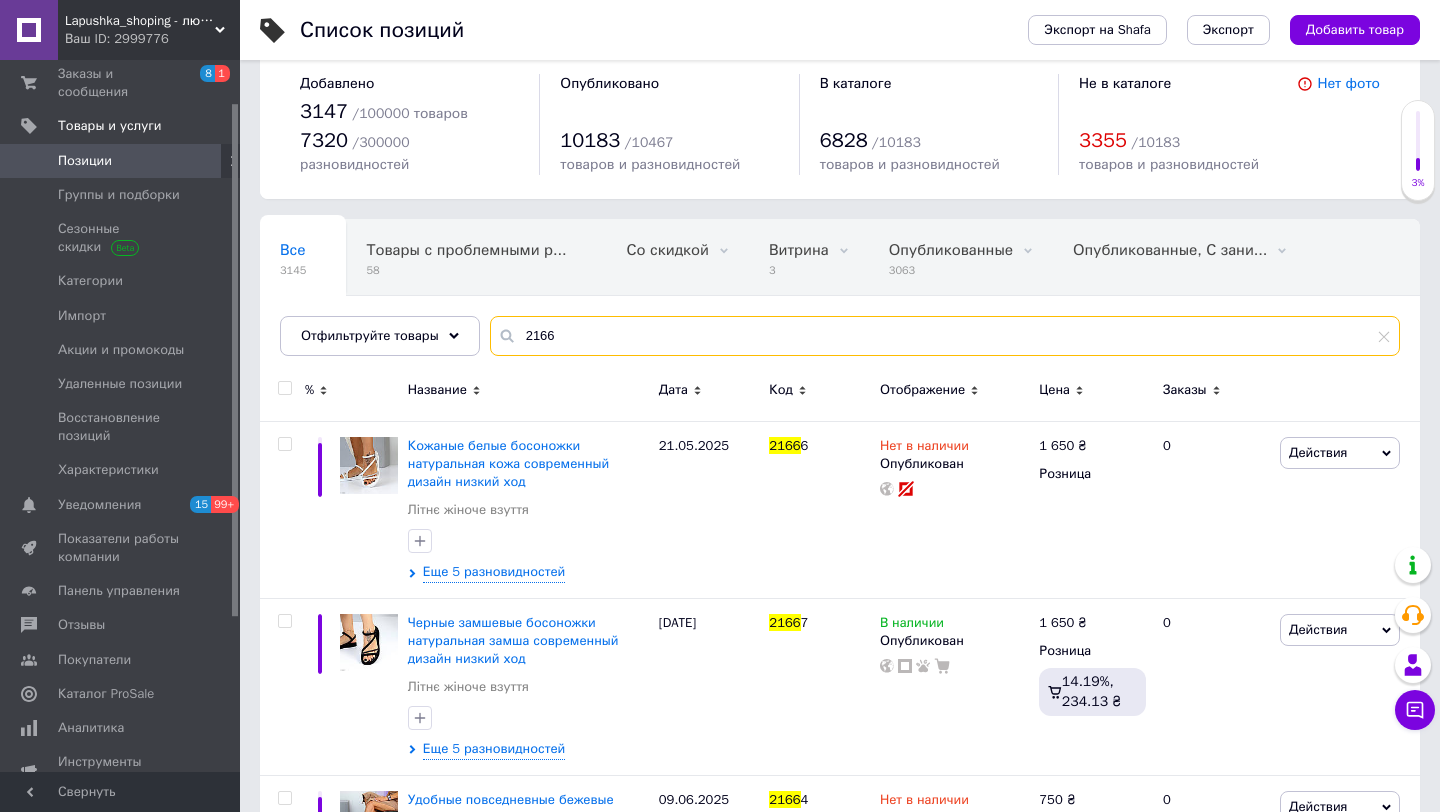 scroll, scrollTop: 0, scrollLeft: 0, axis: both 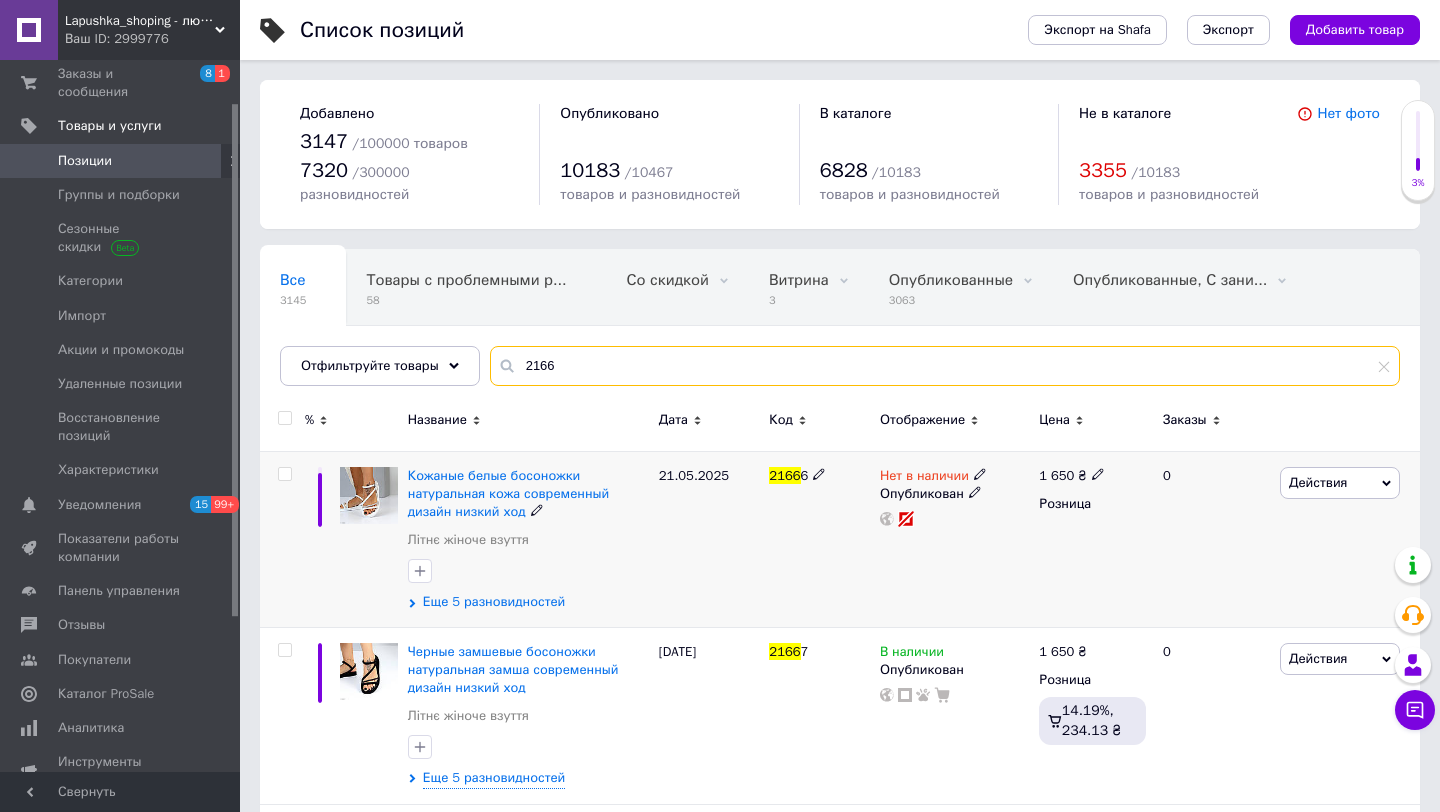 type on "2166" 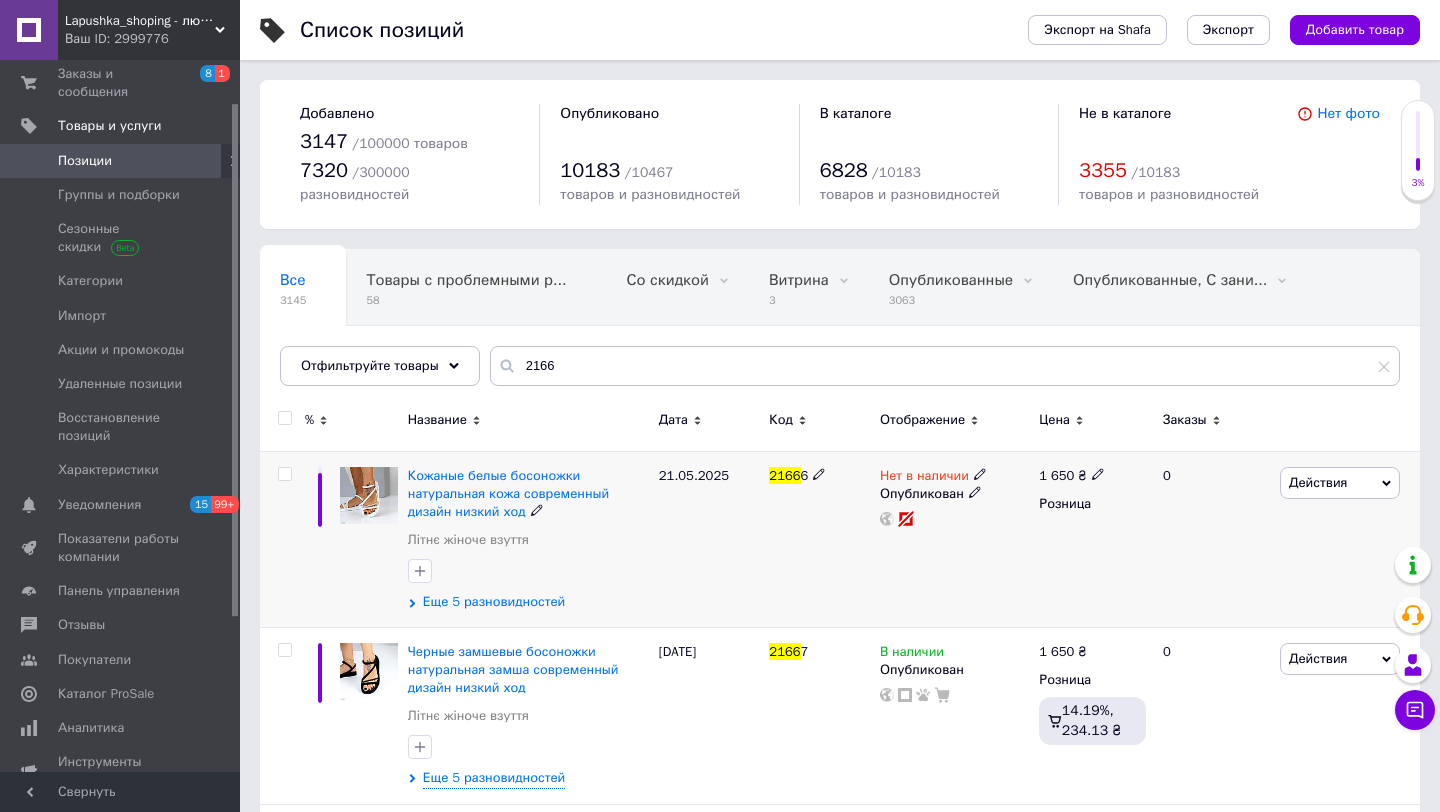 click on "Еще 5 разновидностей" at bounding box center (494, 602) 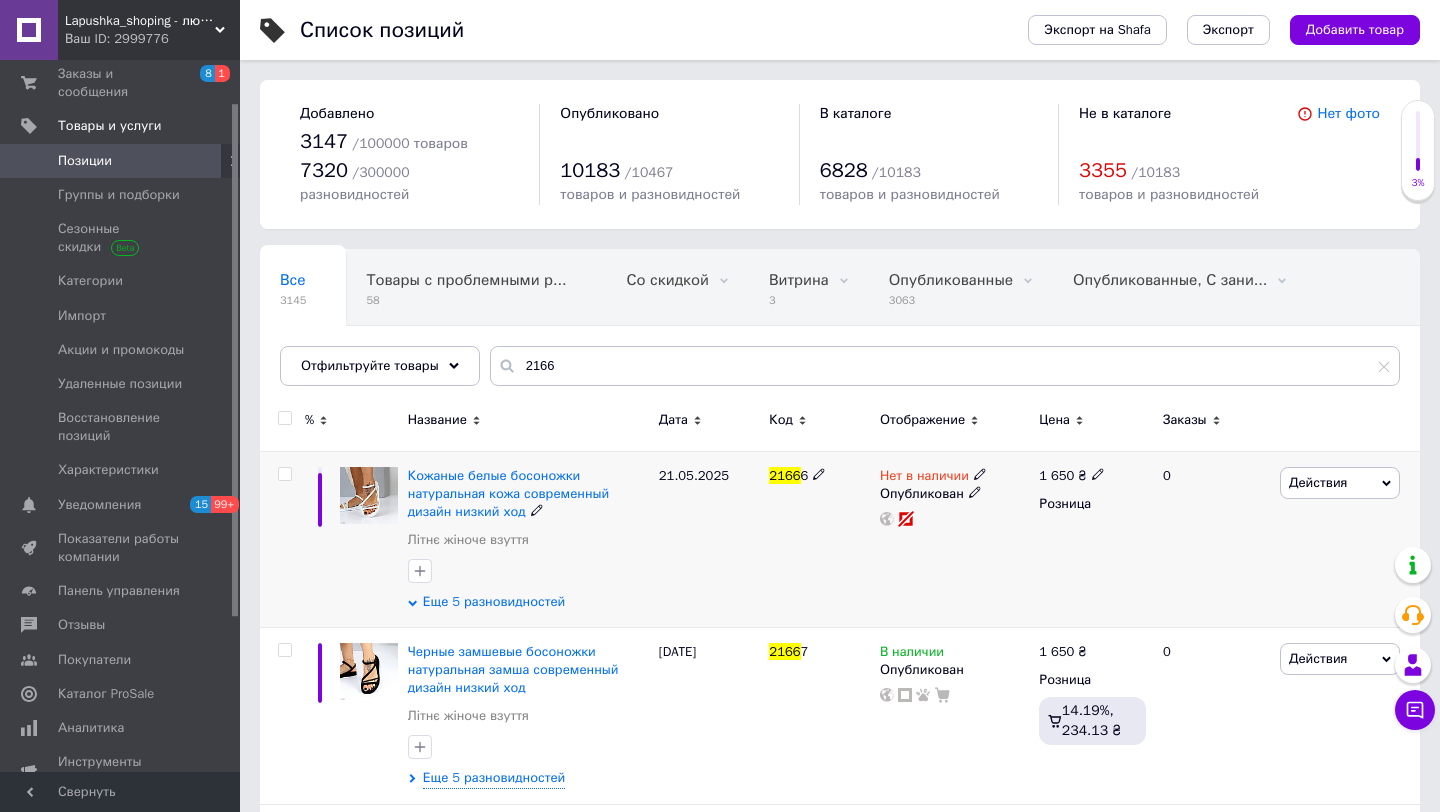 click on "Еще 5 разновидностей" at bounding box center [494, 602] 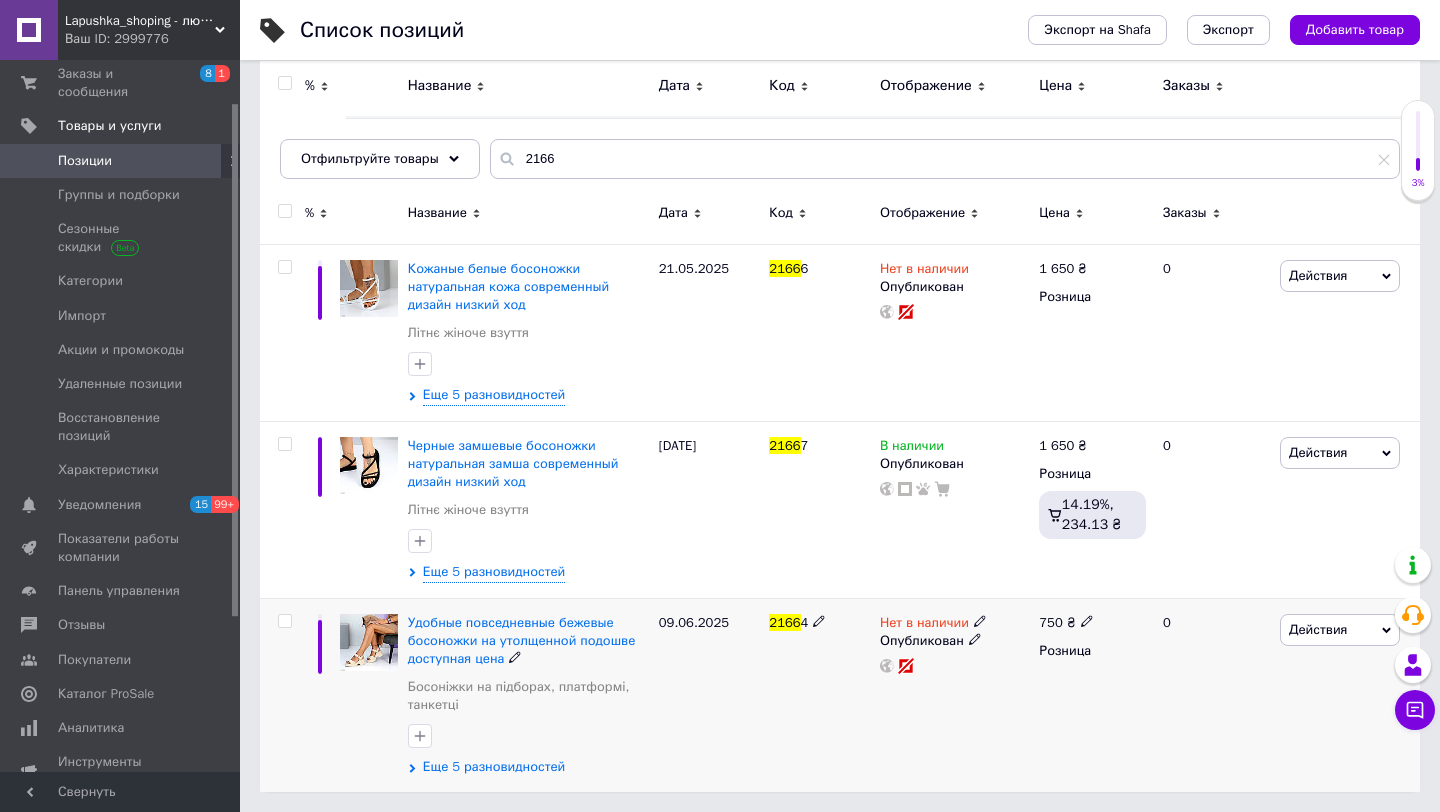 scroll, scrollTop: 207, scrollLeft: 0, axis: vertical 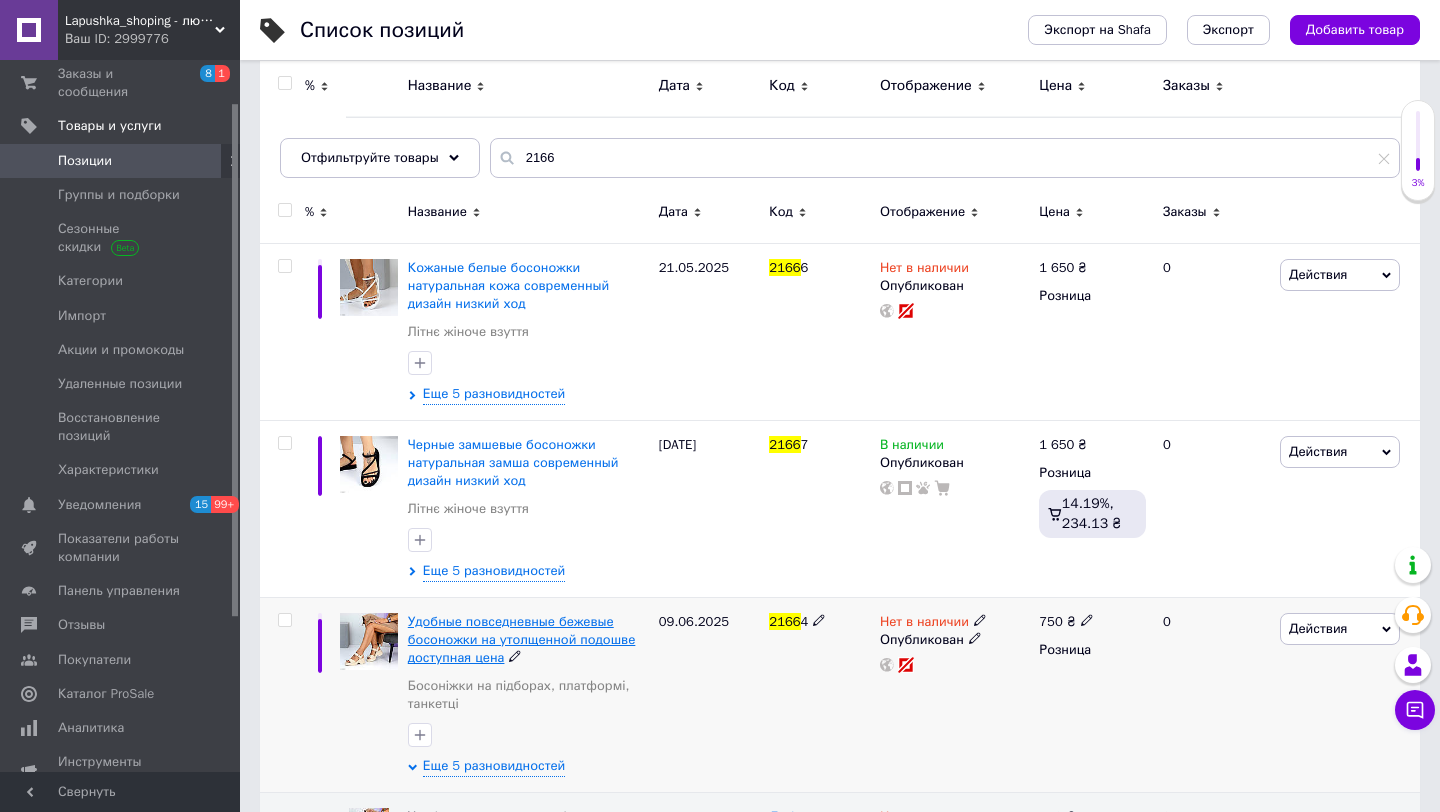 click on "Удобные повседневные бежевые босоножки на утолщенной подошве доступная цена" at bounding box center (522, 639) 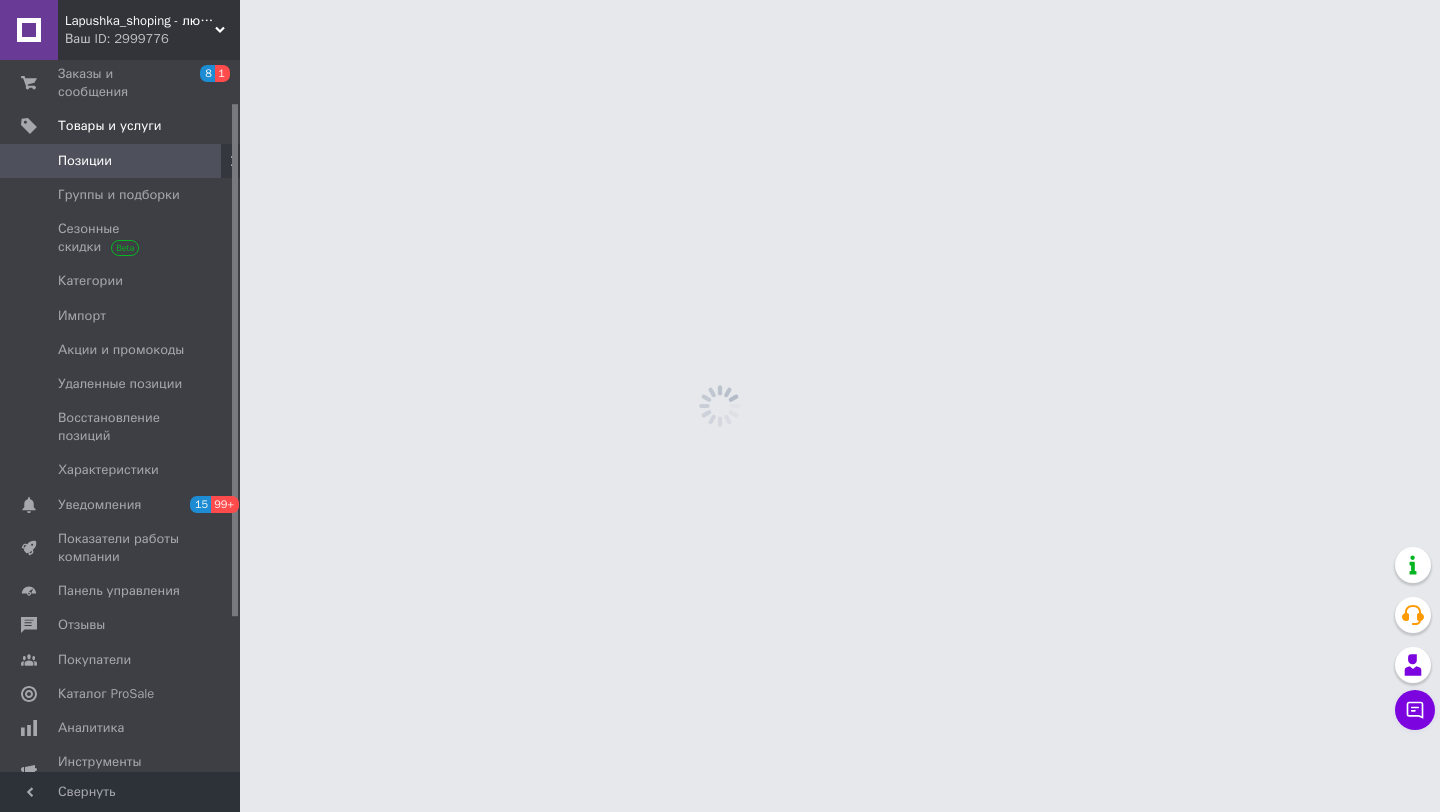 scroll, scrollTop: 0, scrollLeft: 0, axis: both 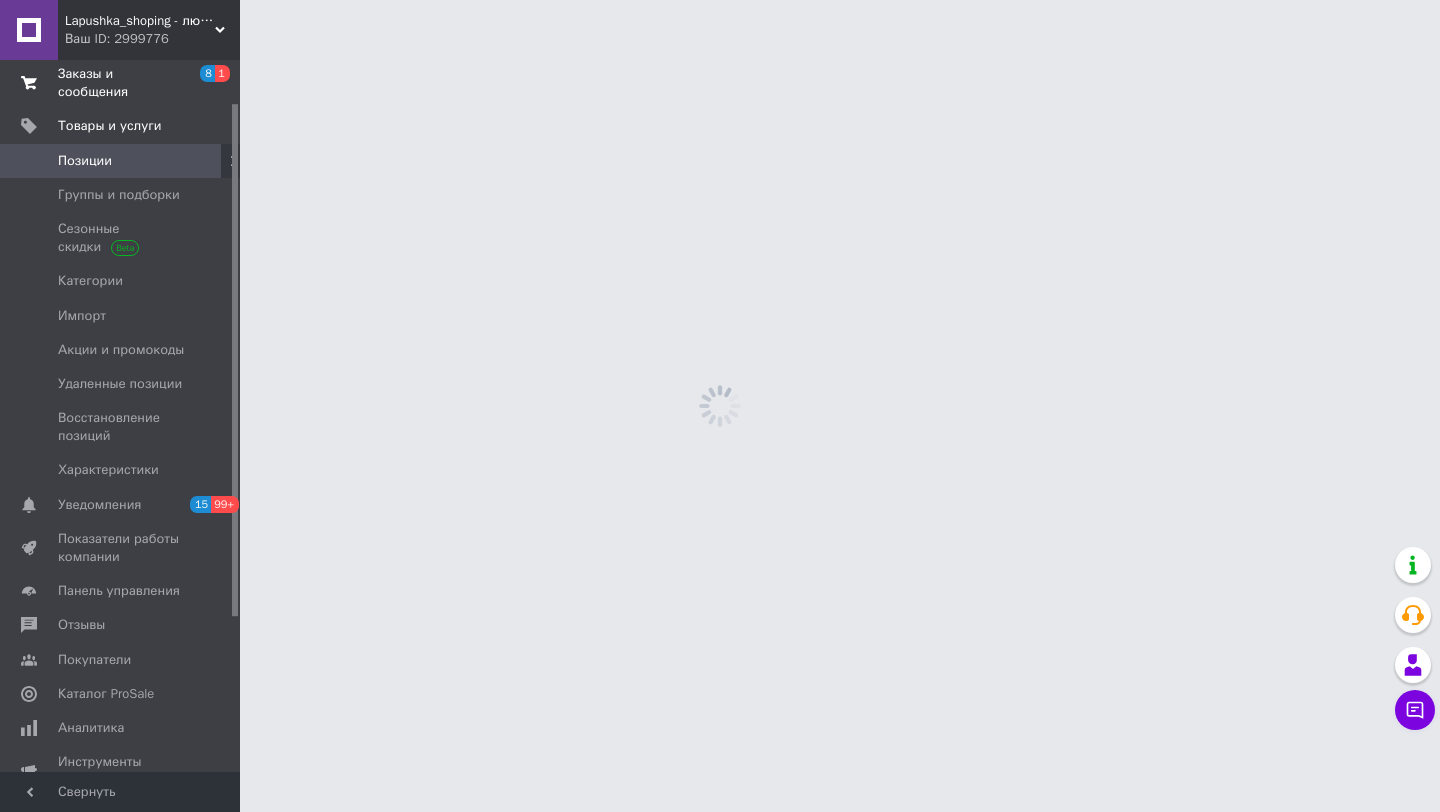 click on "1" at bounding box center [222, 73] 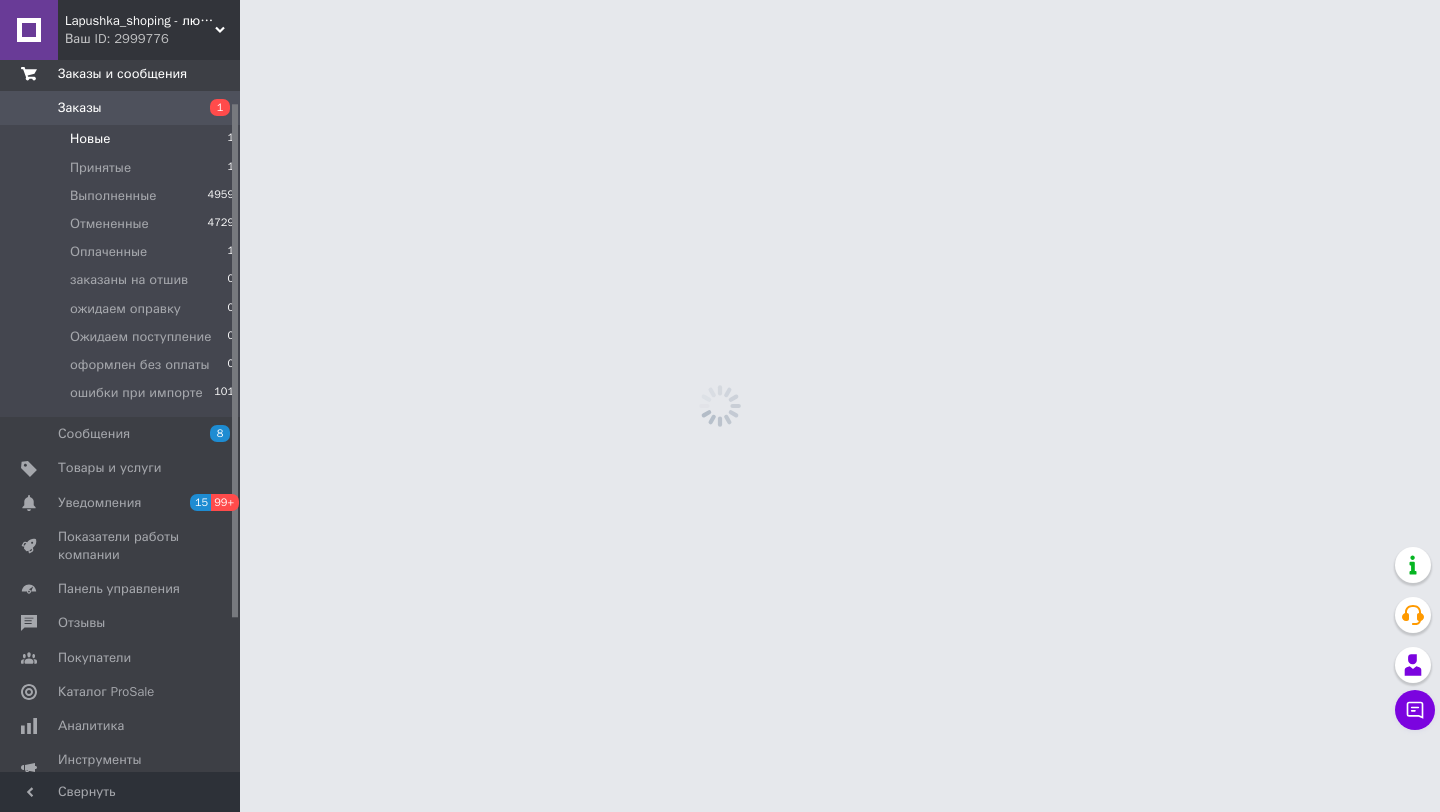 click on "Новые 1" at bounding box center [123, 139] 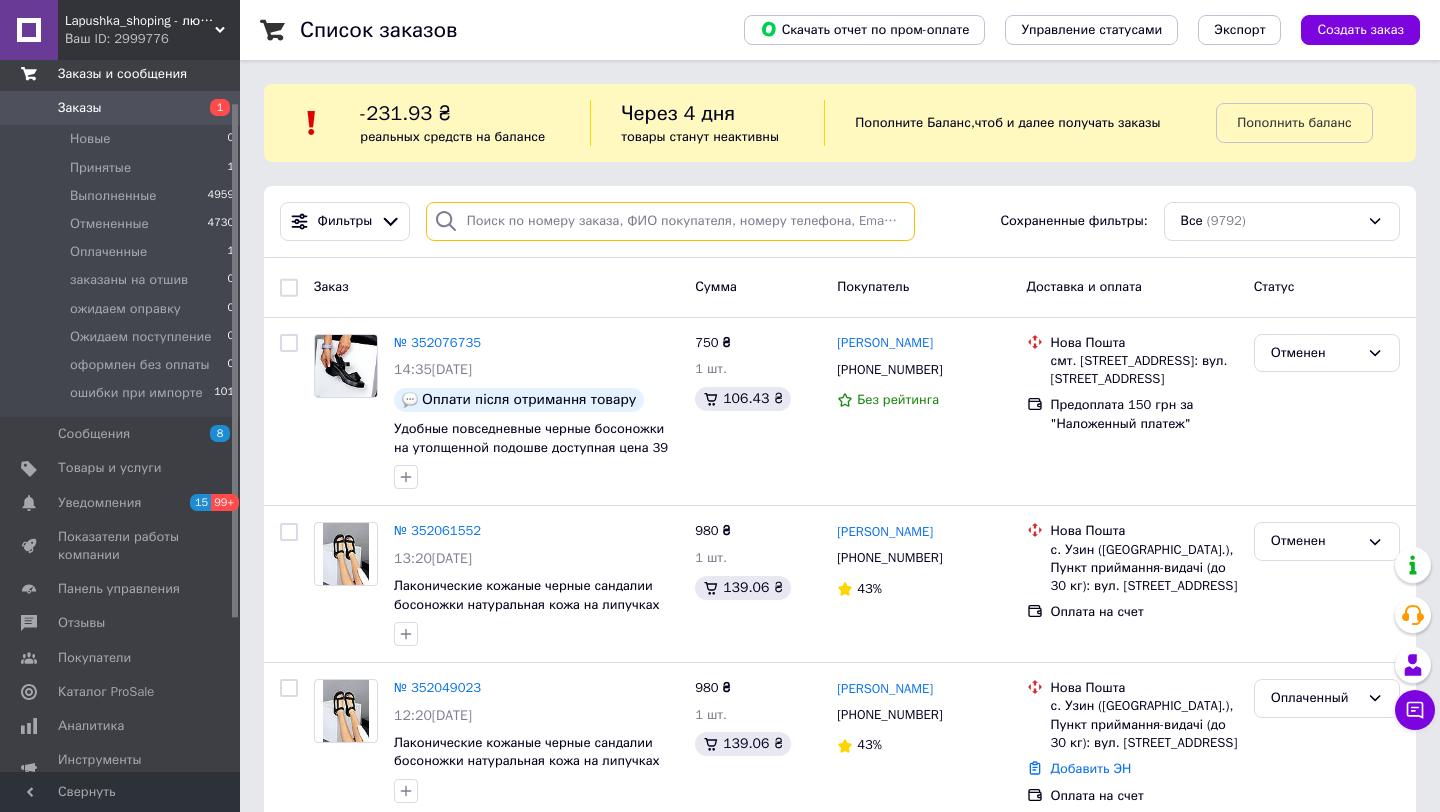 click at bounding box center (670, 221) 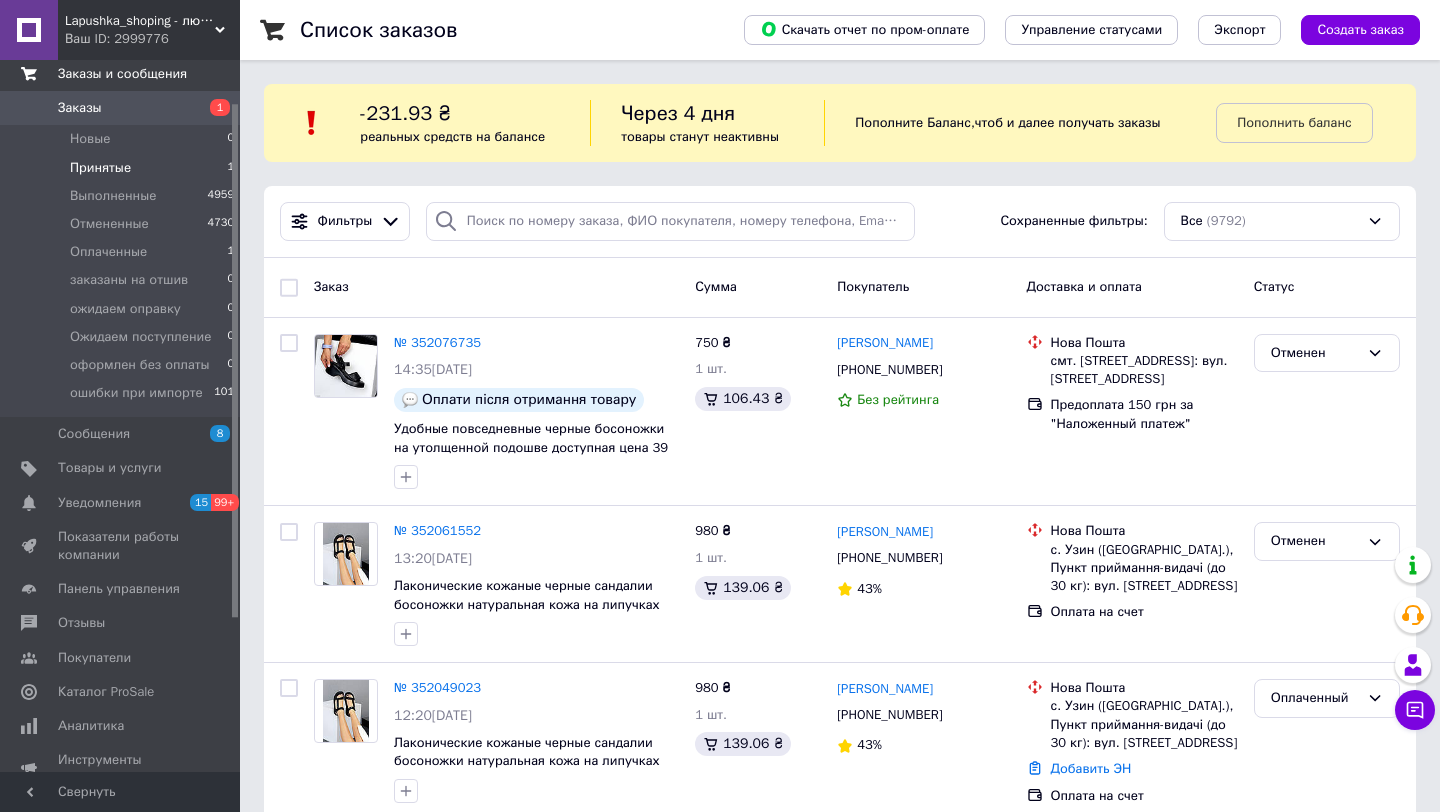 click on "Принятые 1" at bounding box center [123, 168] 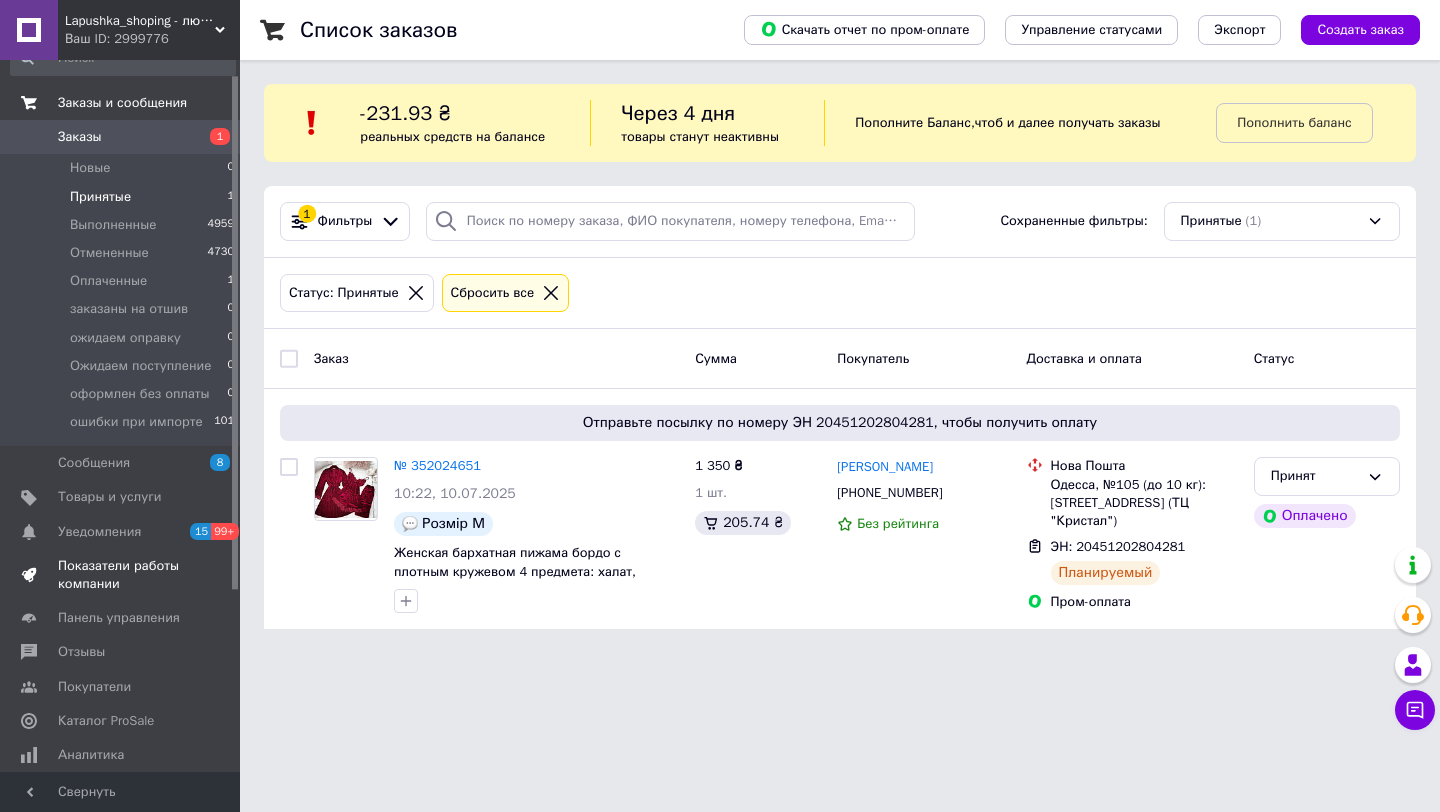 scroll, scrollTop: 0, scrollLeft: 0, axis: both 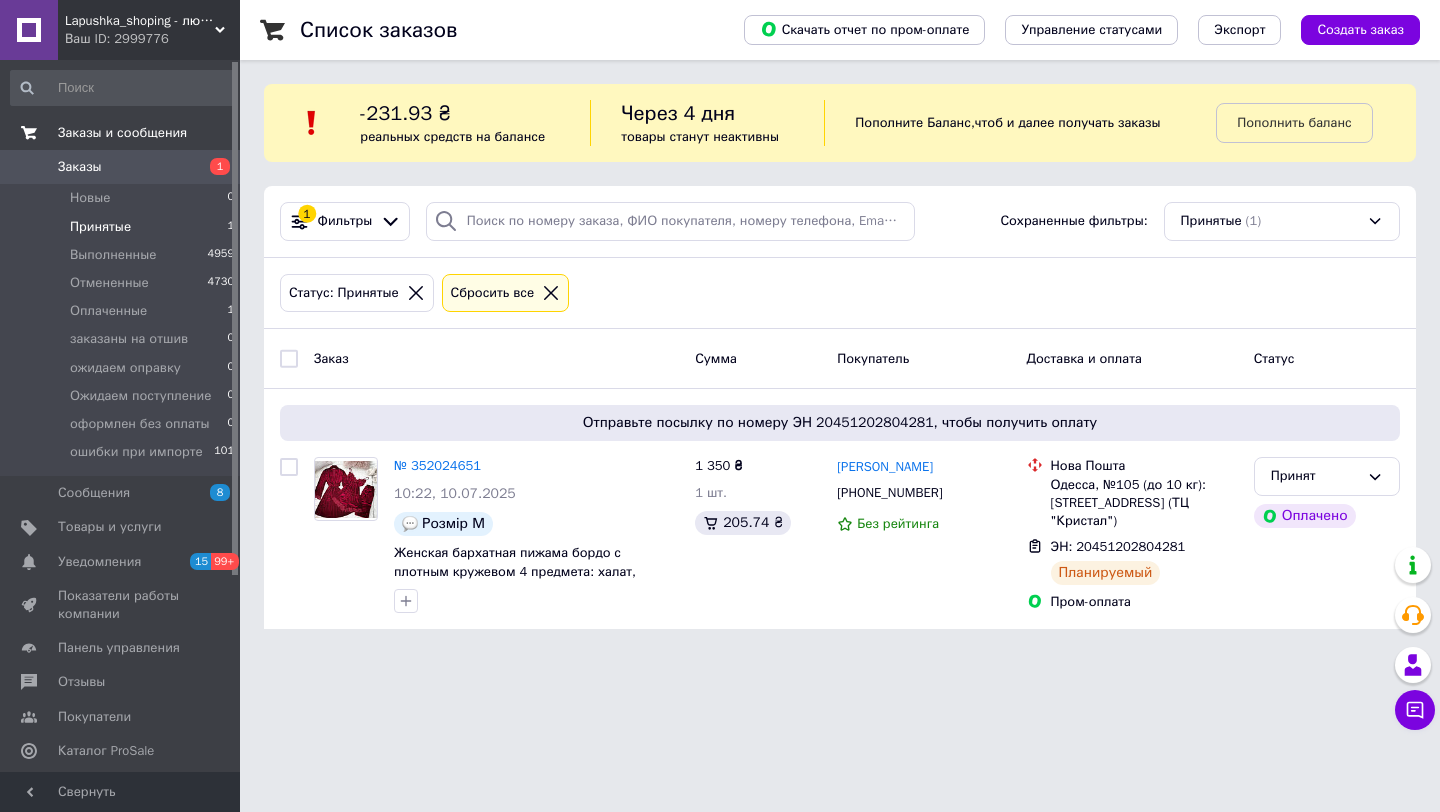 click on "1" at bounding box center [220, 166] 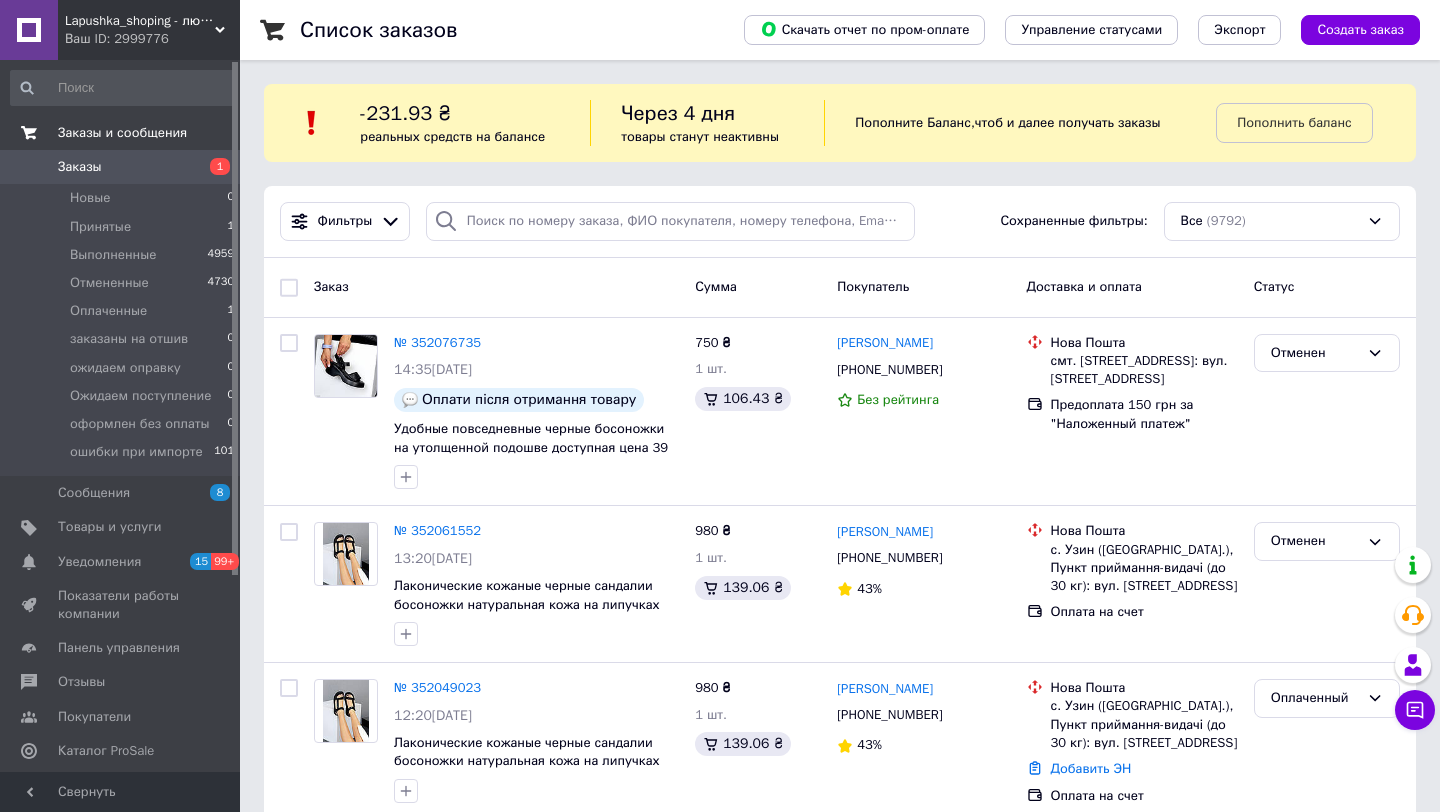 click 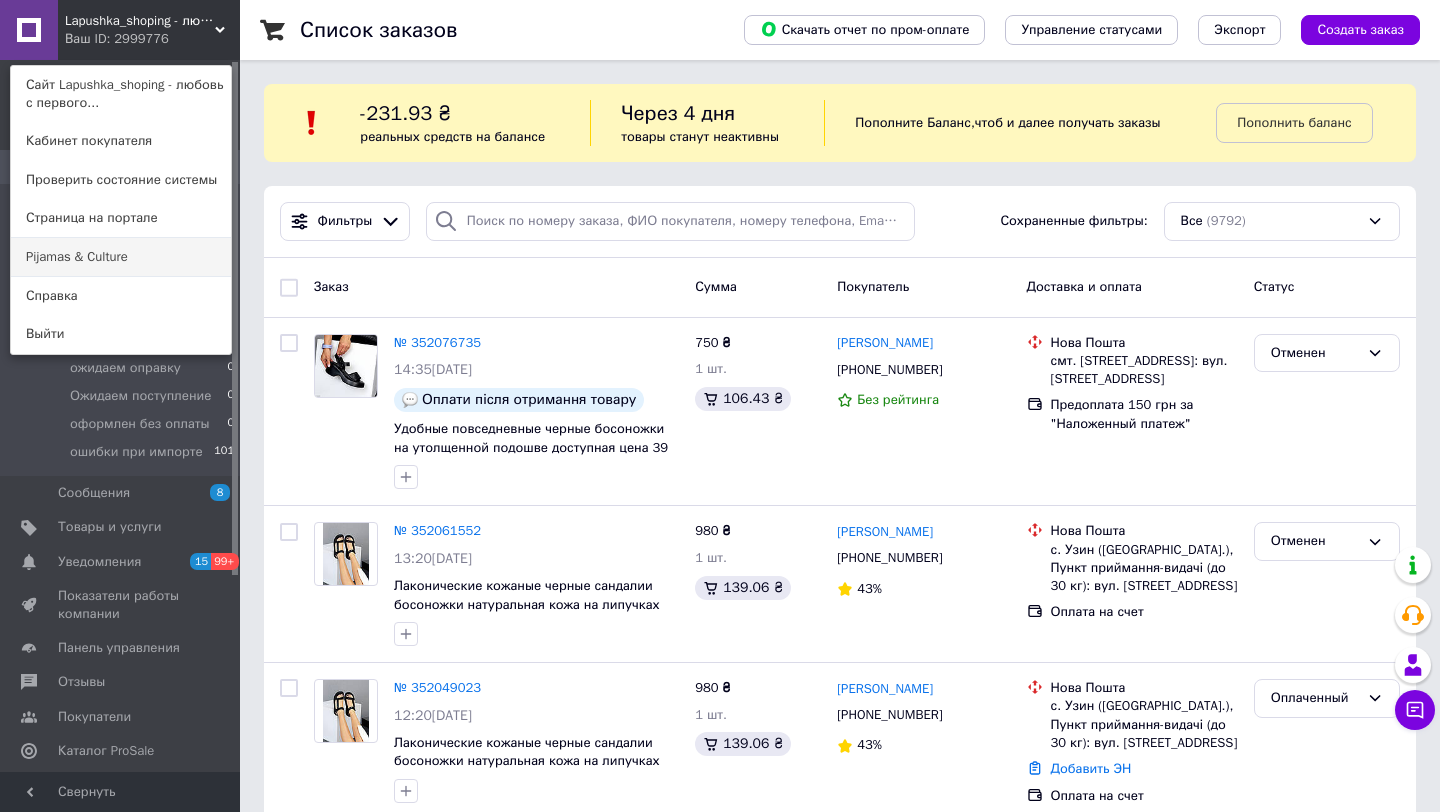 click on "Pijamas & Culture" at bounding box center [121, 257] 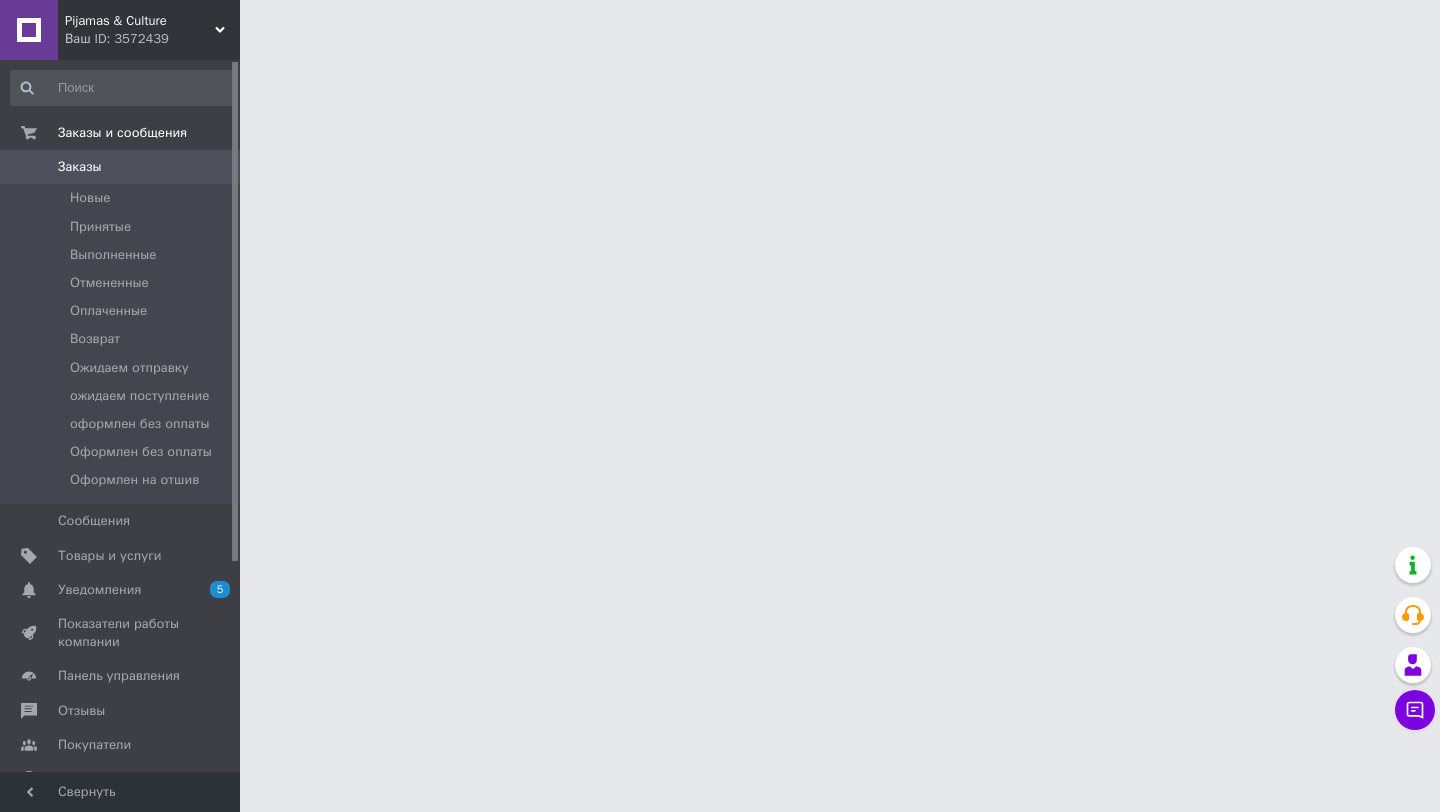 scroll, scrollTop: 0, scrollLeft: 0, axis: both 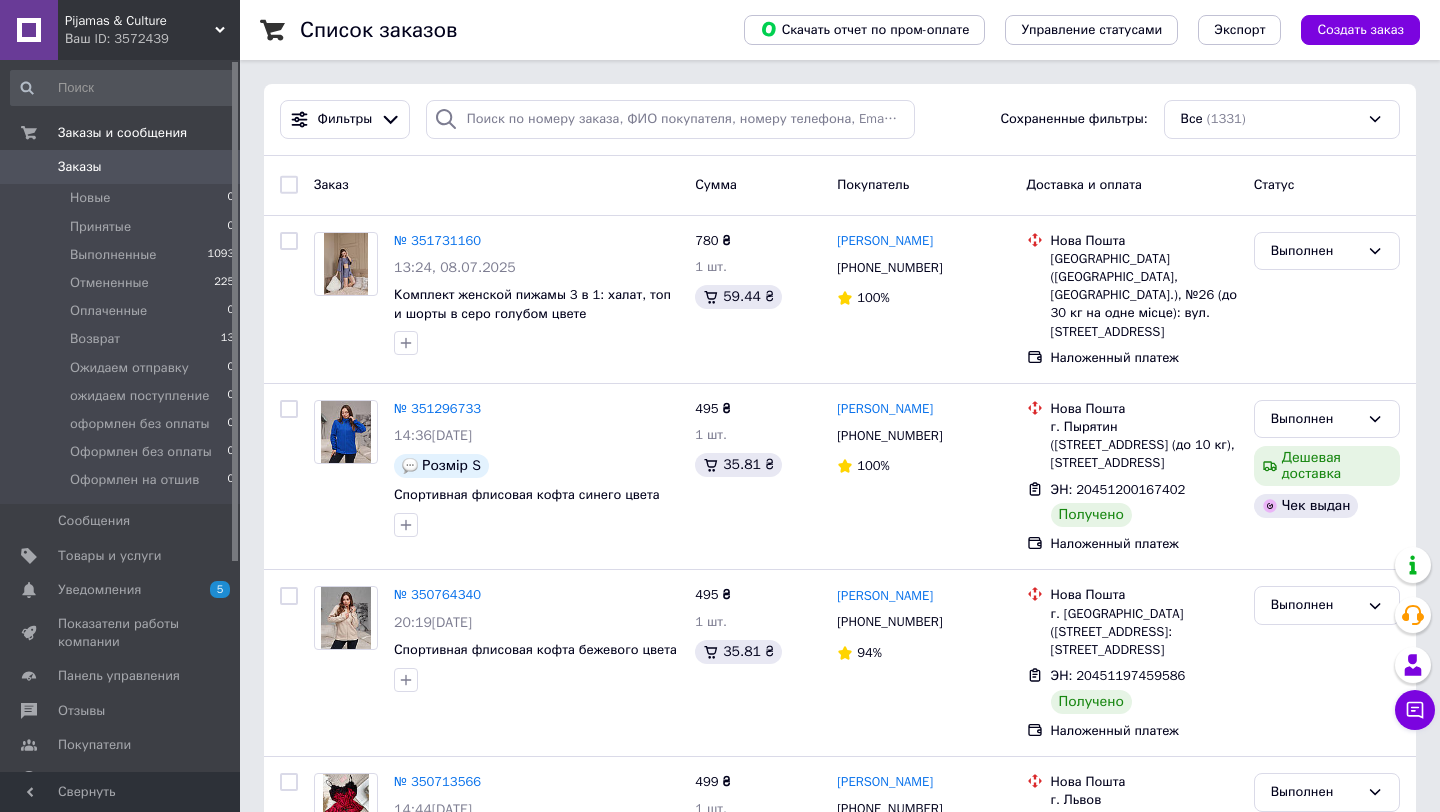 click 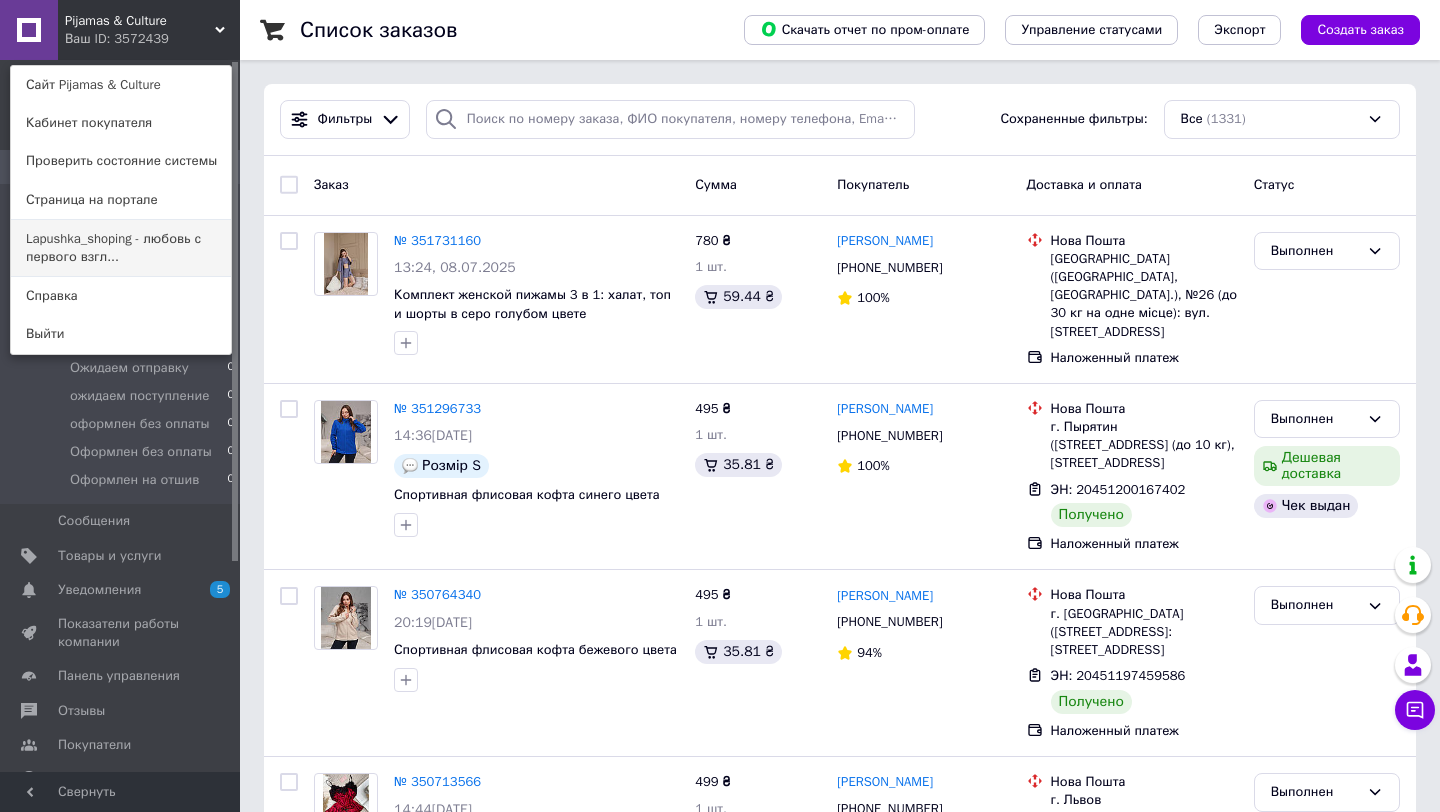 click on "Lapushka_shoping - любовь с первого взгл..." at bounding box center [121, 248] 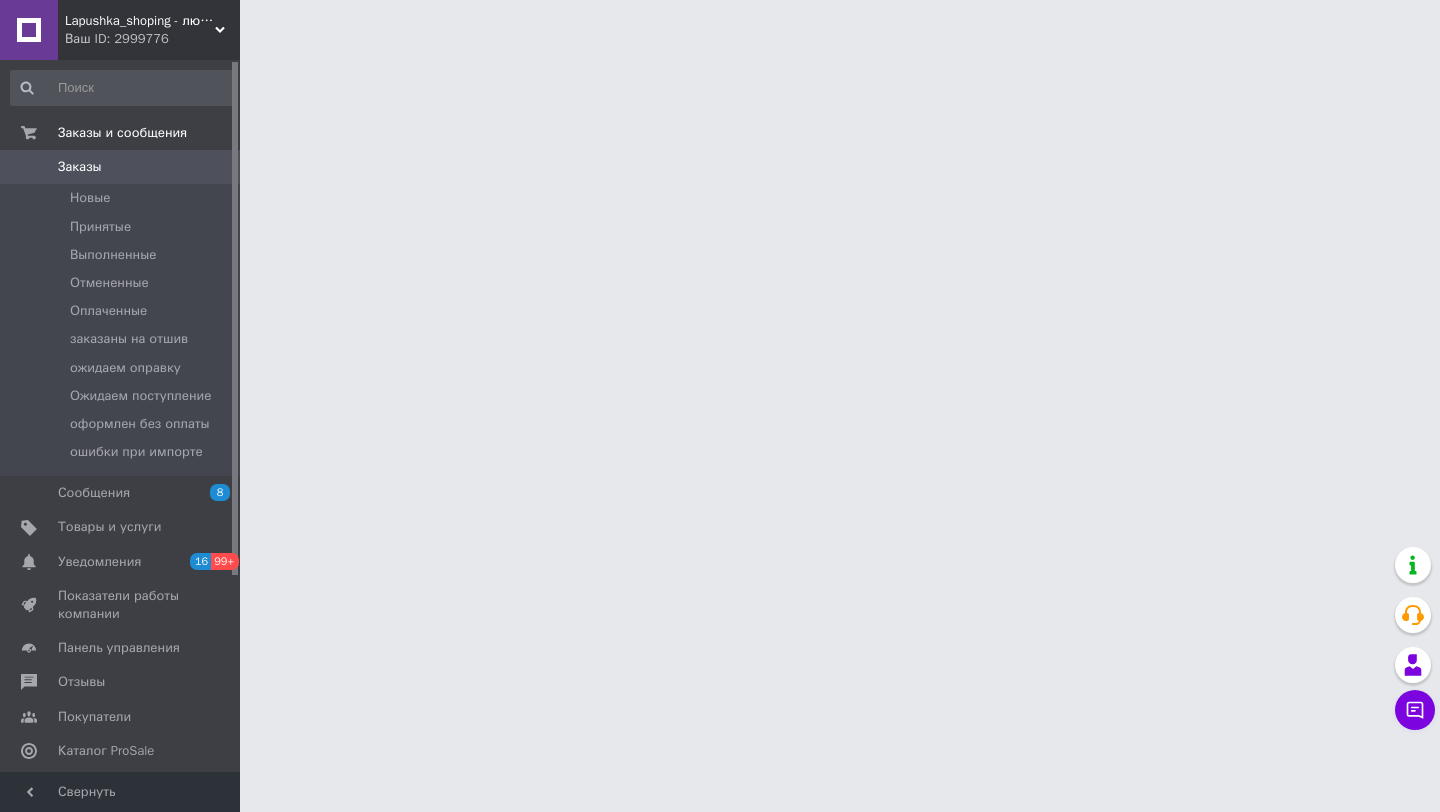 scroll, scrollTop: 0, scrollLeft: 0, axis: both 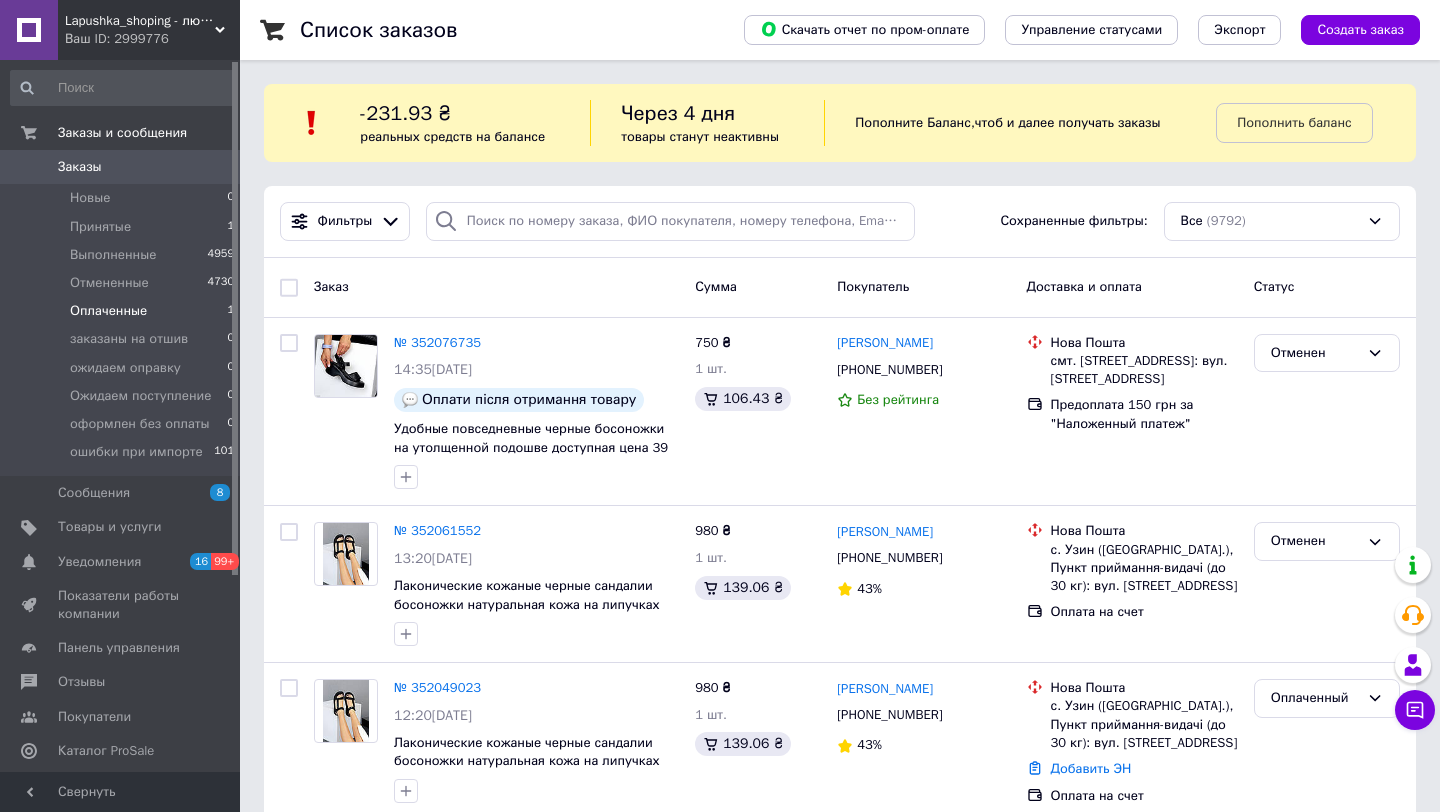 click on "Оплаченные 1" at bounding box center (123, 311) 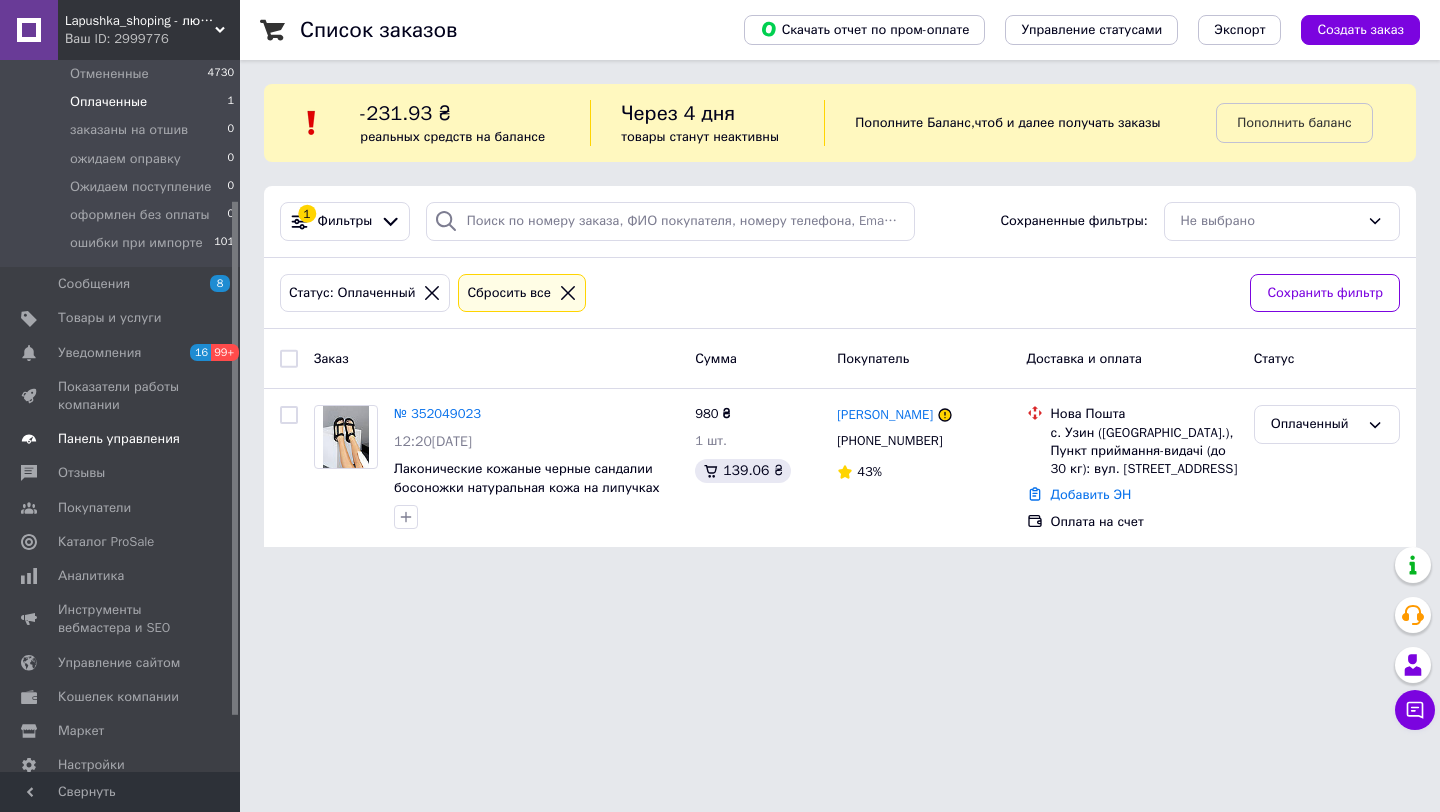 scroll, scrollTop: 231, scrollLeft: 0, axis: vertical 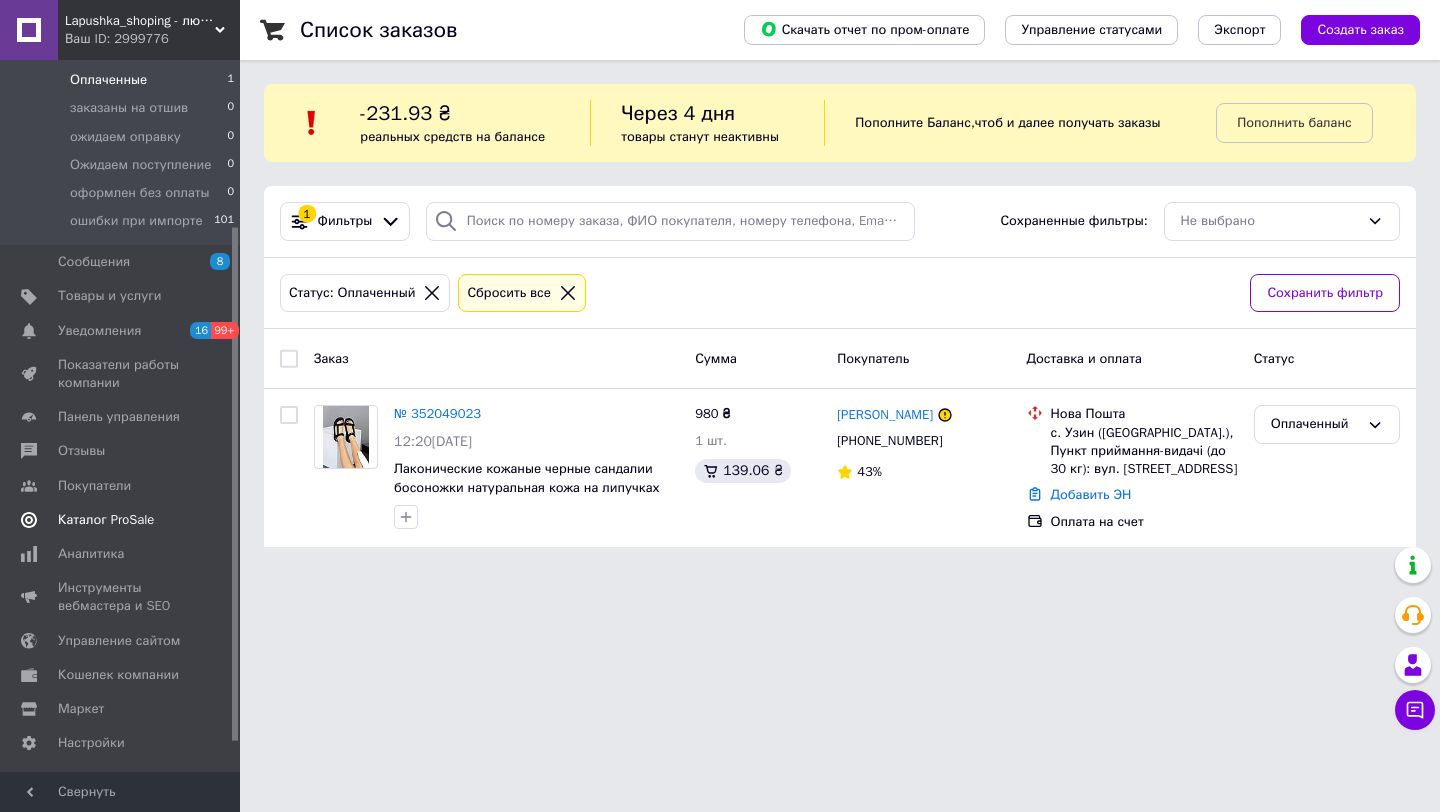 click on "Каталог ProSale" at bounding box center [106, 520] 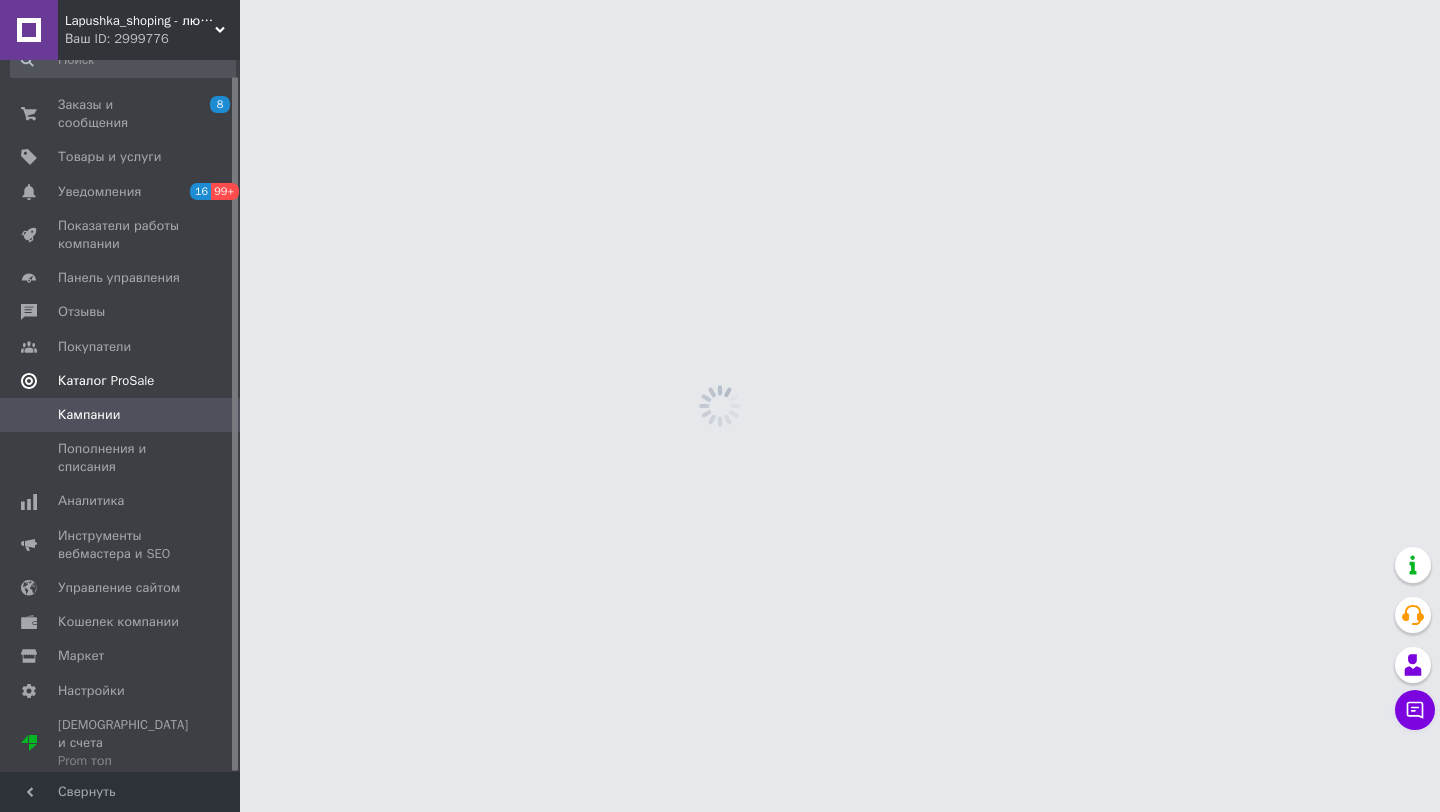scroll, scrollTop: 16, scrollLeft: 0, axis: vertical 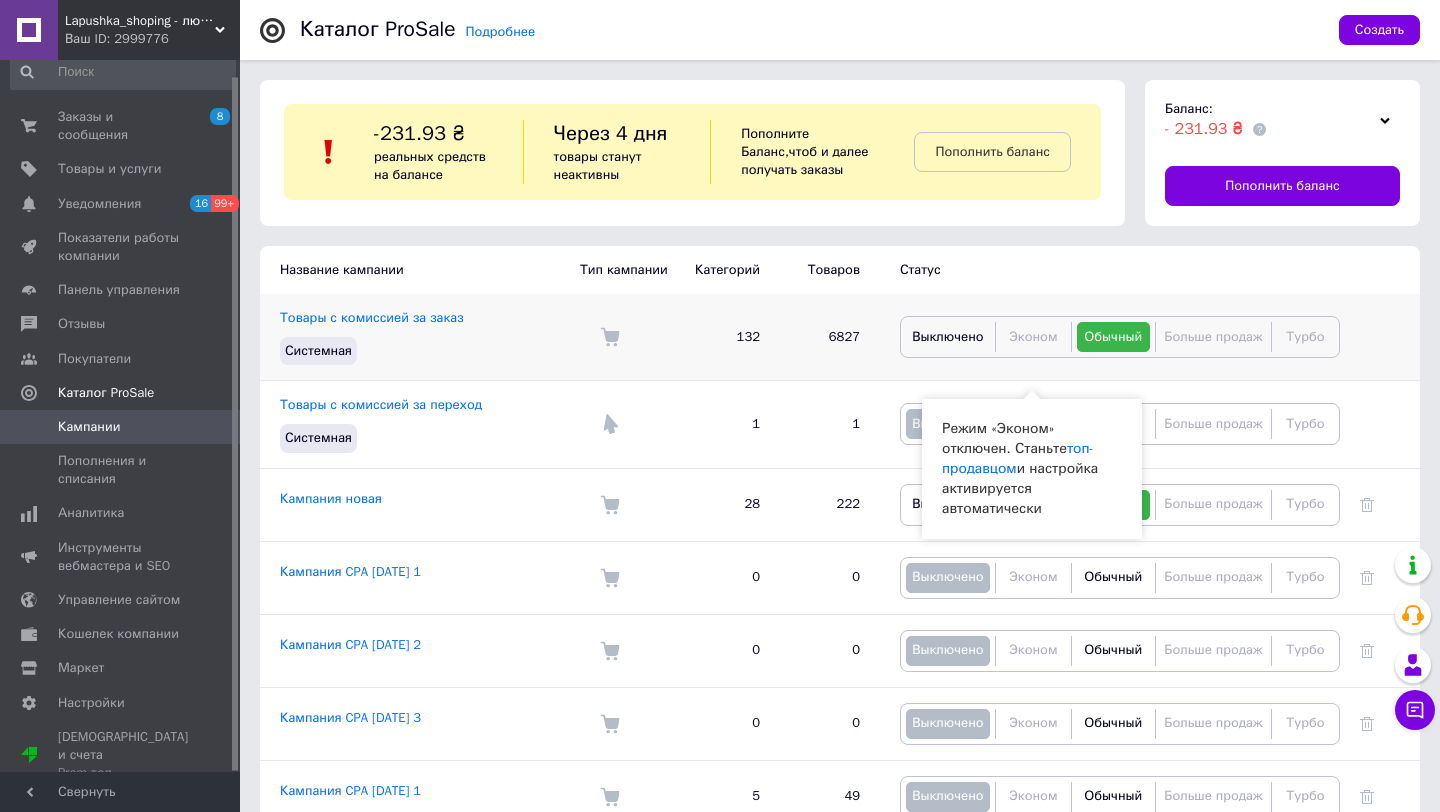 click on "Эконом" at bounding box center (1033, 336) 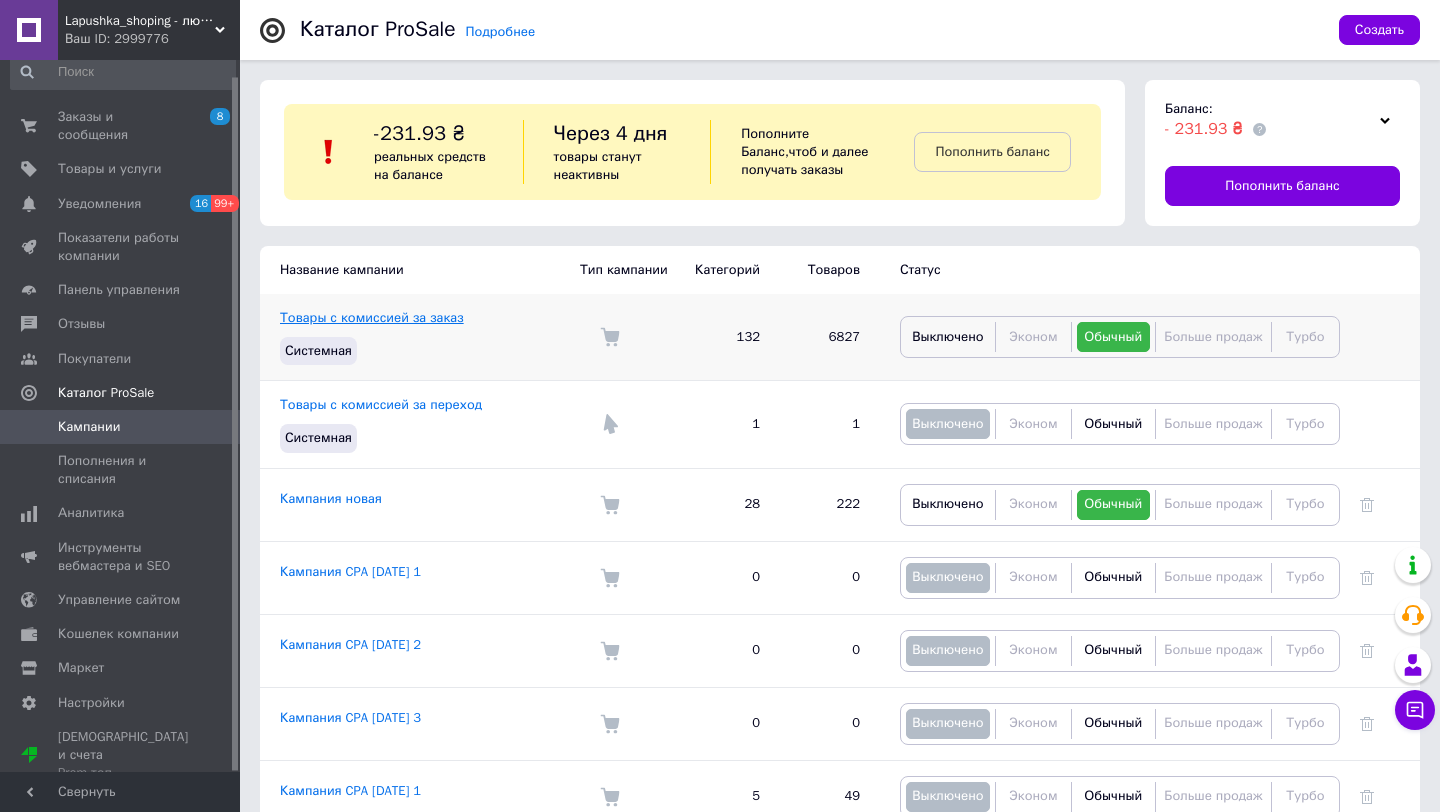 click on "Товары с комиссией за заказ" at bounding box center [372, 317] 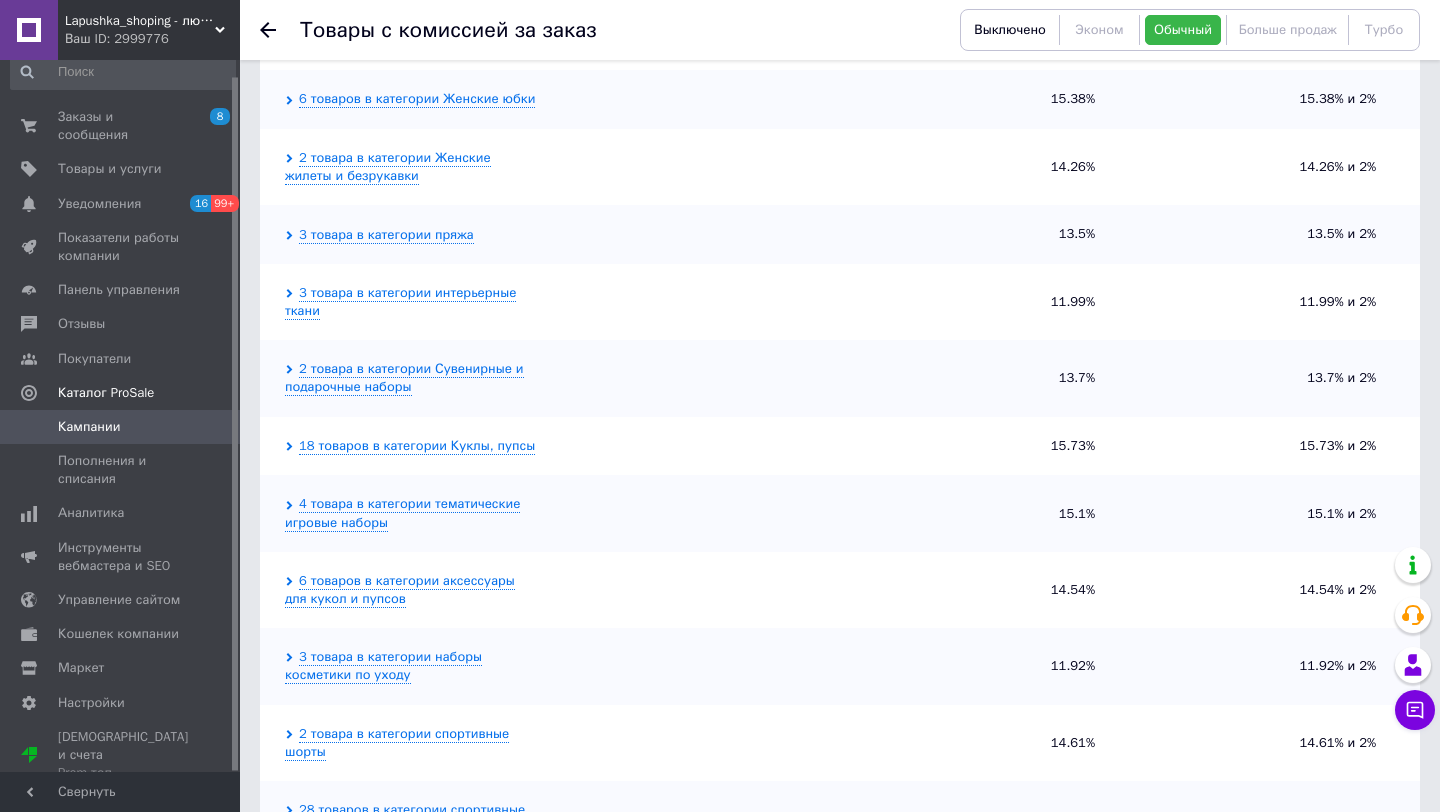 scroll, scrollTop: 1410, scrollLeft: 0, axis: vertical 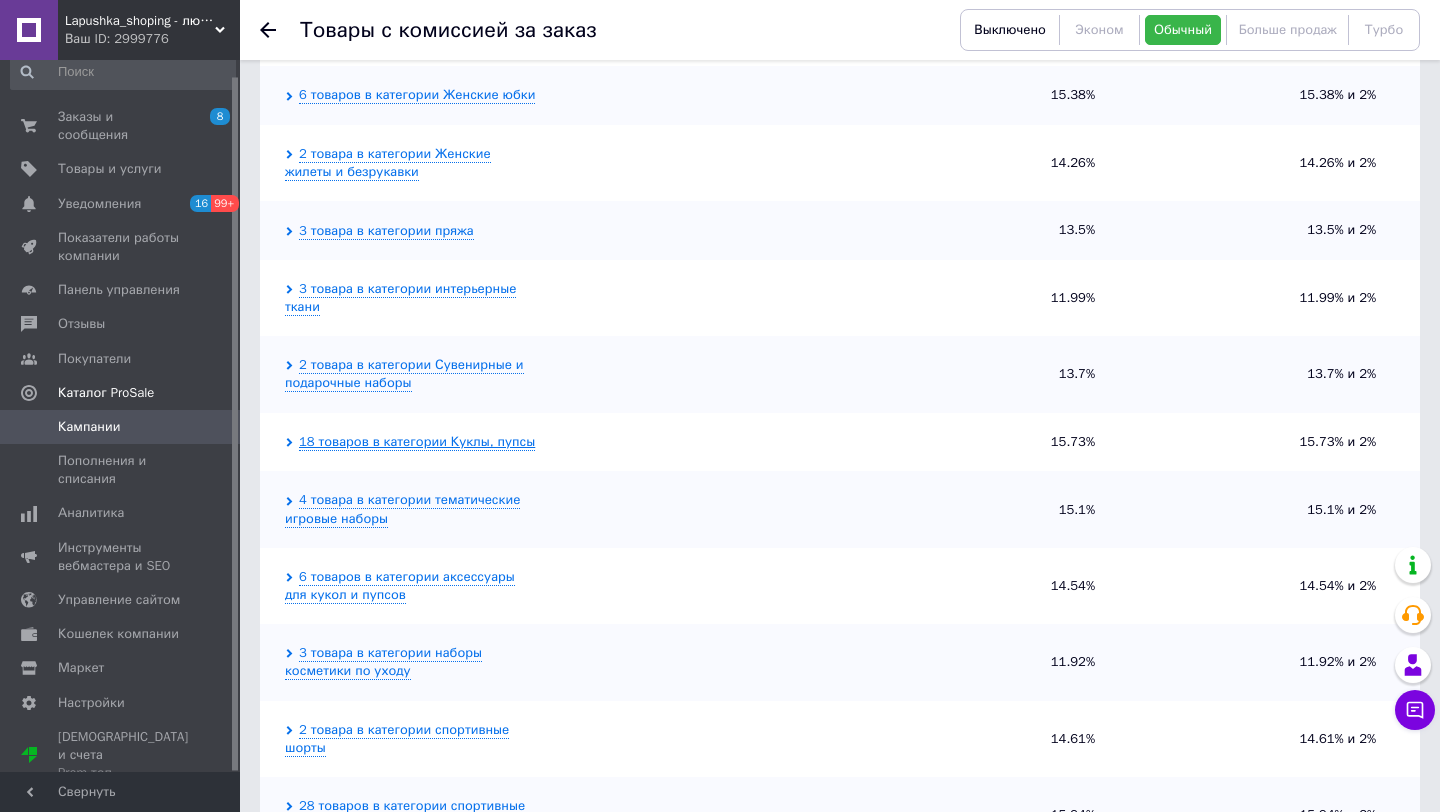 click on "18 товаров в категории Куклы, пупсы" at bounding box center (417, 442) 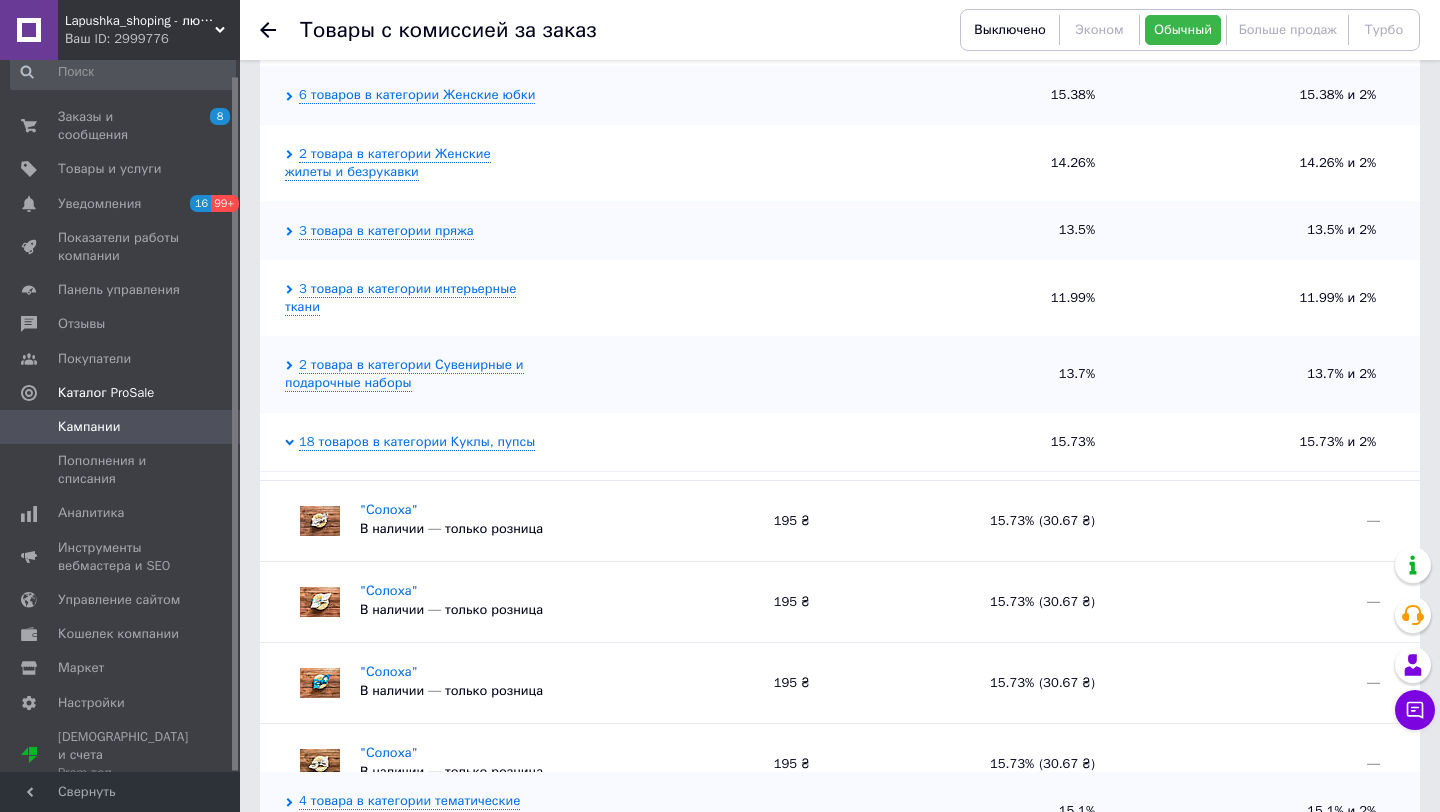 scroll, scrollTop: 400, scrollLeft: 0, axis: vertical 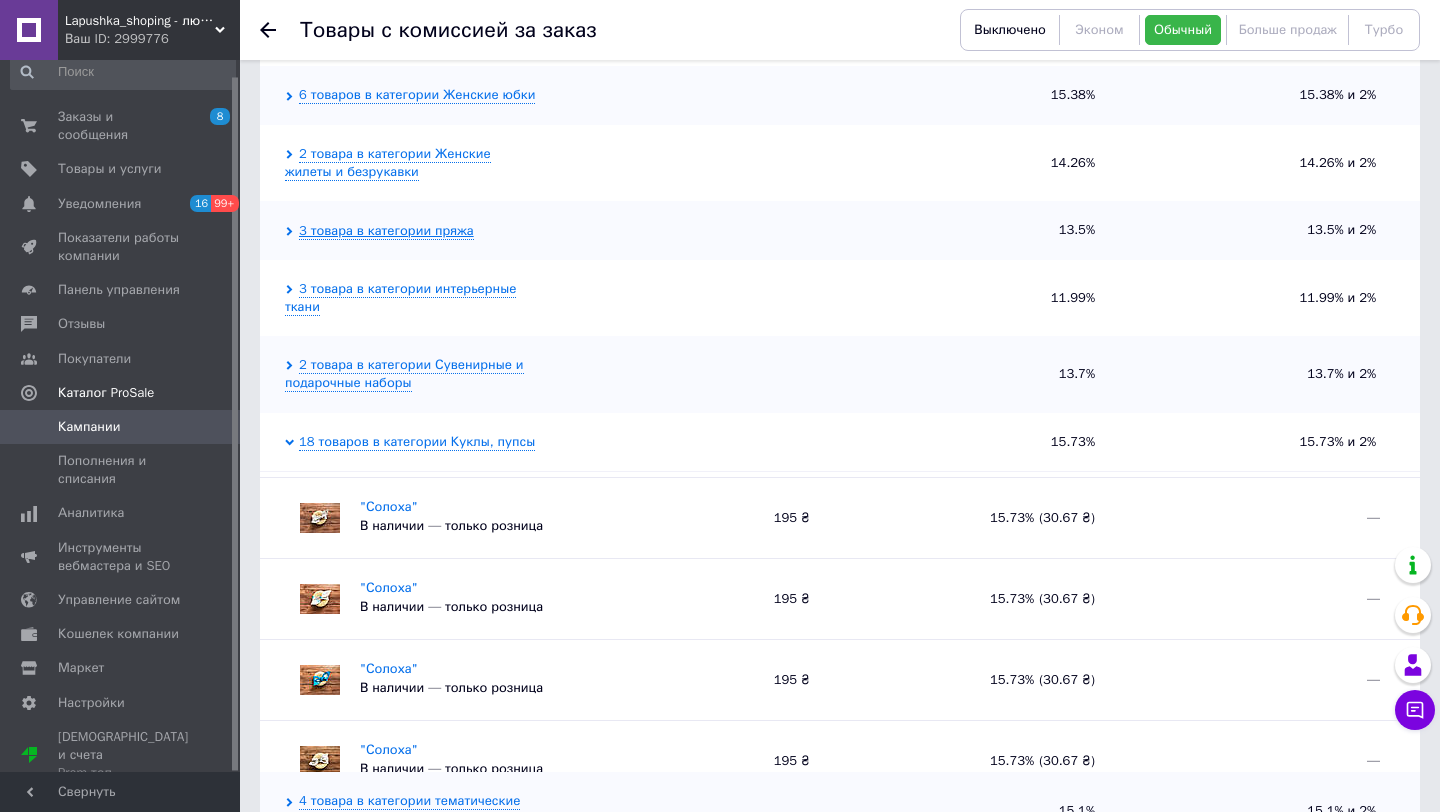 click on "3 товара в категории пряжа" at bounding box center (386, 231) 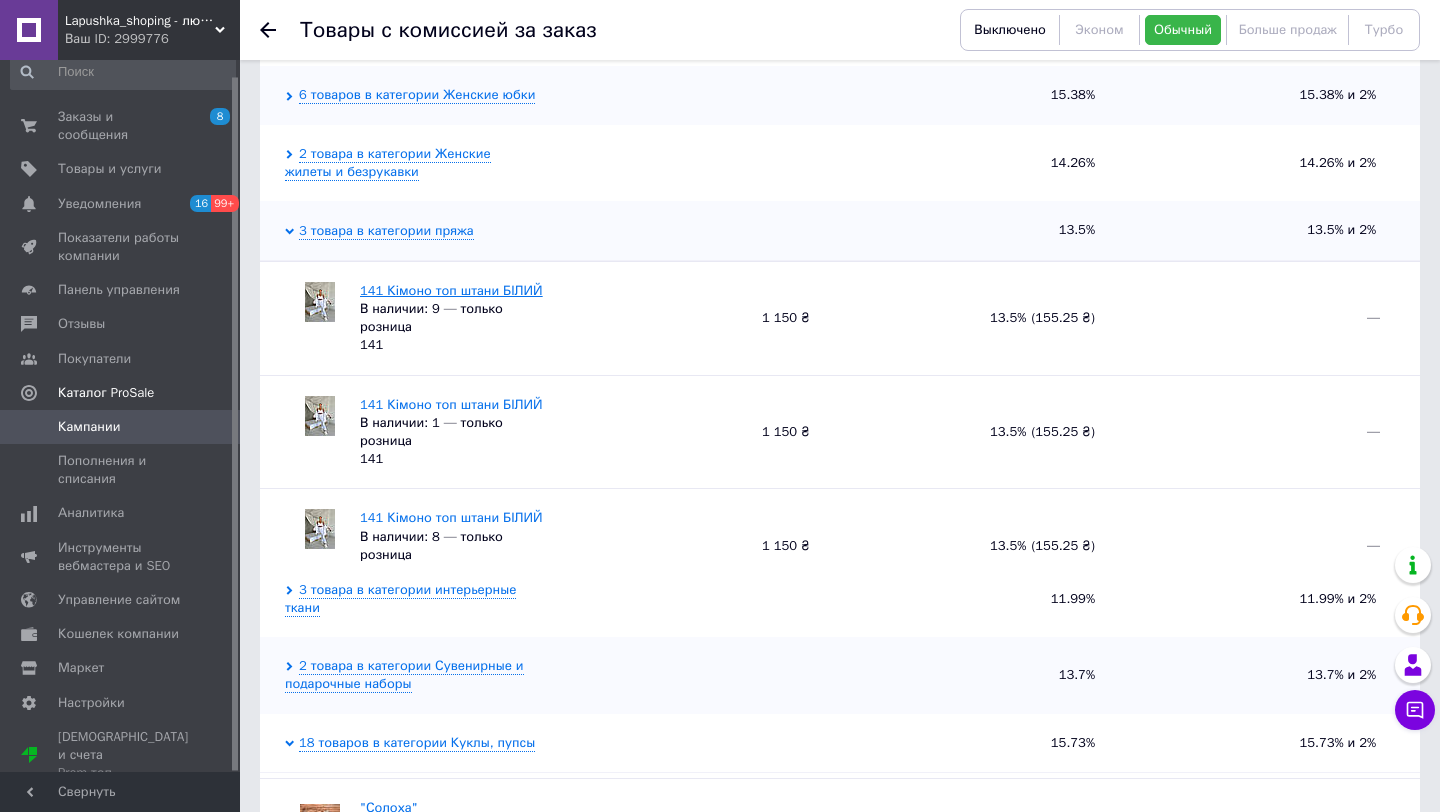 click on "141 Кімоно топ штани БІЛИЙ" at bounding box center (451, 290) 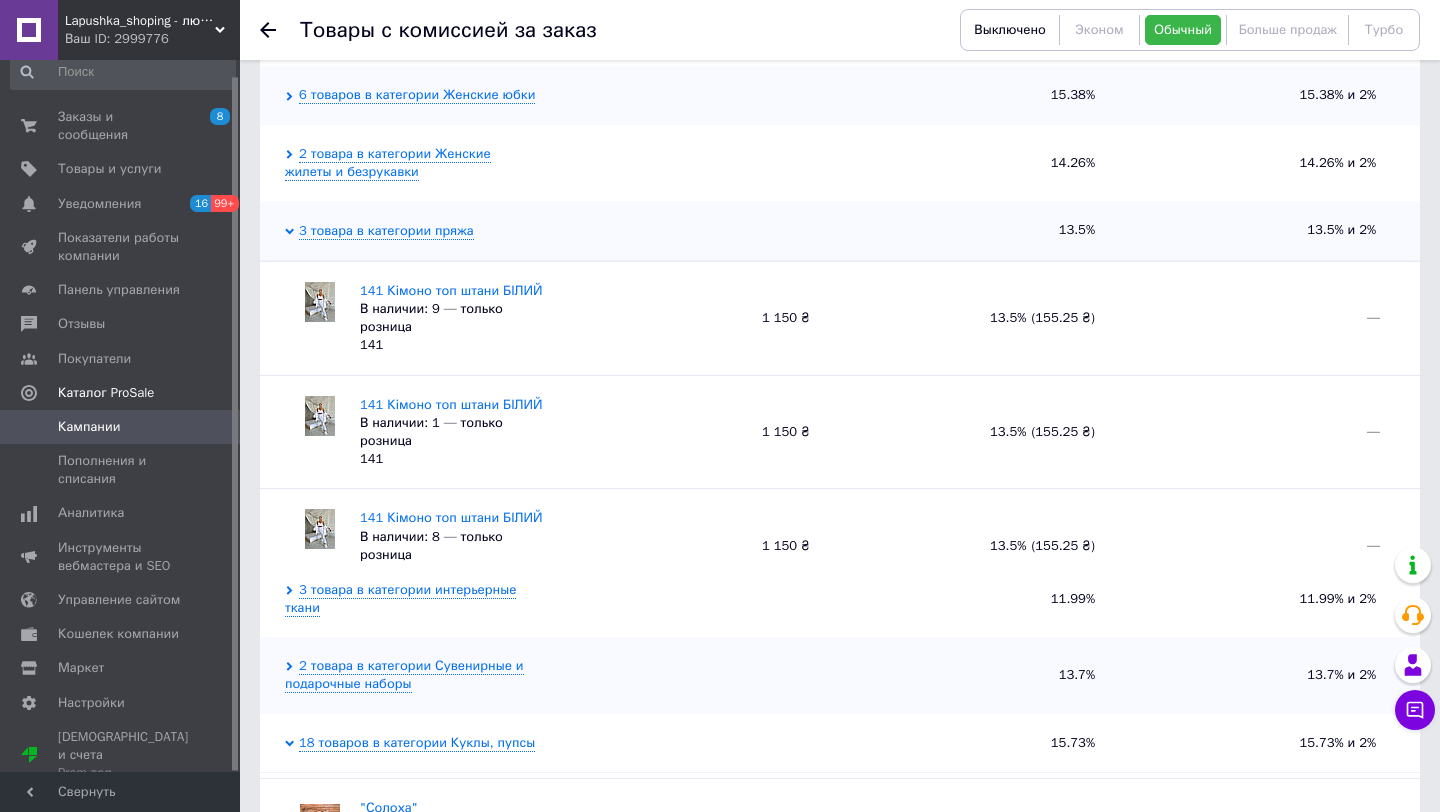 scroll, scrollTop: 1381, scrollLeft: 0, axis: vertical 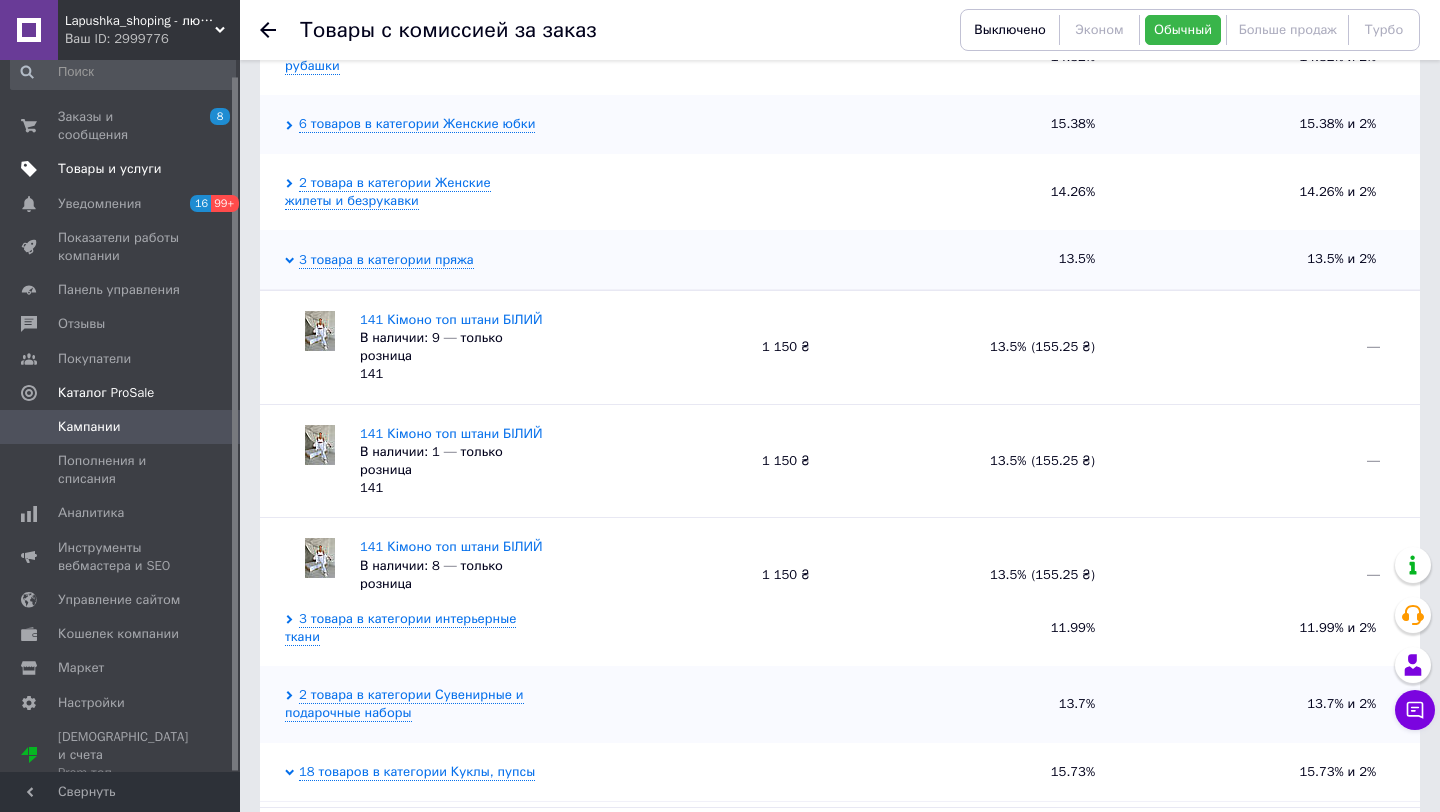 click on "Товары и услуги" at bounding box center [110, 169] 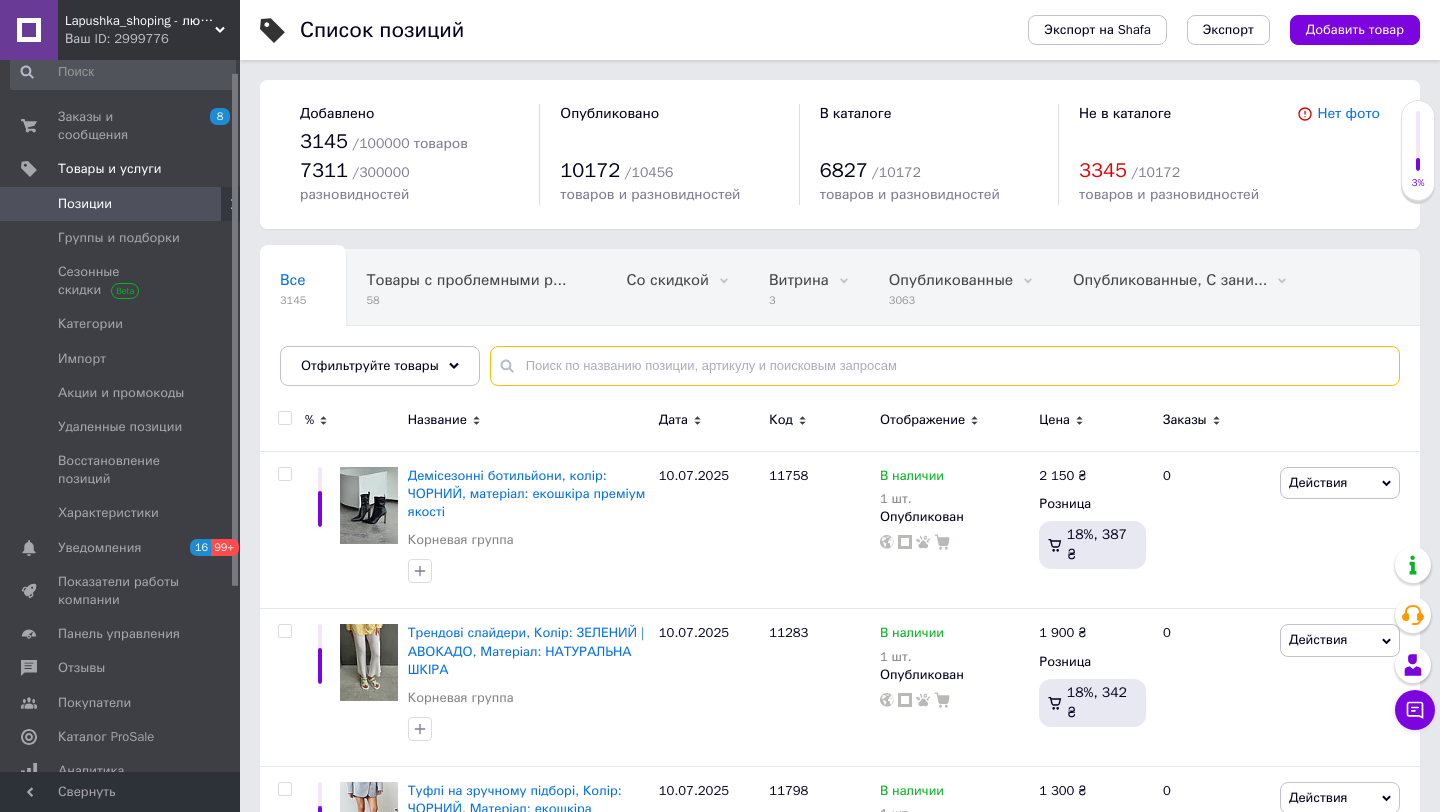 click at bounding box center (945, 366) 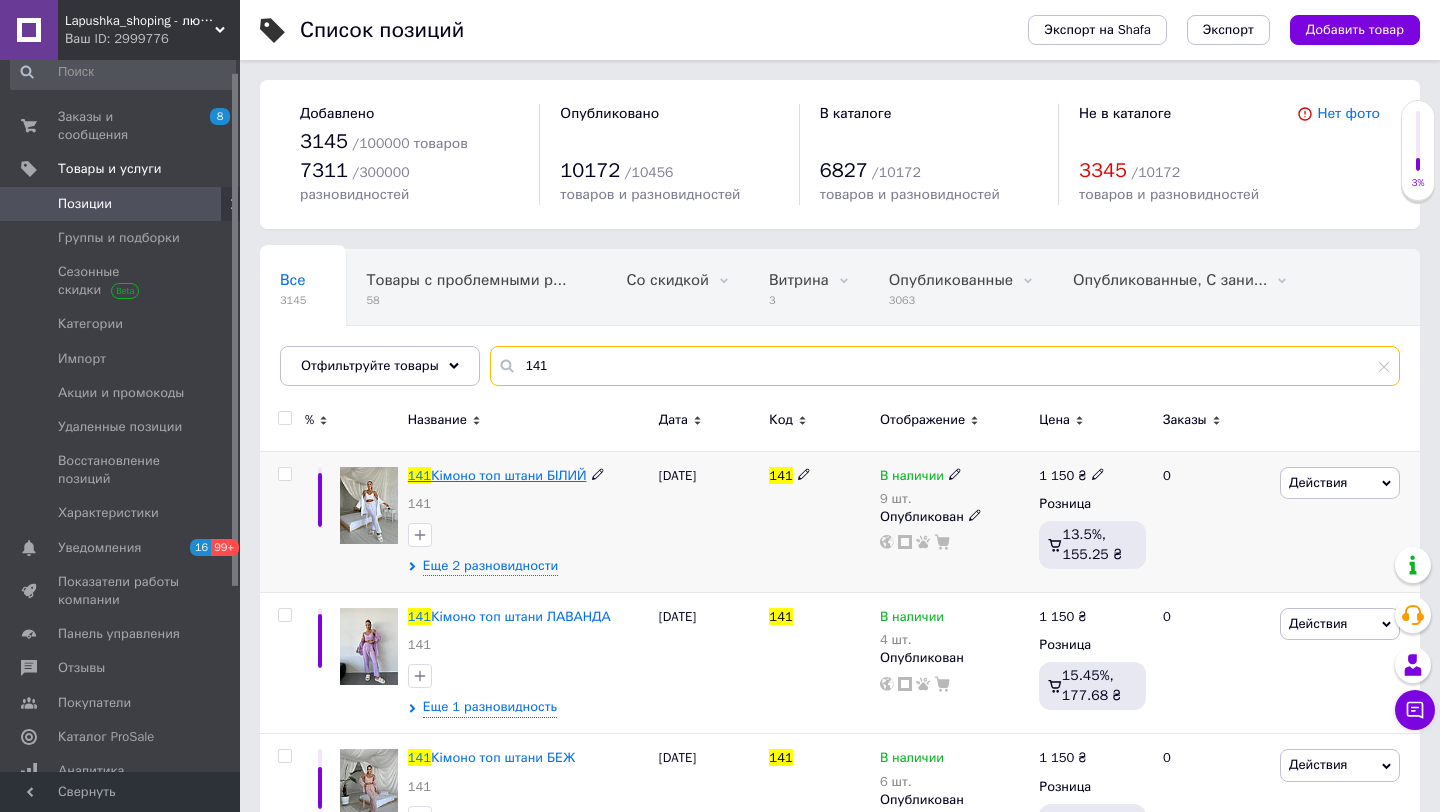 type on "141" 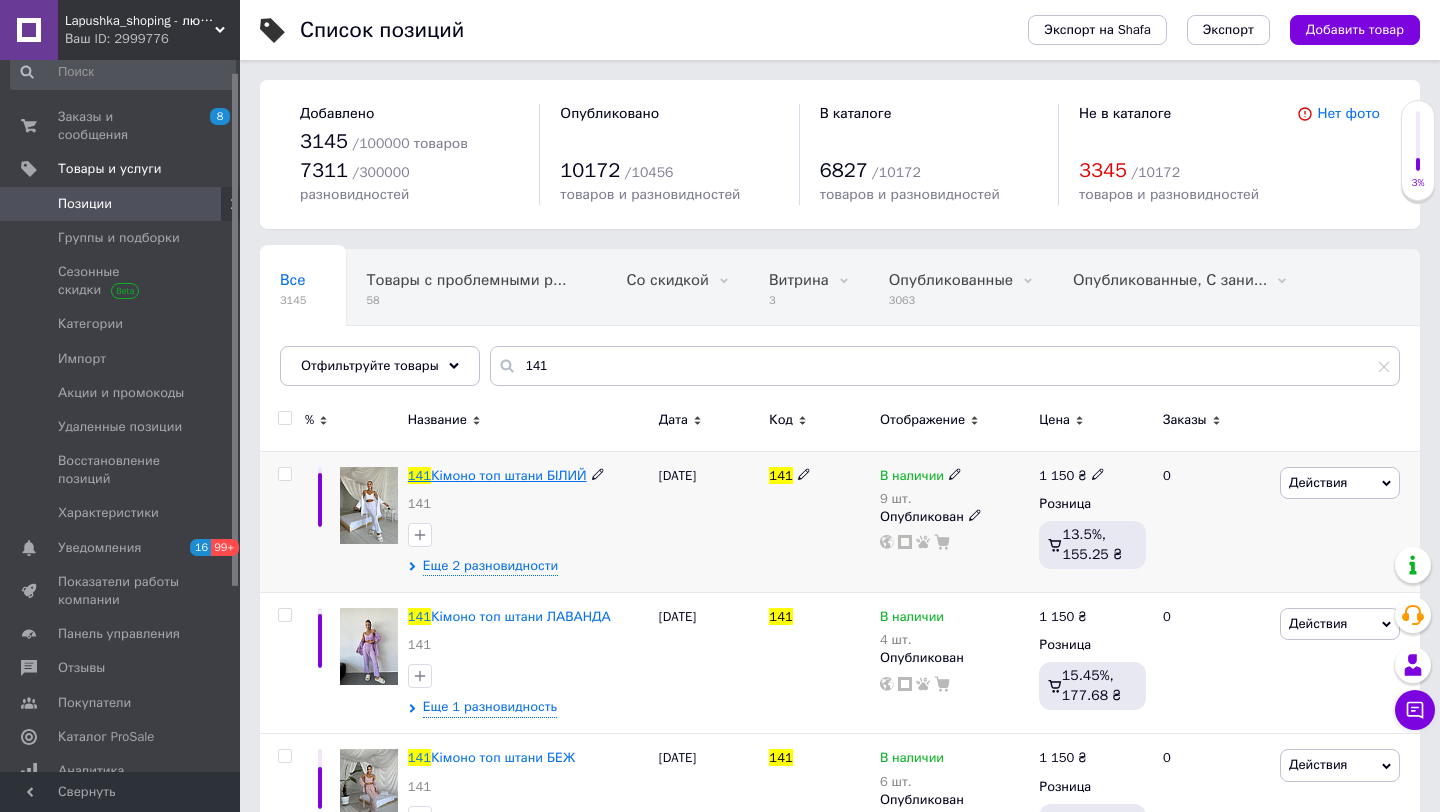 click on "Кімоно топ штани БІЛИЙ" at bounding box center [508, 475] 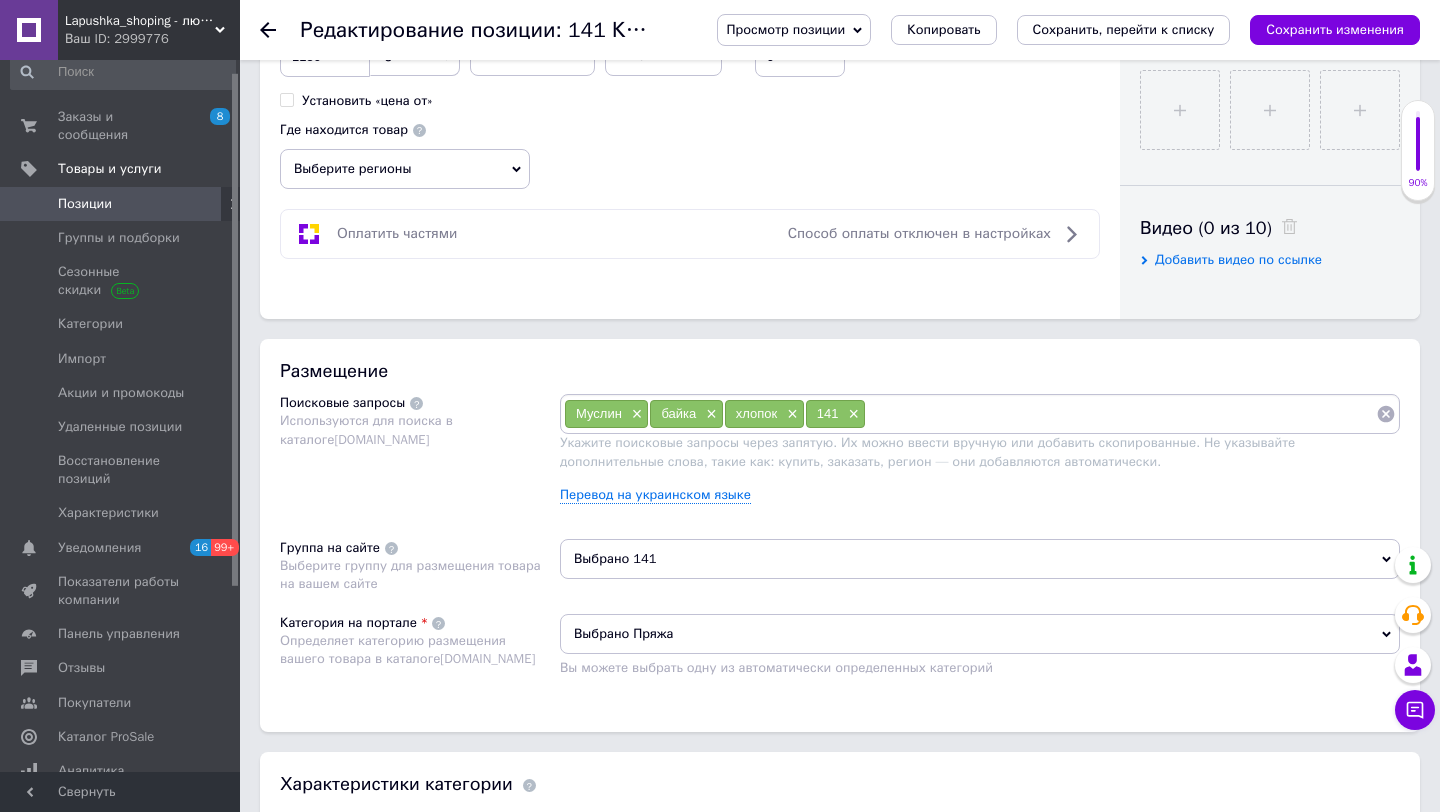 scroll, scrollTop: 889, scrollLeft: 0, axis: vertical 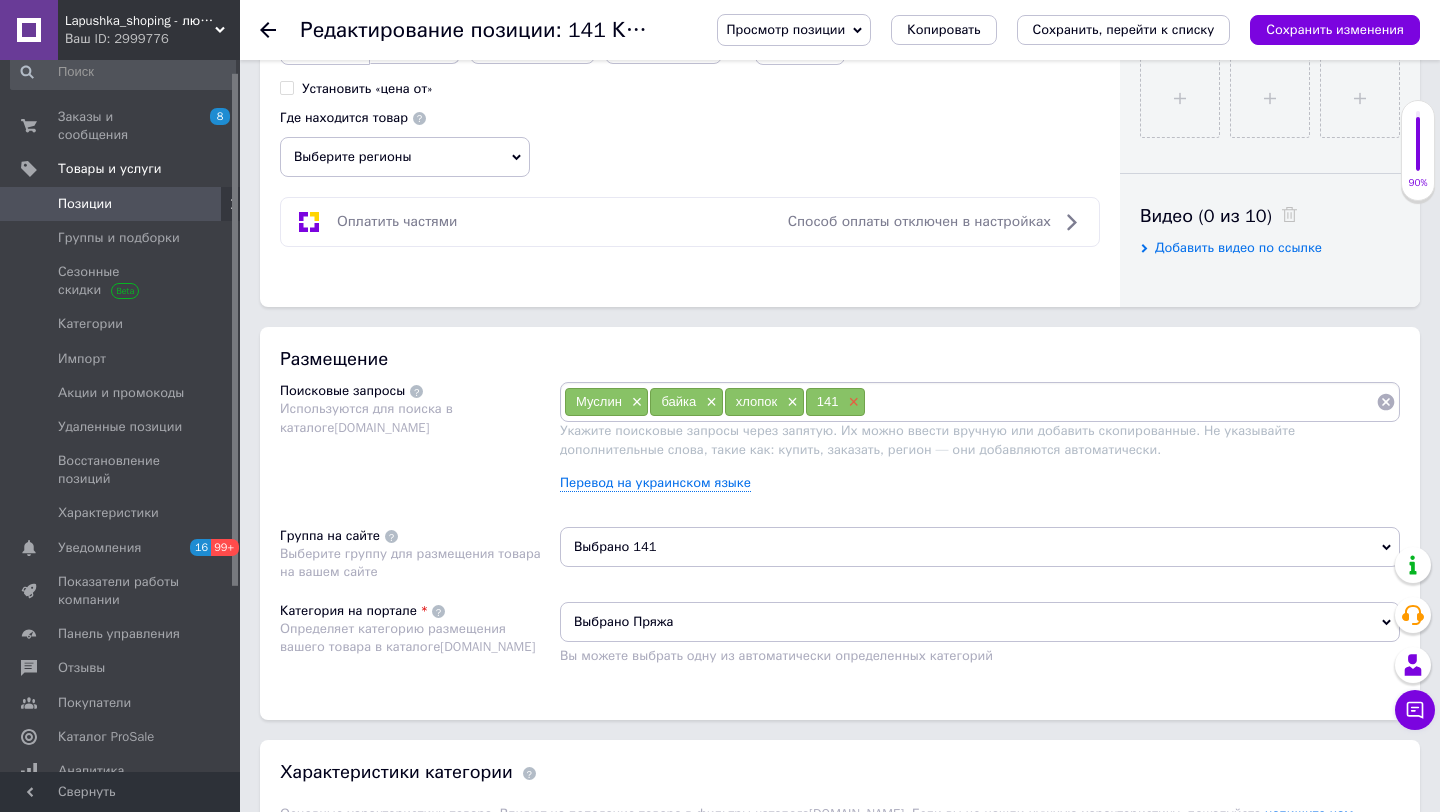 click on "×" at bounding box center [851, 402] 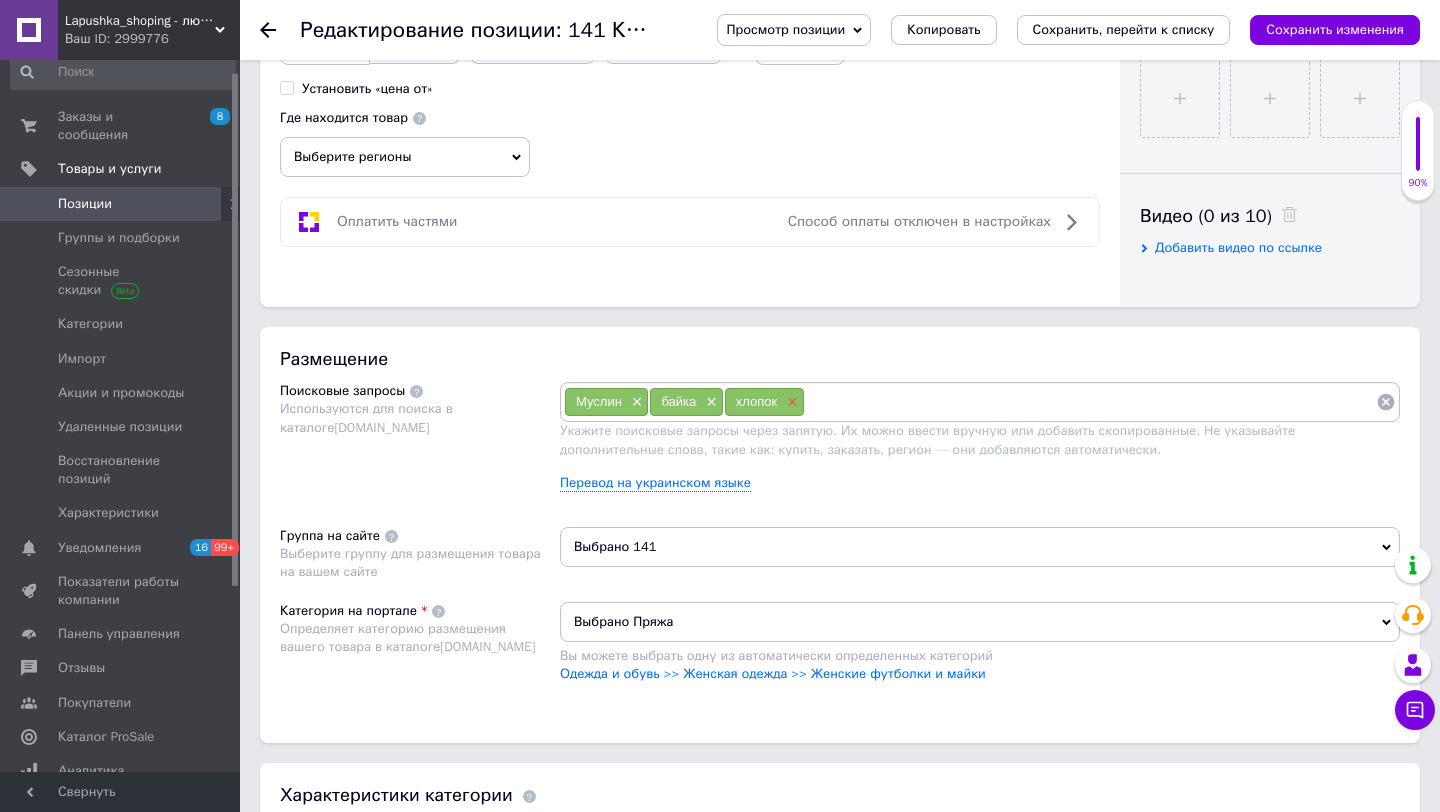 click on "×" at bounding box center (790, 402) 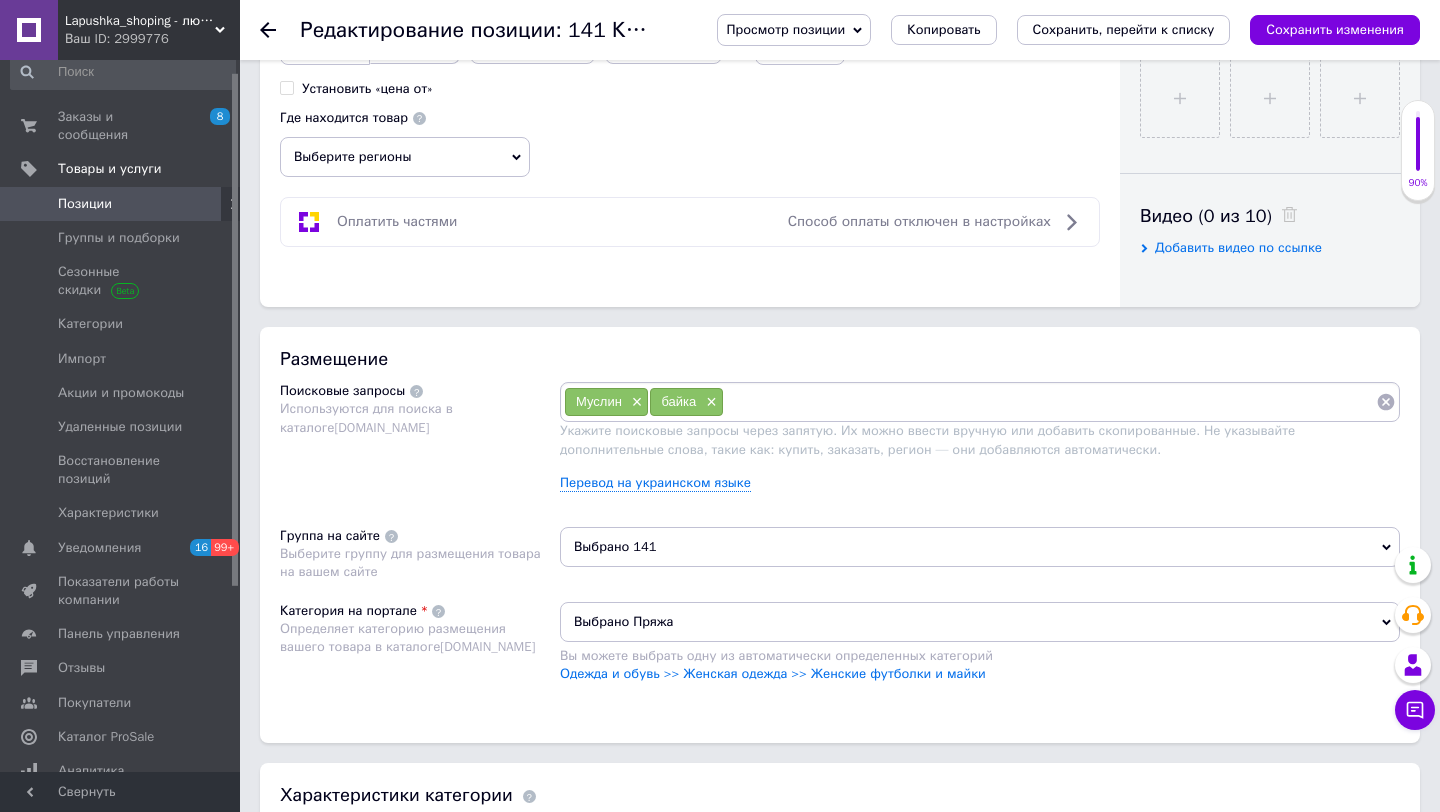click at bounding box center [1050, 402] 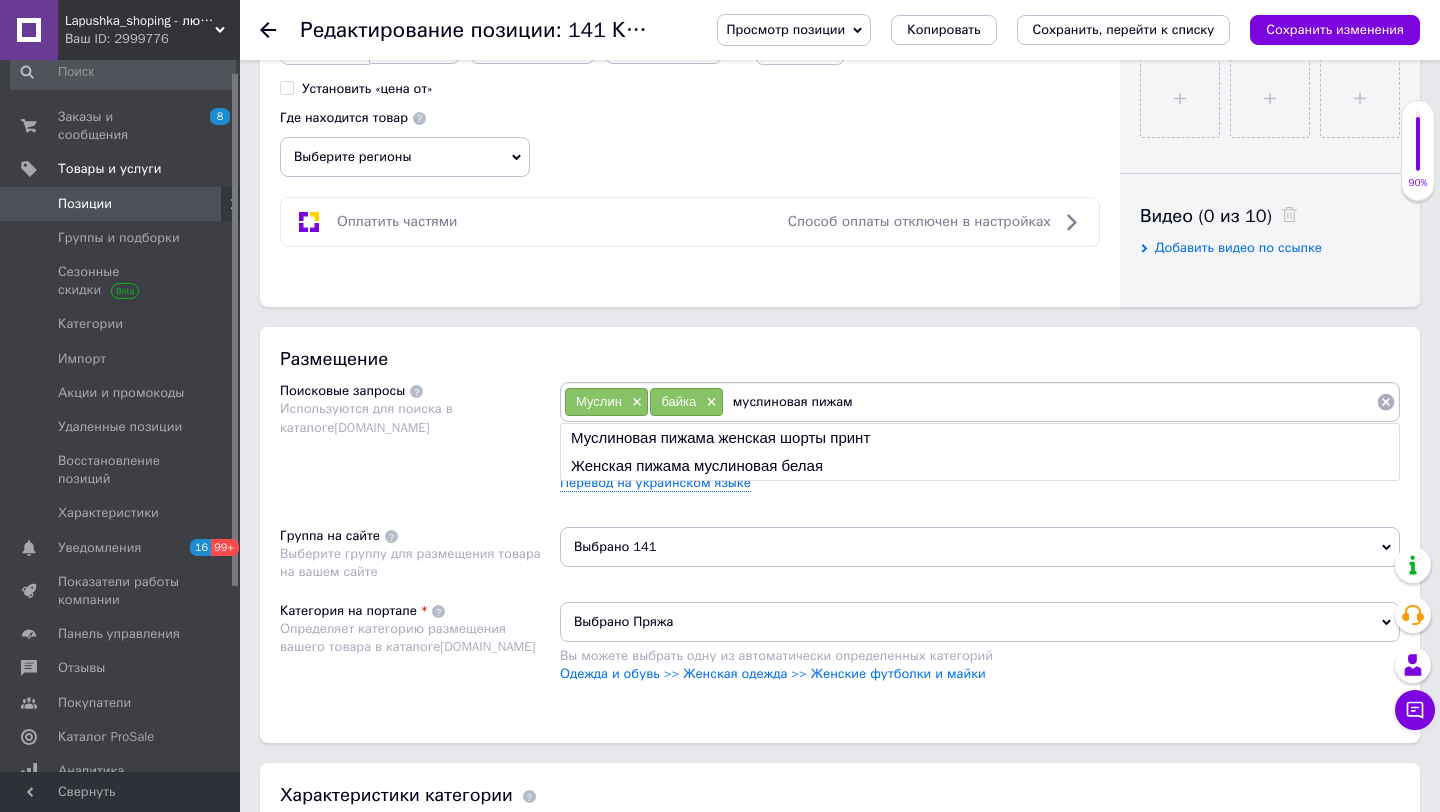 type on "муслиновая пижама" 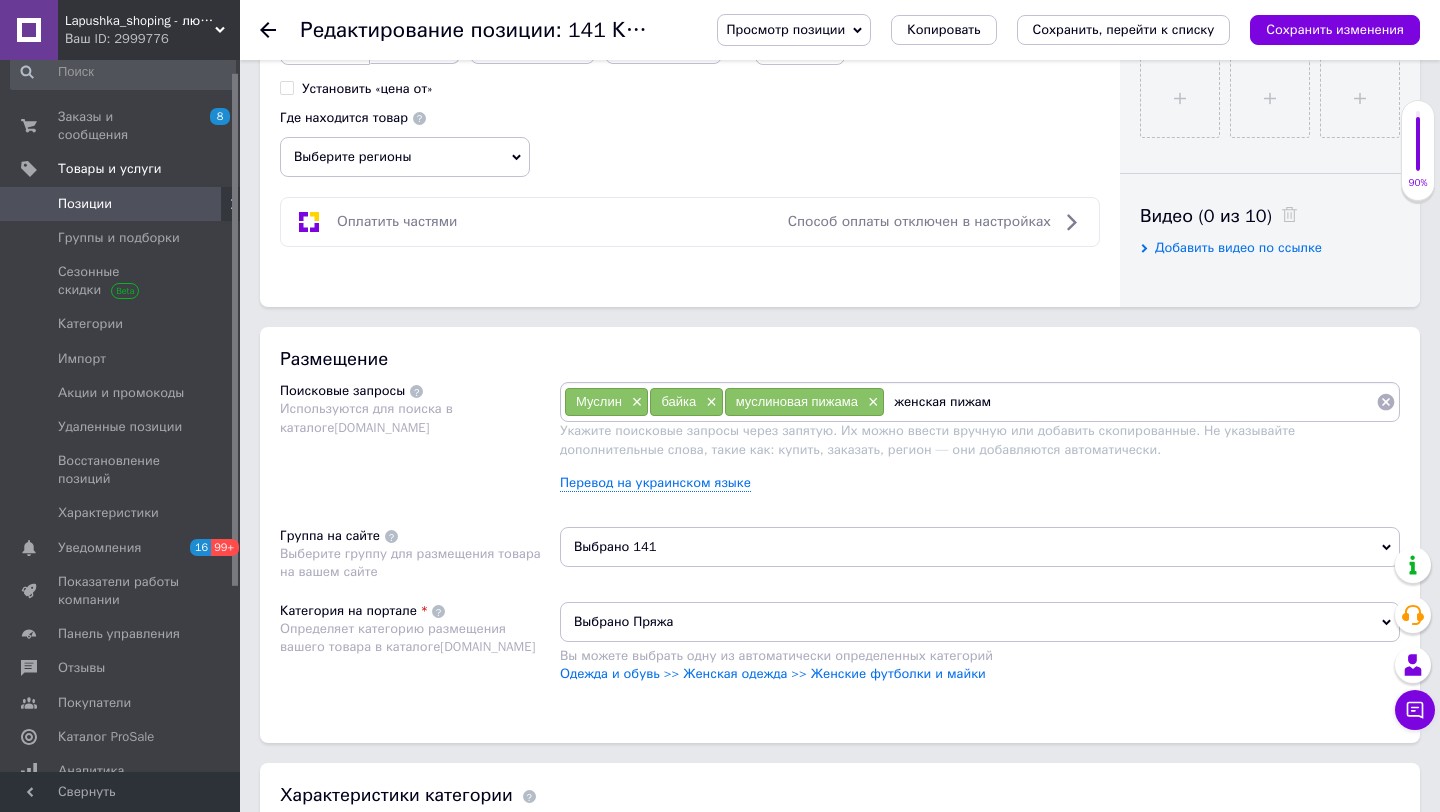 type on "женская пижама" 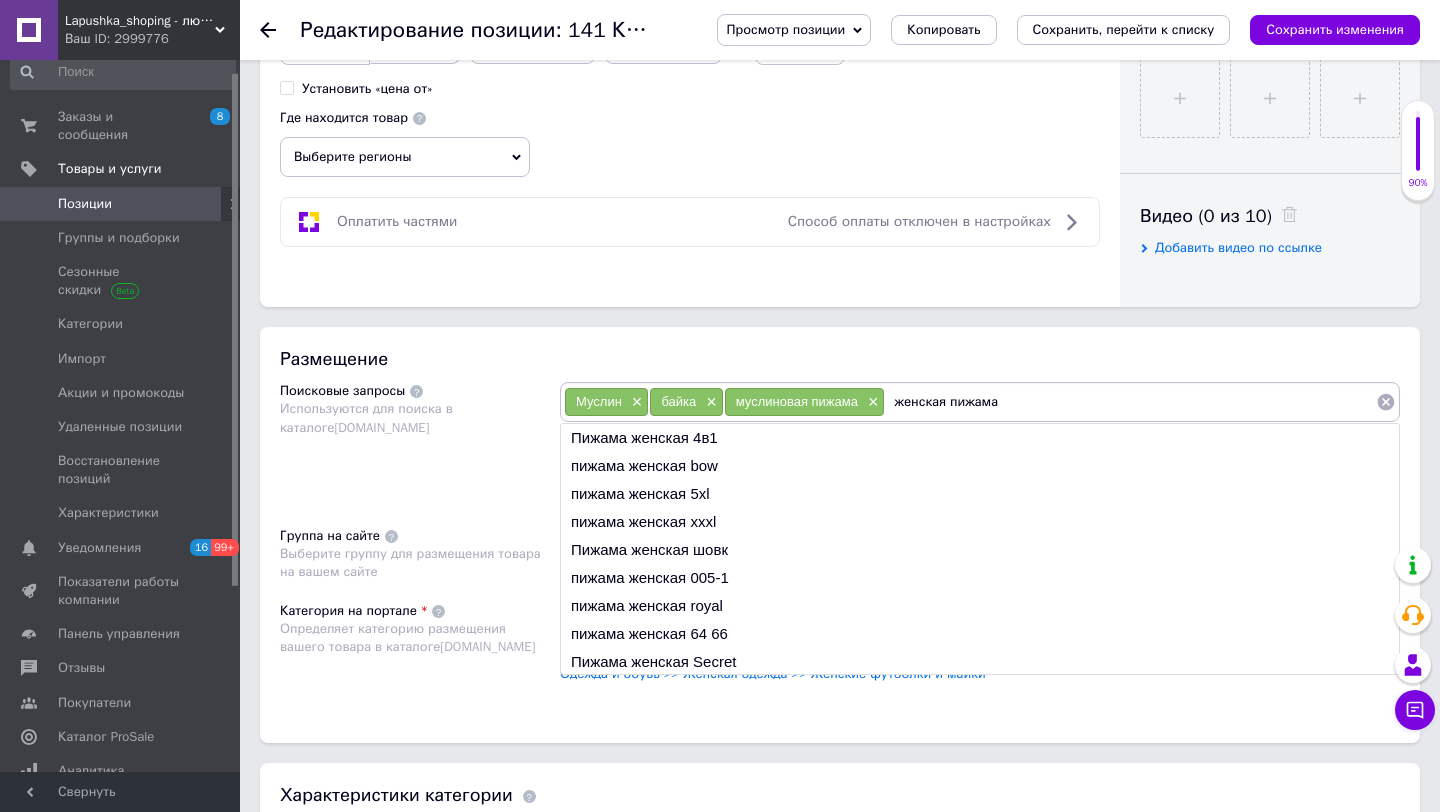 type 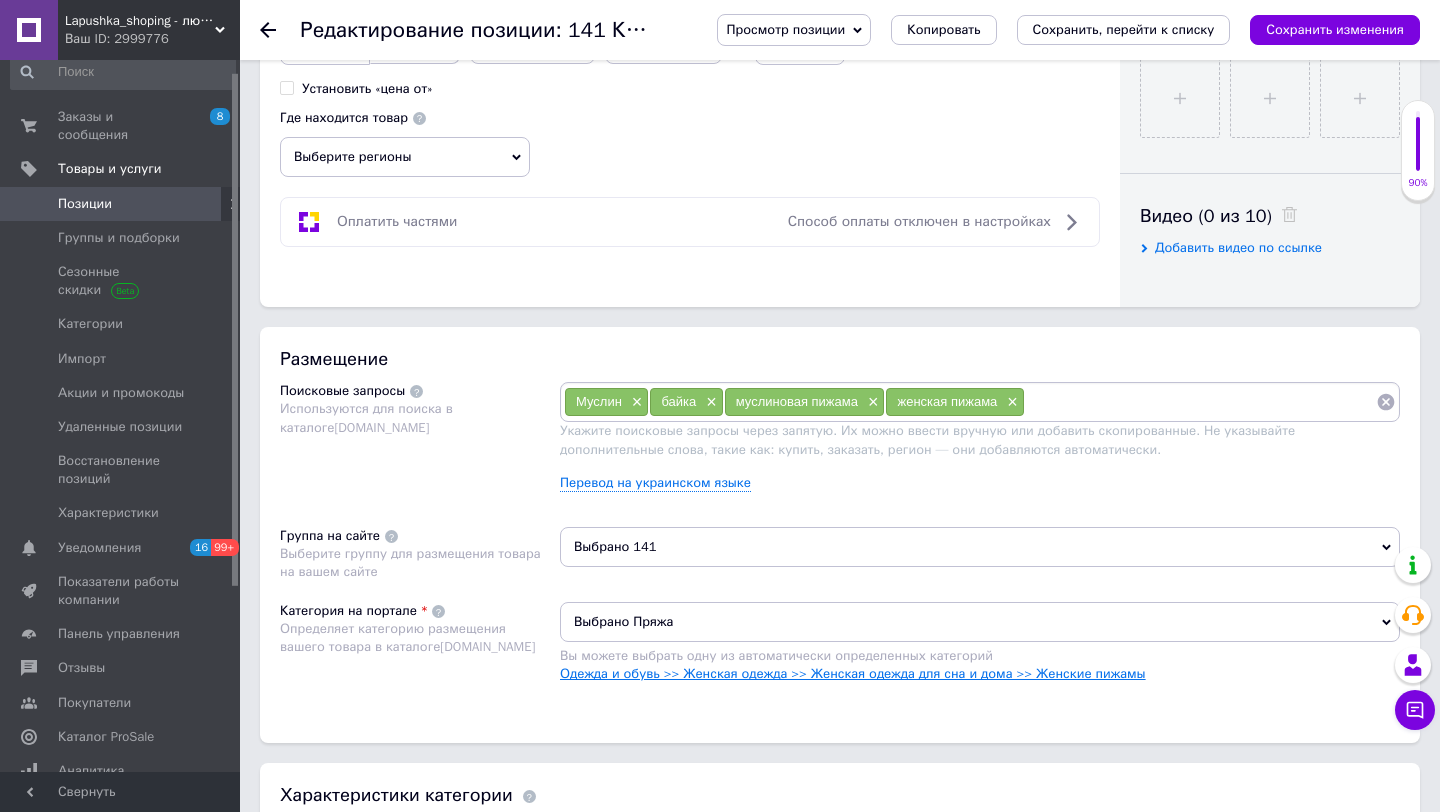 click on "Одежда и обувь >> Женская одежда >> Женская одежда для сна и дома >> Женские пижамы" at bounding box center [853, 673] 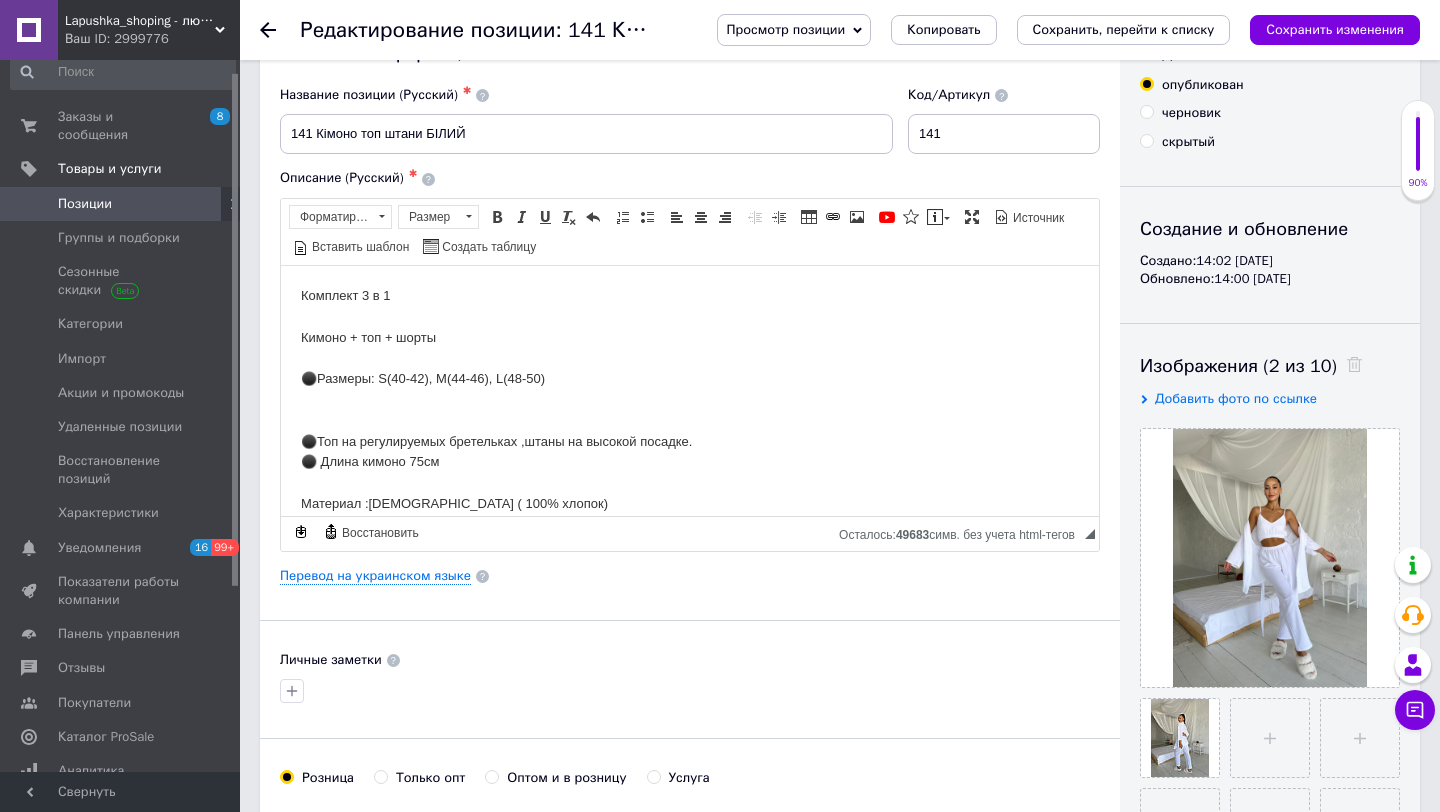 scroll, scrollTop: 0, scrollLeft: 0, axis: both 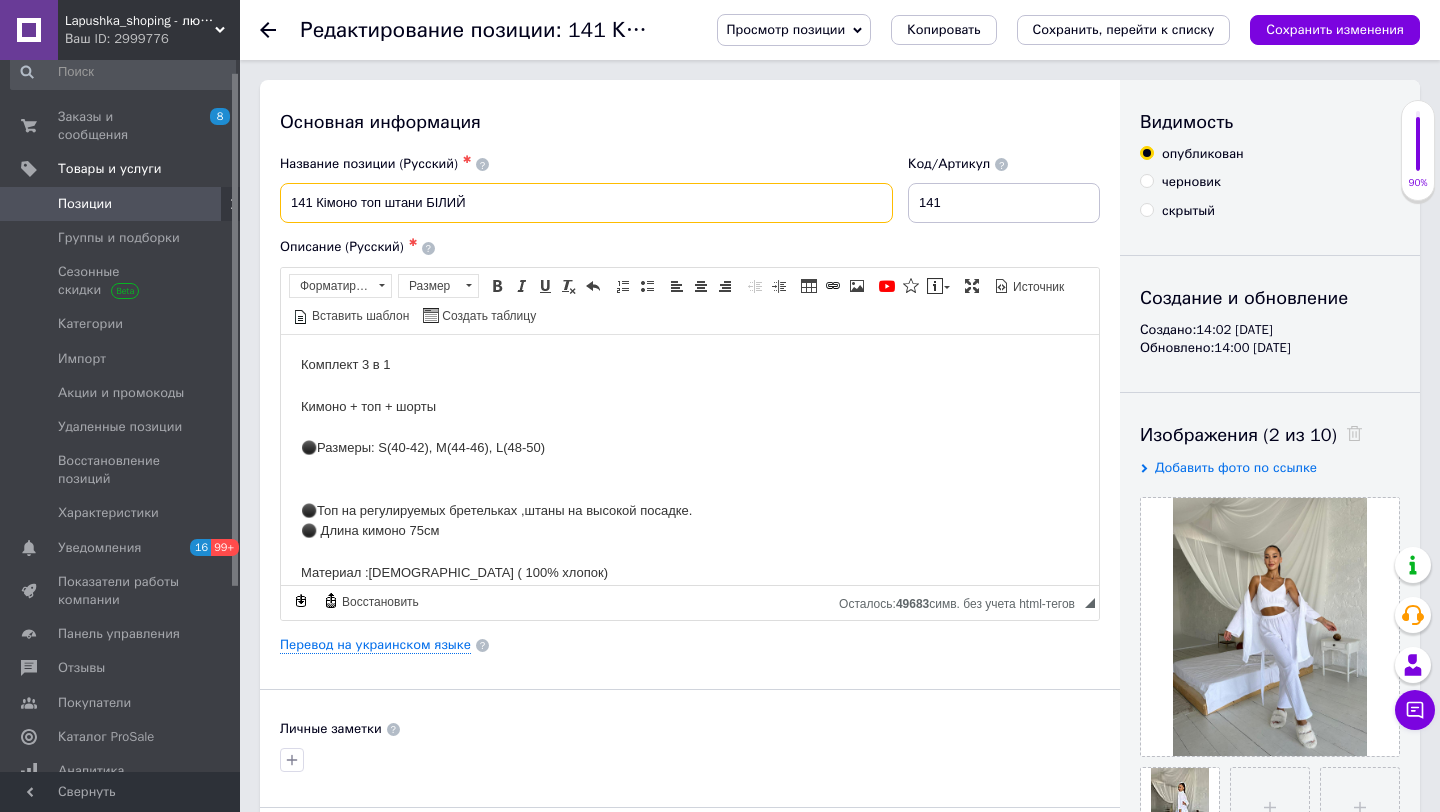 click on "141 Кімоно топ штани БІЛИЙ" at bounding box center (586, 203) 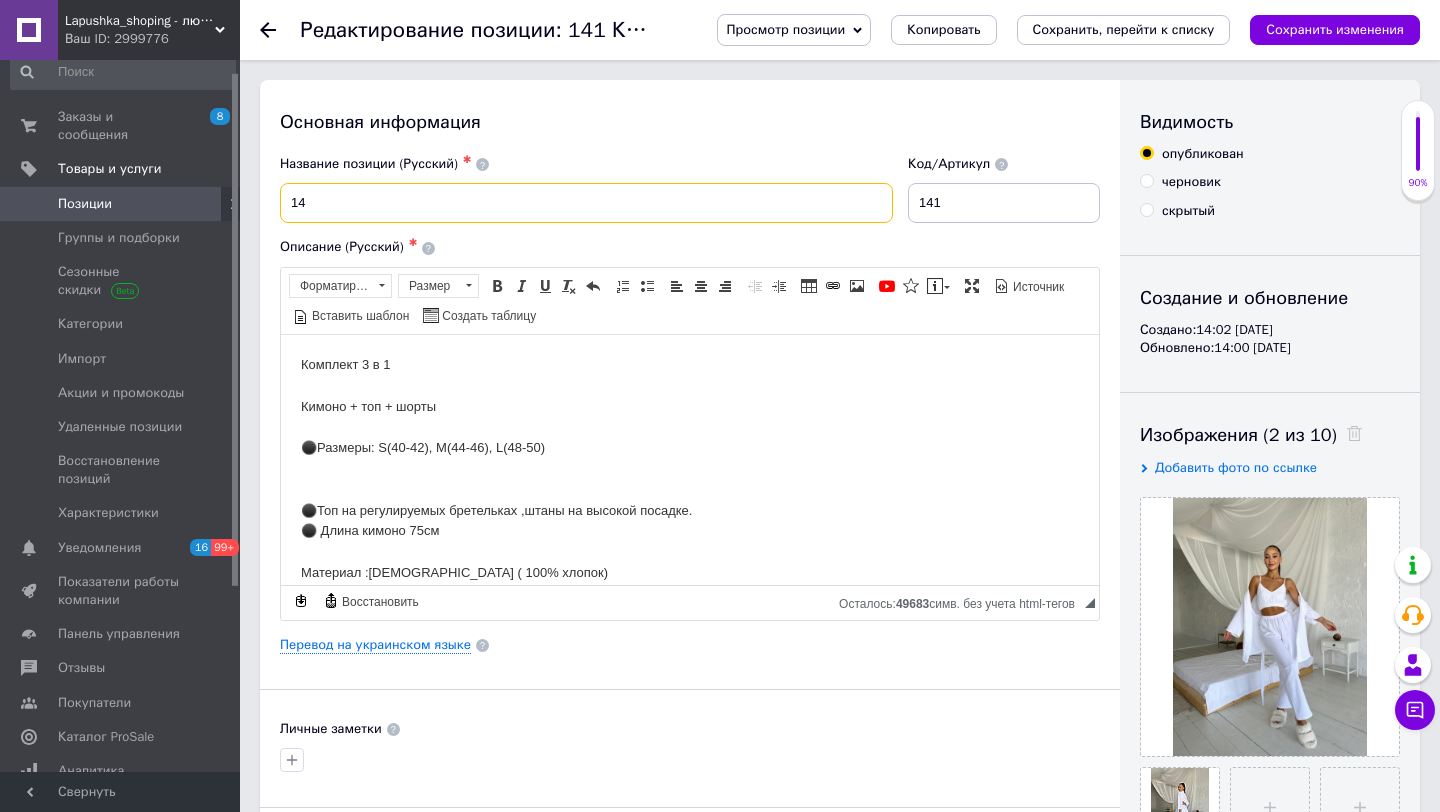 type on "1" 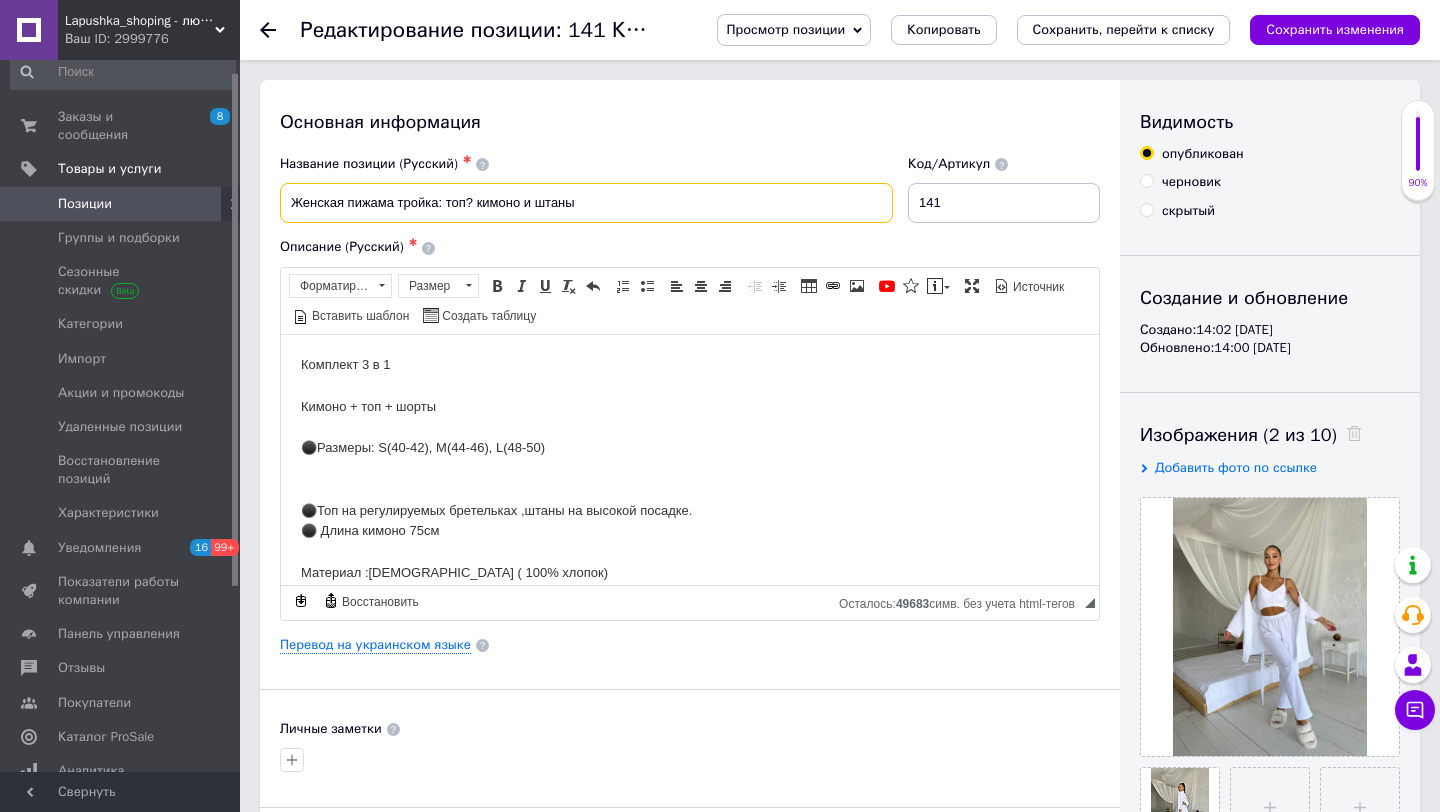 click on "Женская пижама тройка: топ? кимоно и штаны" at bounding box center [586, 203] 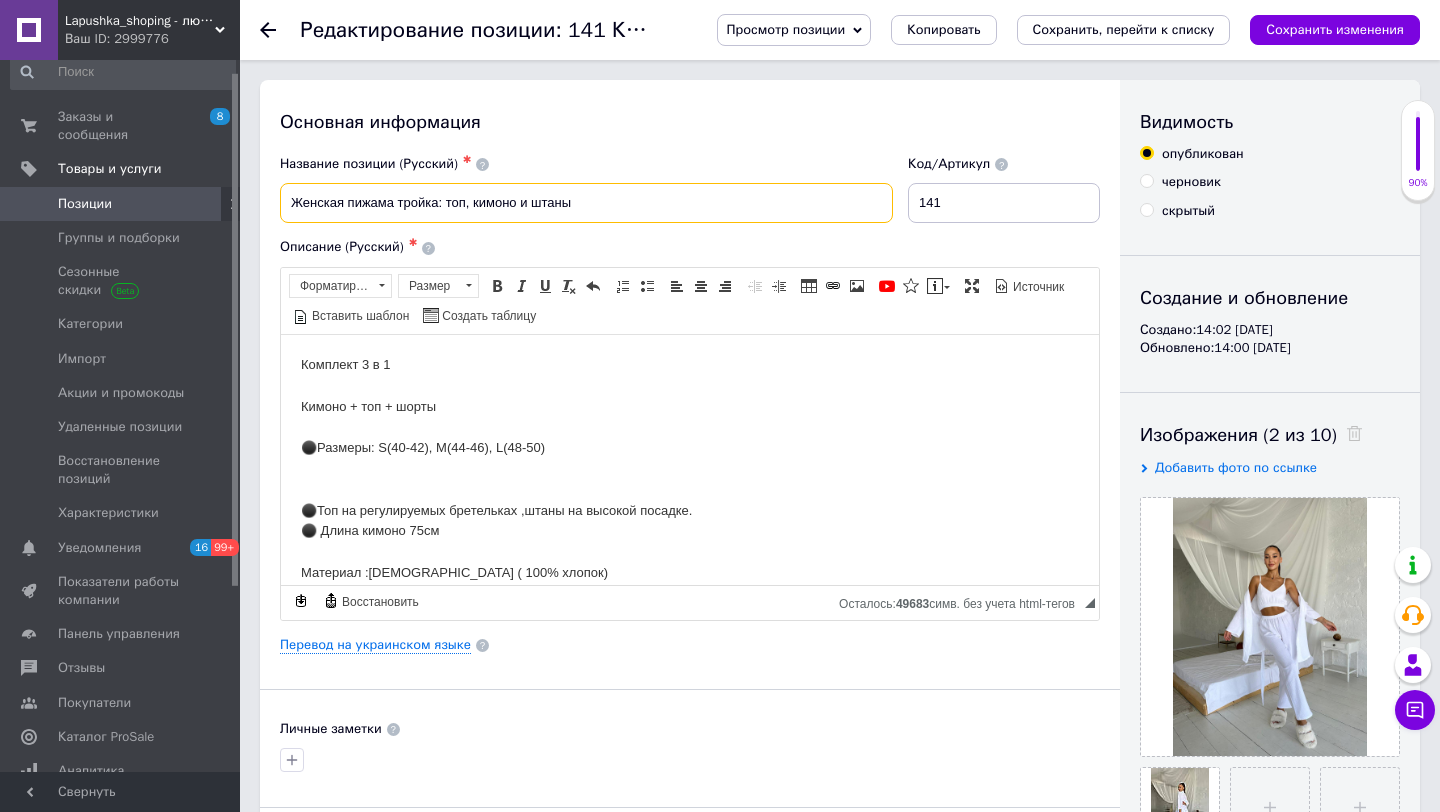 click on "Женская пижама тройка: топ, кимоно и штаны" at bounding box center (586, 203) 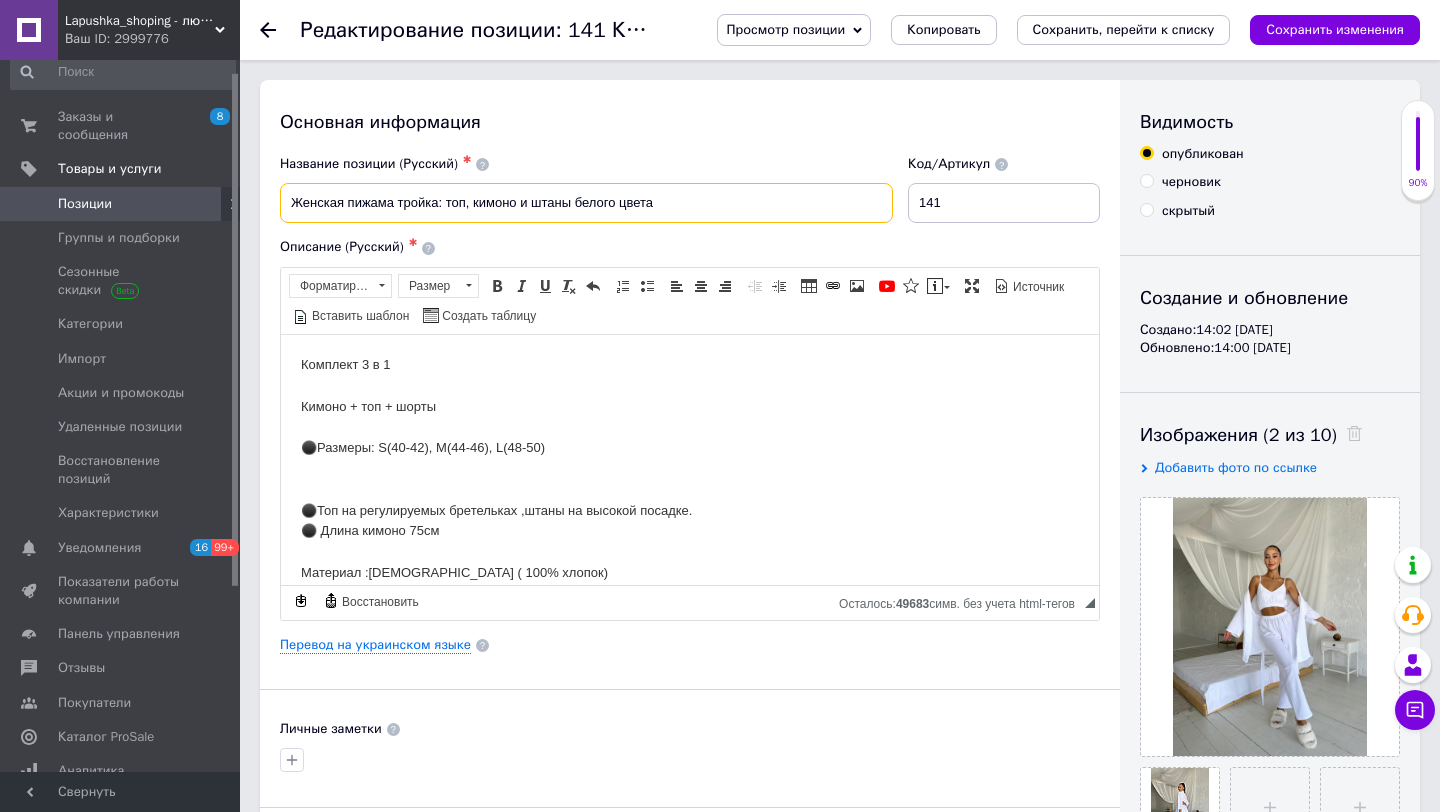 type on "Женская пижама тройка: топ, кимоно и штаны белого цвета" 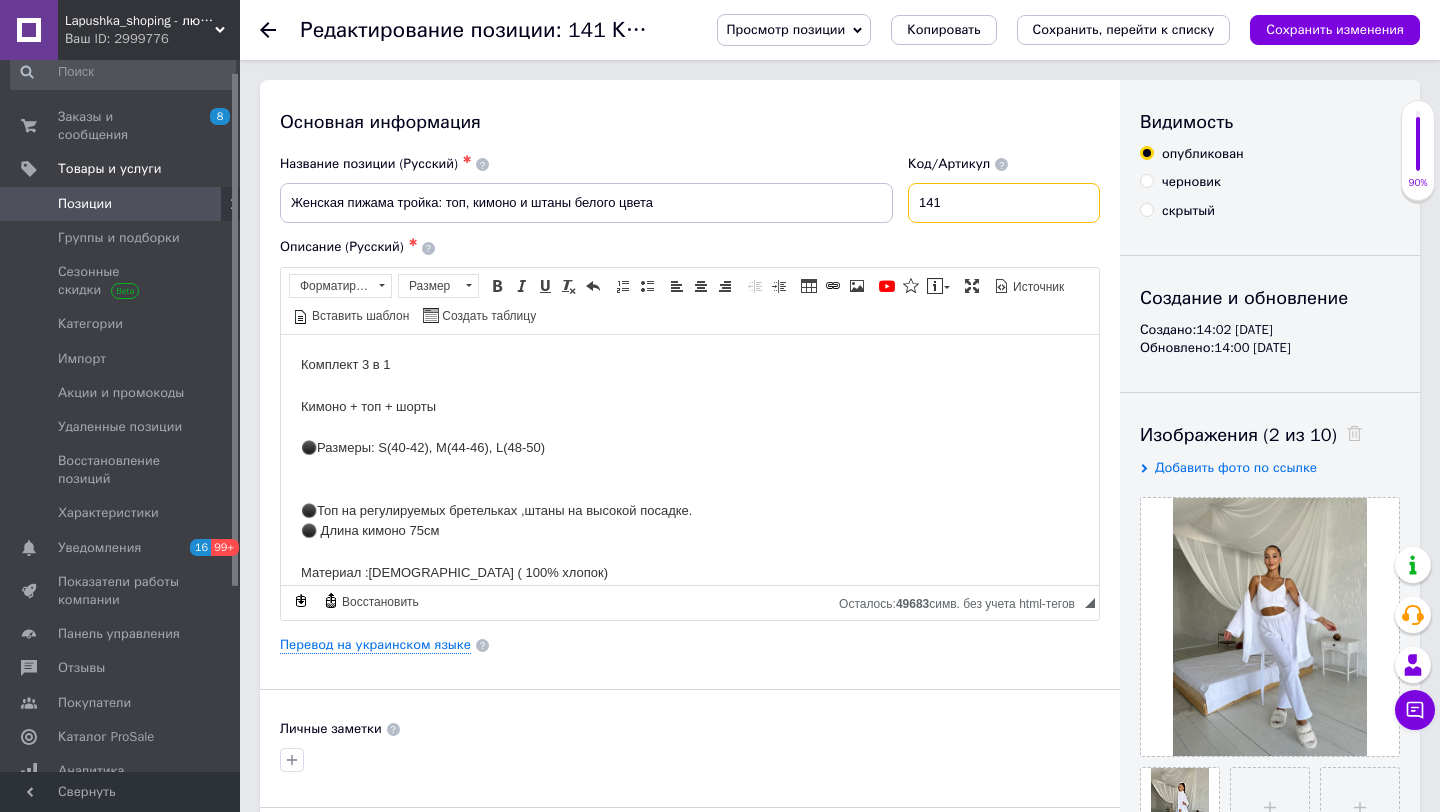 click on "141" at bounding box center [1004, 203] 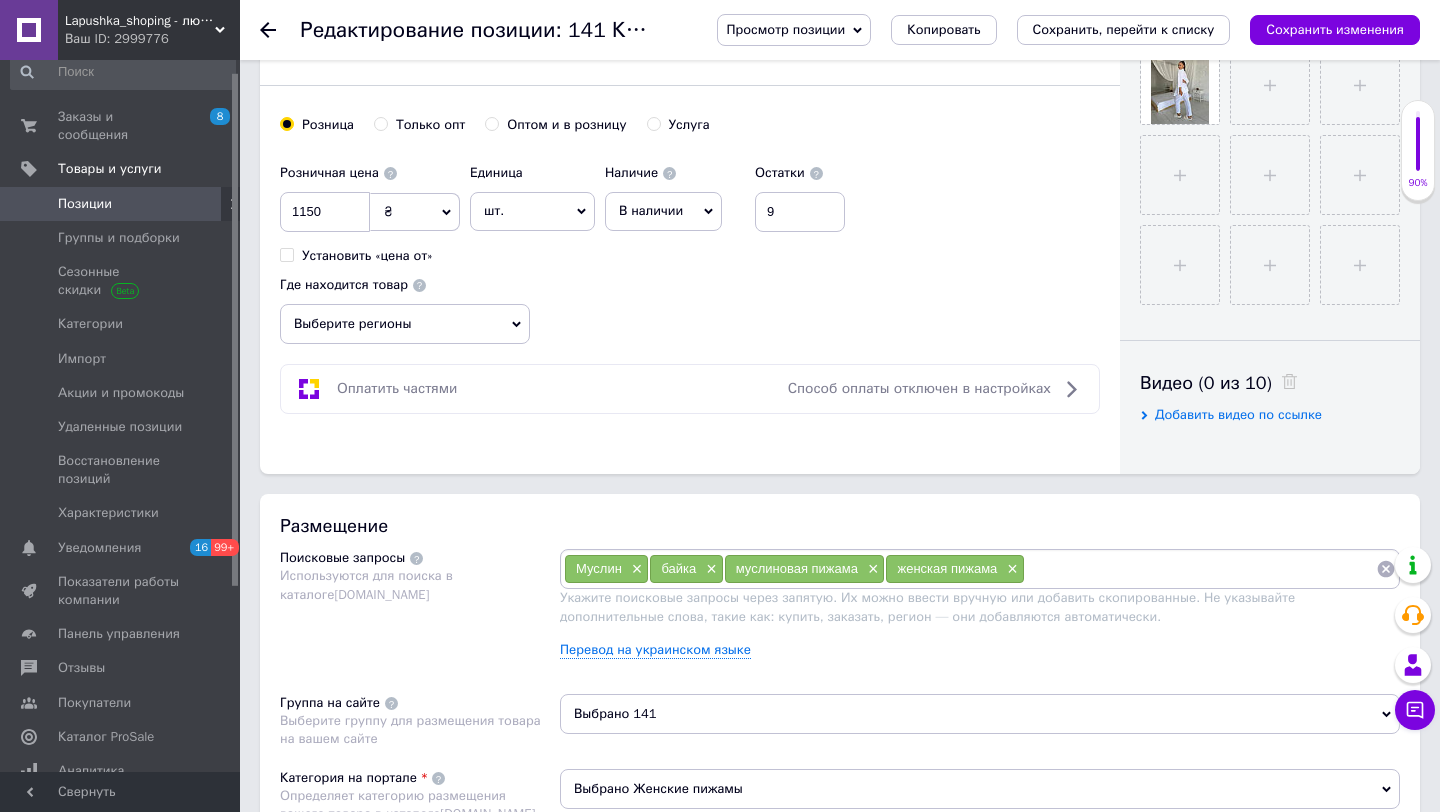 scroll, scrollTop: 729, scrollLeft: 0, axis: vertical 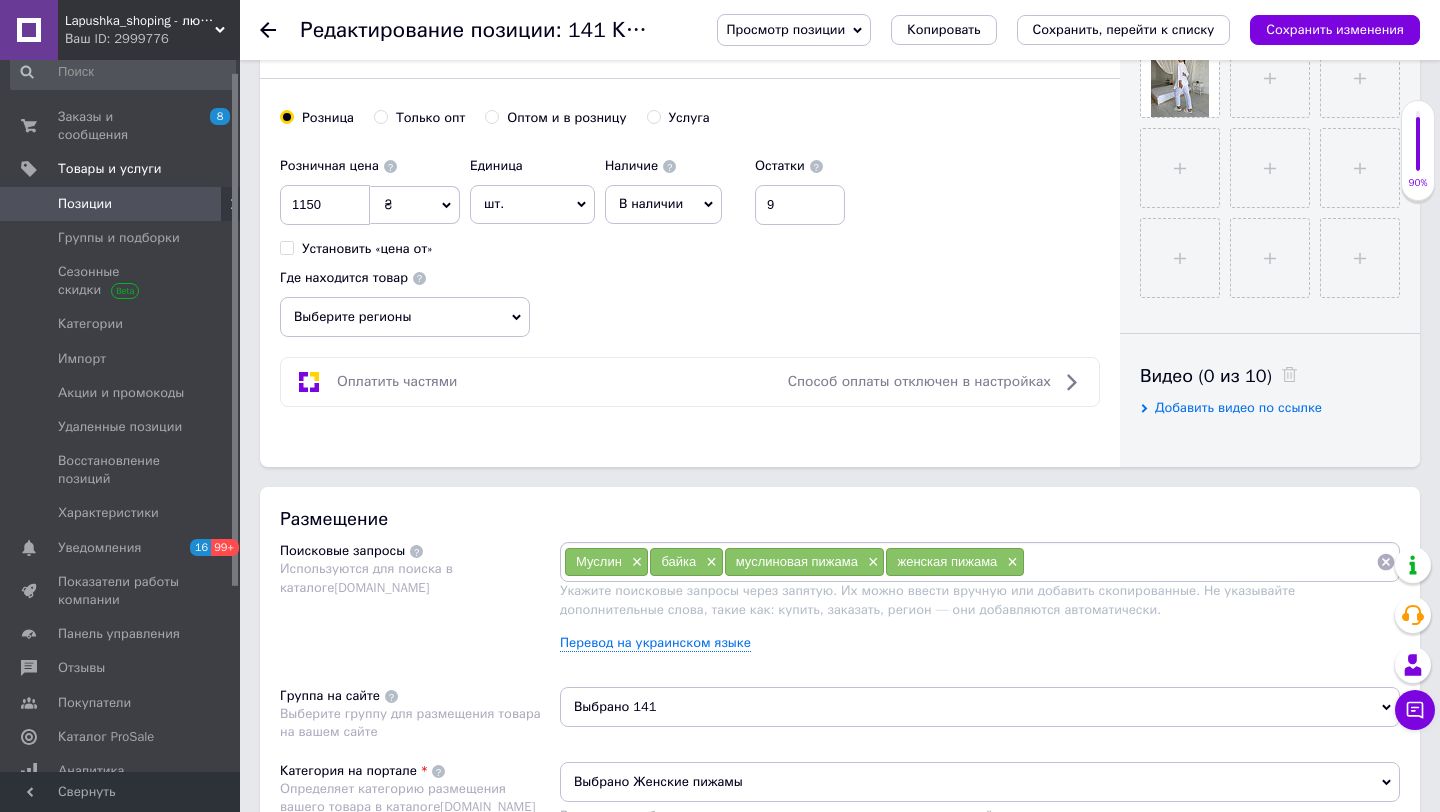 type on "К141" 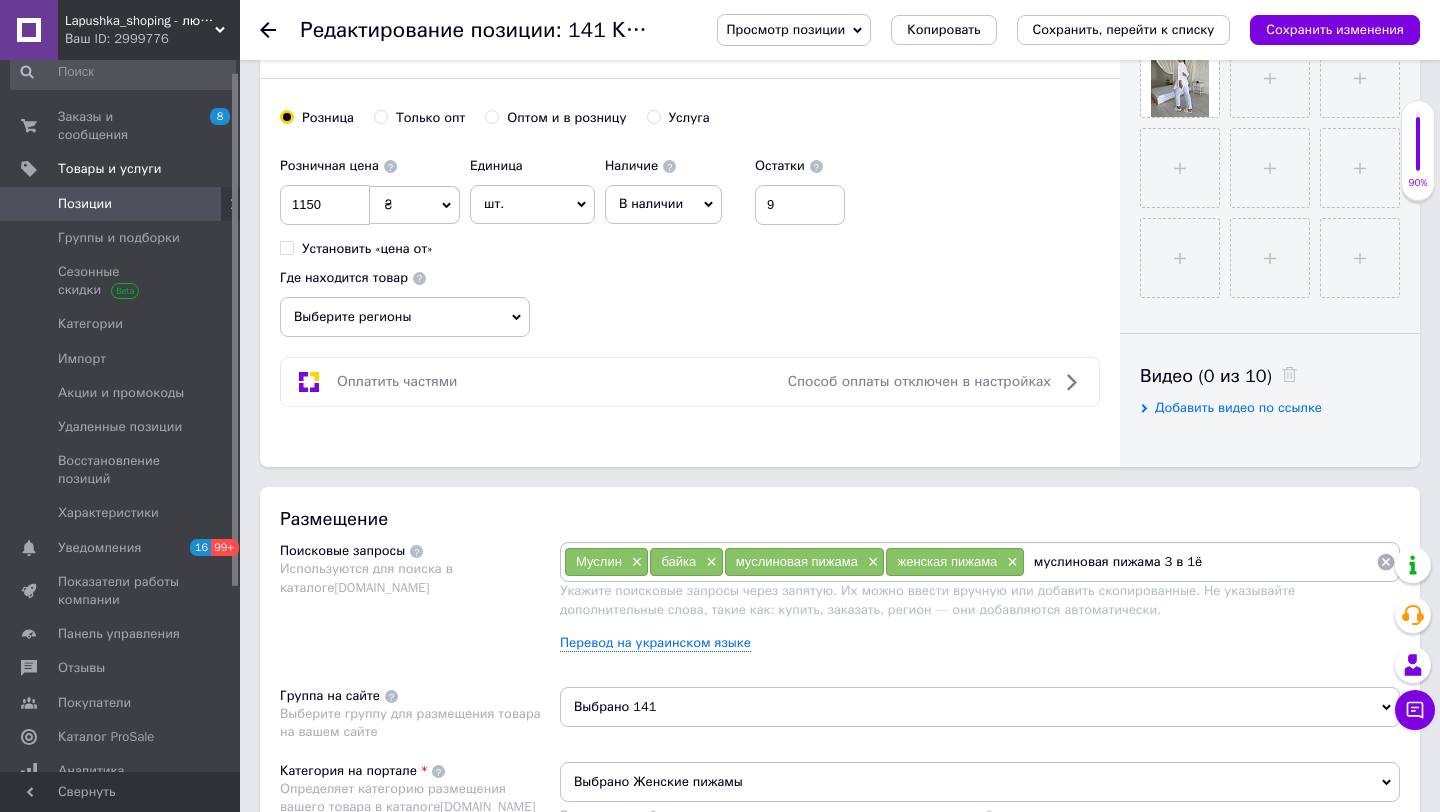 type on "муслиновая пижама 3 в 1" 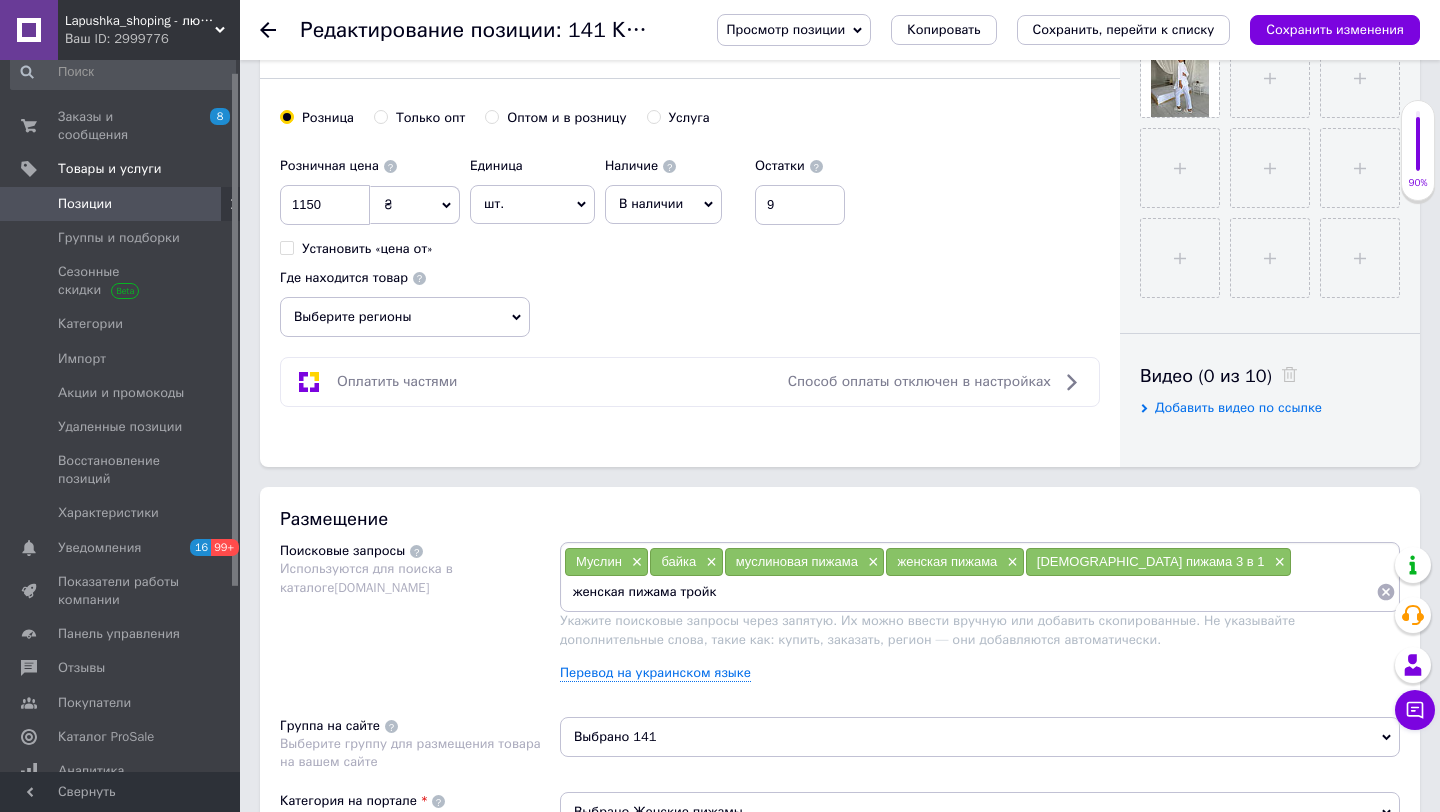 type on "женская пижама тройка" 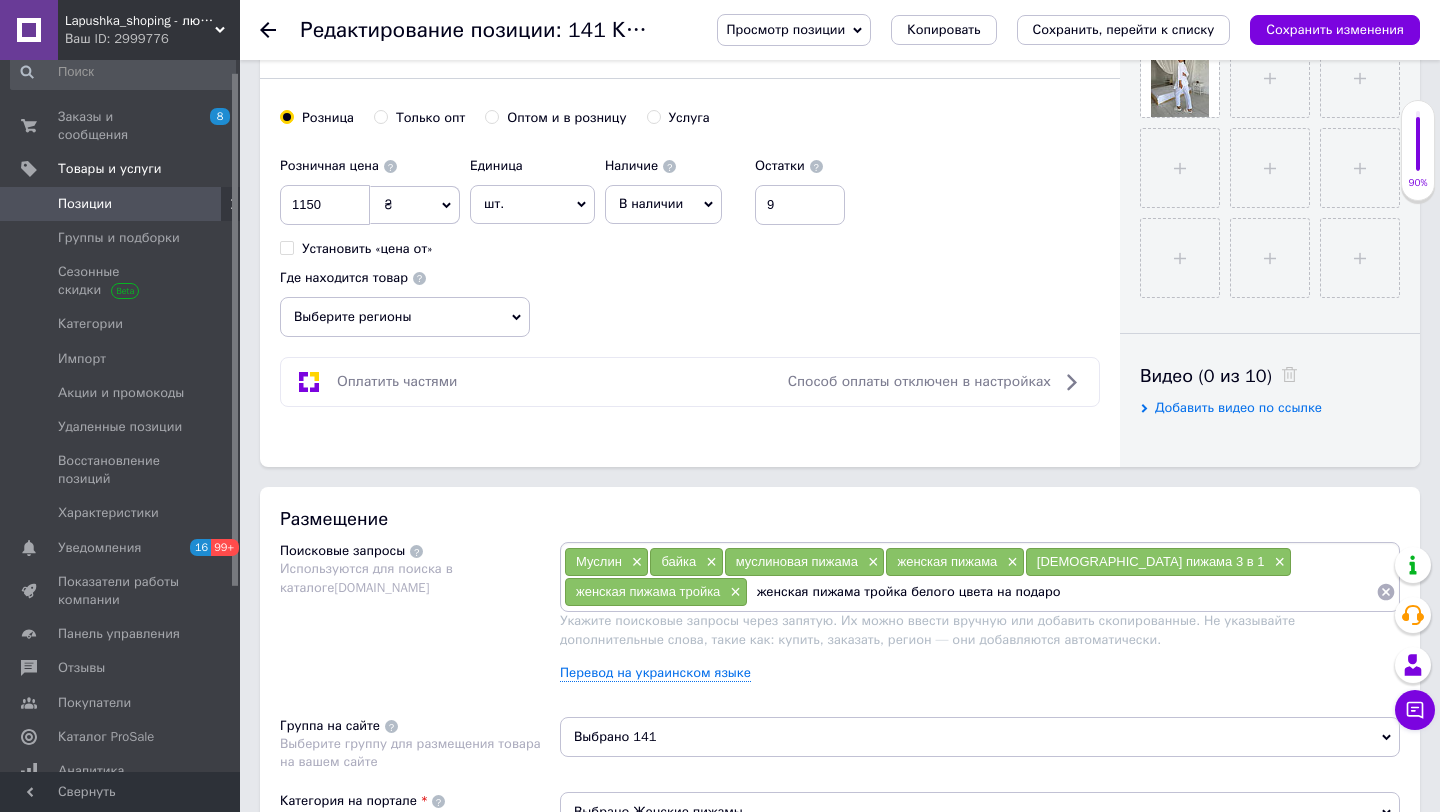 type on "женская пижама тройка белого цвета на подарок" 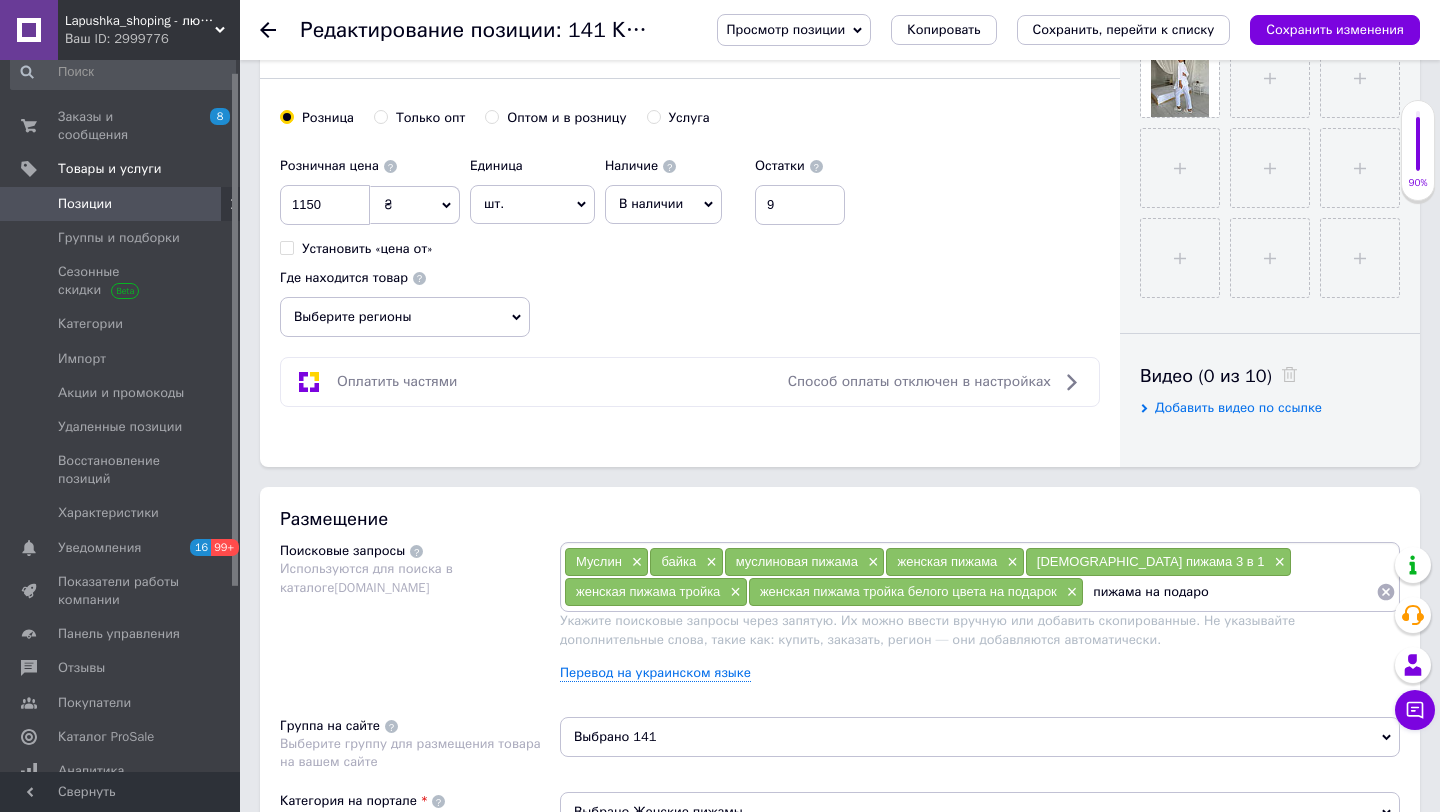 type on "пижама на подарок" 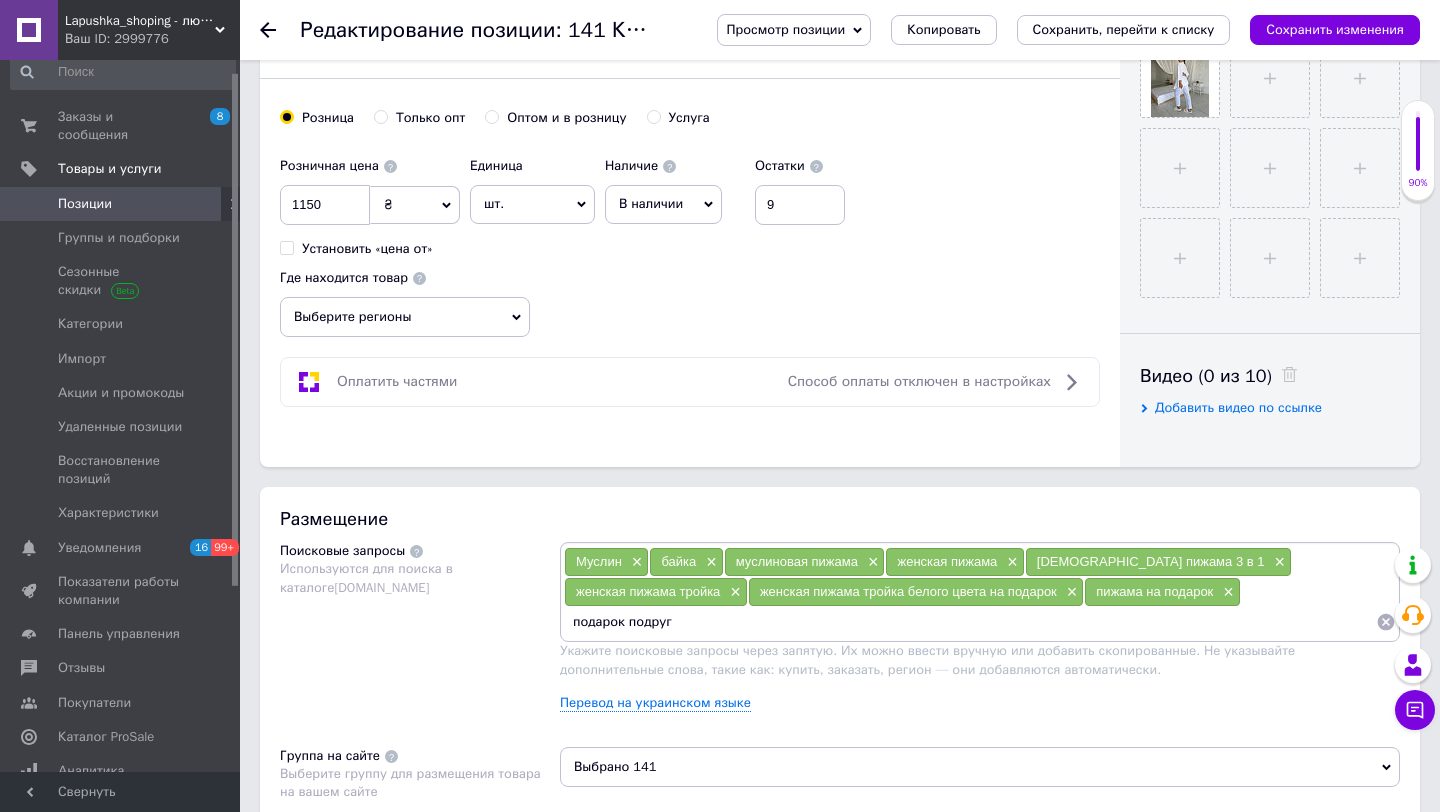 type on "подарок подруге" 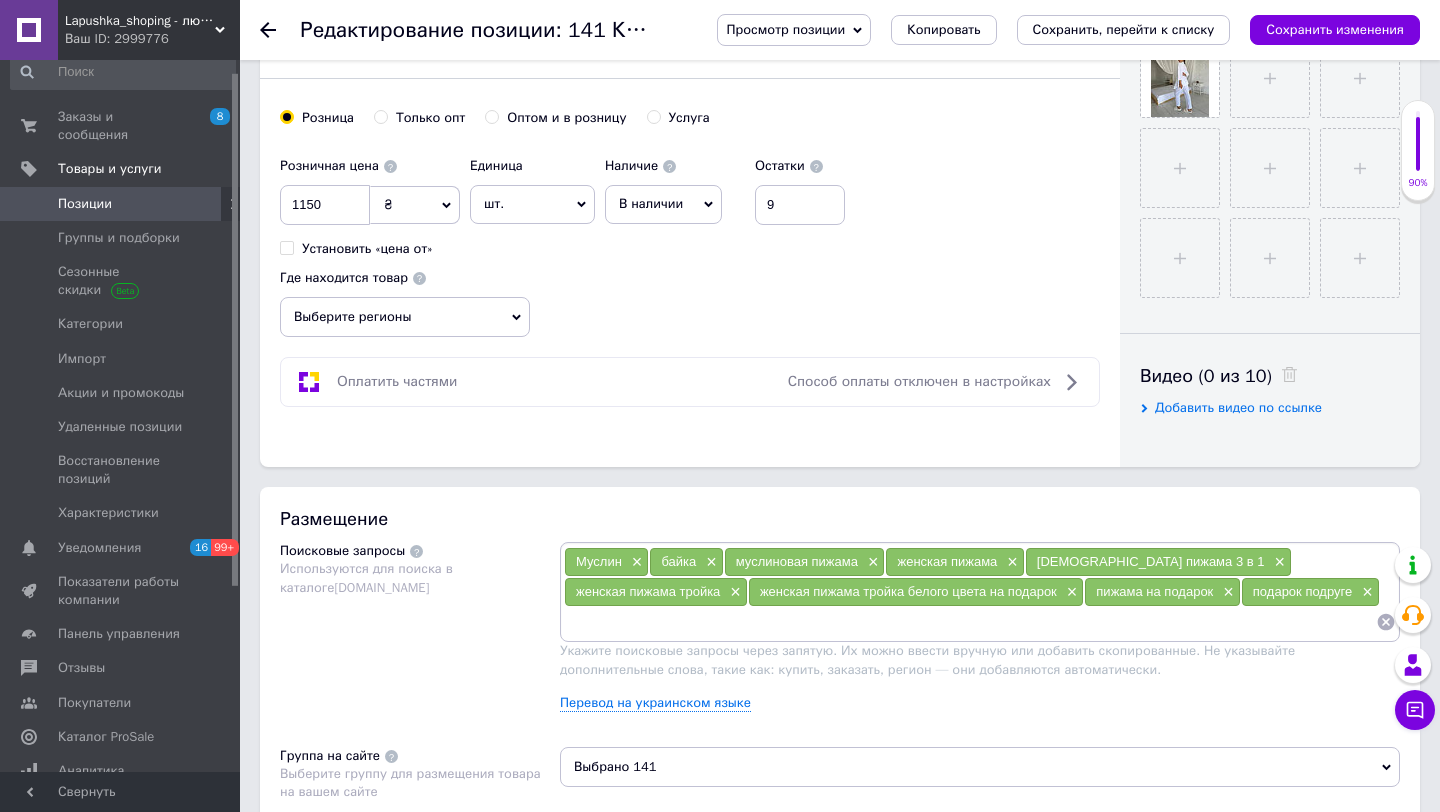 click at bounding box center (970, 622) 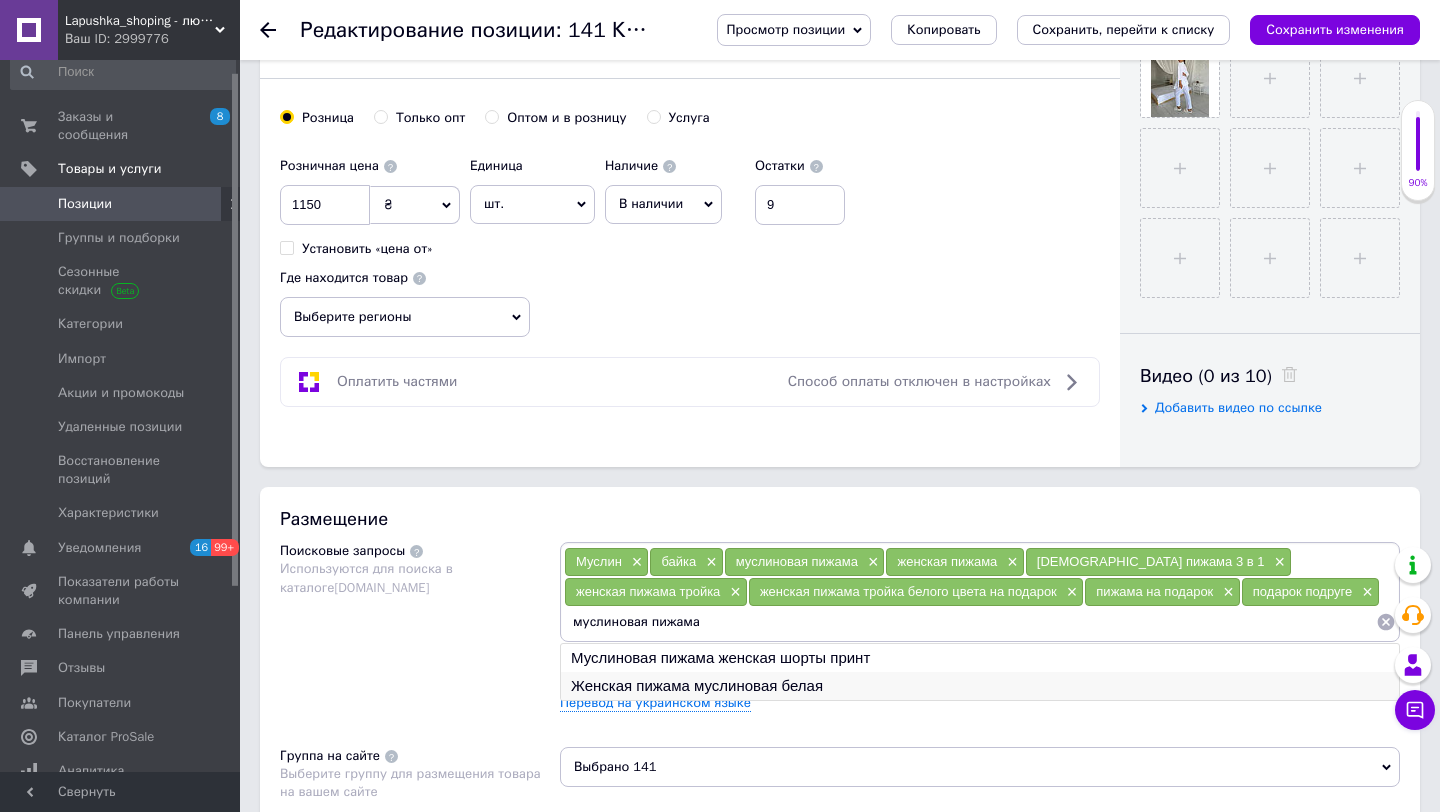 type on "муслиновая пижама" 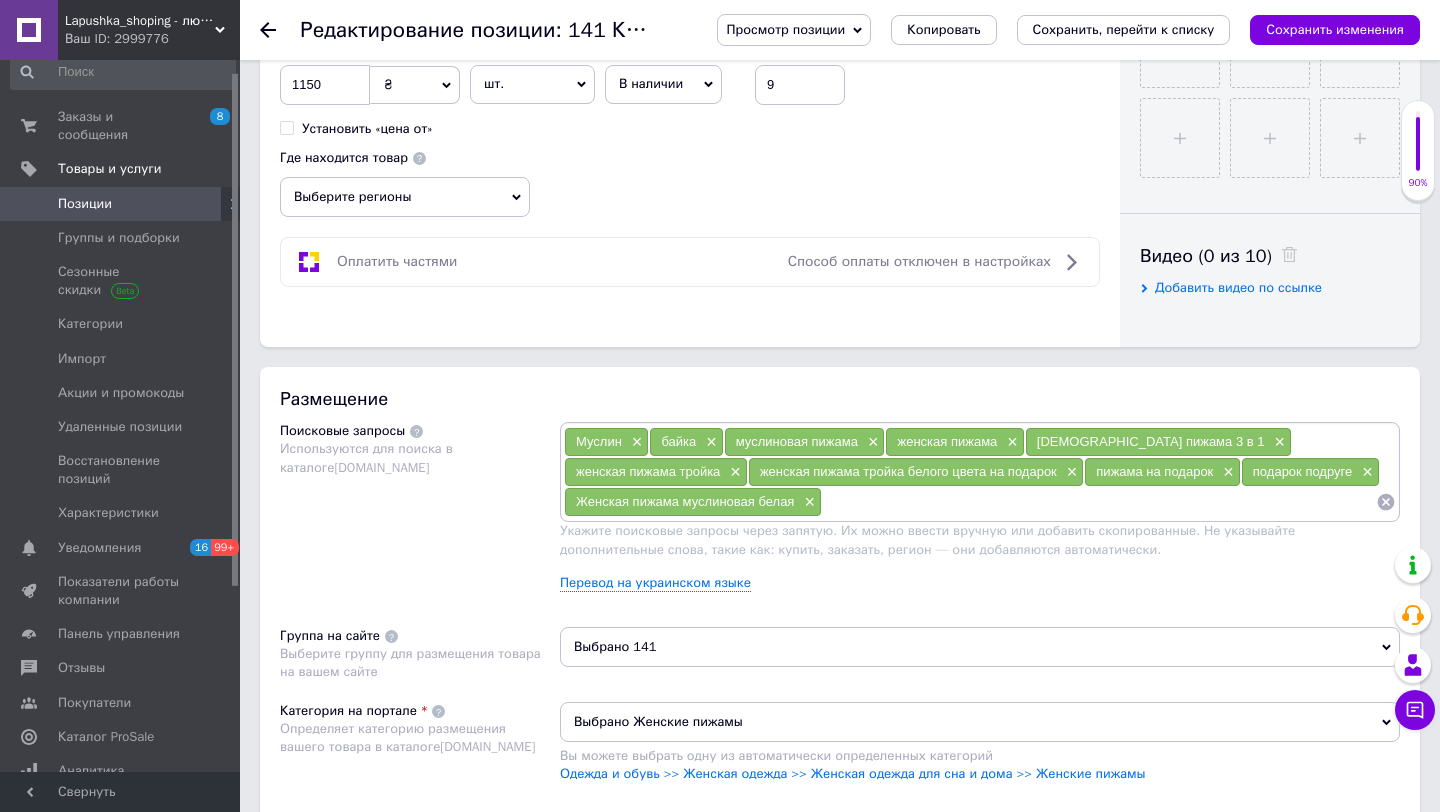 scroll, scrollTop: 855, scrollLeft: 0, axis: vertical 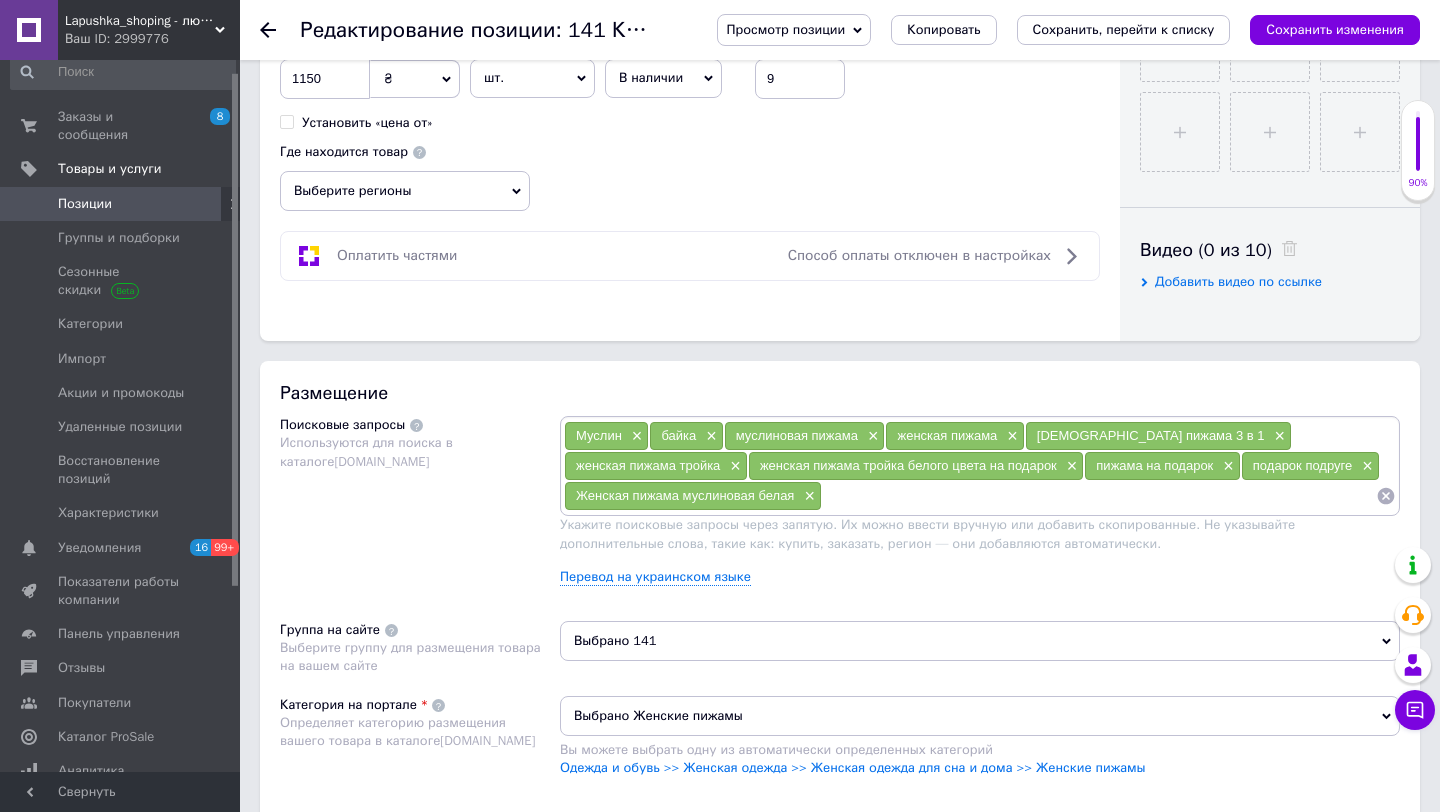 click on "Выбрано 141" at bounding box center (980, 641) 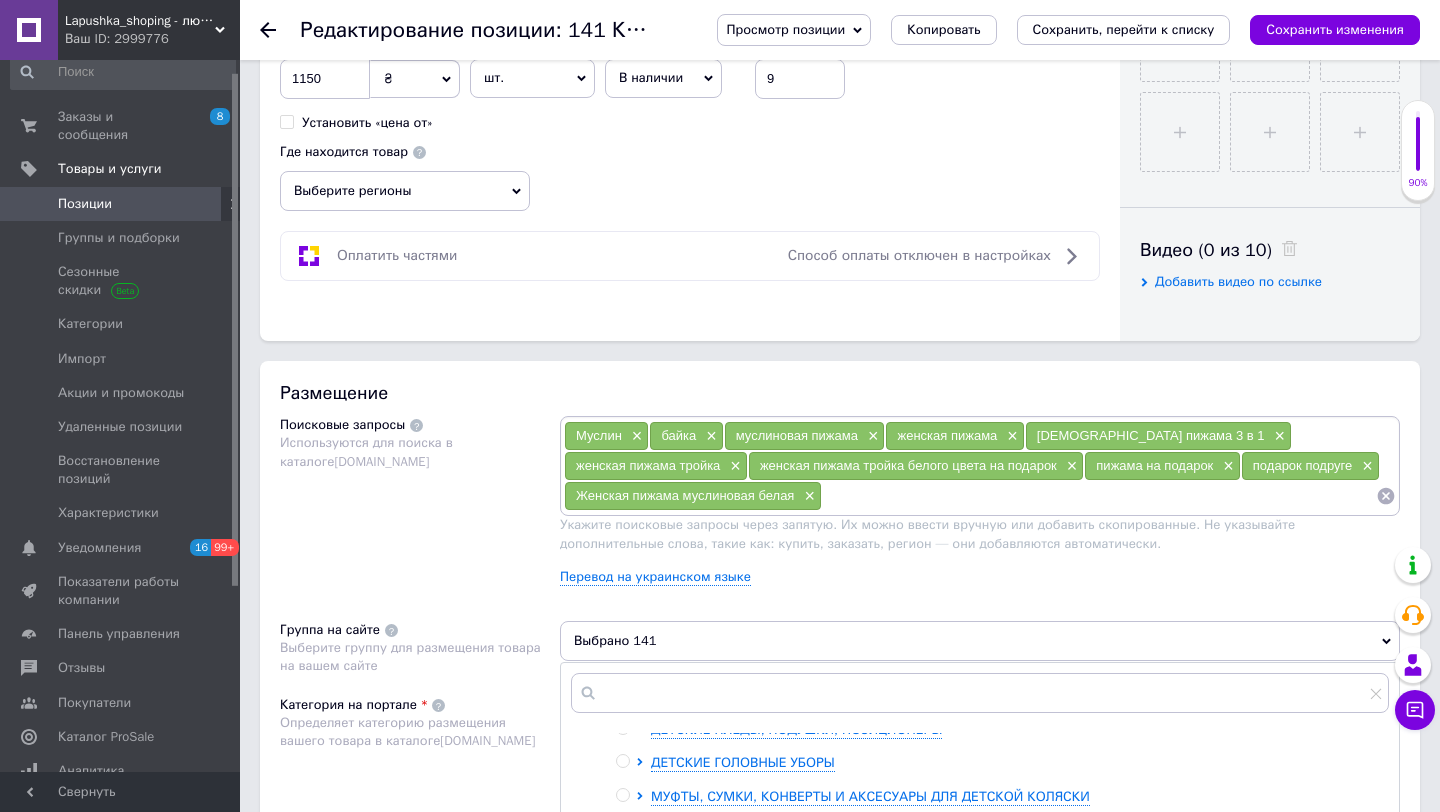 scroll, scrollTop: 322, scrollLeft: 0, axis: vertical 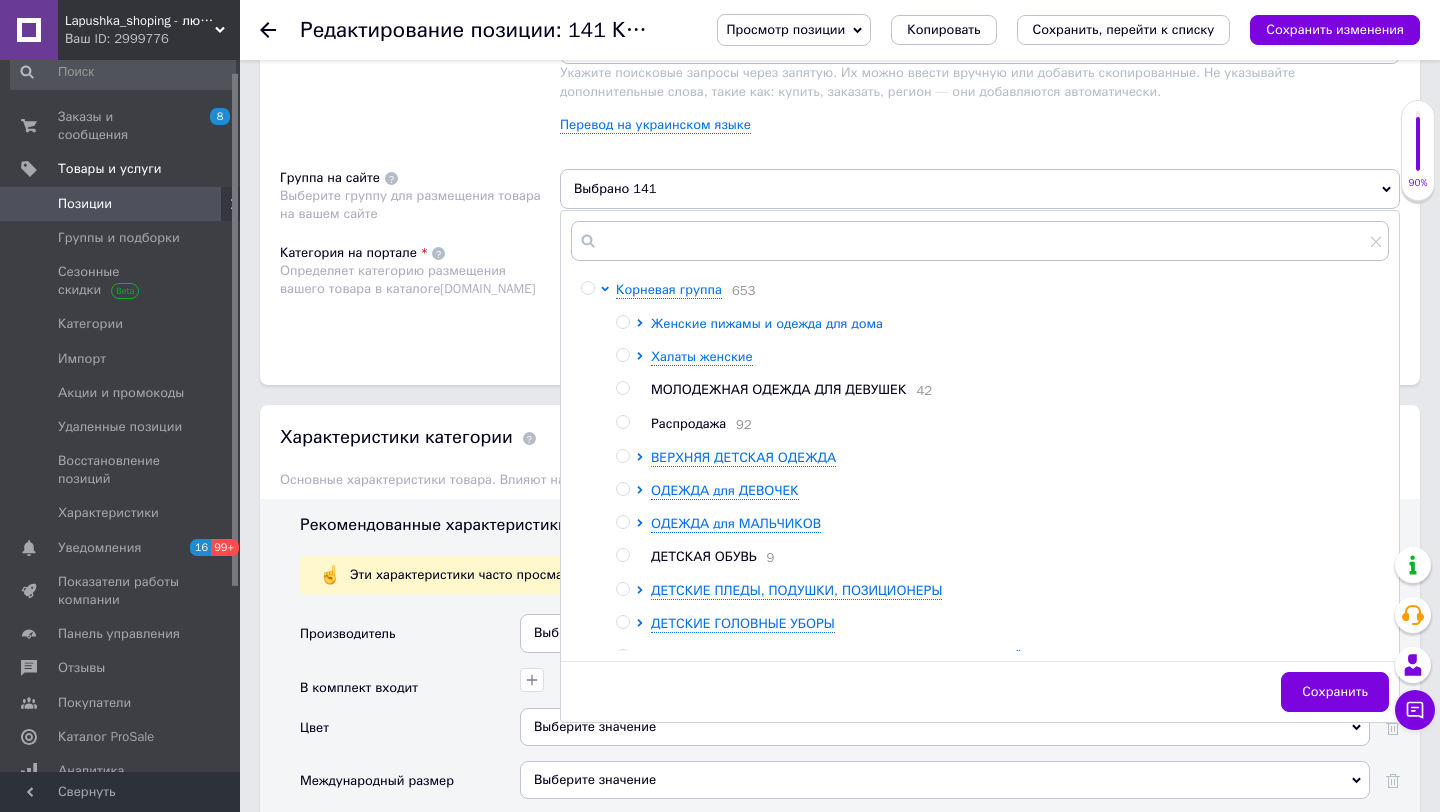 click on "Женские пижамы и одежда для дома" at bounding box center [767, 323] 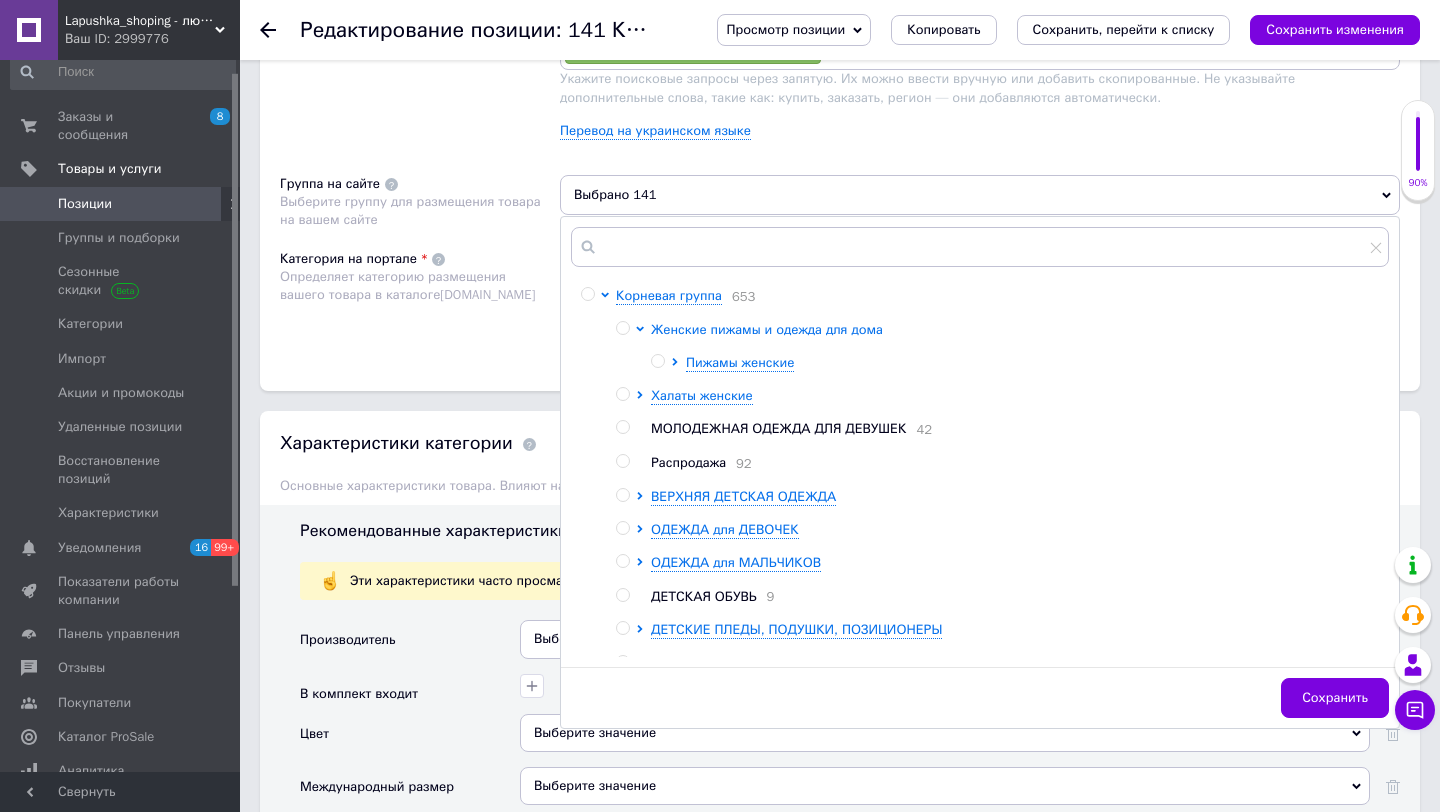scroll, scrollTop: 1304, scrollLeft: 0, axis: vertical 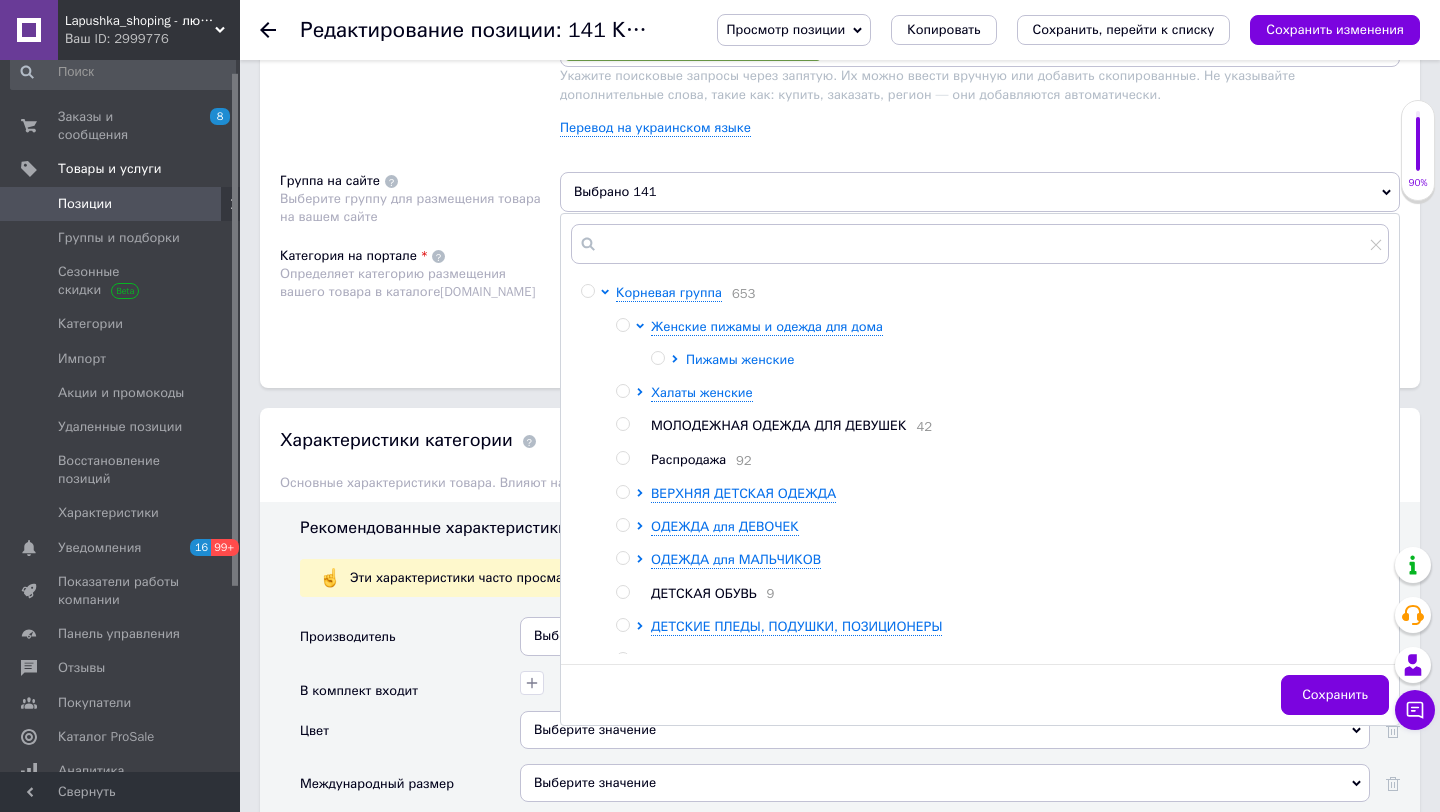 click on "Пижамы женские" at bounding box center (740, 359) 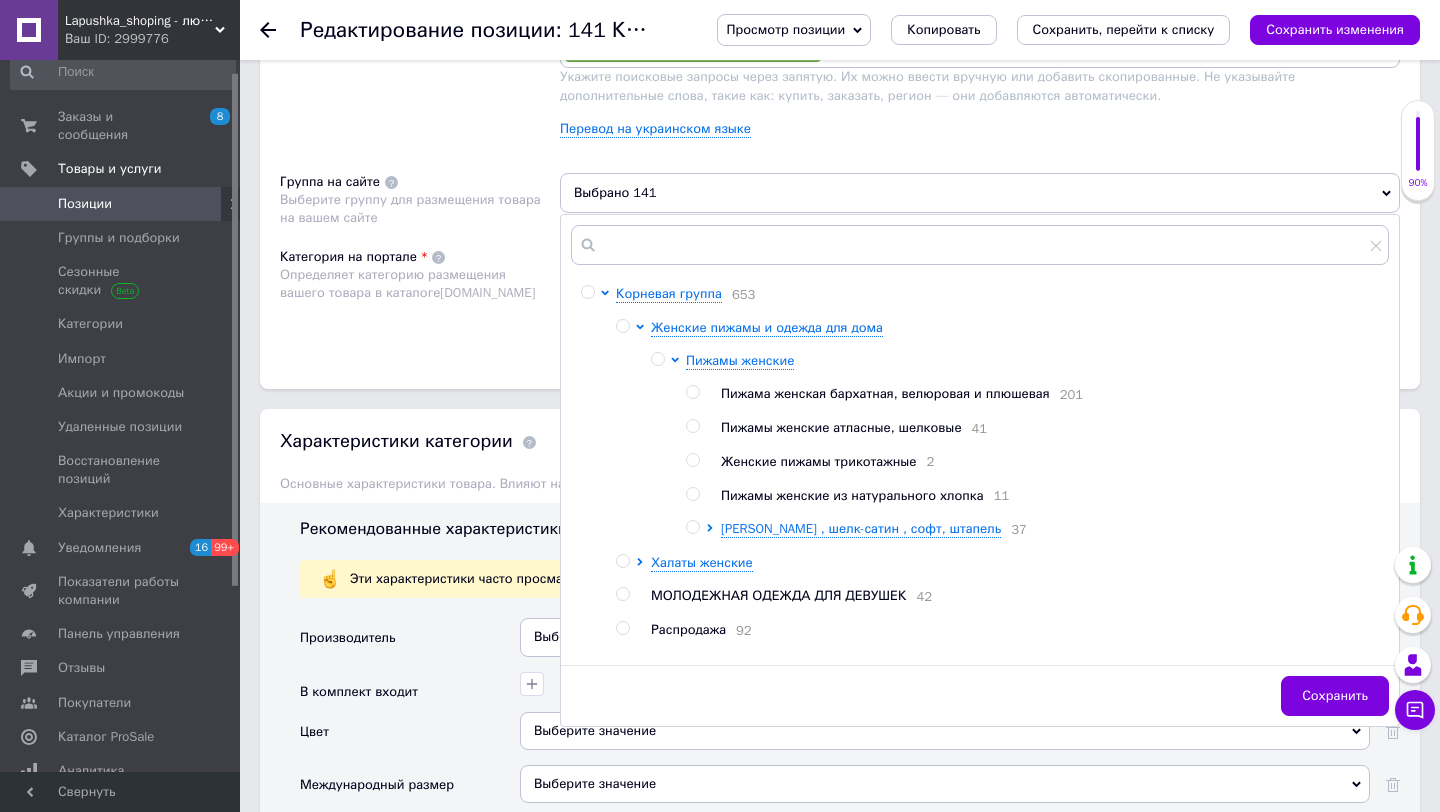 scroll, scrollTop: 1327, scrollLeft: 0, axis: vertical 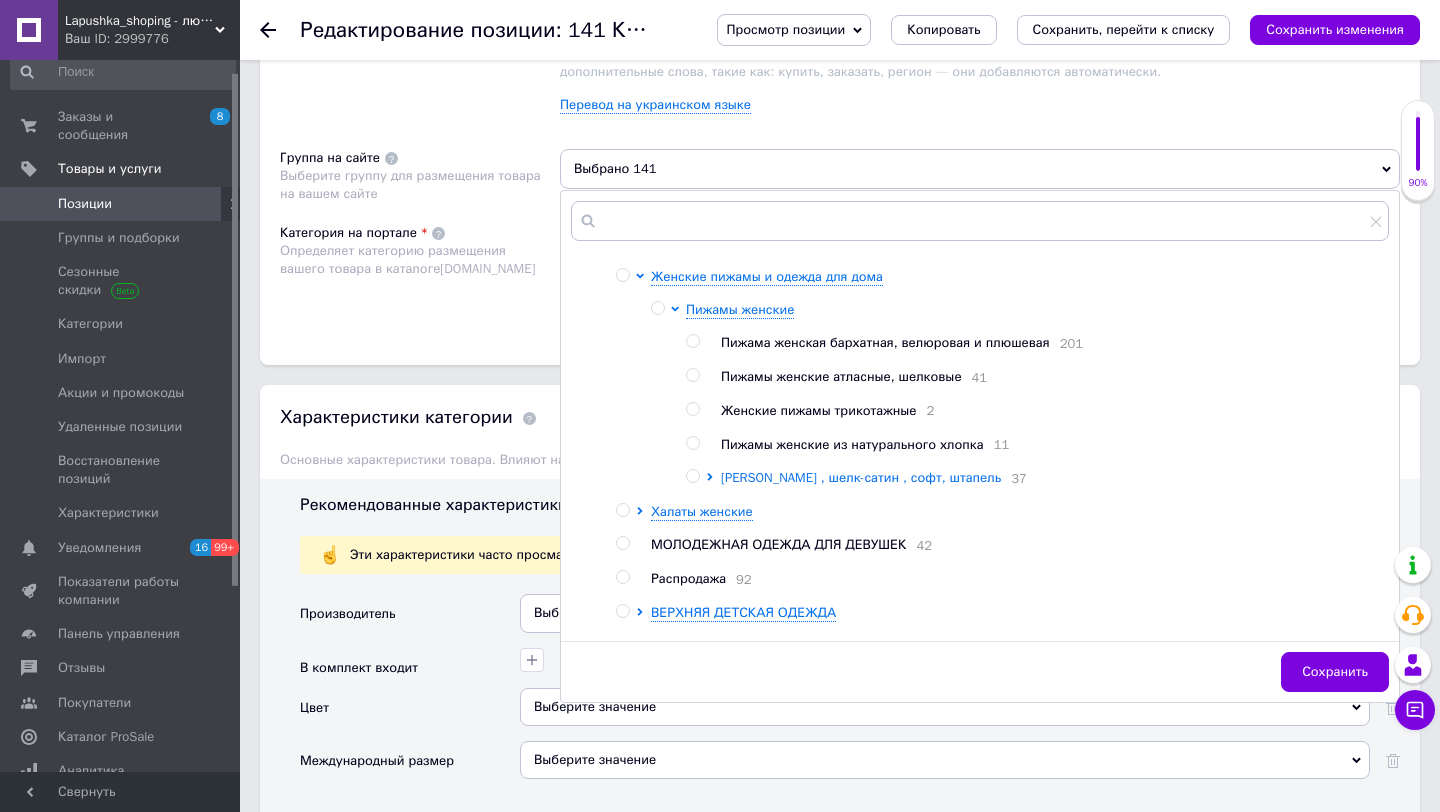 click on "Шелк , шелк-сатин , софт, штапель" at bounding box center [861, 477] 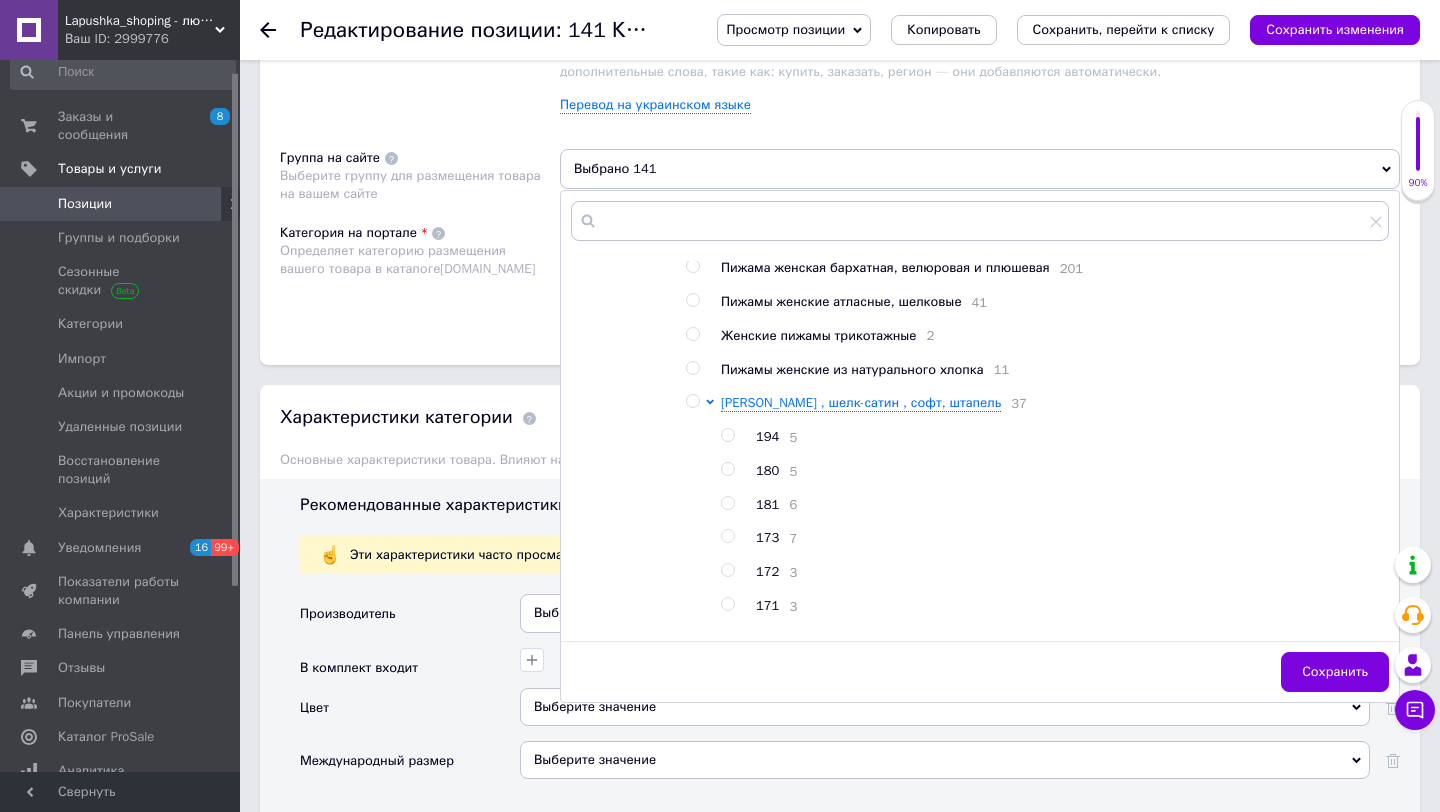 scroll, scrollTop: 0, scrollLeft: 0, axis: both 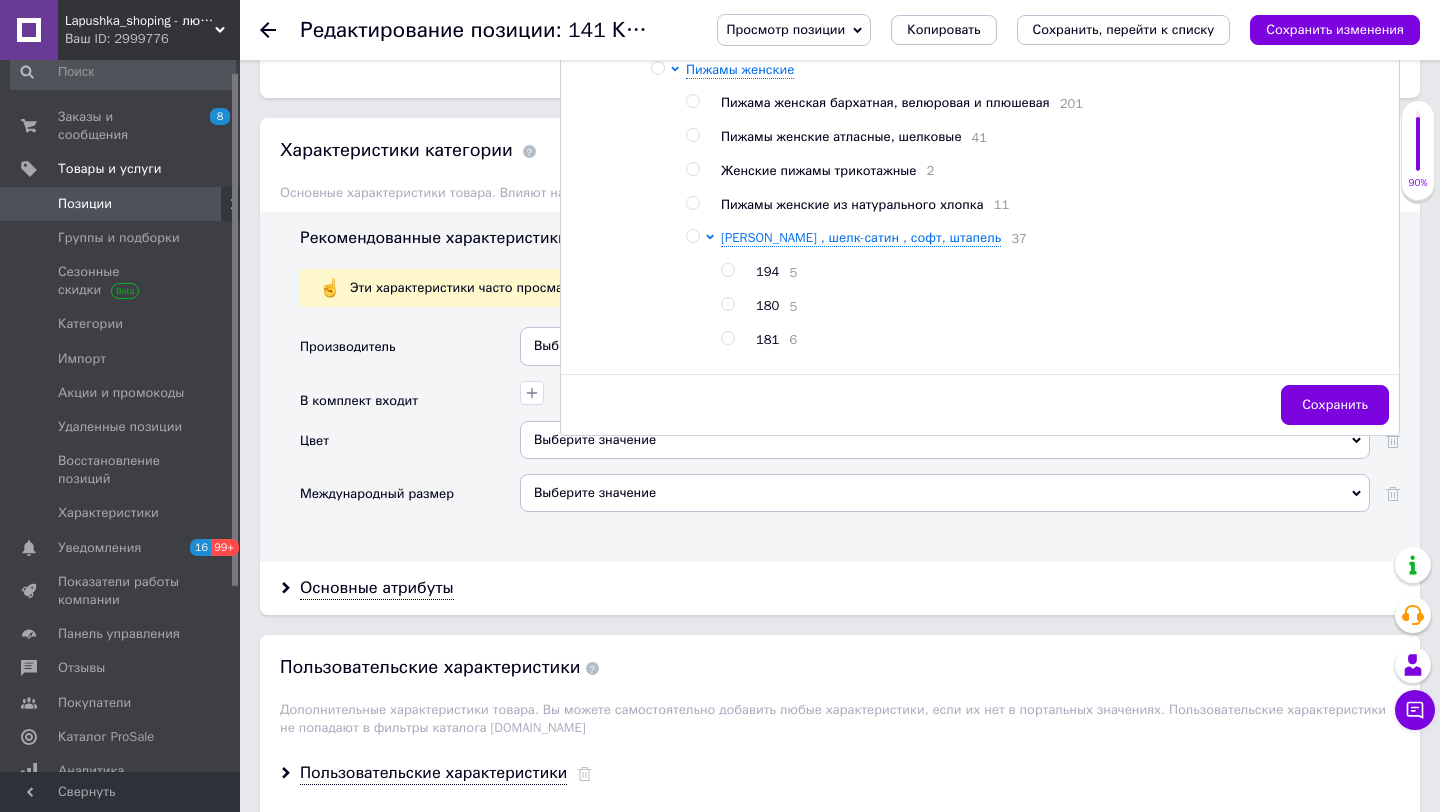 click at bounding box center [692, 203] 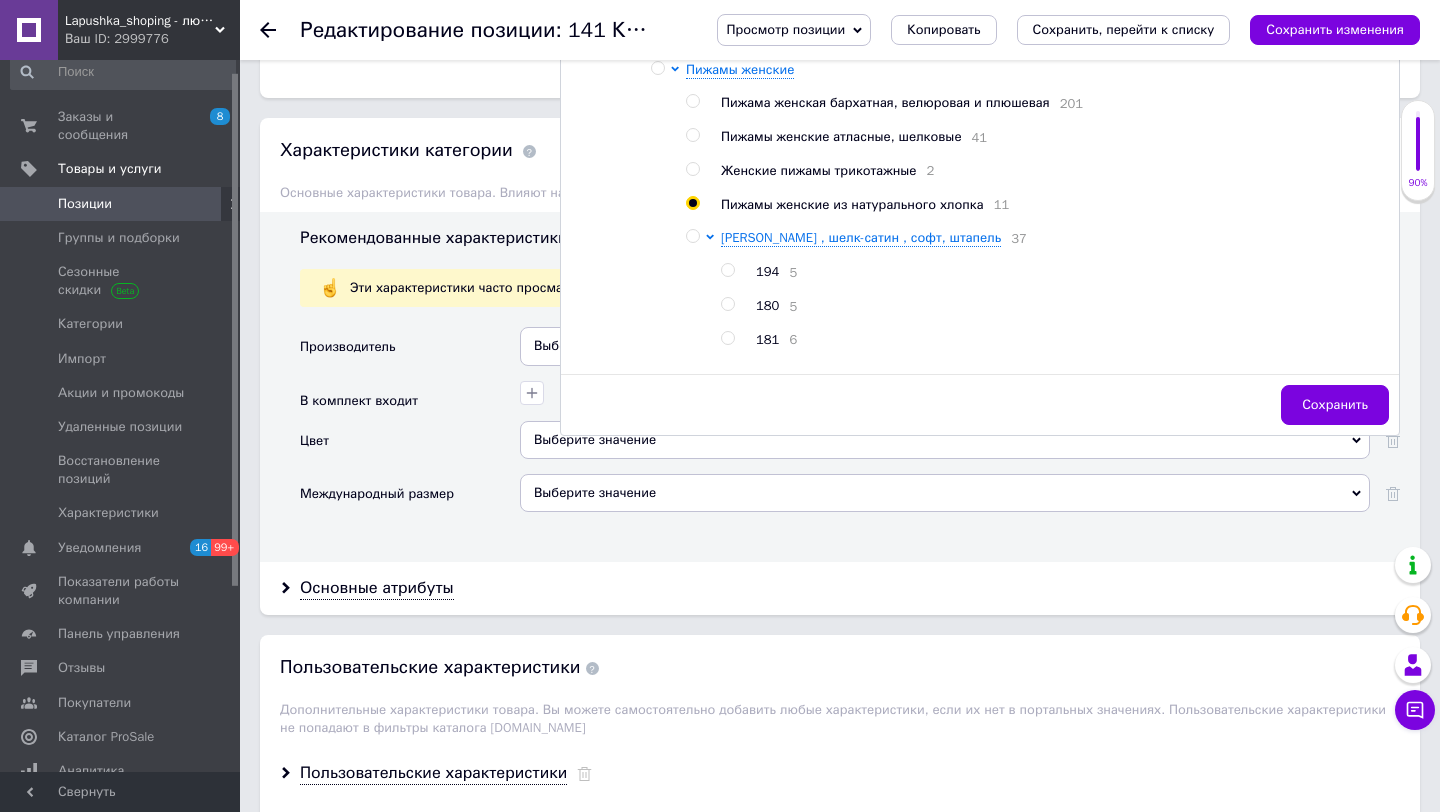 radio on "true" 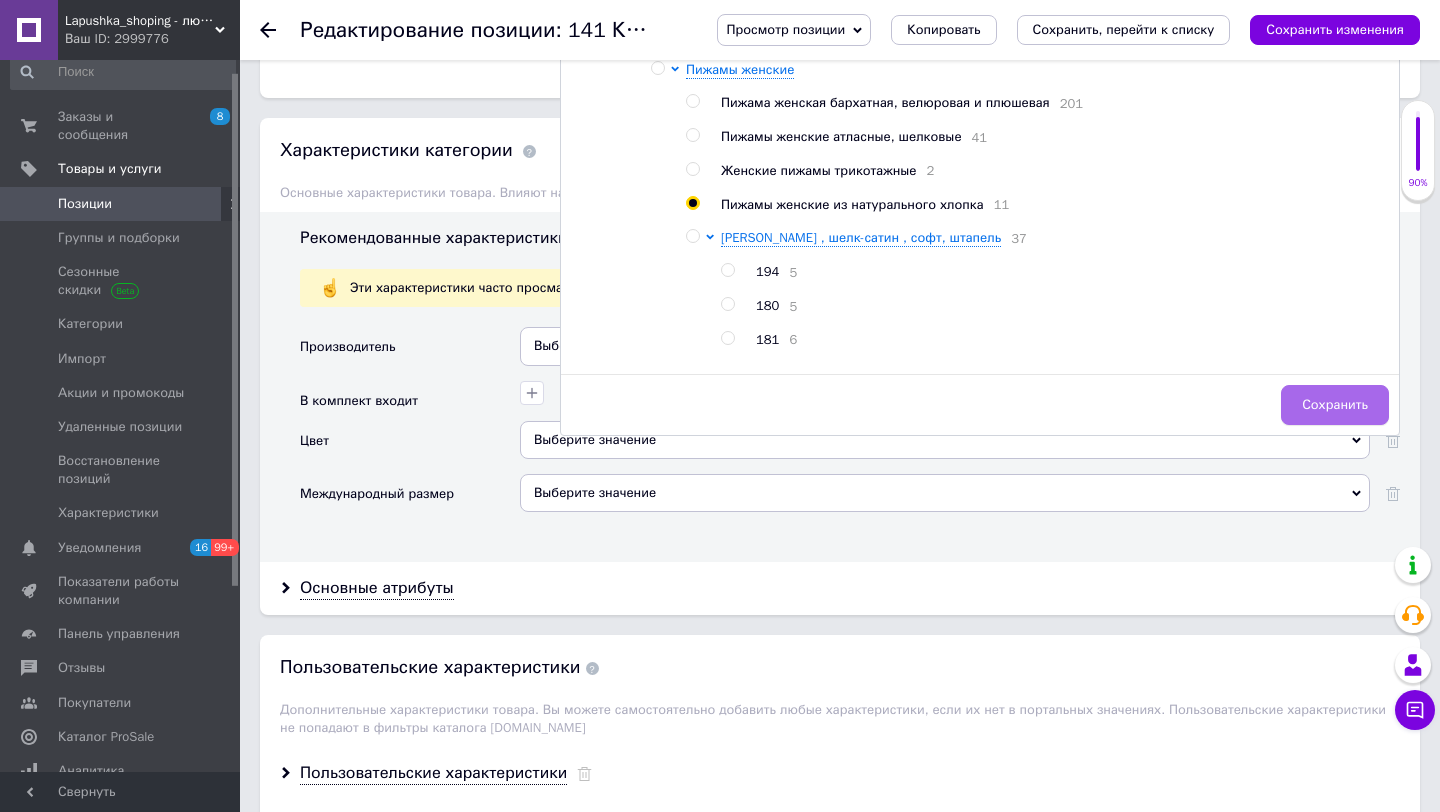 click on "Сохранить" at bounding box center [1335, 405] 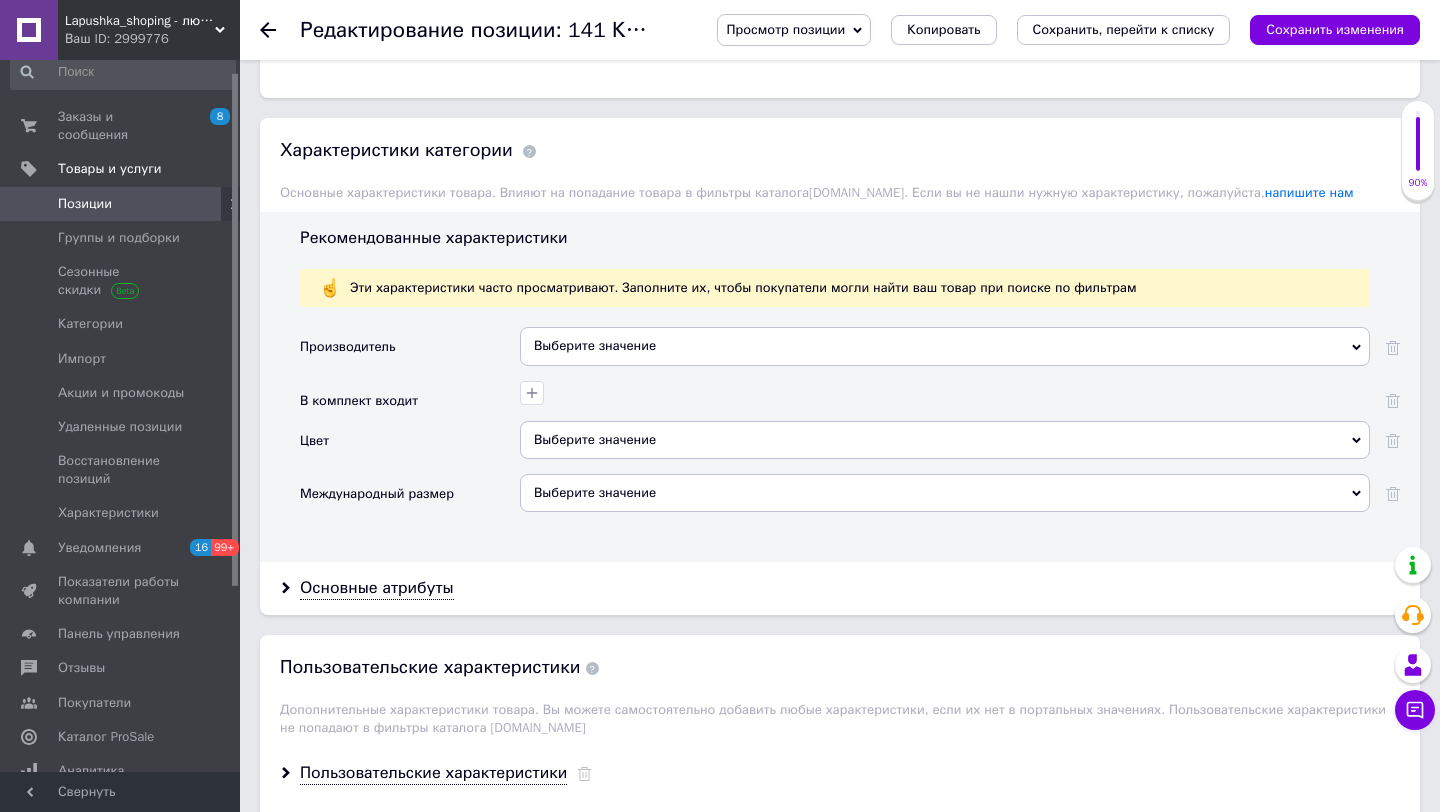 click on "Выберите значение" at bounding box center [945, 440] 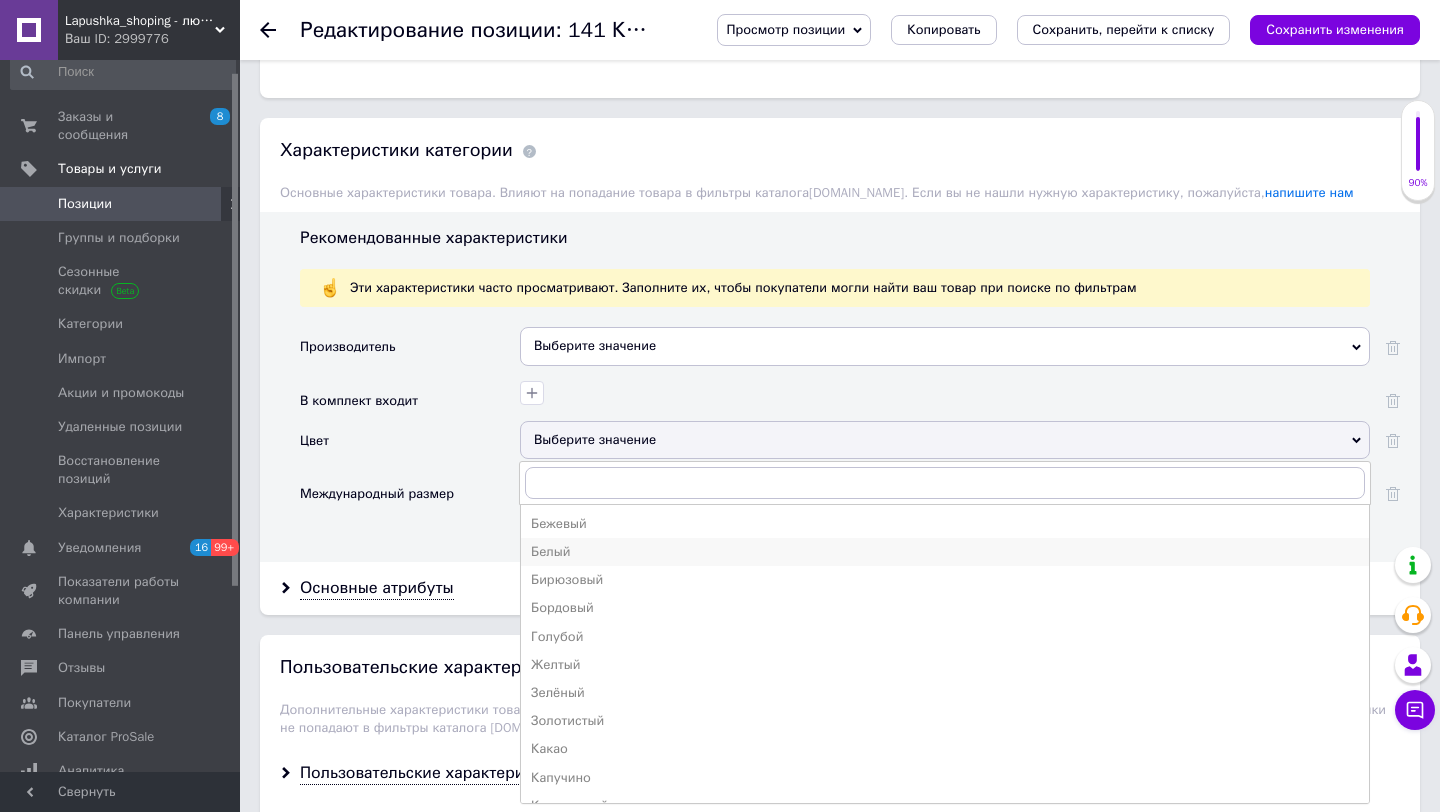 click on "Белый" at bounding box center [945, 552] 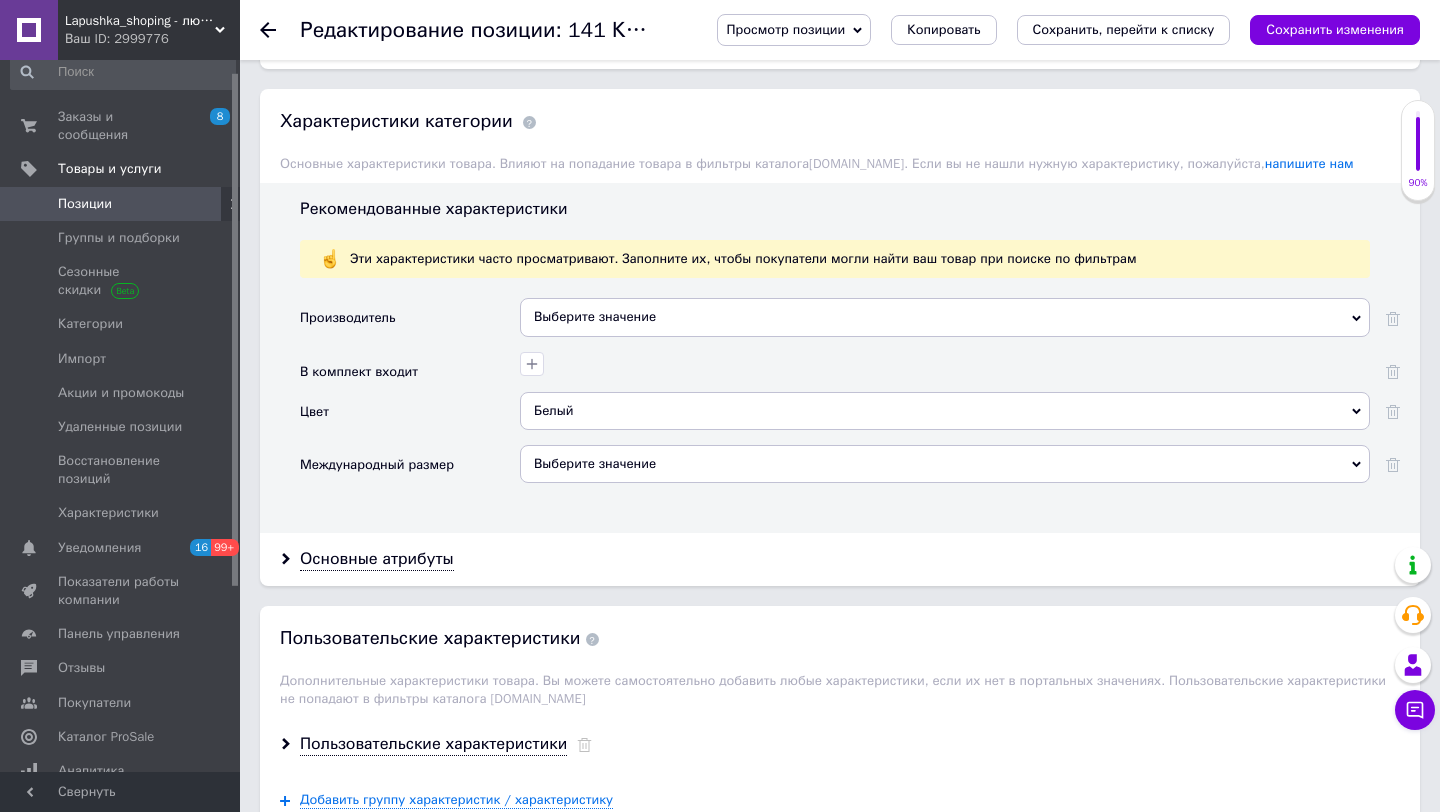 scroll, scrollTop: 1630, scrollLeft: 0, axis: vertical 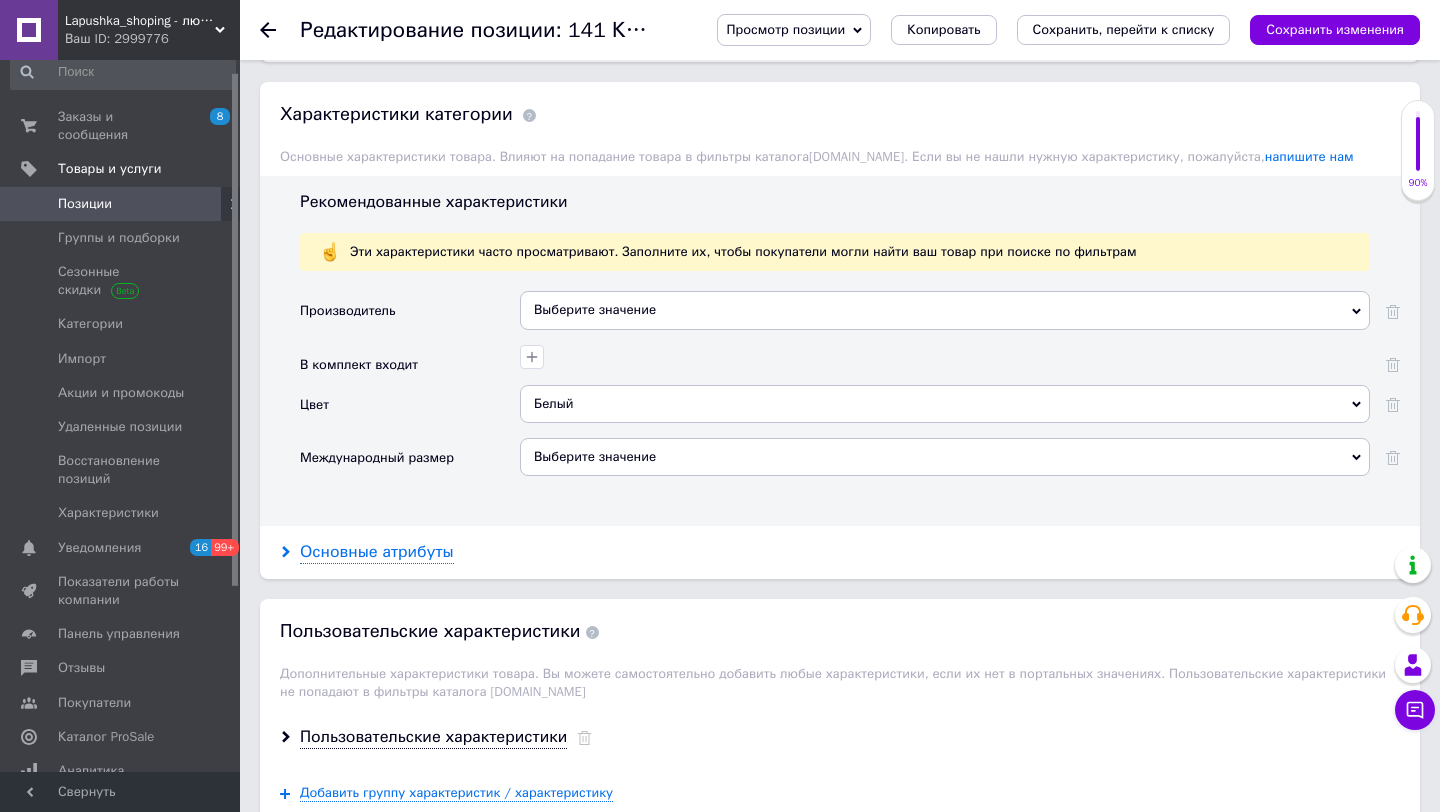 click on "Основные атрибуты" at bounding box center [377, 552] 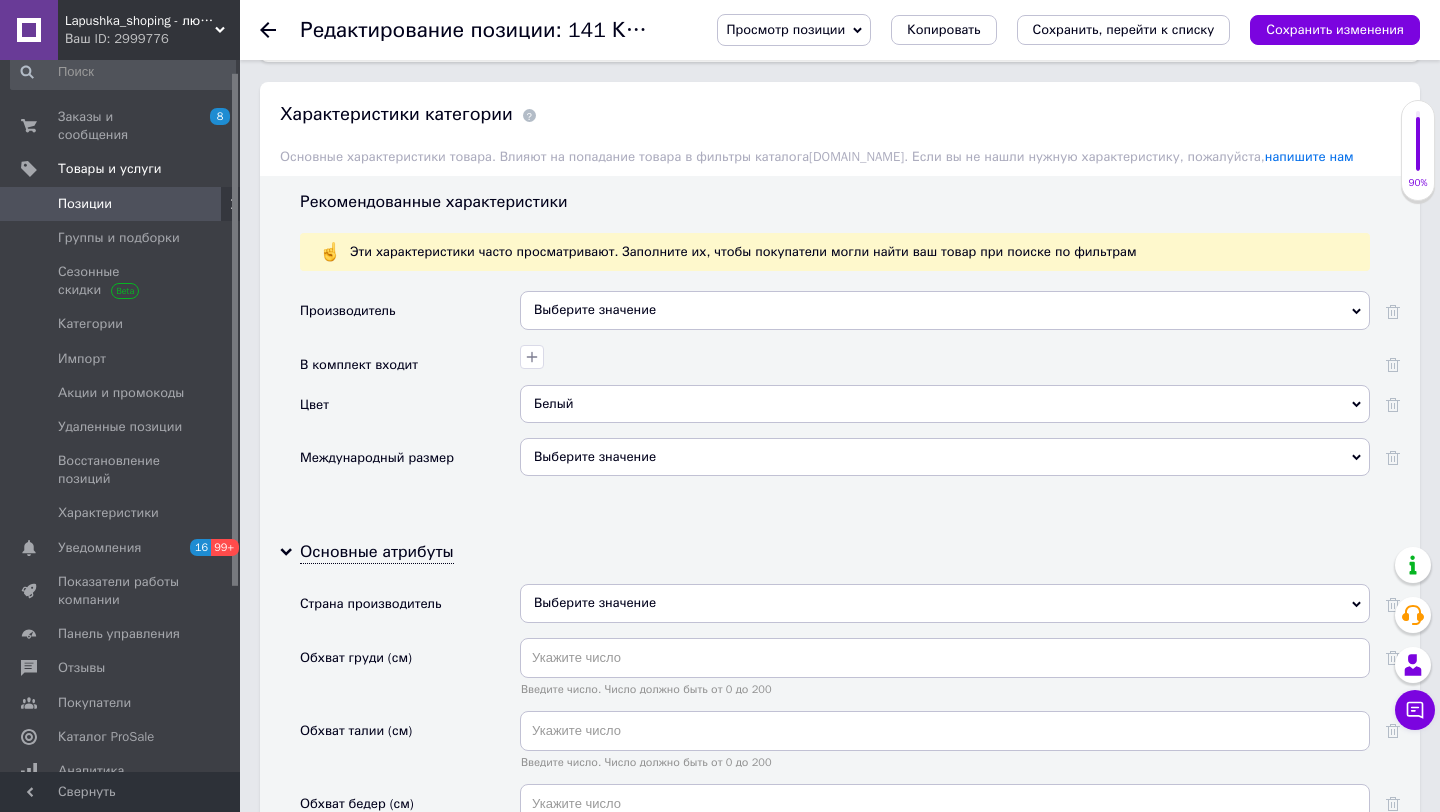 click on "Выберите значение" at bounding box center [945, 603] 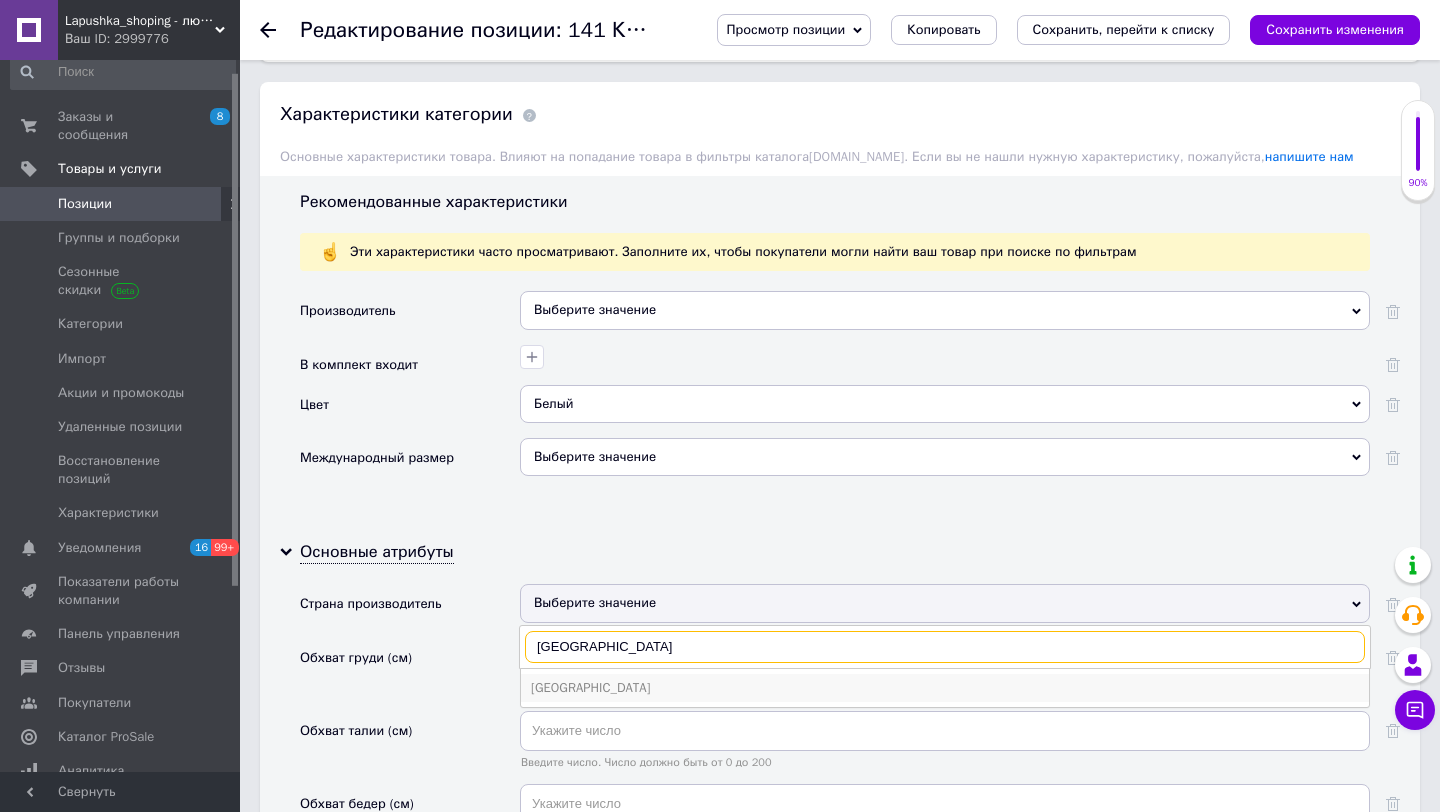 type on "украина" 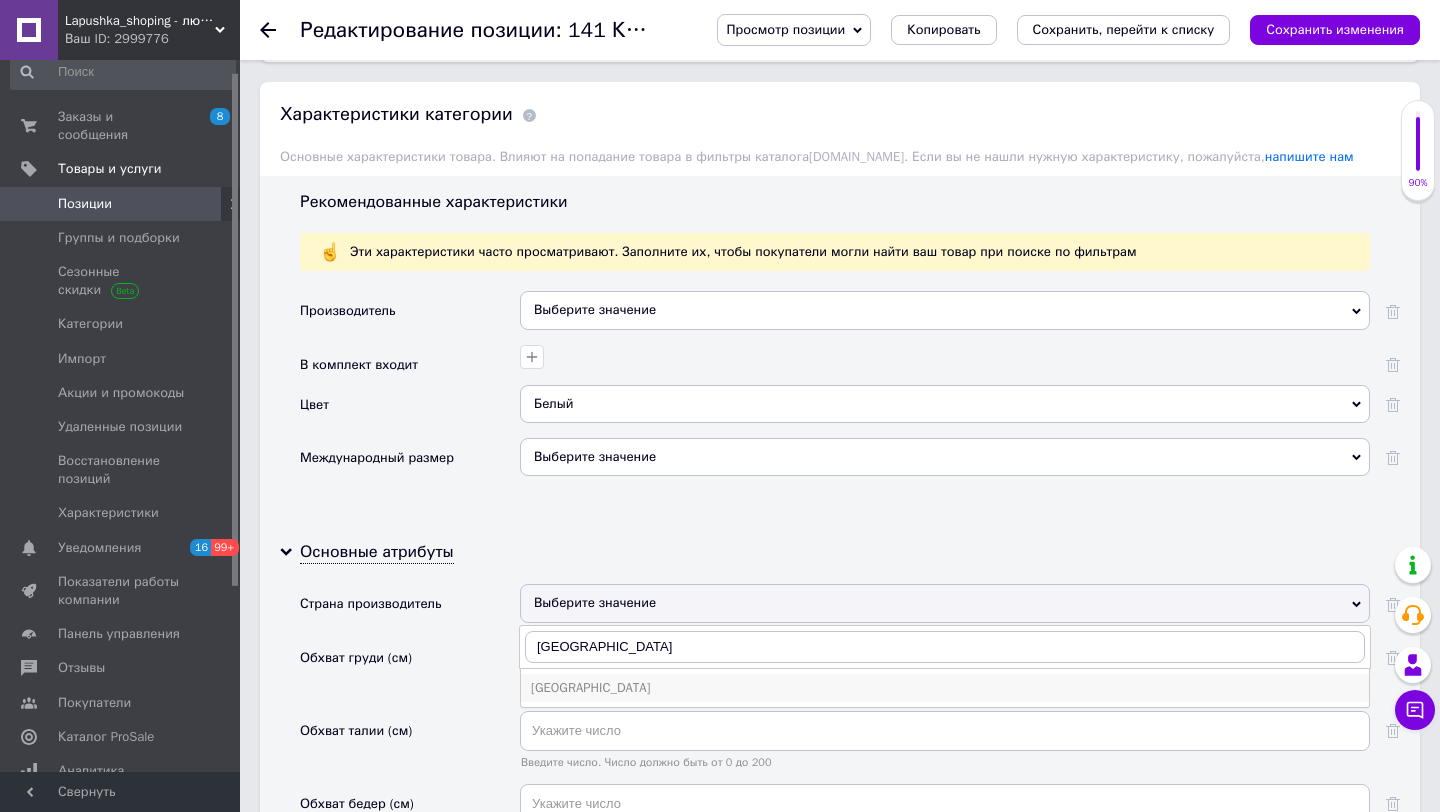 click on "Украина" at bounding box center [945, 688] 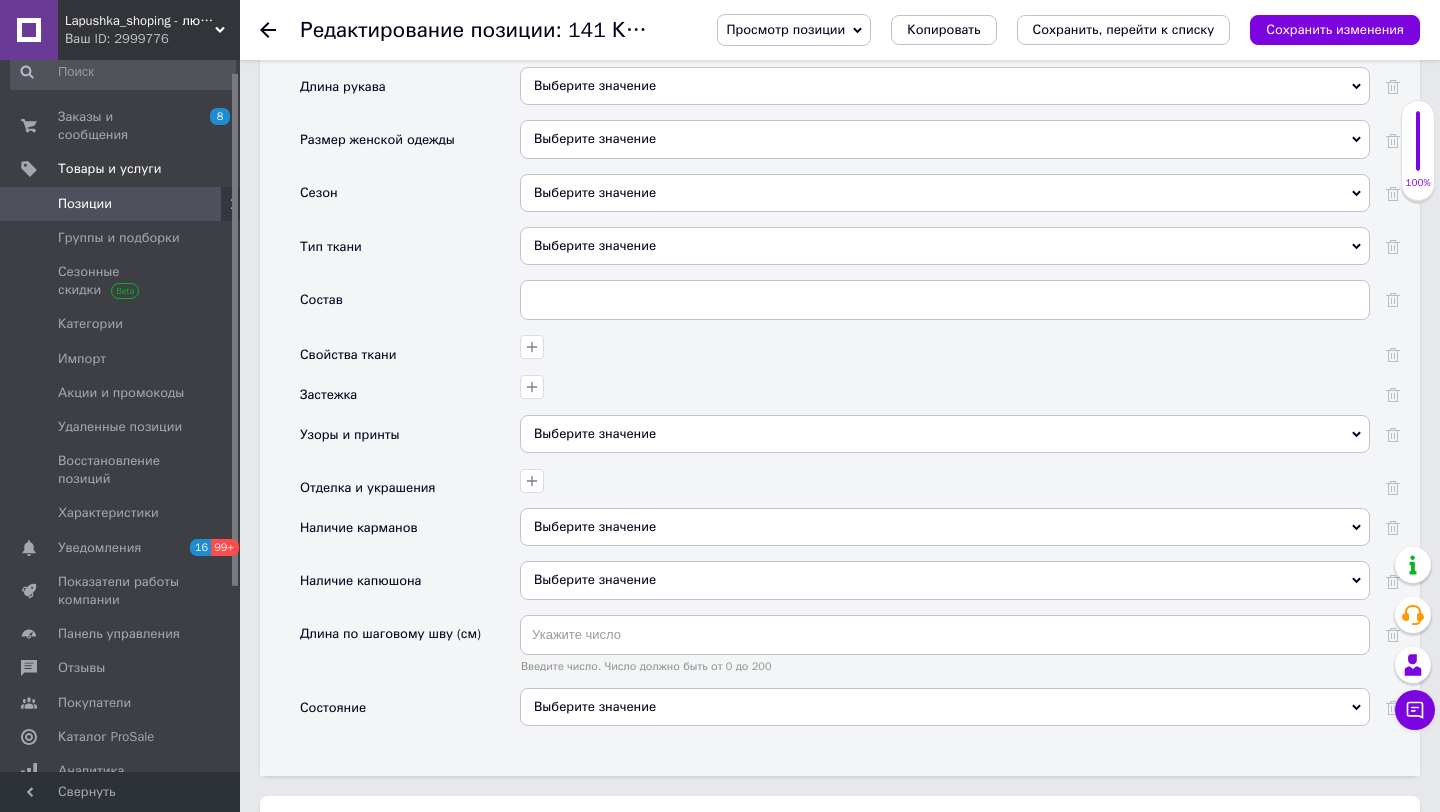 scroll, scrollTop: 2409, scrollLeft: 0, axis: vertical 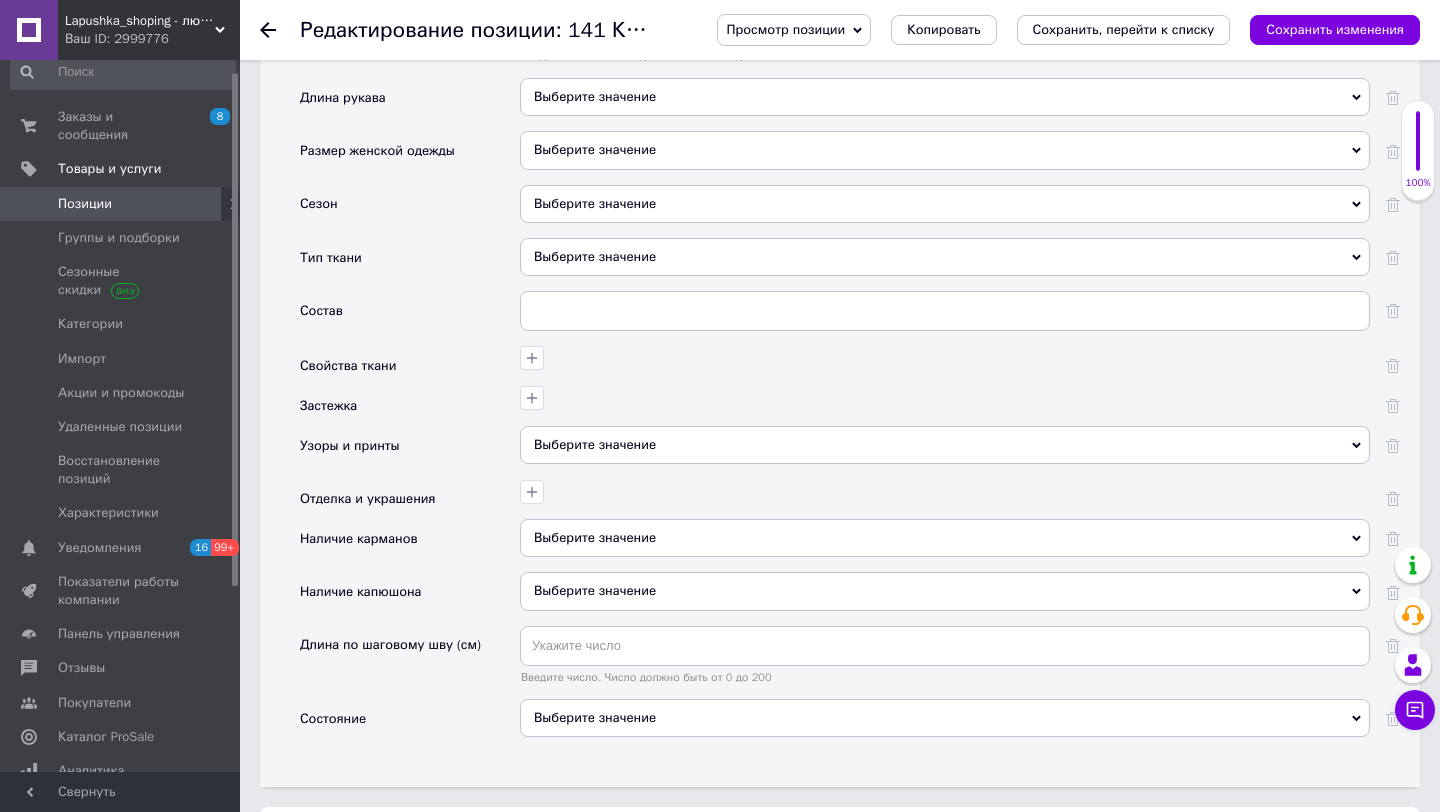 click on "Выберите значение" at bounding box center [945, 97] 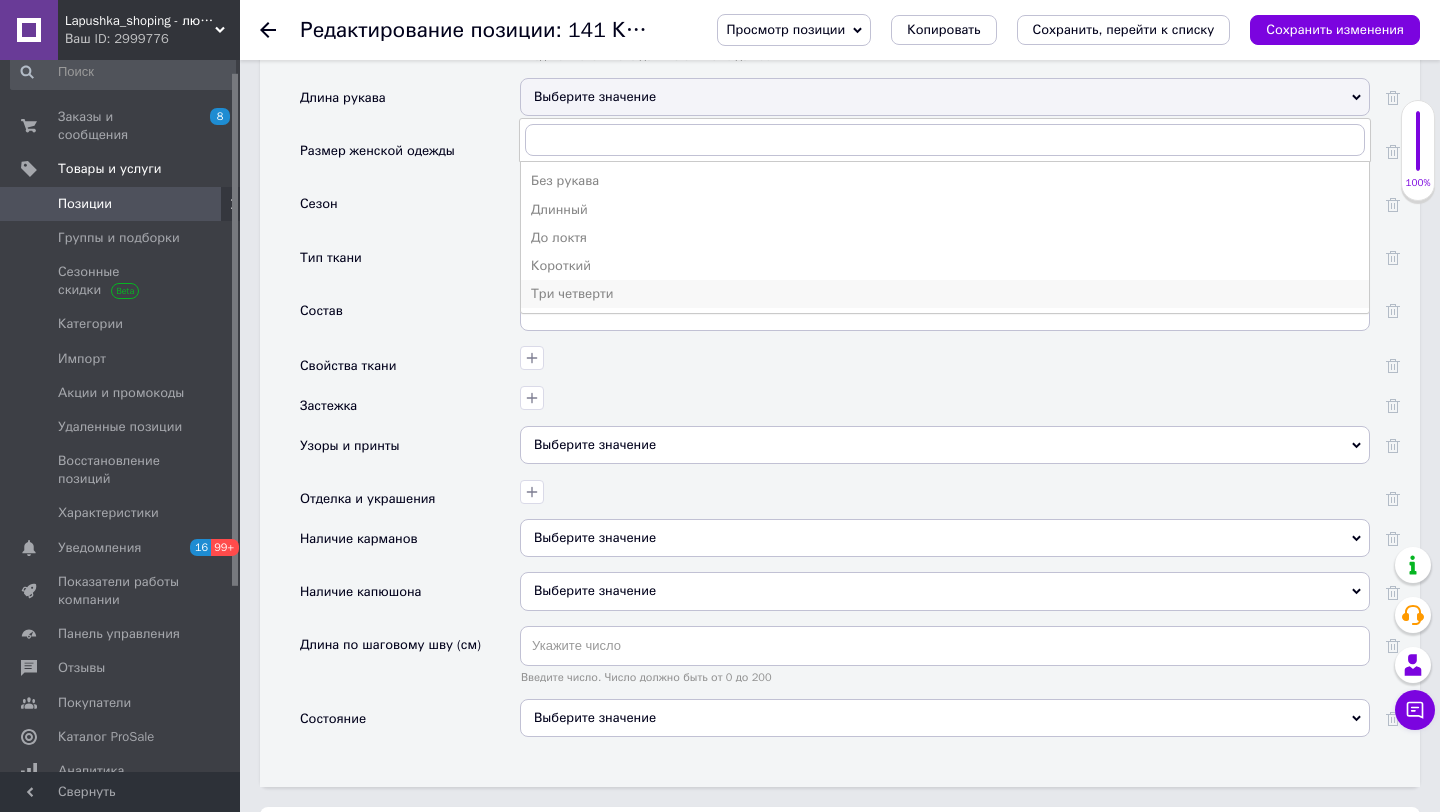 click on "Три четверти" at bounding box center [945, 294] 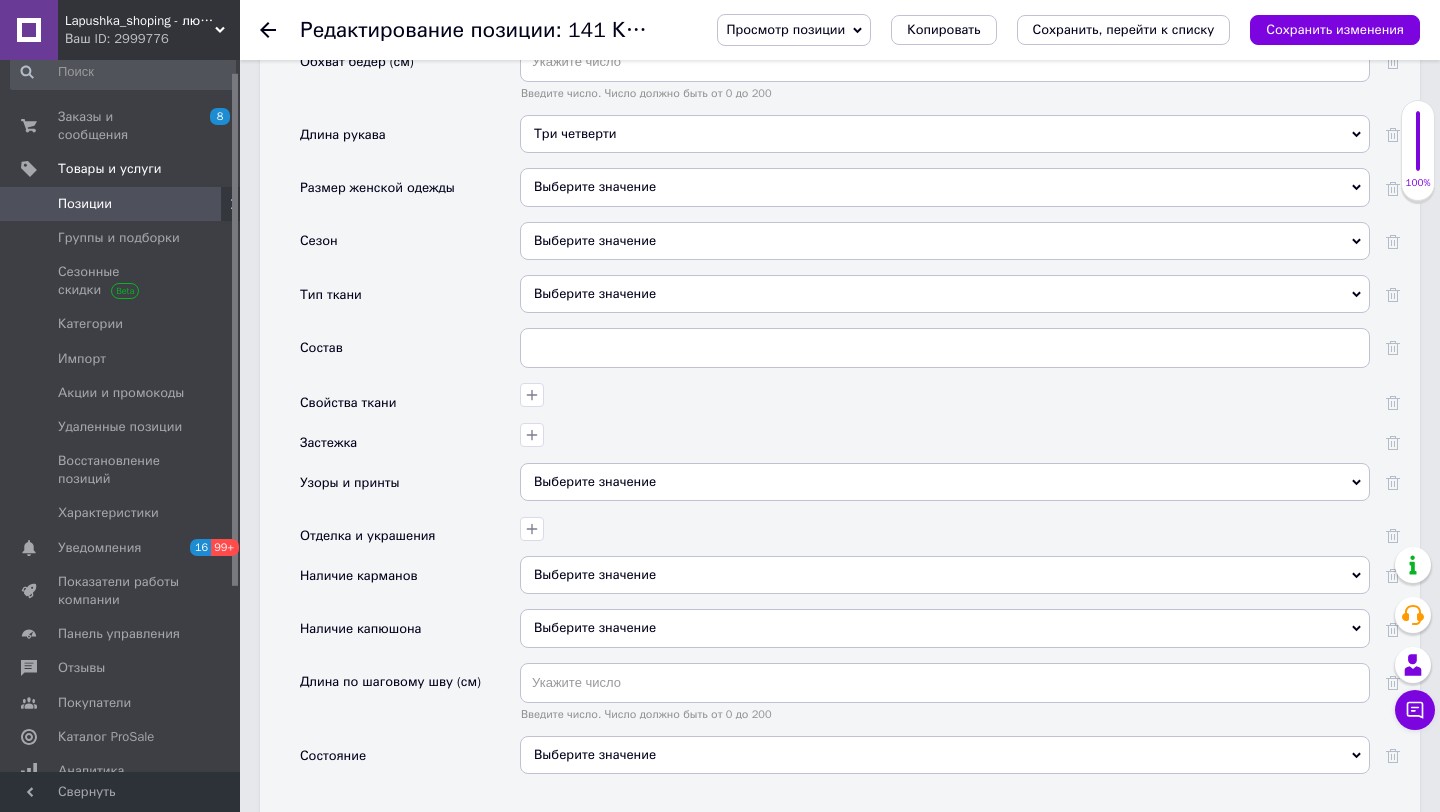 scroll, scrollTop: 2366, scrollLeft: 0, axis: vertical 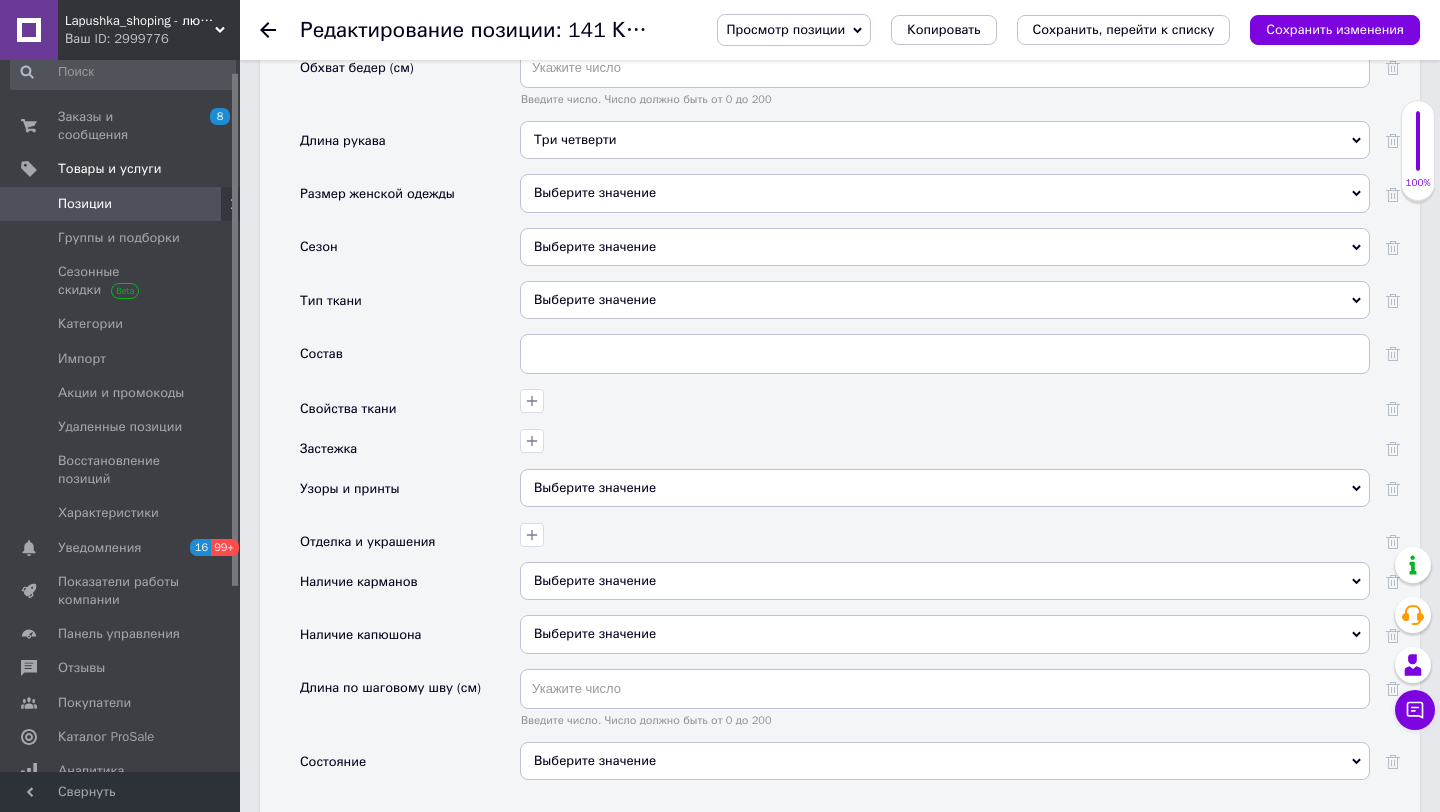 click on "Выберите значение" at bounding box center (945, 247) 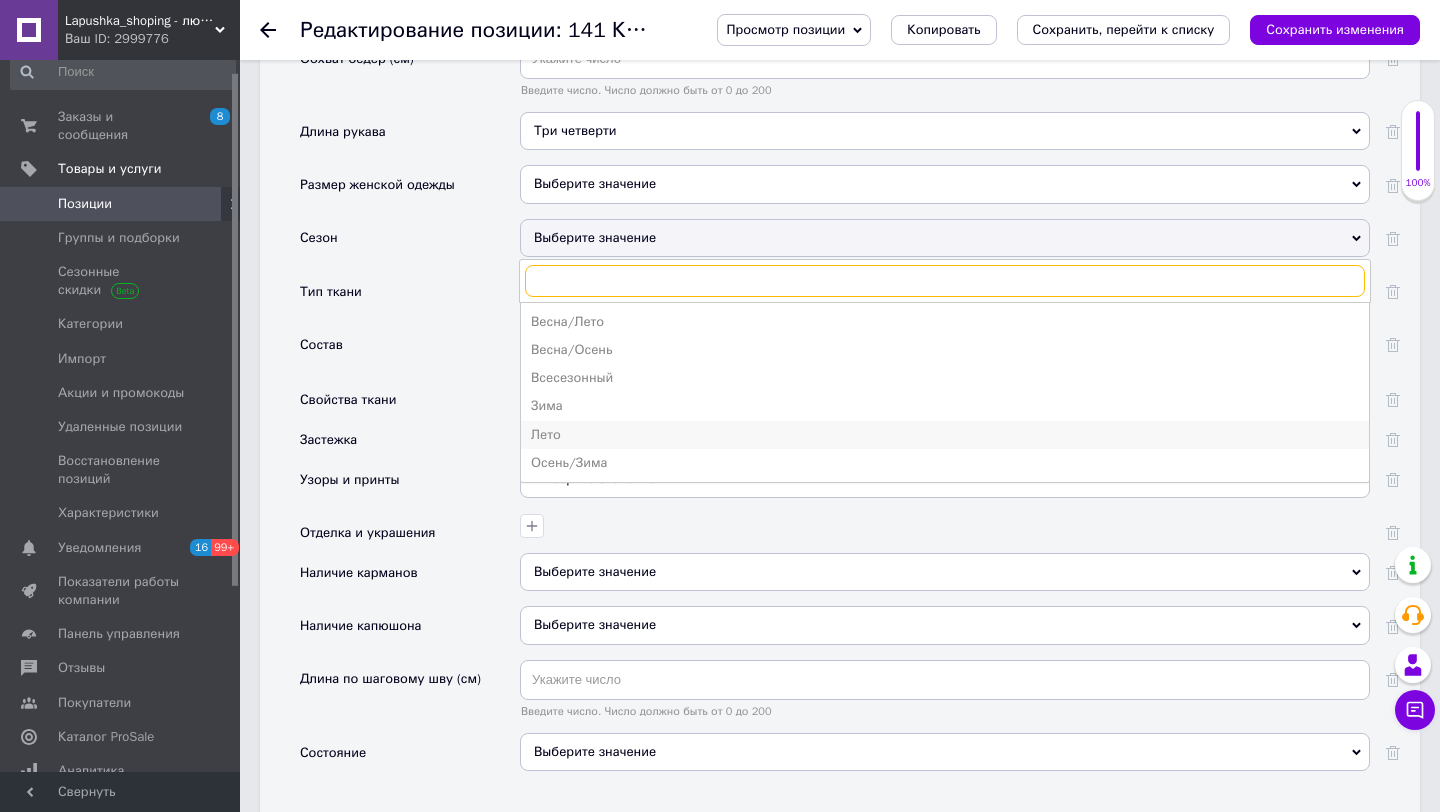 scroll, scrollTop: 2379, scrollLeft: 0, axis: vertical 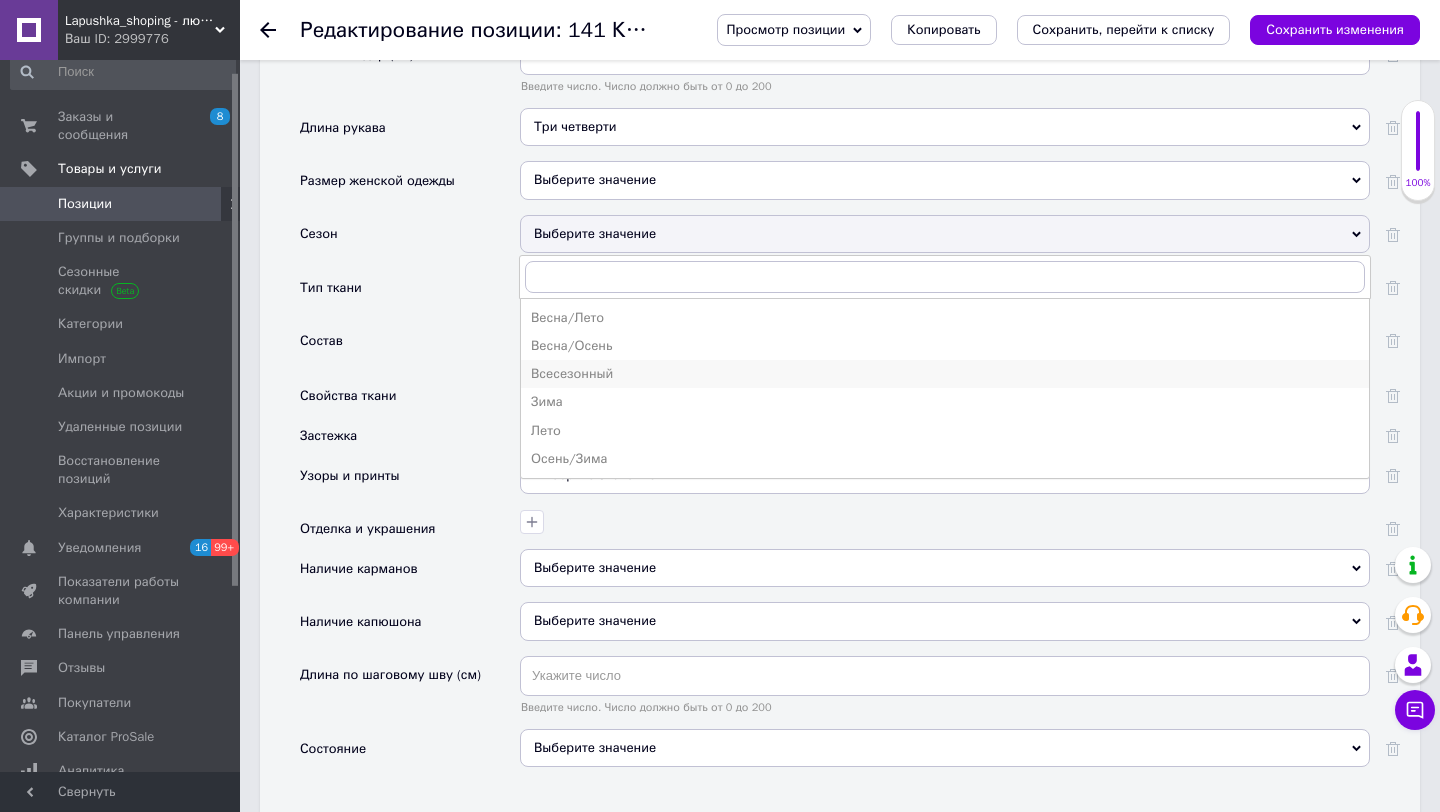 click on "Всесезонный" at bounding box center [945, 374] 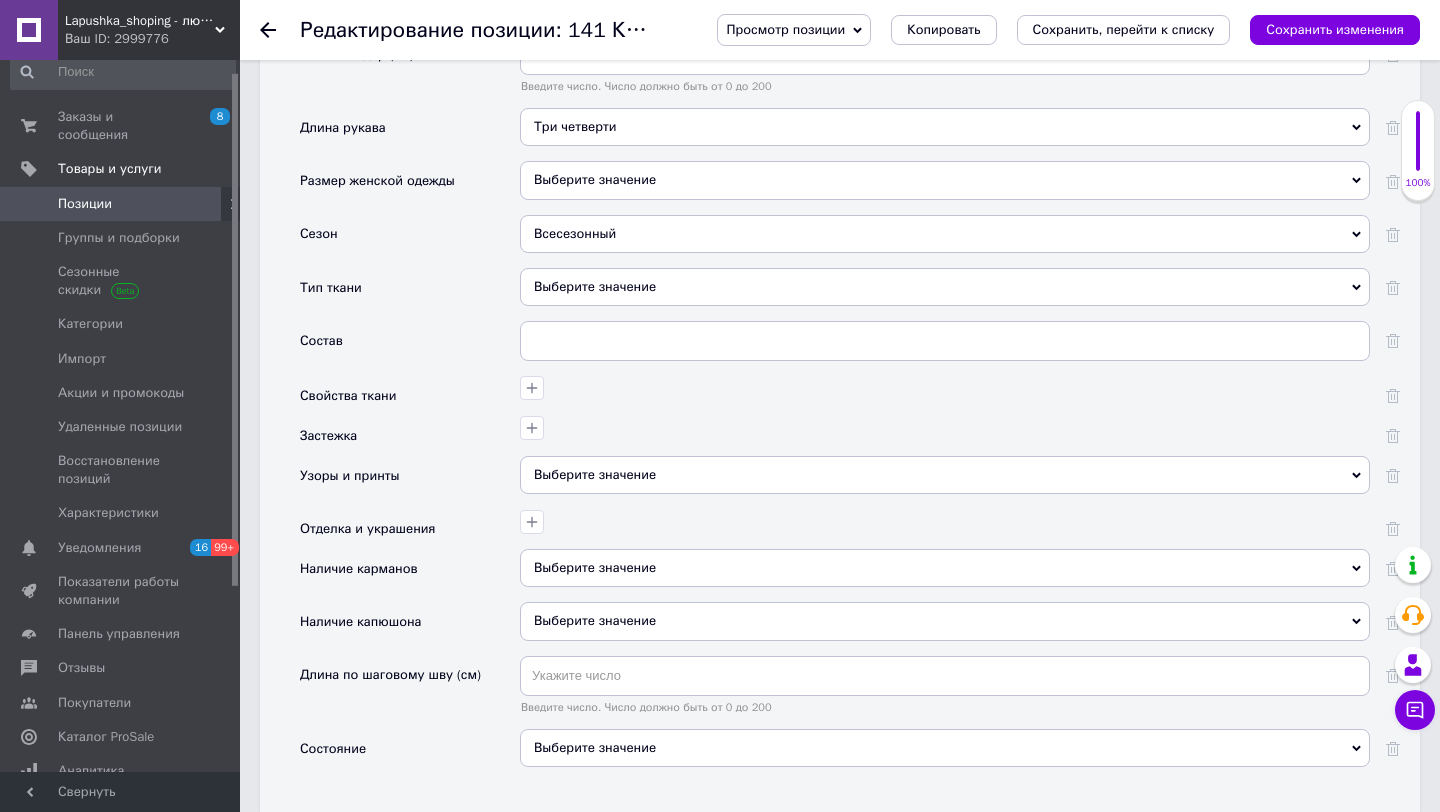 click on "Выберите значение" at bounding box center [945, 287] 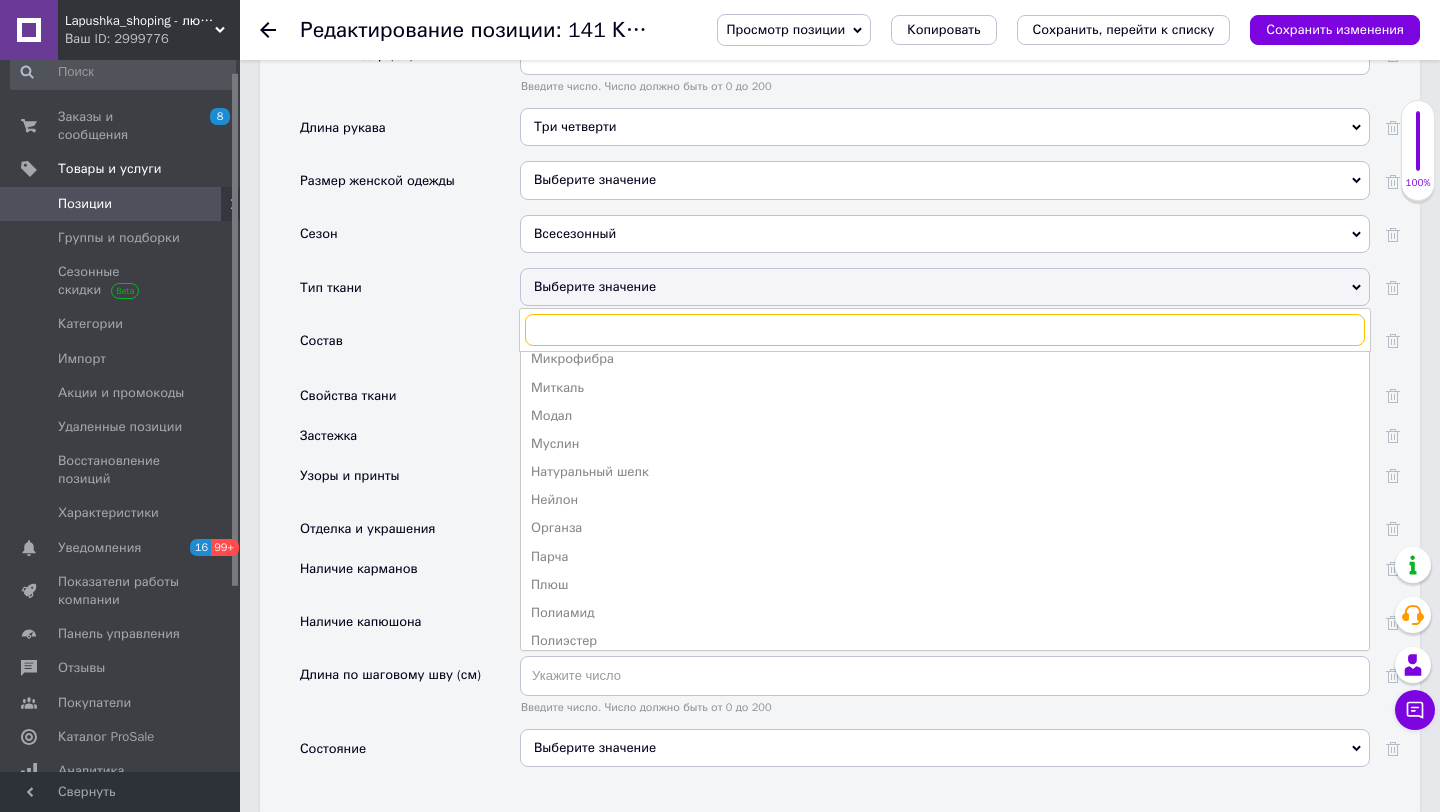 scroll, scrollTop: 966, scrollLeft: 0, axis: vertical 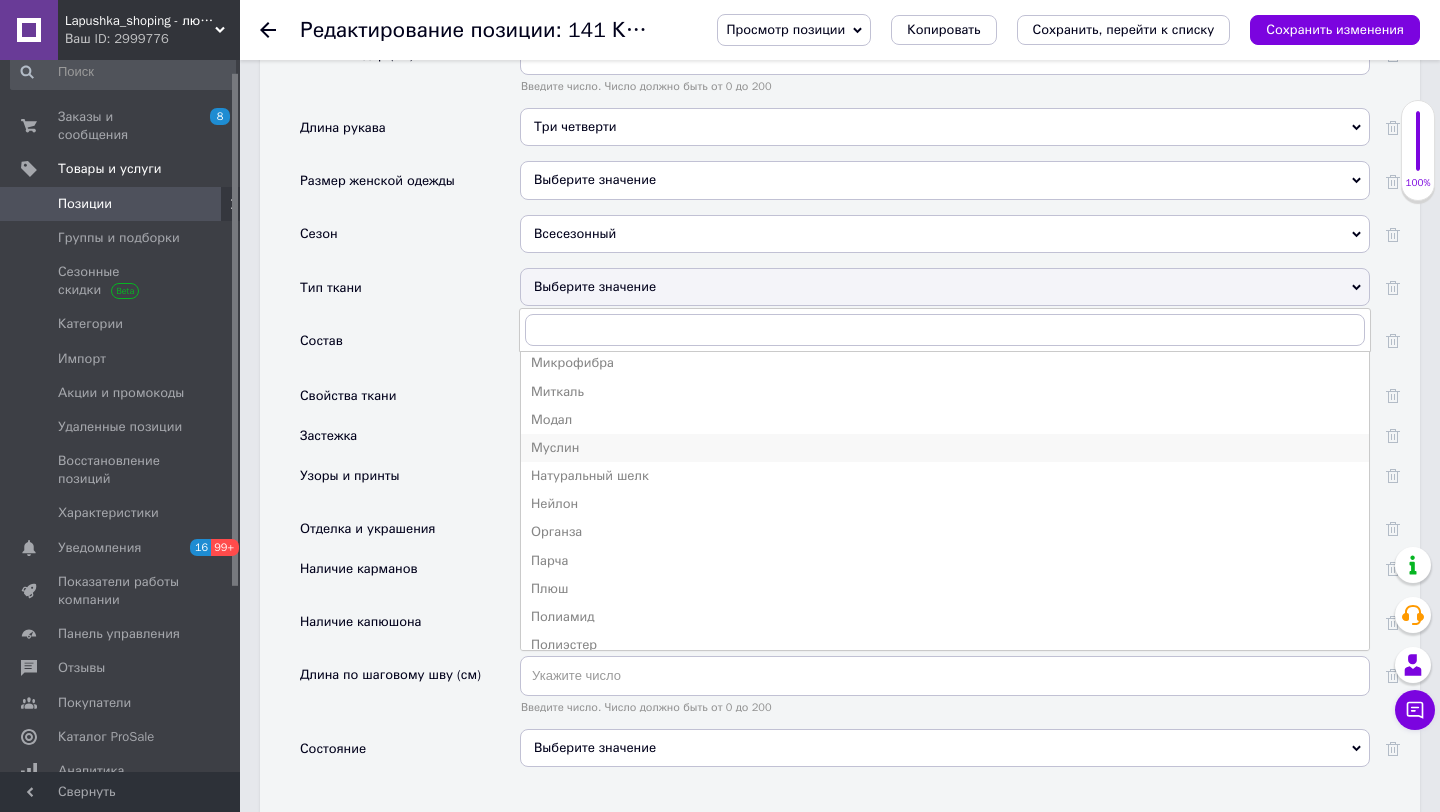 click on "Муслин" at bounding box center [945, 448] 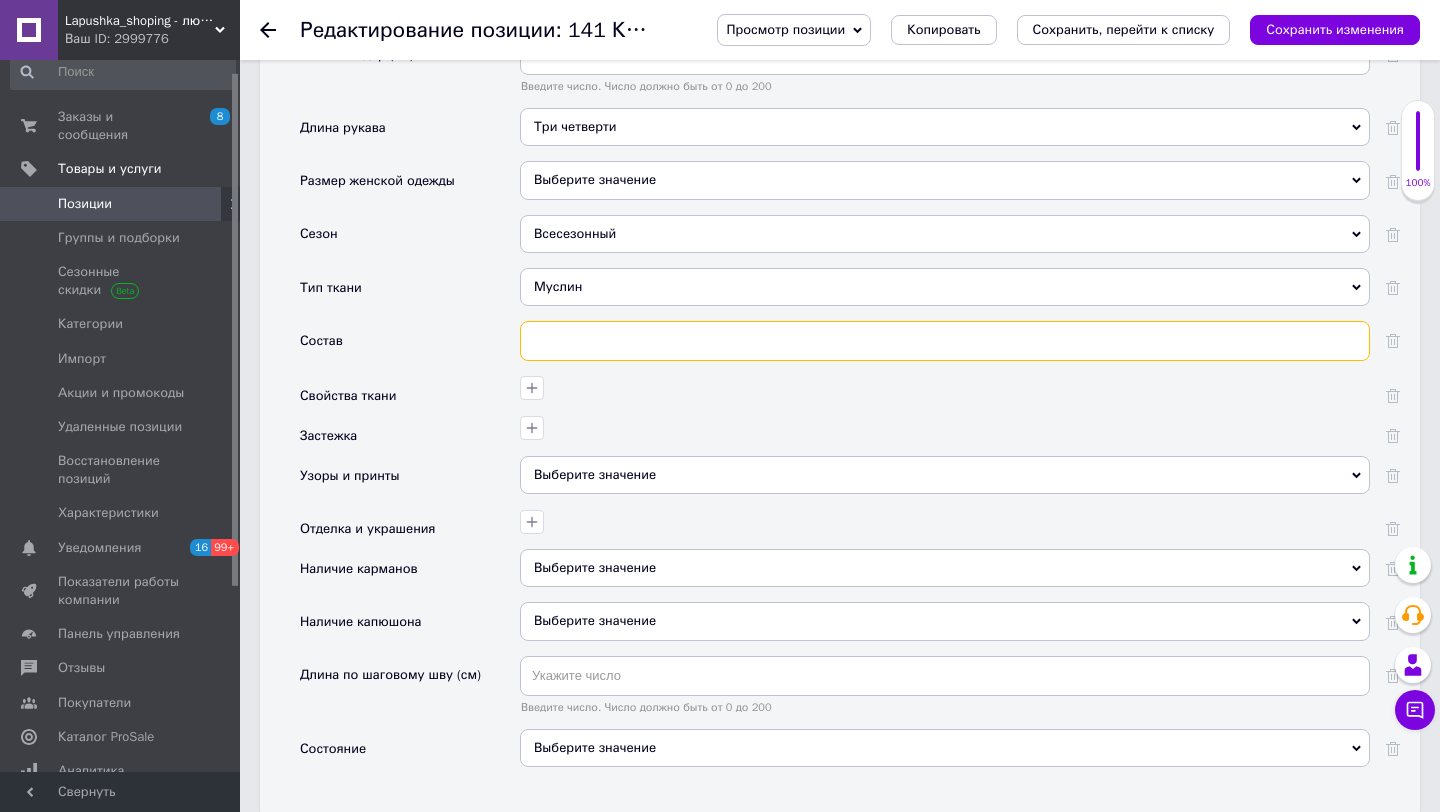 click at bounding box center (945, 341) 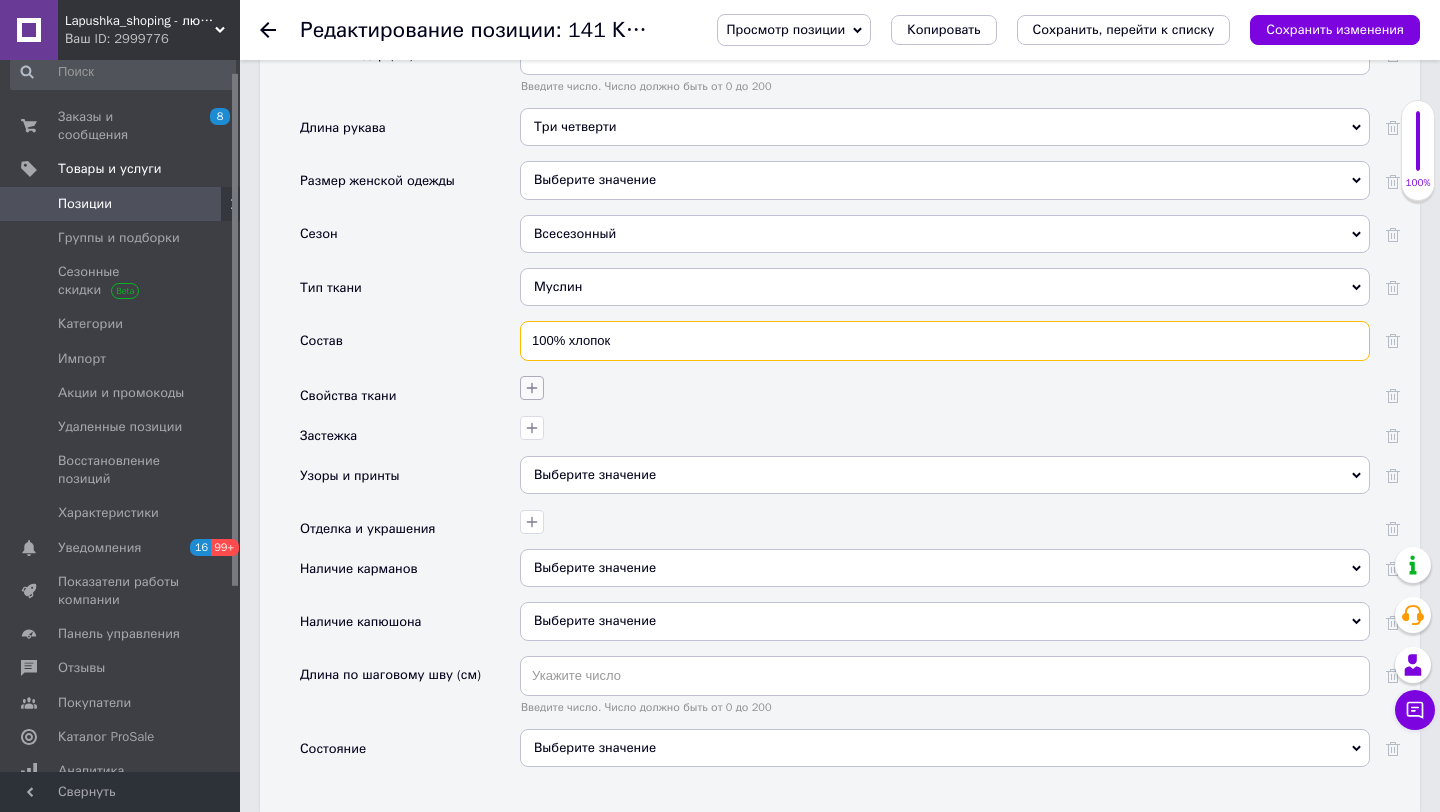 type on "100% хлопок" 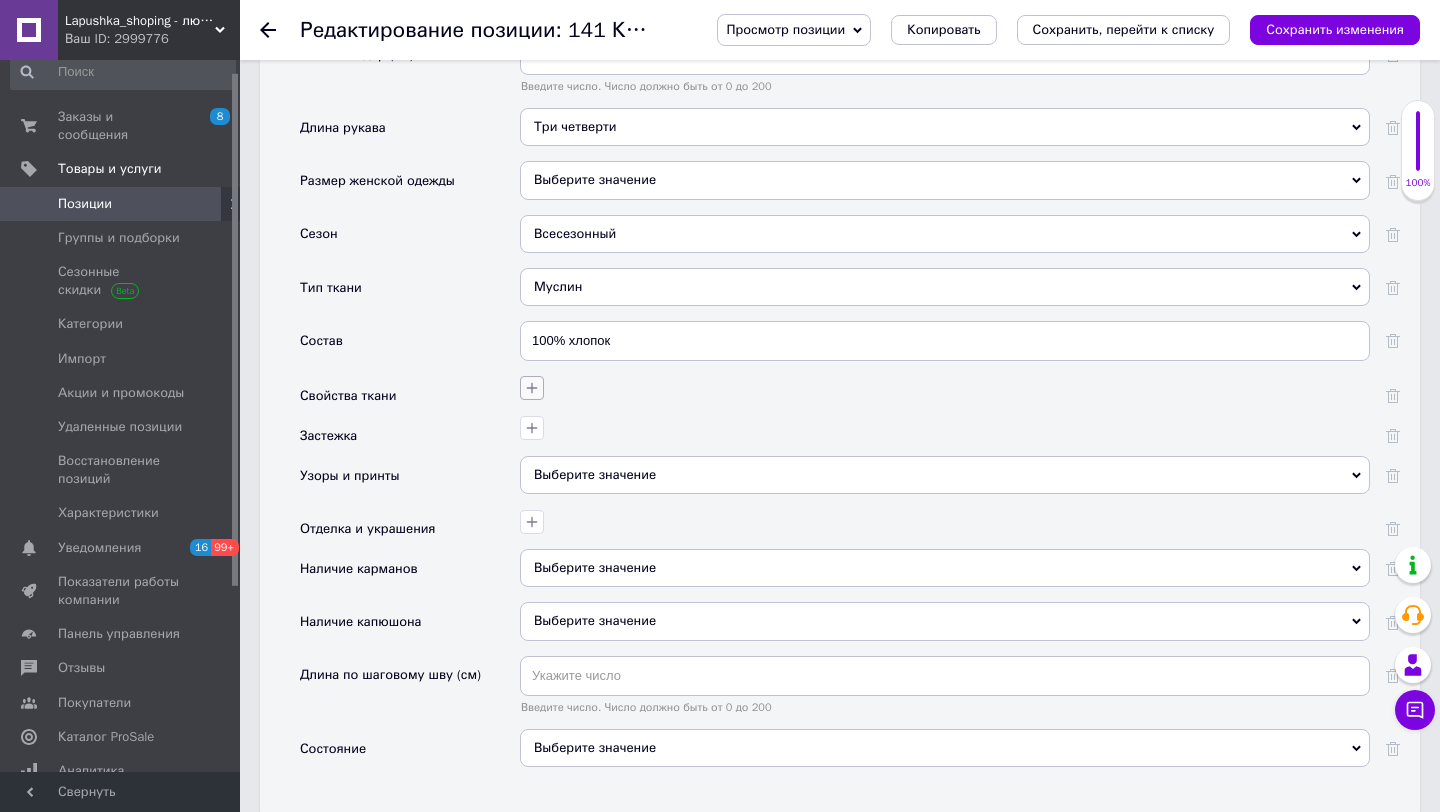 click at bounding box center [532, 388] 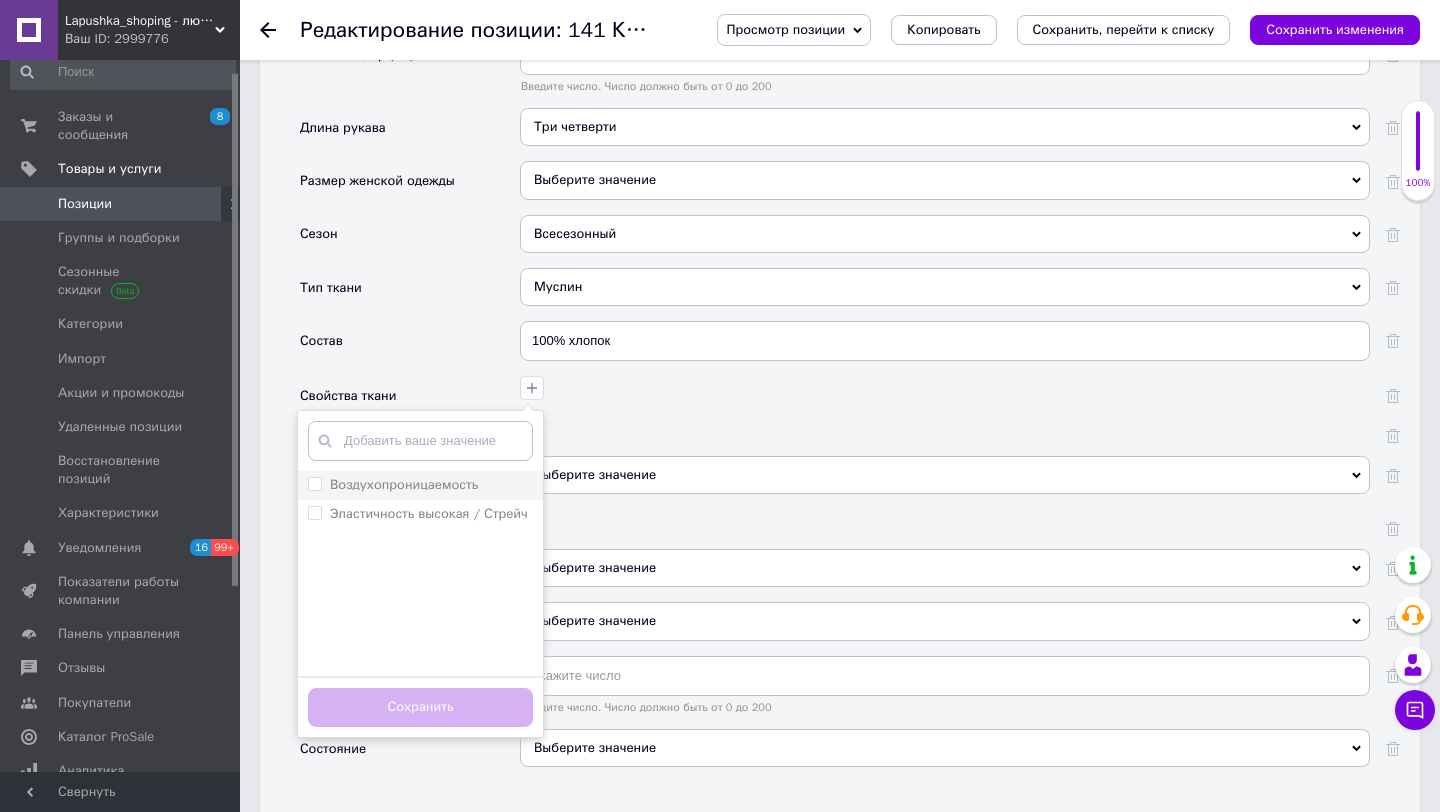 click on "Воздухопроницаемость" at bounding box center [314, 483] 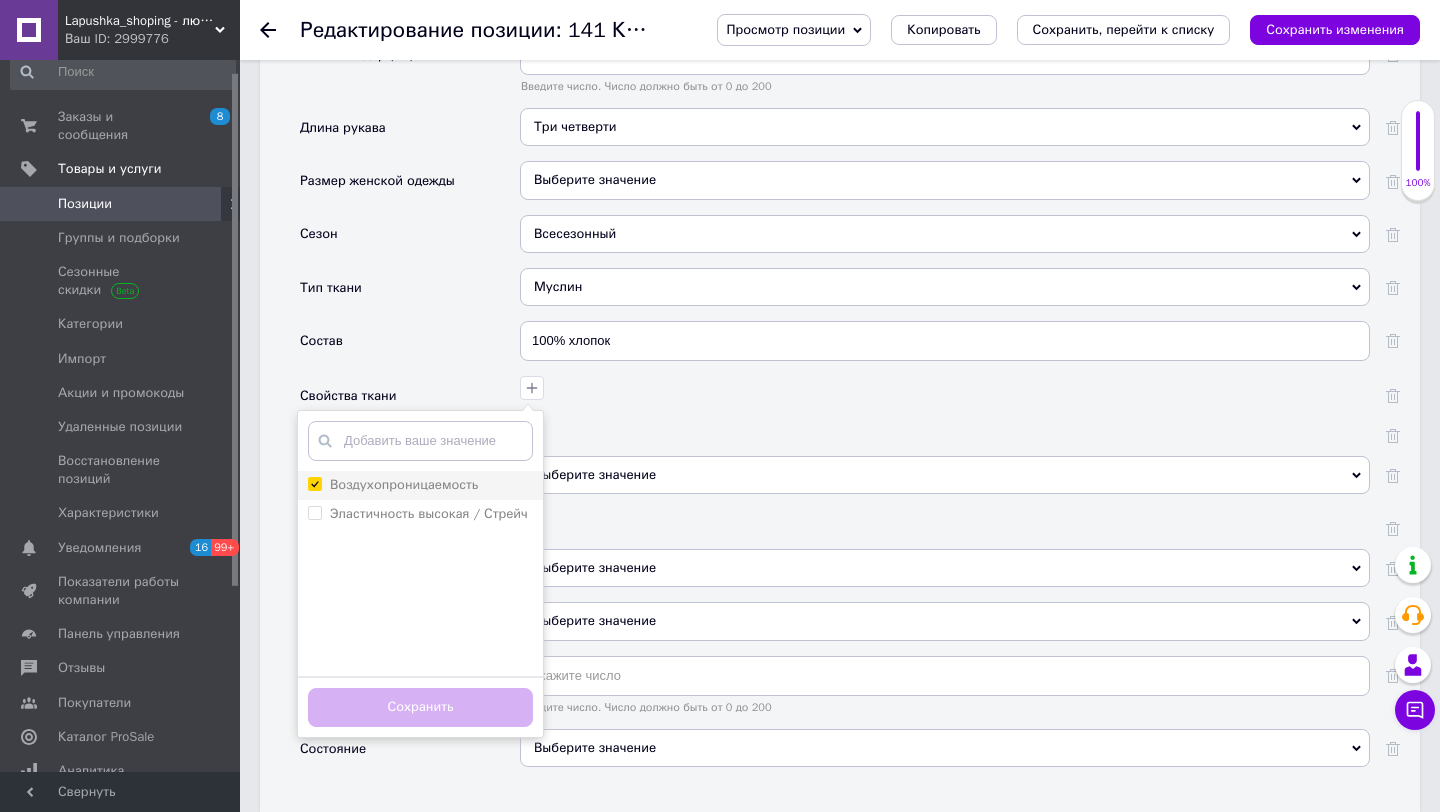 checkbox on "true" 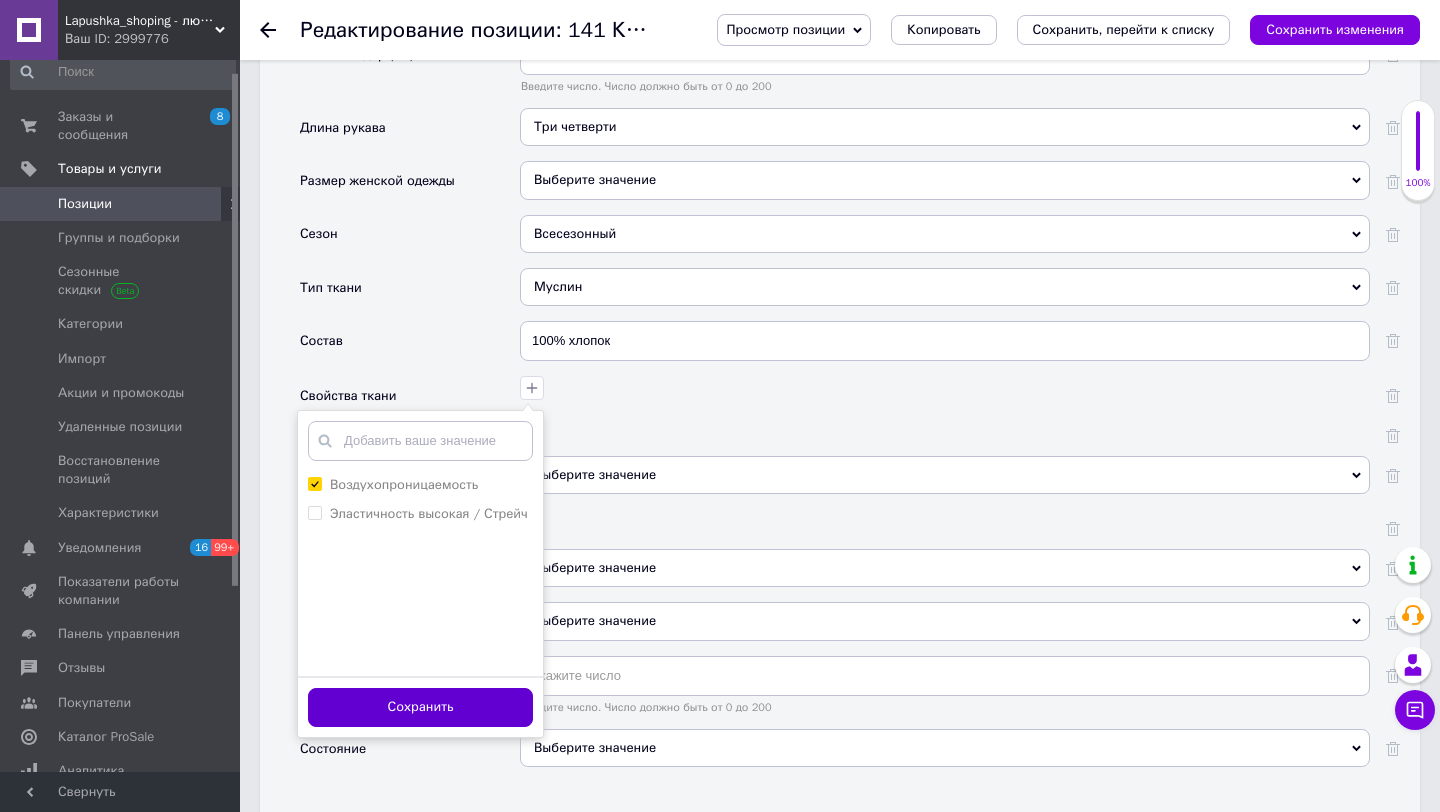 click on "Сохранить" at bounding box center [420, 707] 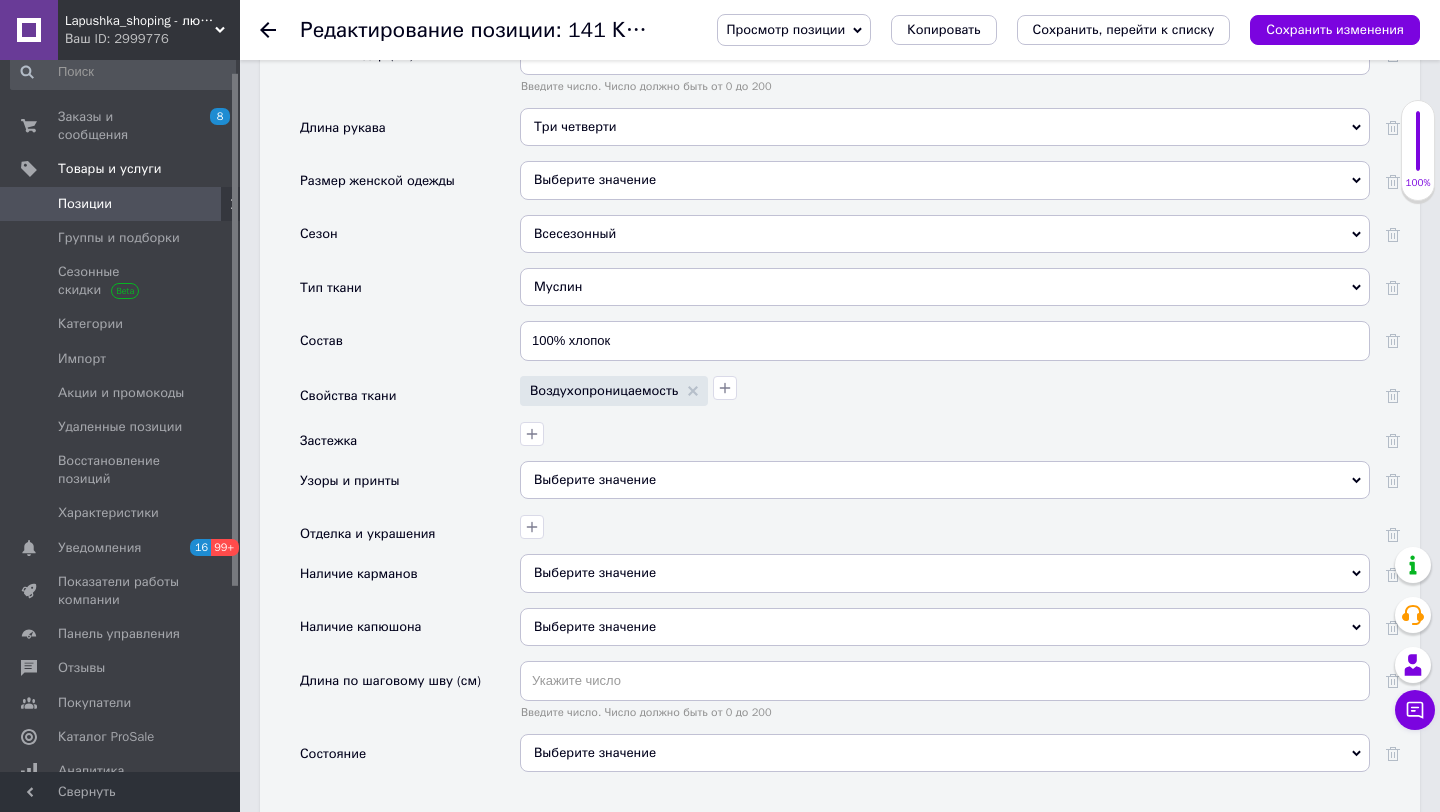 click on "Выберите значение" at bounding box center [945, 753] 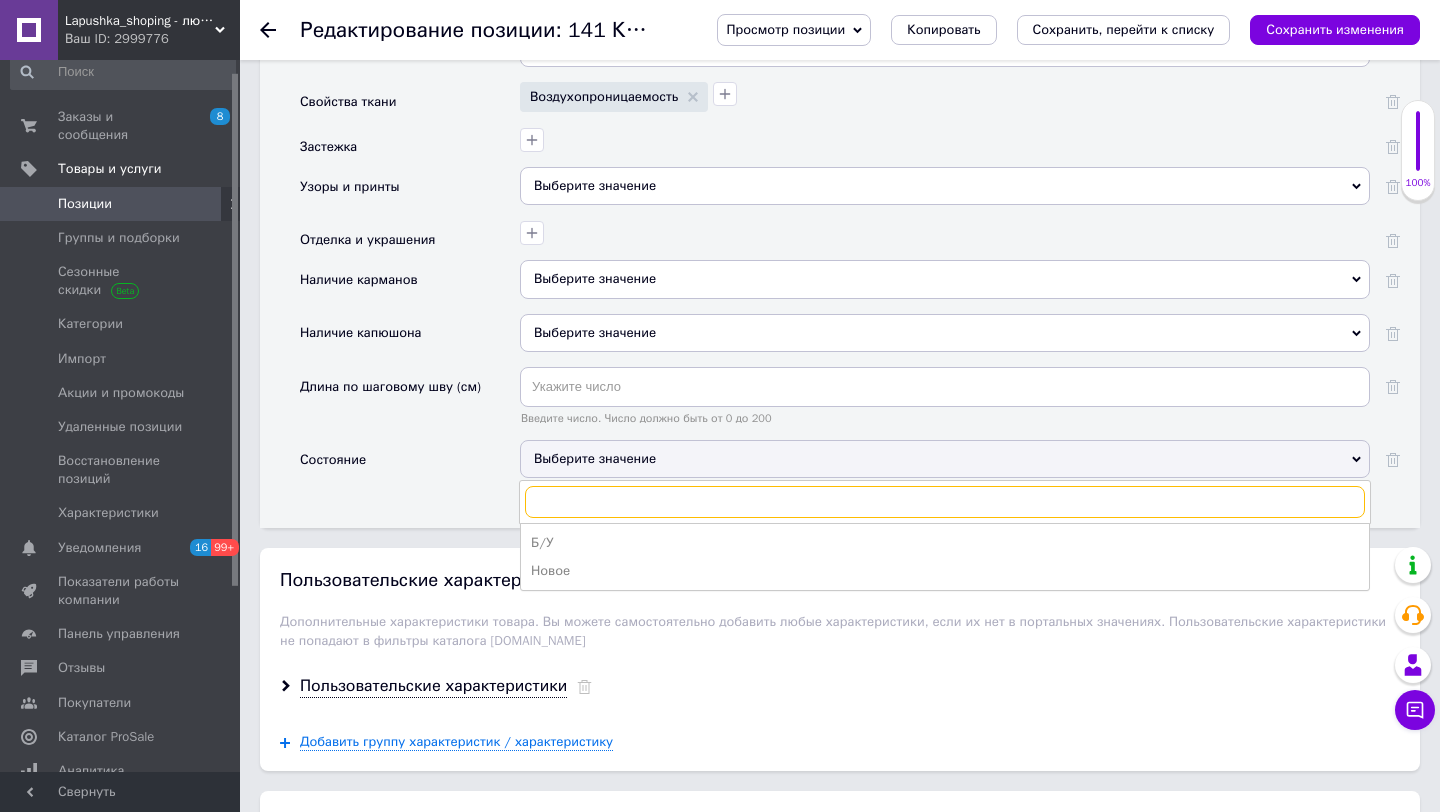 scroll, scrollTop: 2706, scrollLeft: 0, axis: vertical 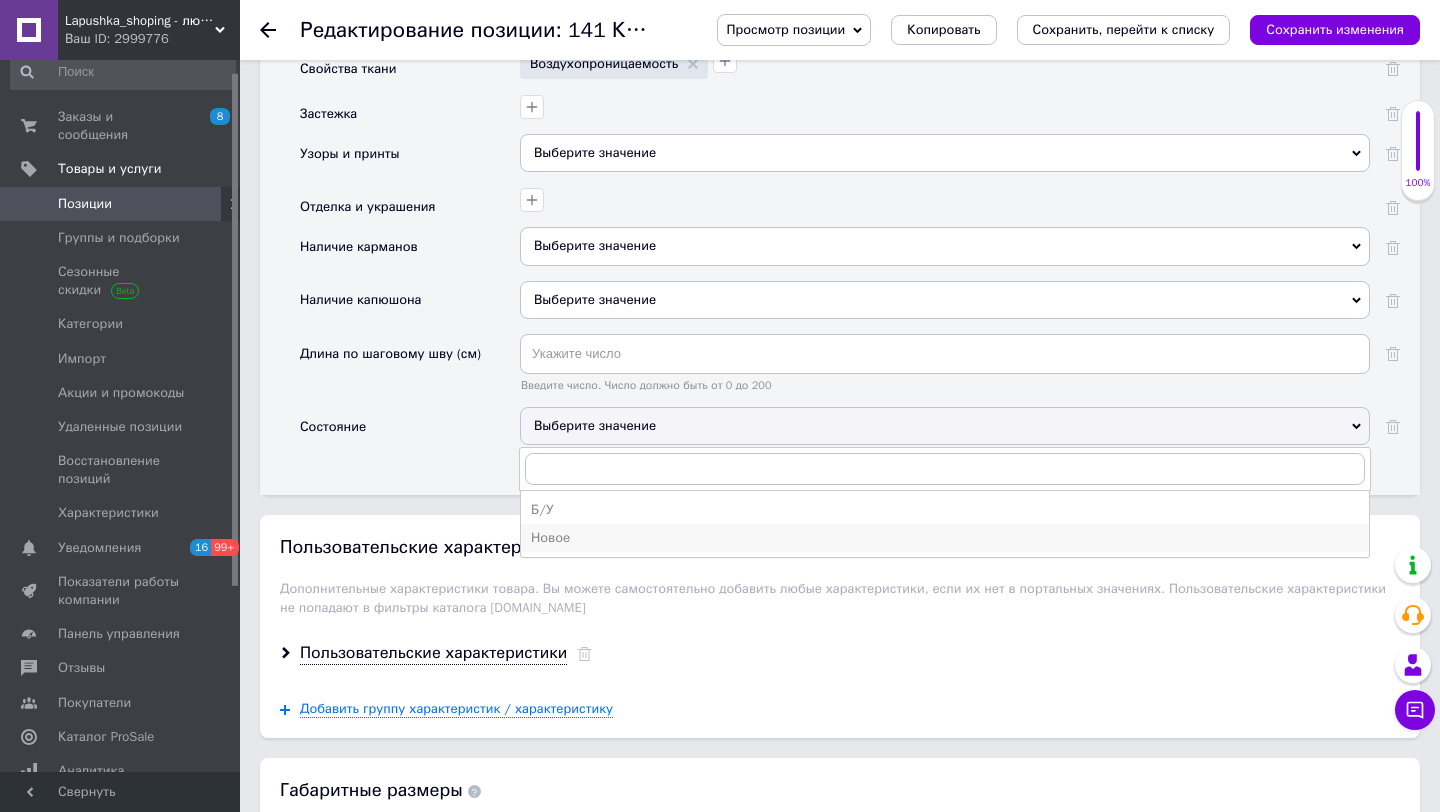 click on "Новое" at bounding box center (945, 538) 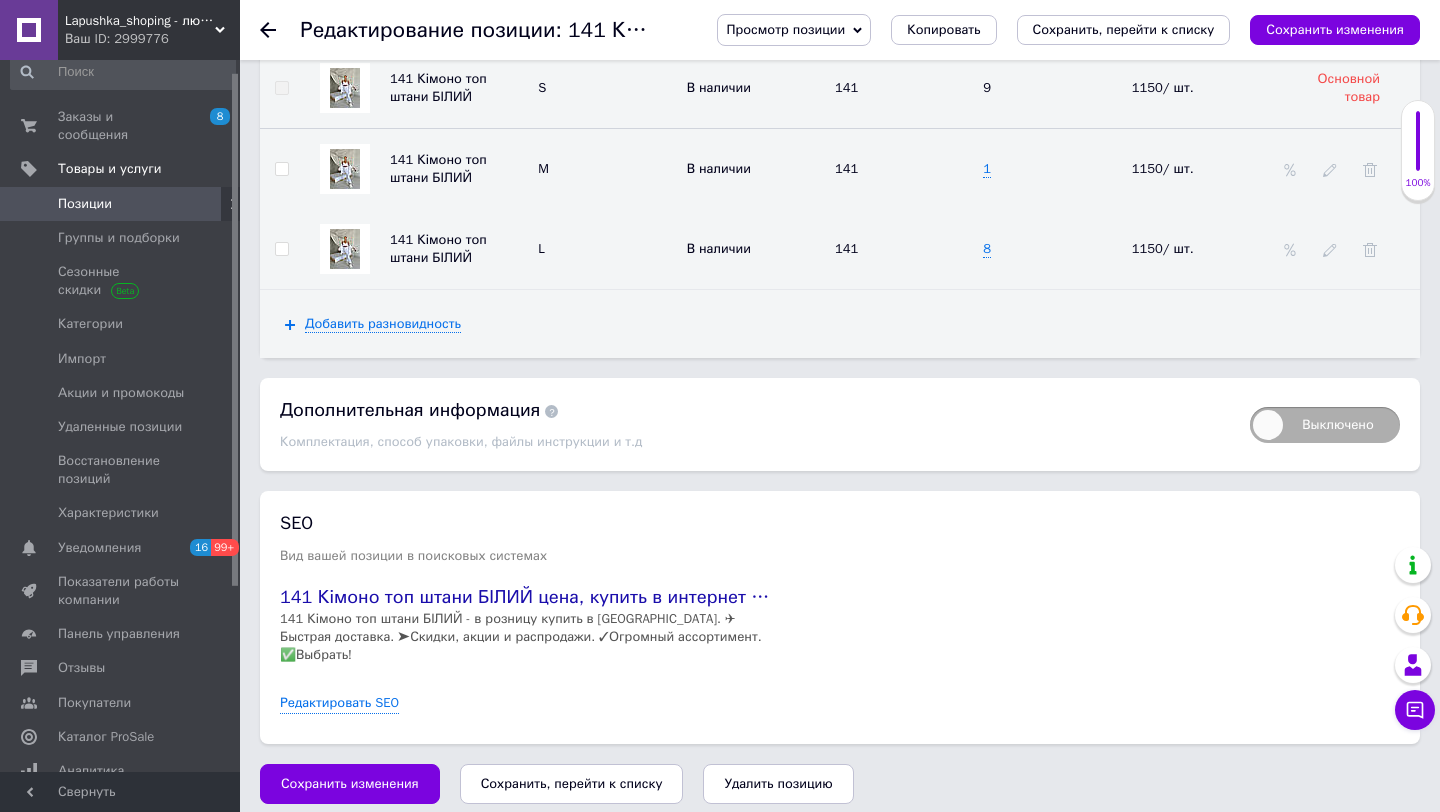 scroll, scrollTop: 3920, scrollLeft: 0, axis: vertical 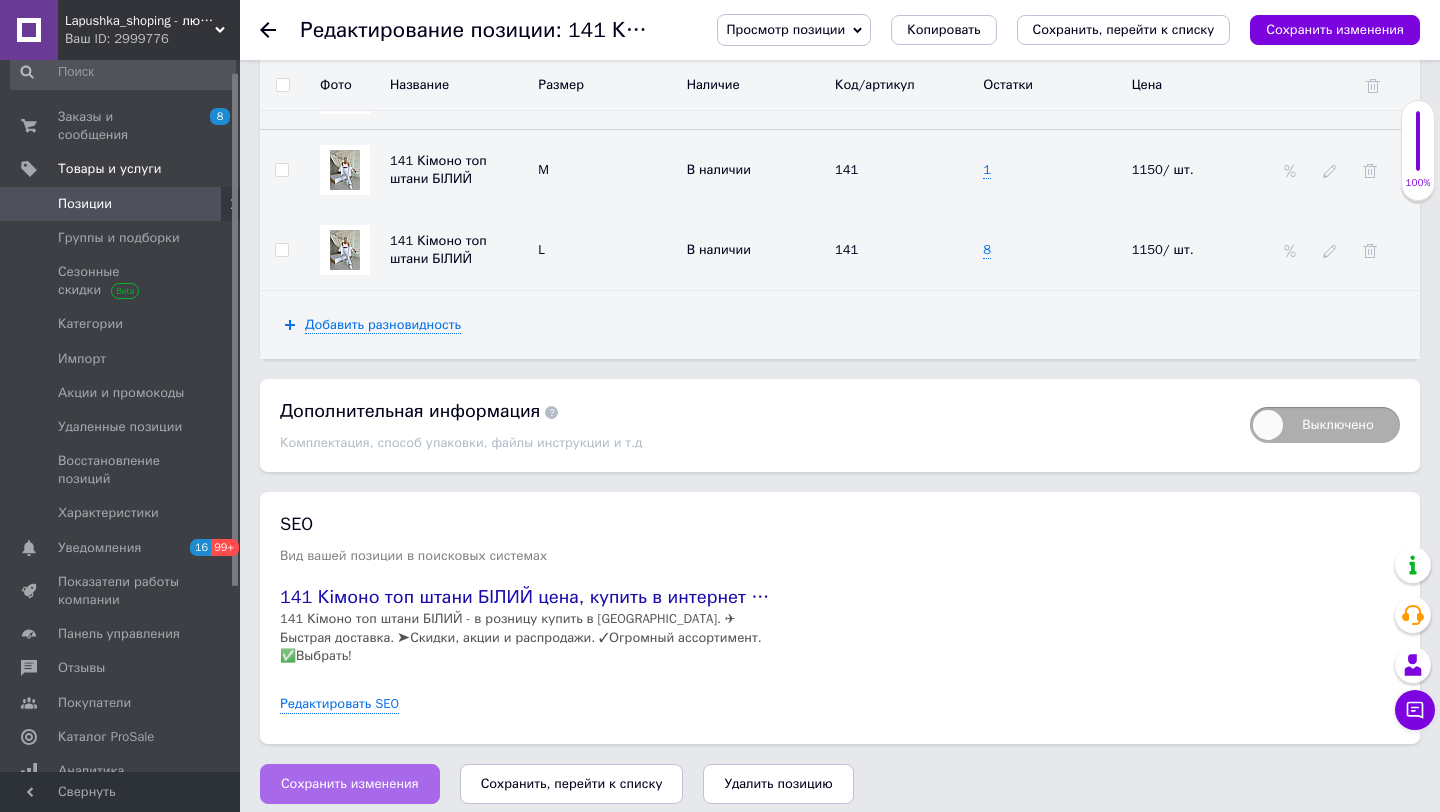 click on "Сохранить изменения" at bounding box center [350, 784] 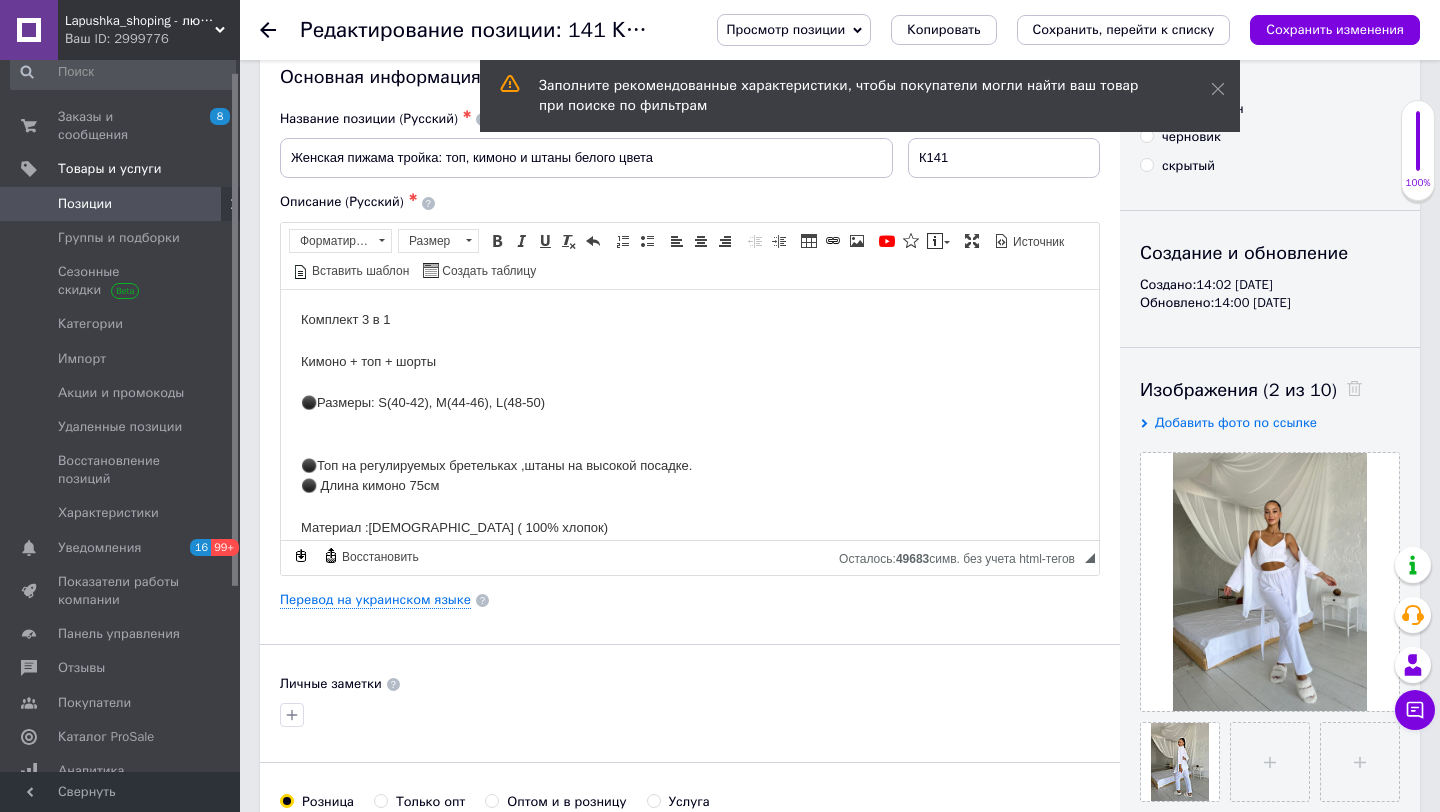 scroll, scrollTop: 68, scrollLeft: 0, axis: vertical 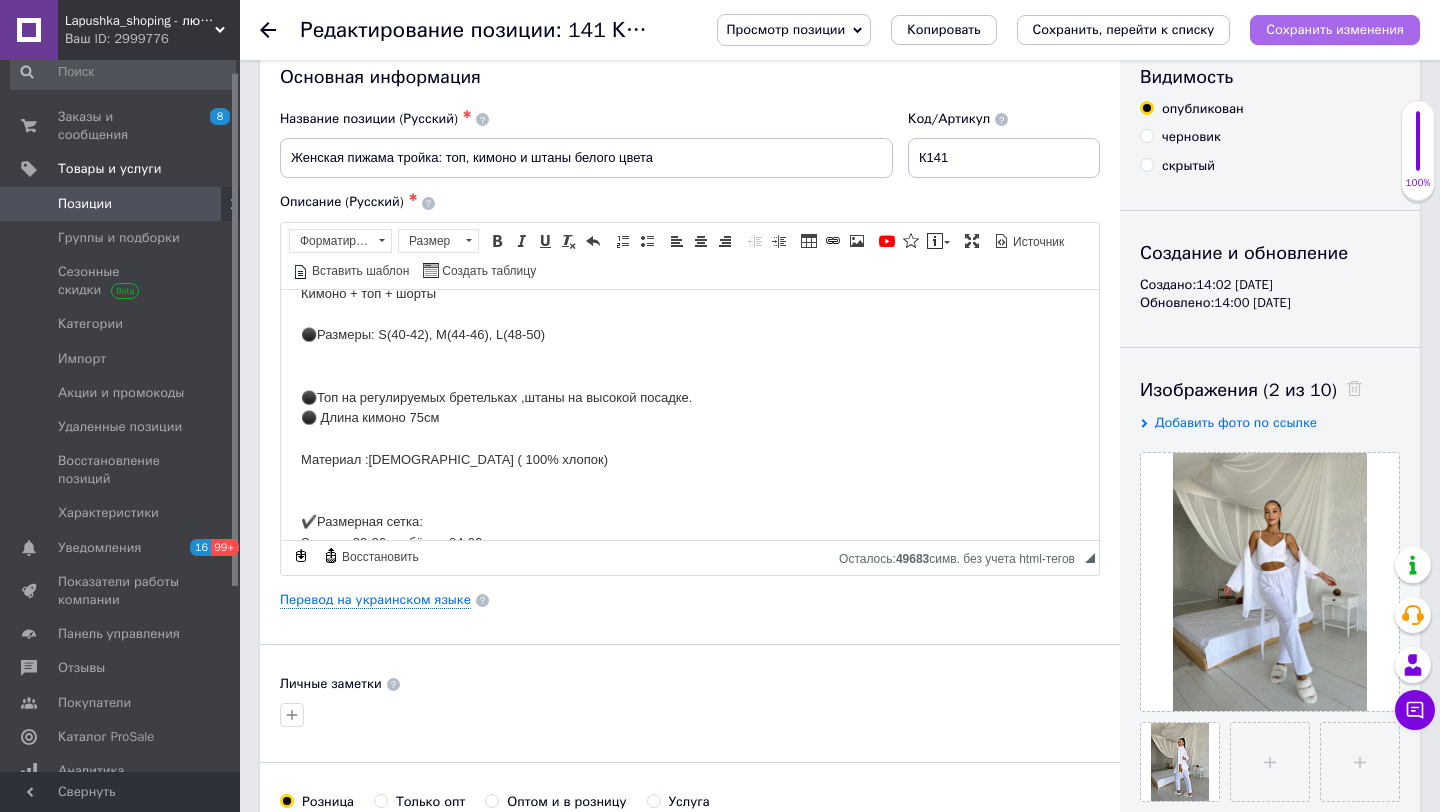 click on "Сохранить изменения" at bounding box center (1335, 29) 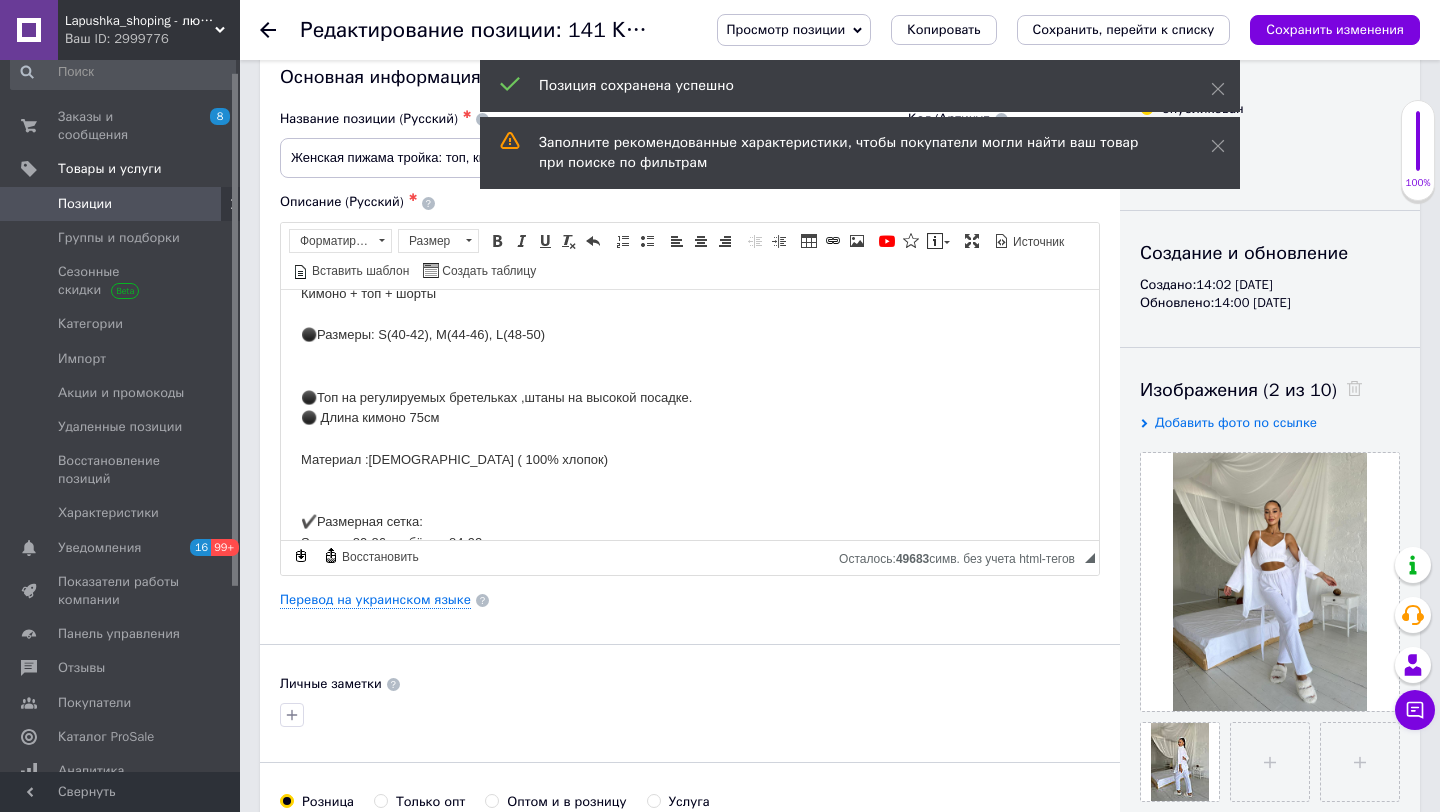 click 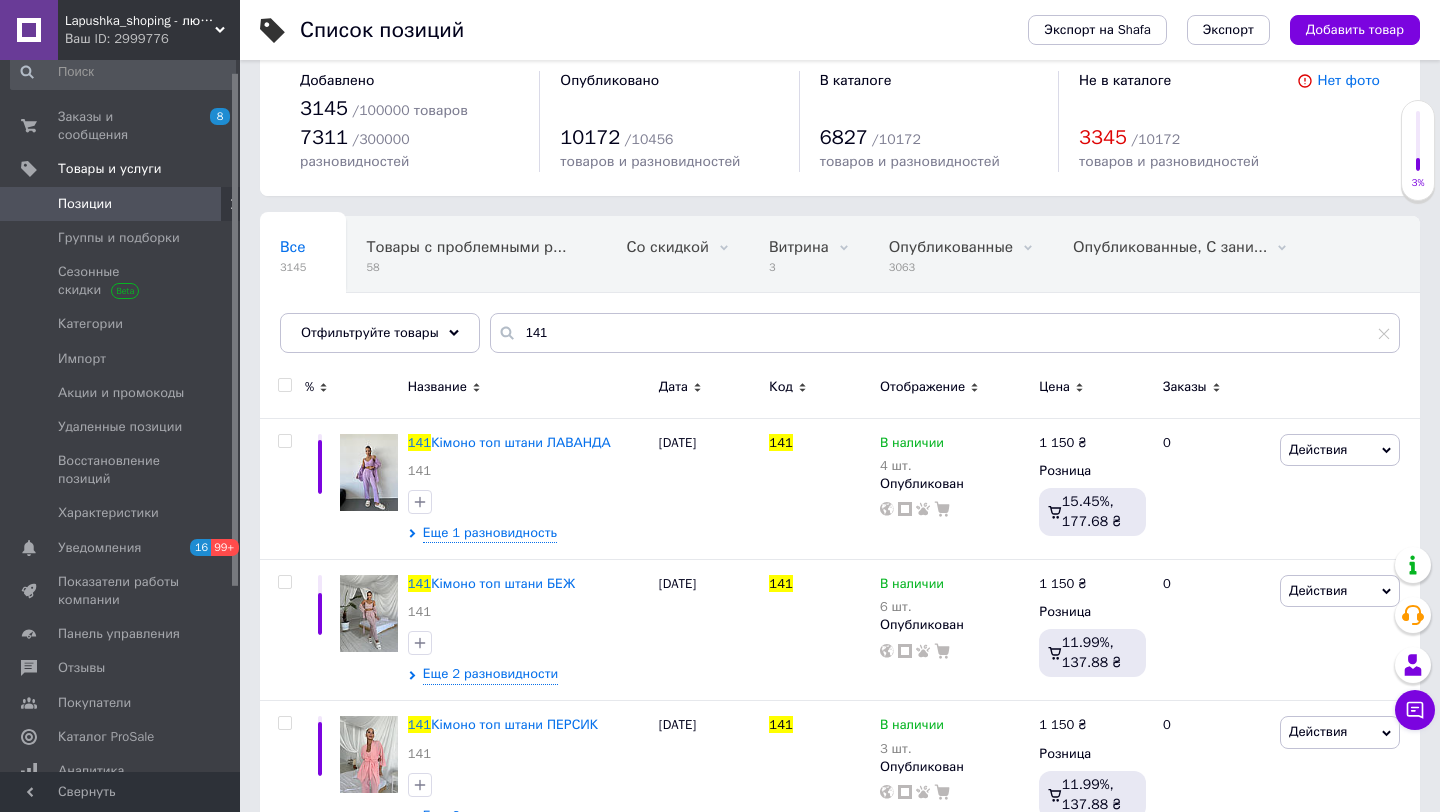 scroll, scrollTop: 24, scrollLeft: 0, axis: vertical 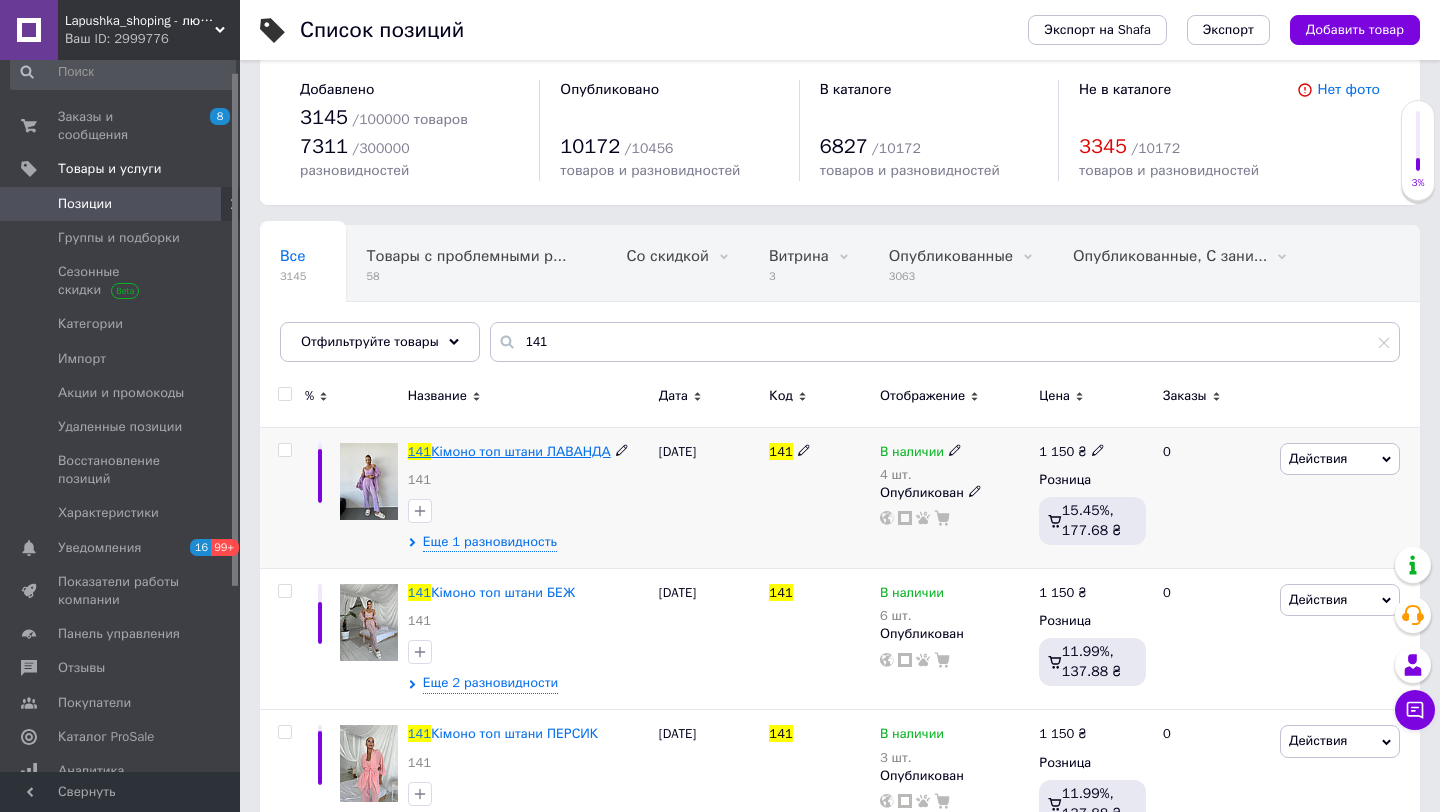 click on "Кімоно топ штани ЛАВАНДА" at bounding box center (521, 451) 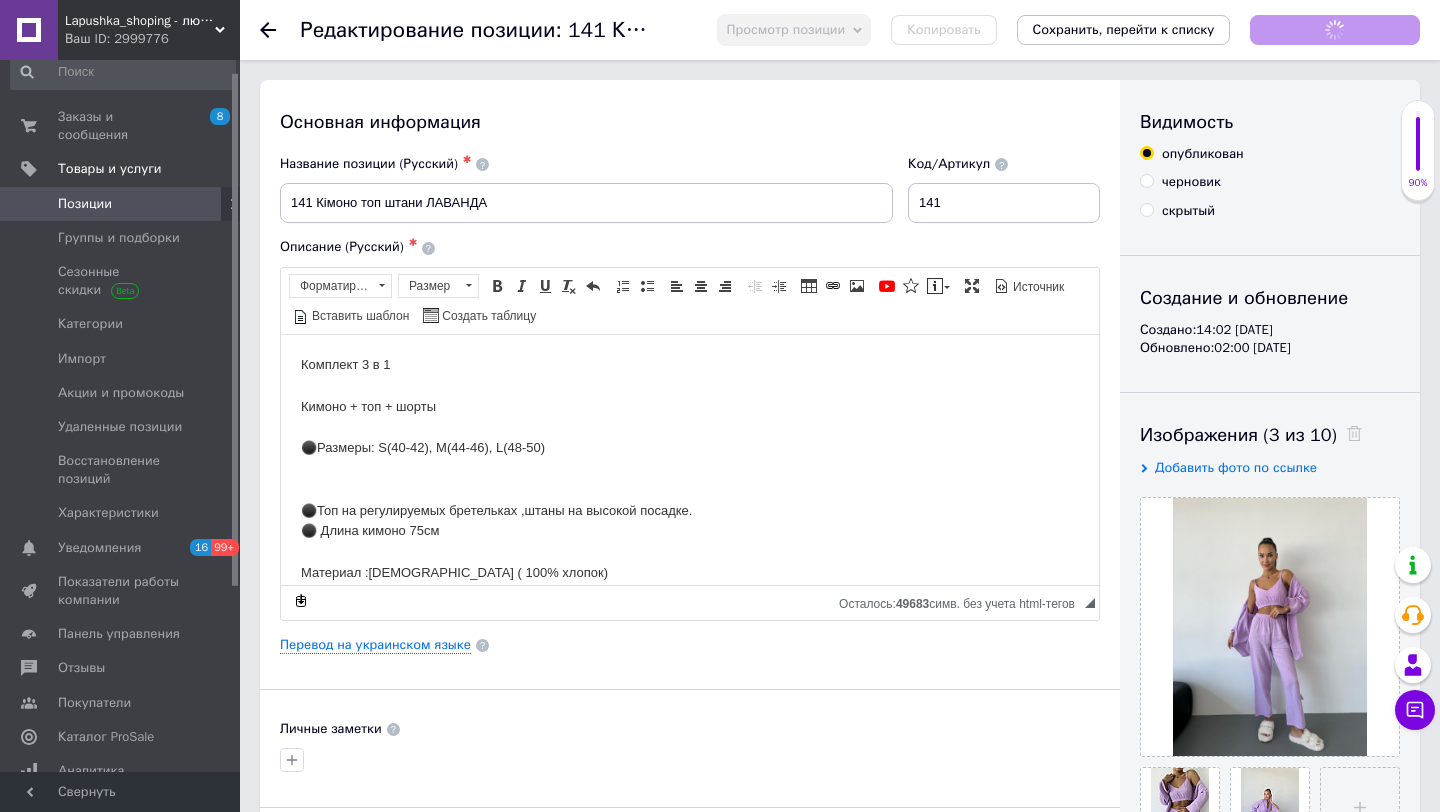 scroll, scrollTop: 0, scrollLeft: 0, axis: both 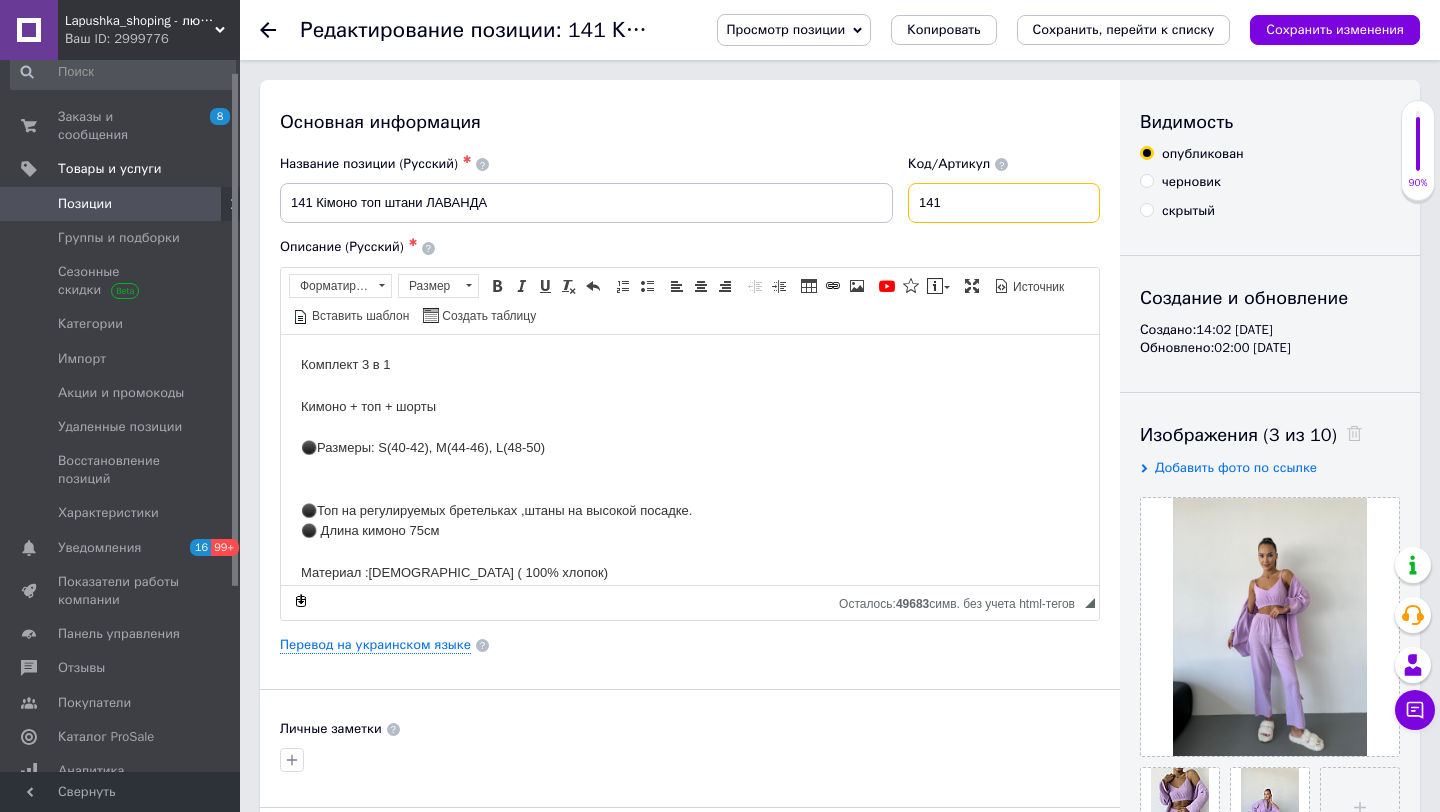 click on "141" at bounding box center (1004, 203) 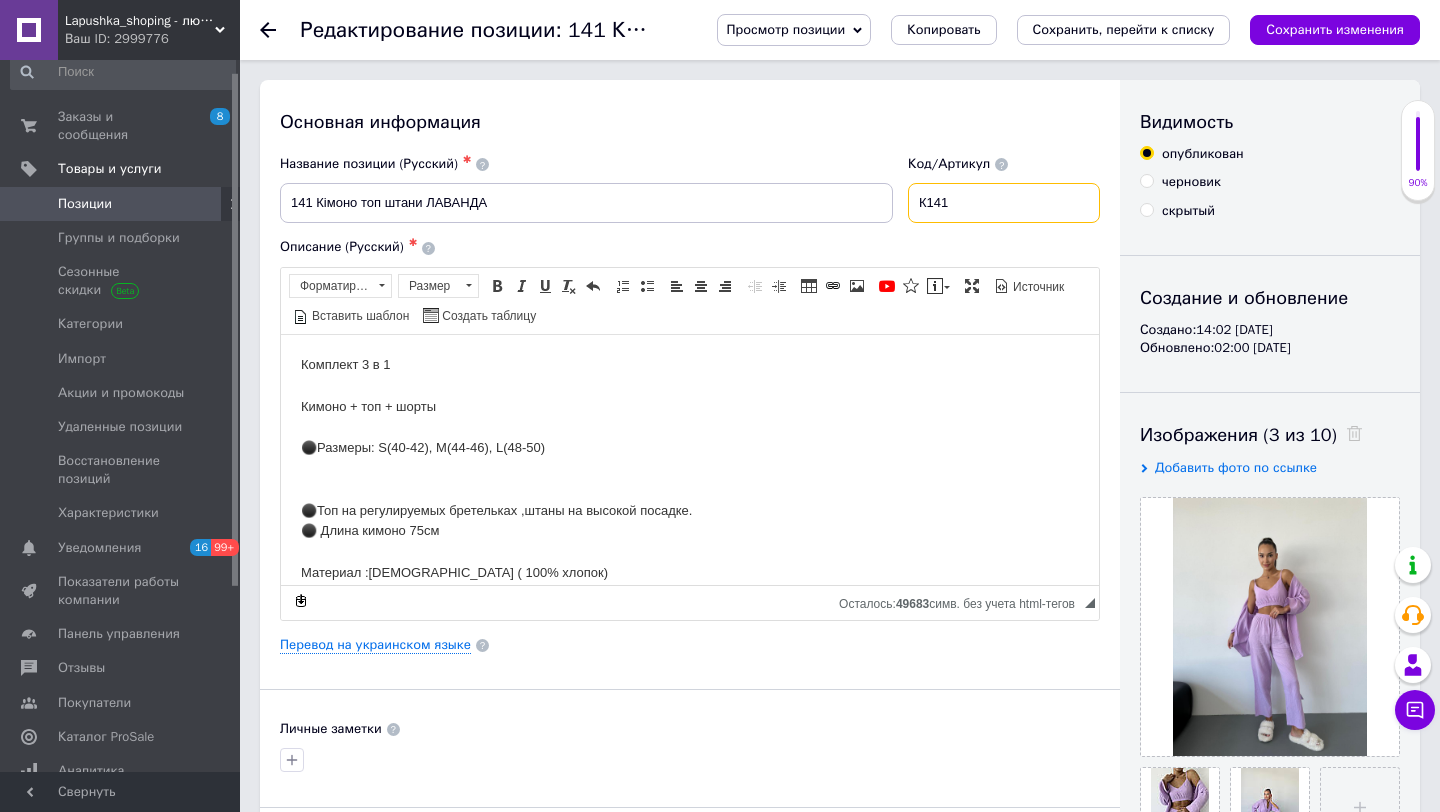 type on "К141" 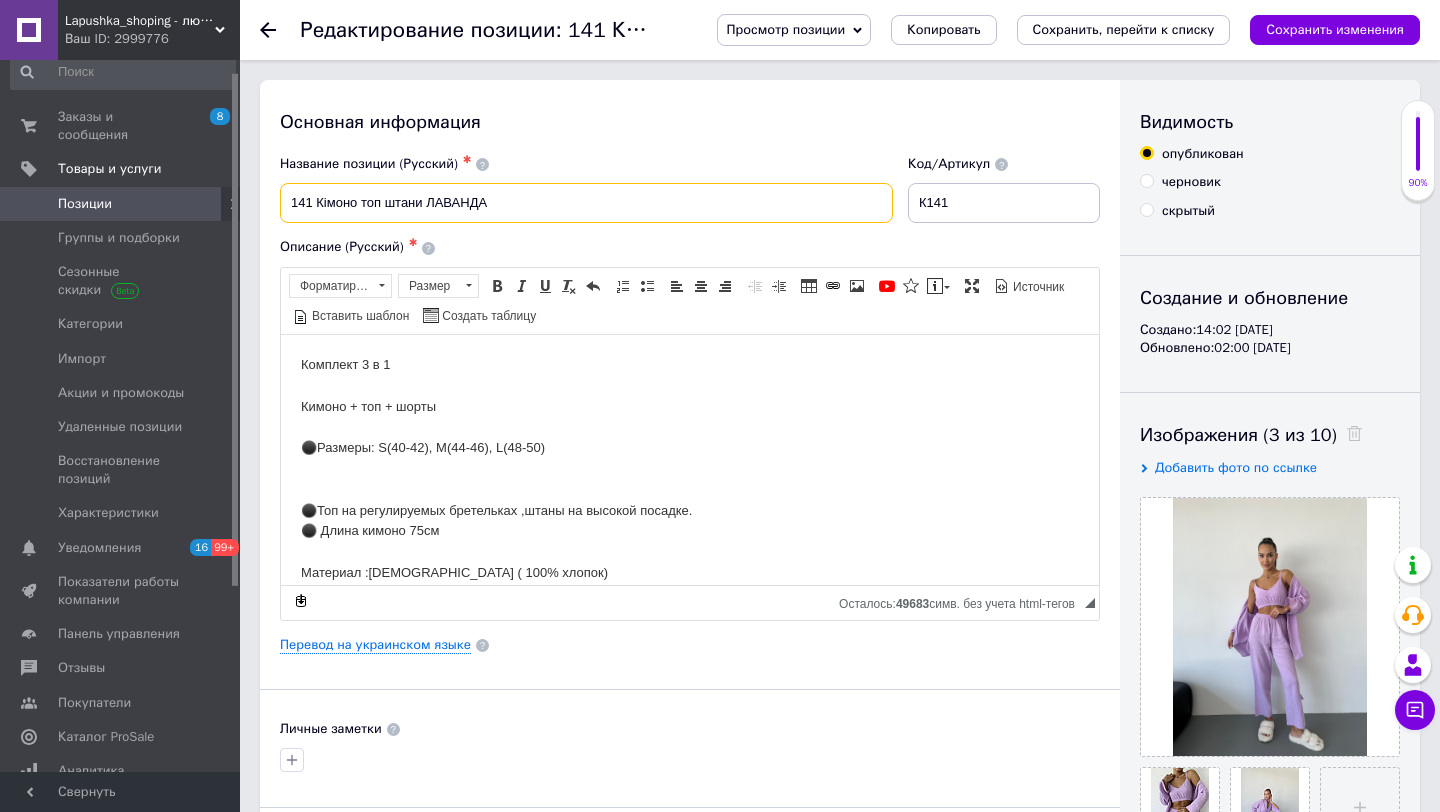 click on "141 Кімоно топ штани ЛАВАНДА" at bounding box center [586, 203] 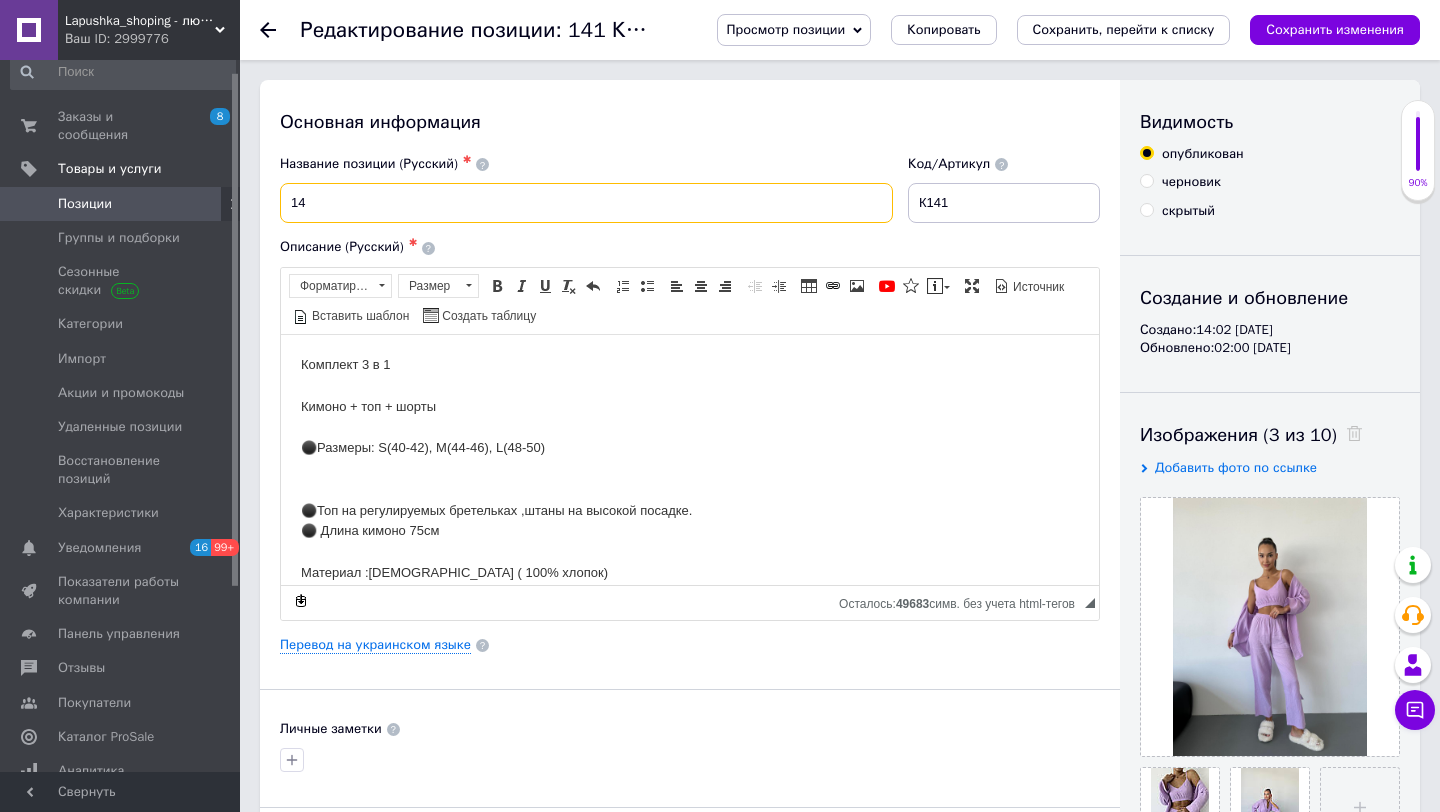 type on "1" 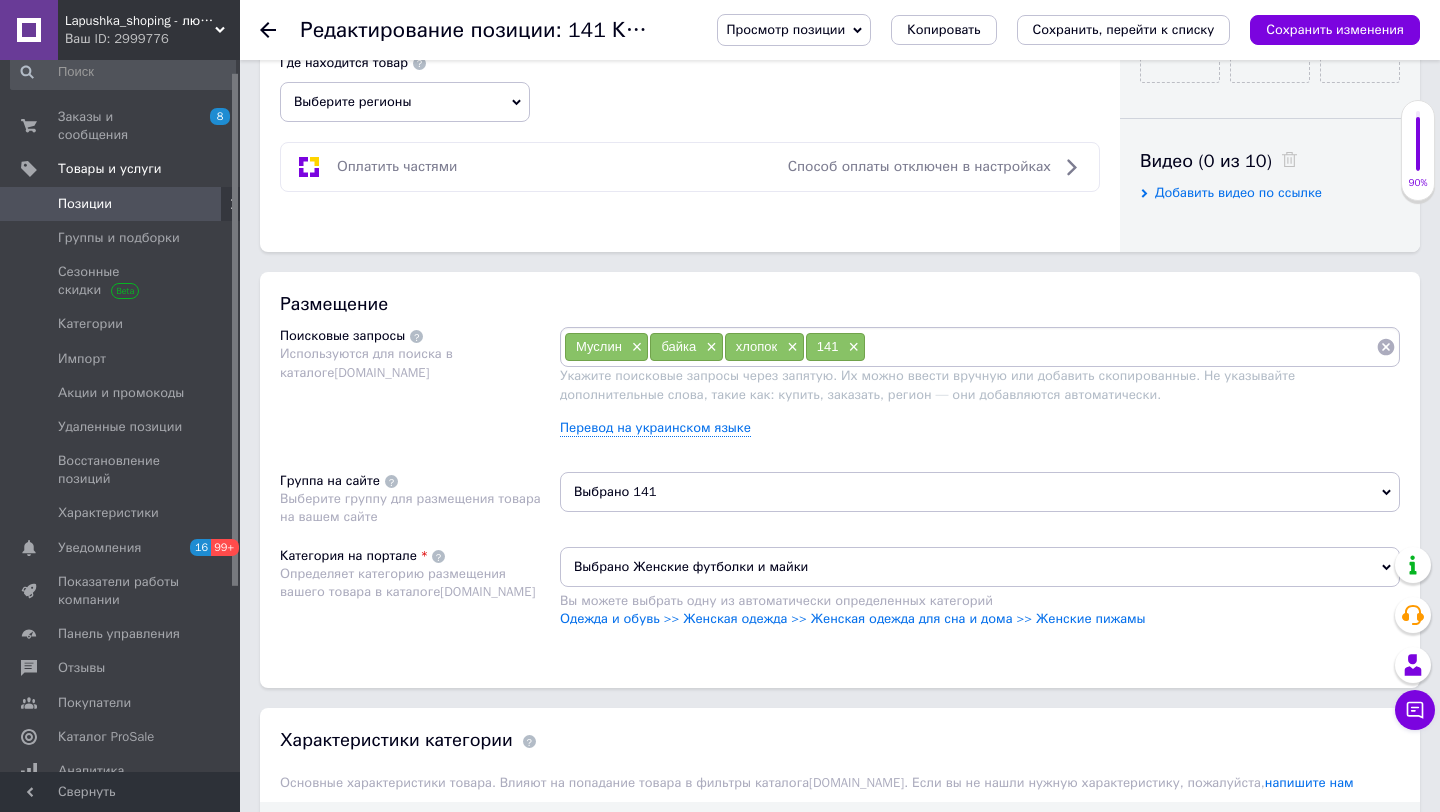 scroll, scrollTop: 945, scrollLeft: 0, axis: vertical 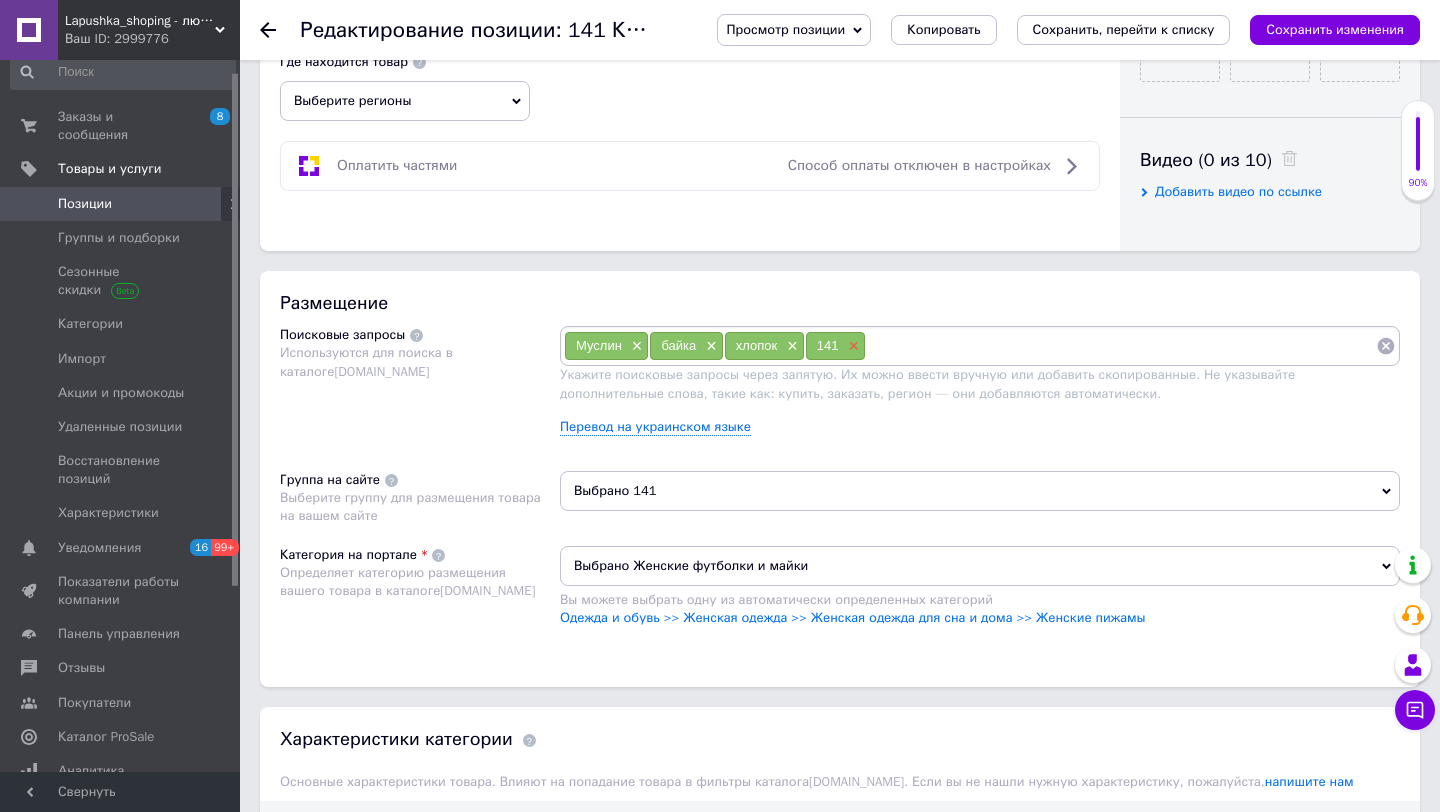type on "Женская пижама 3 в 1 лавандового цвета: кимоно, топ и штаны" 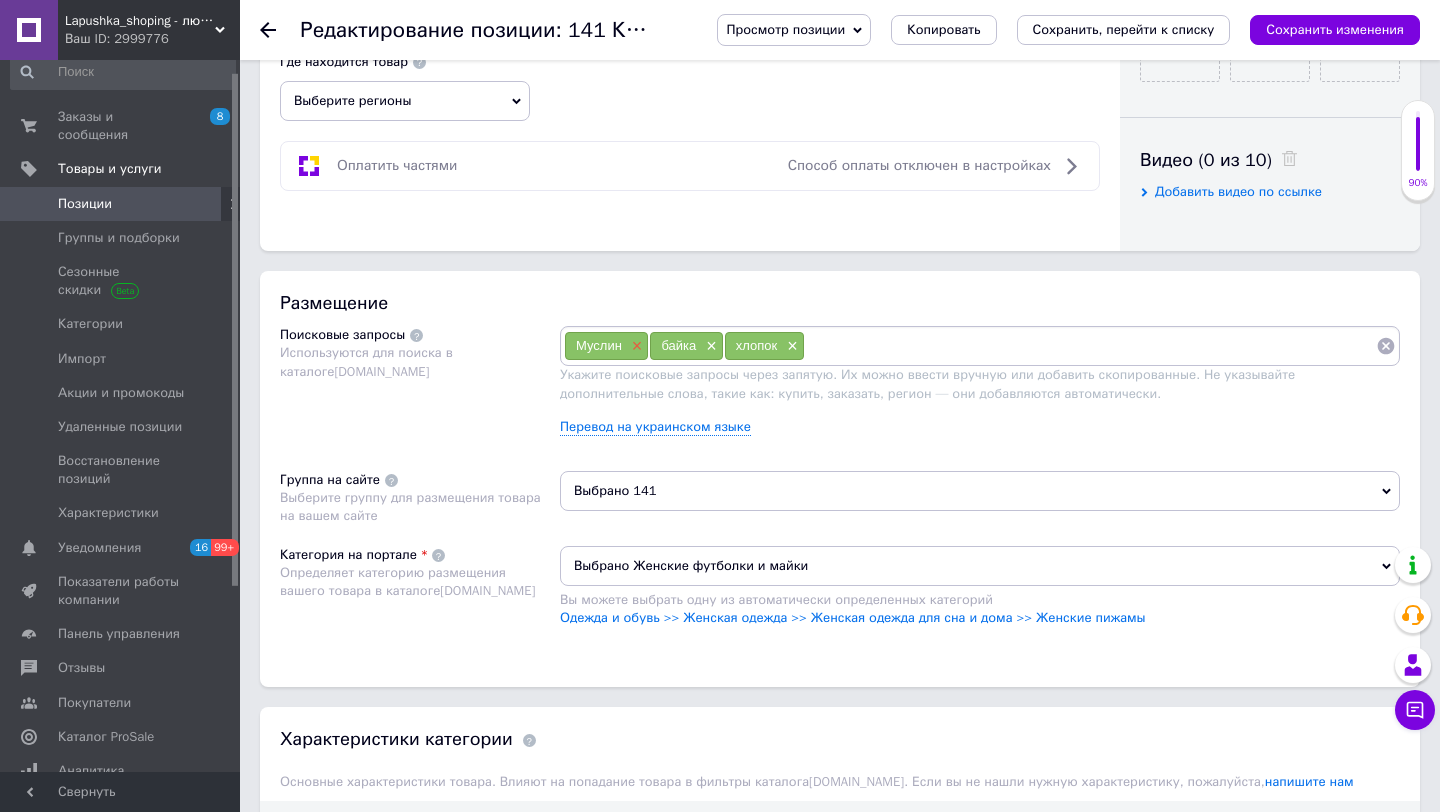 click on "×" at bounding box center [635, 346] 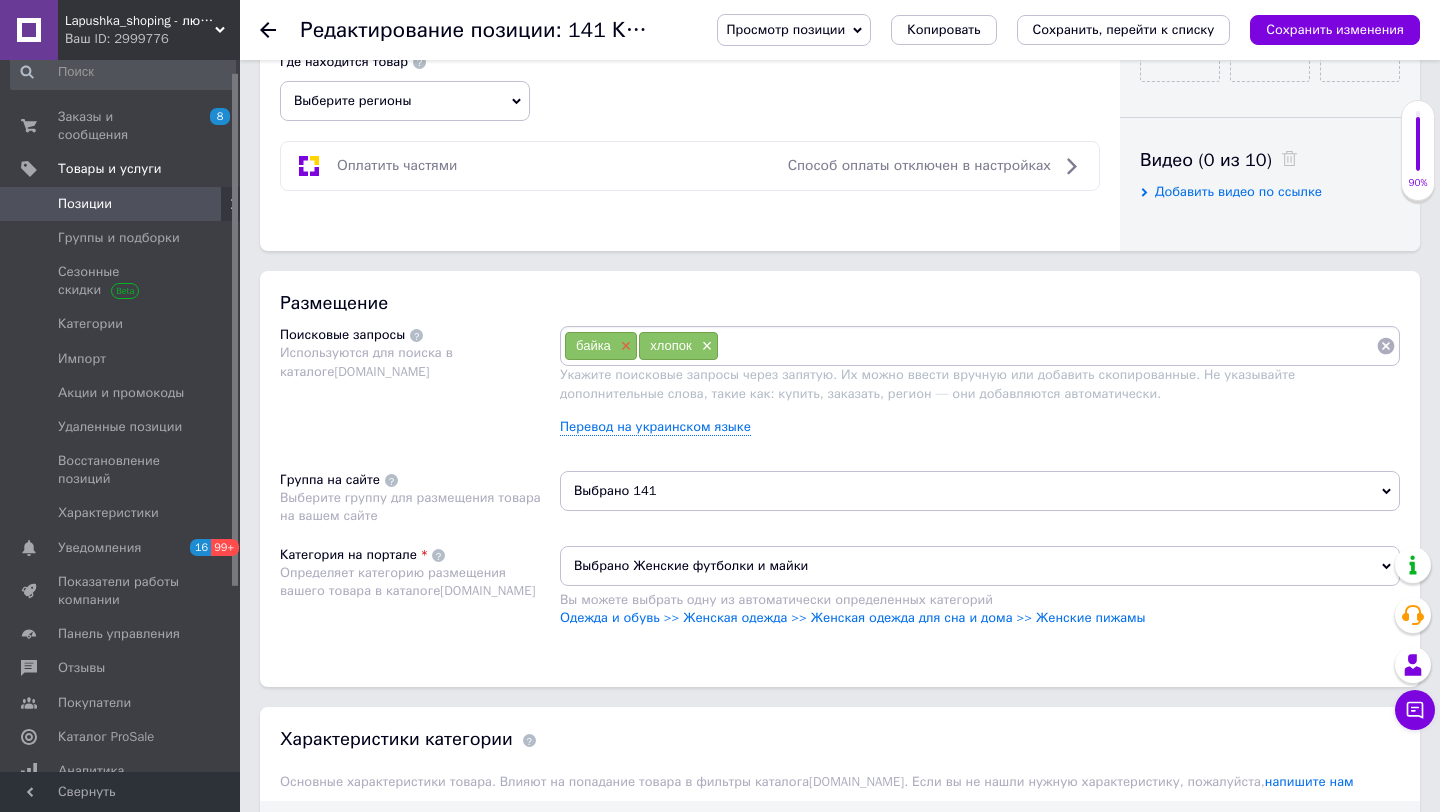 click on "×" at bounding box center (624, 346) 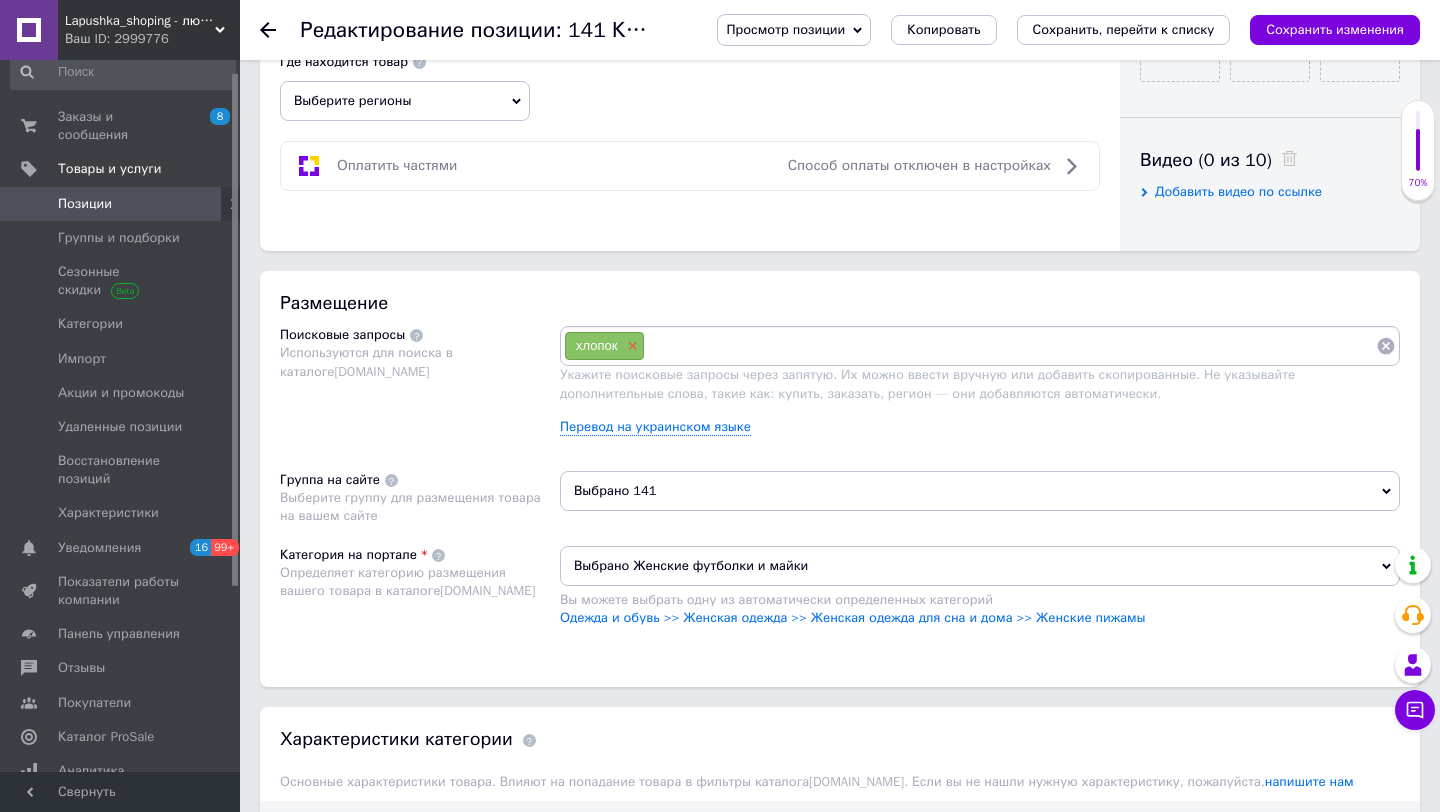 click on "×" at bounding box center [630, 346] 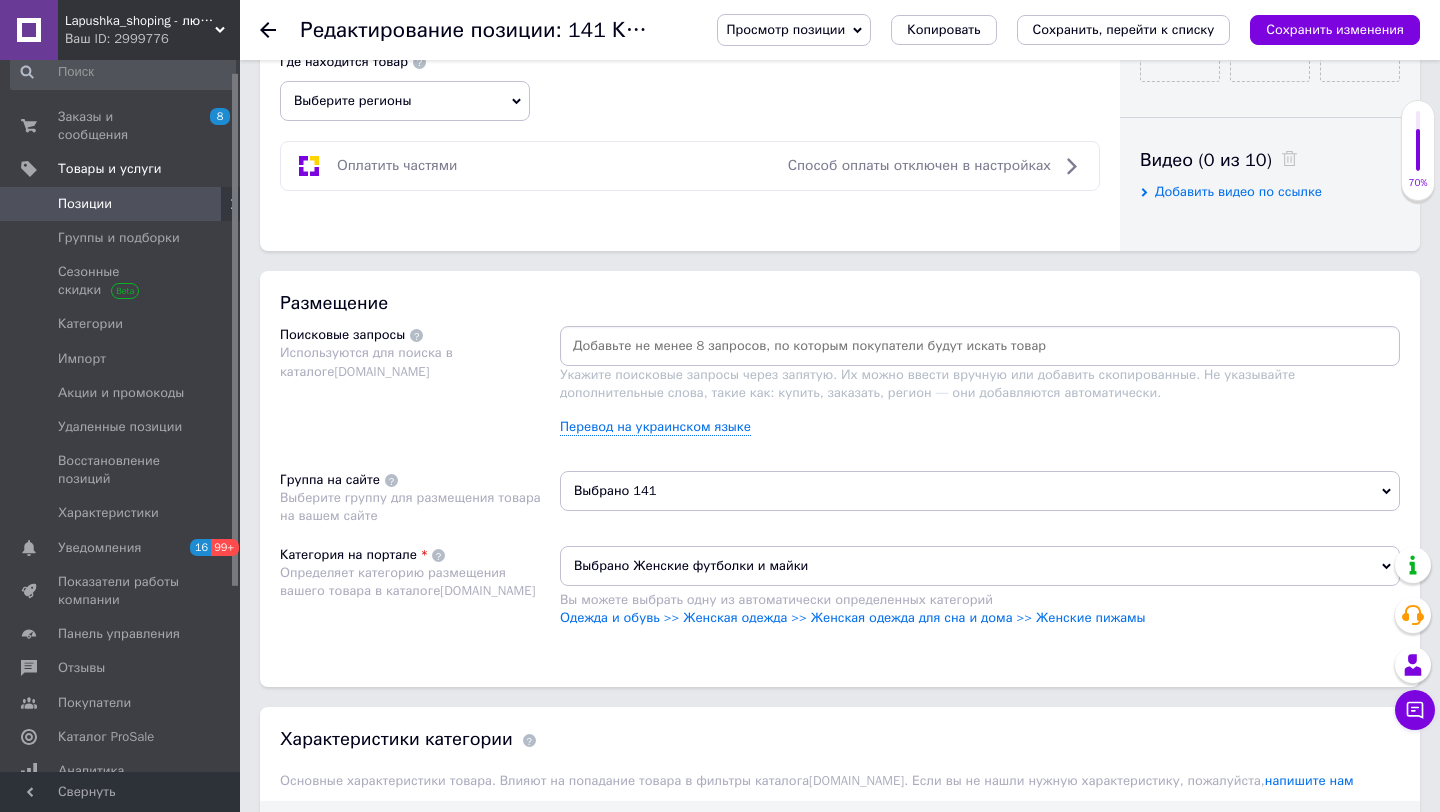 click at bounding box center (980, 346) 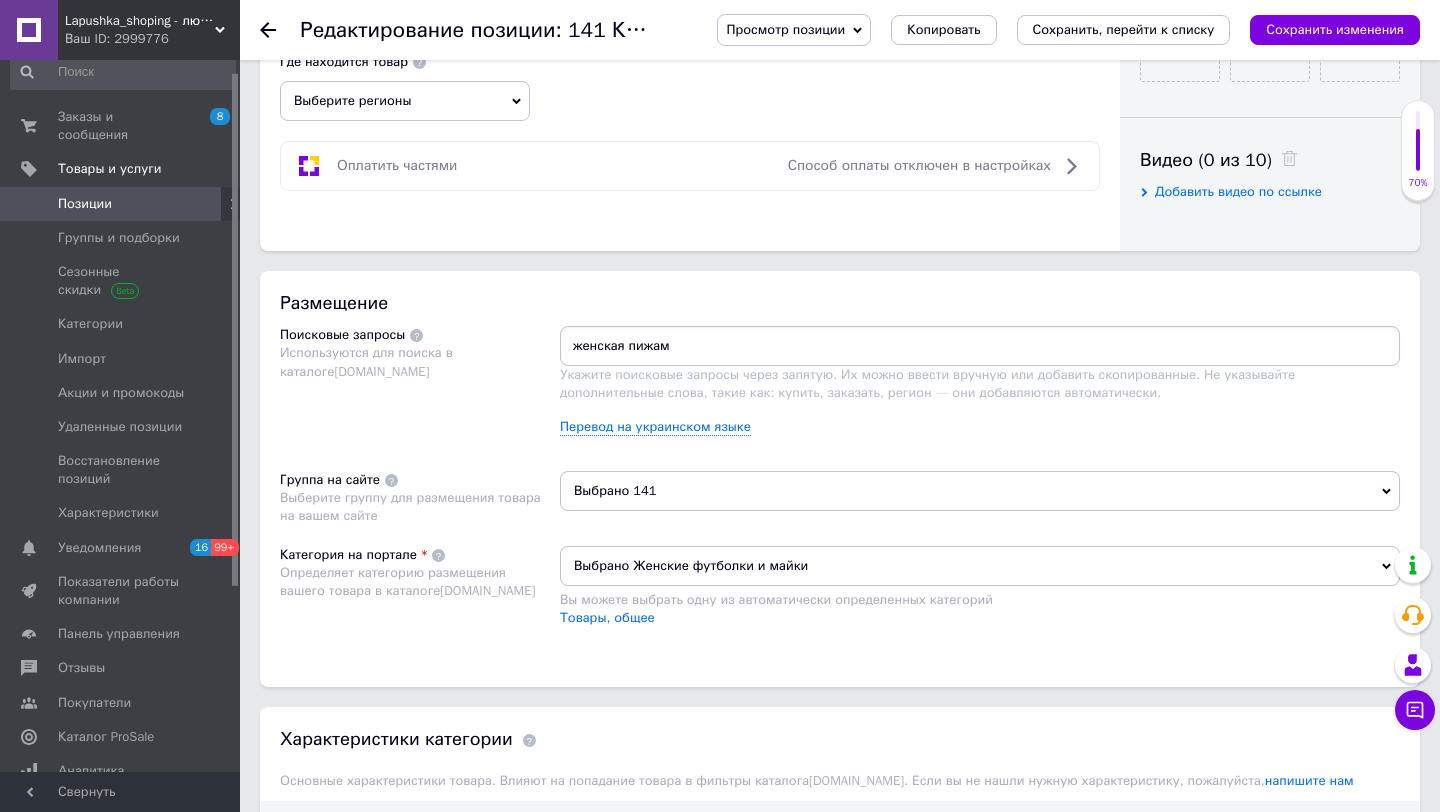 type on "женская пижама" 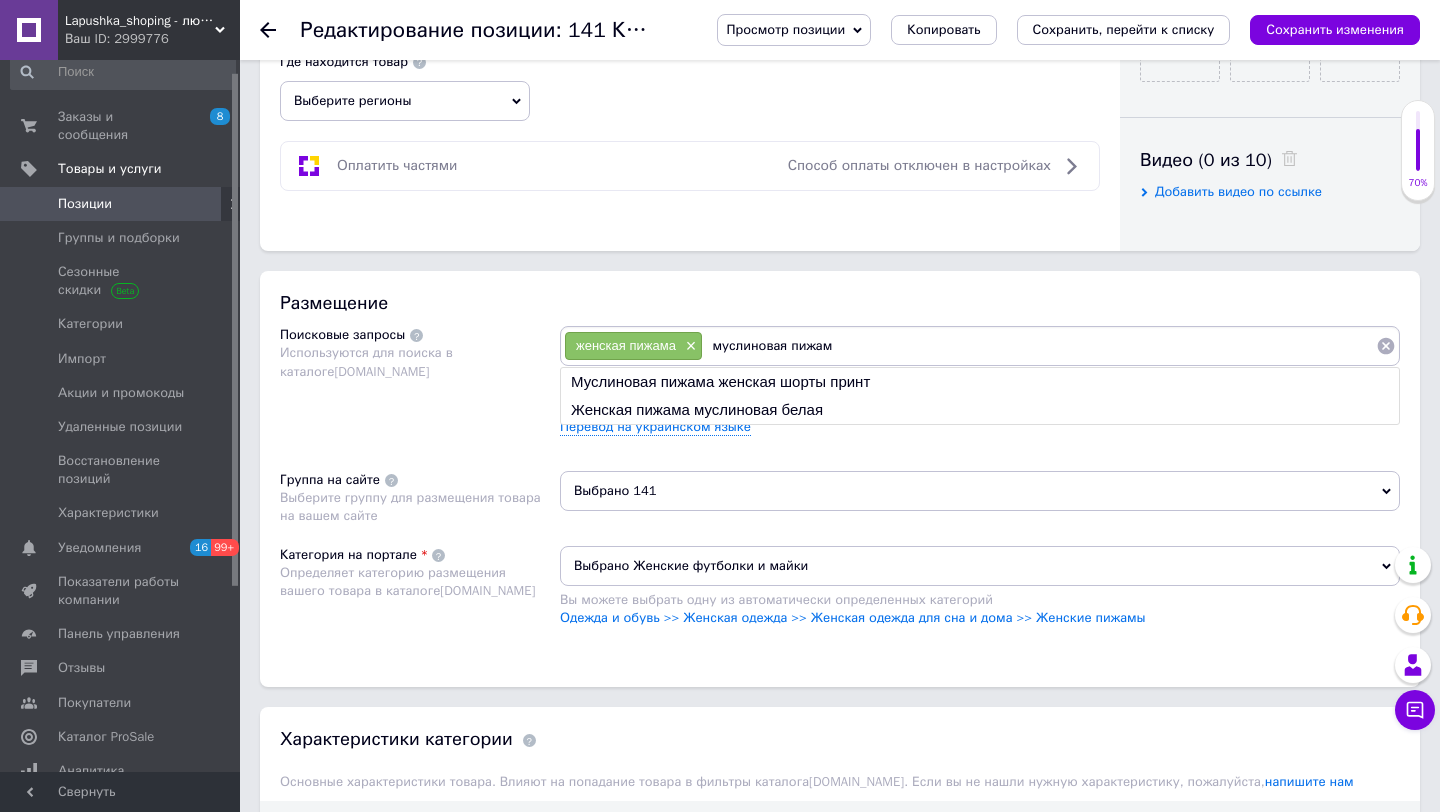 type on "муслиновая пижама" 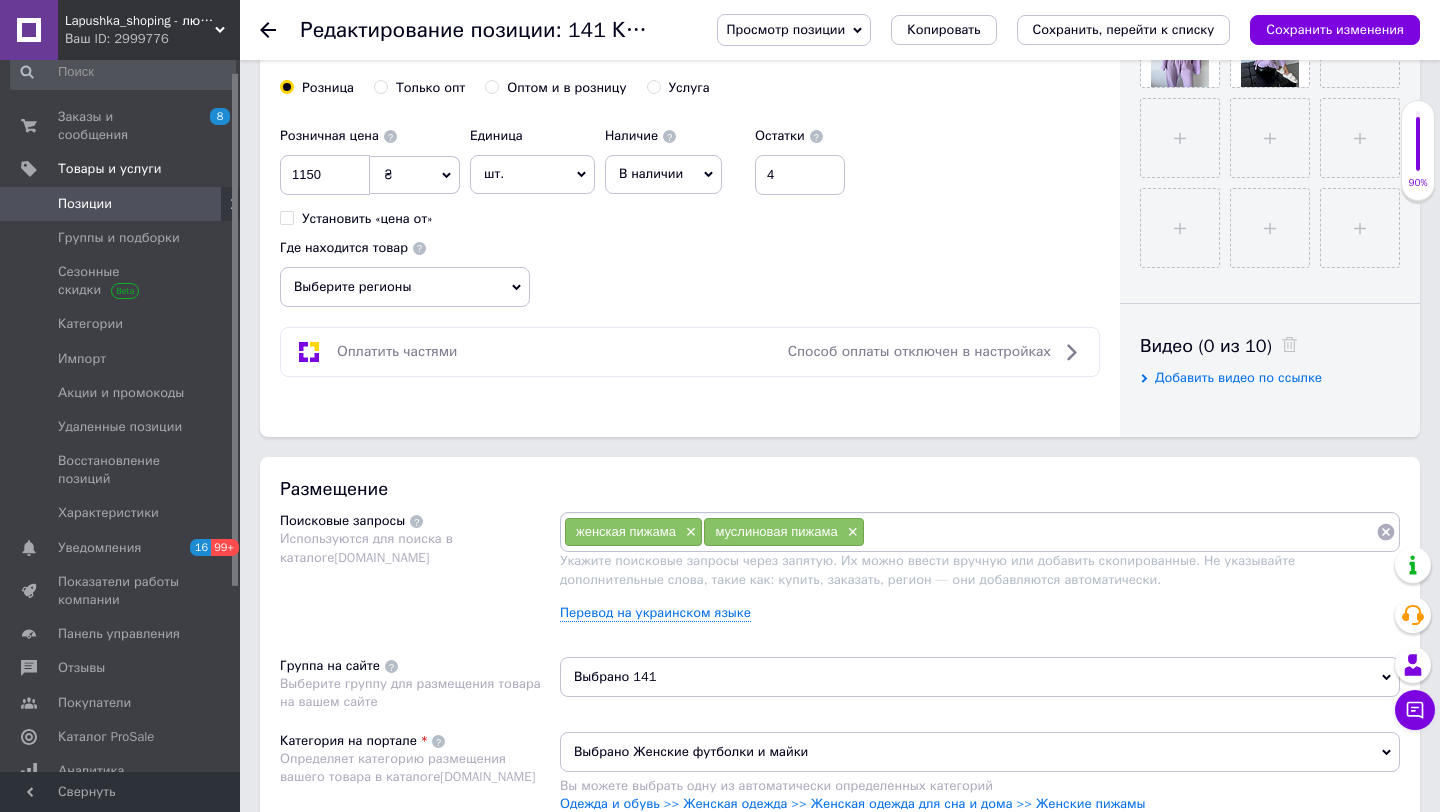 scroll, scrollTop: 760, scrollLeft: 0, axis: vertical 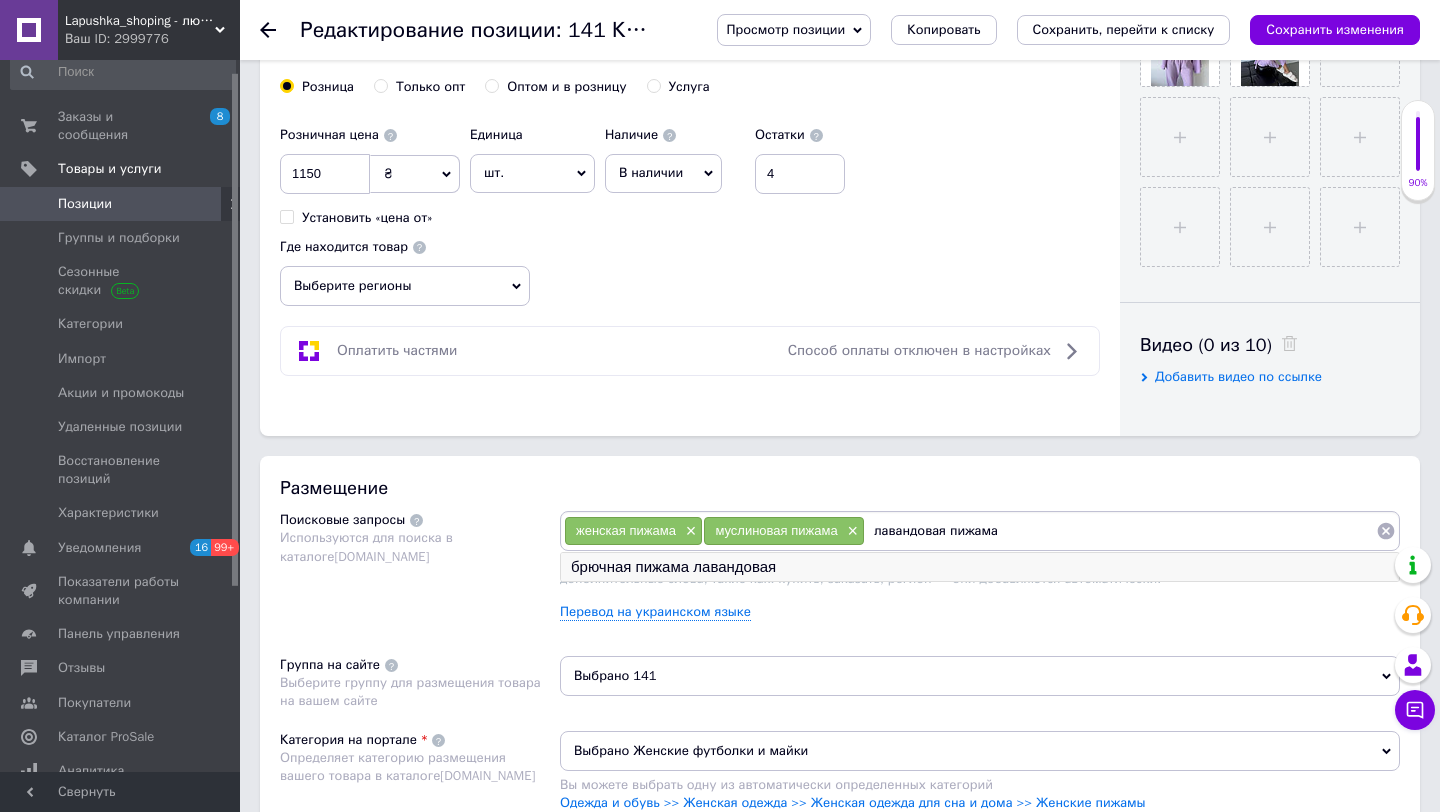 type on "лавандовая пижама" 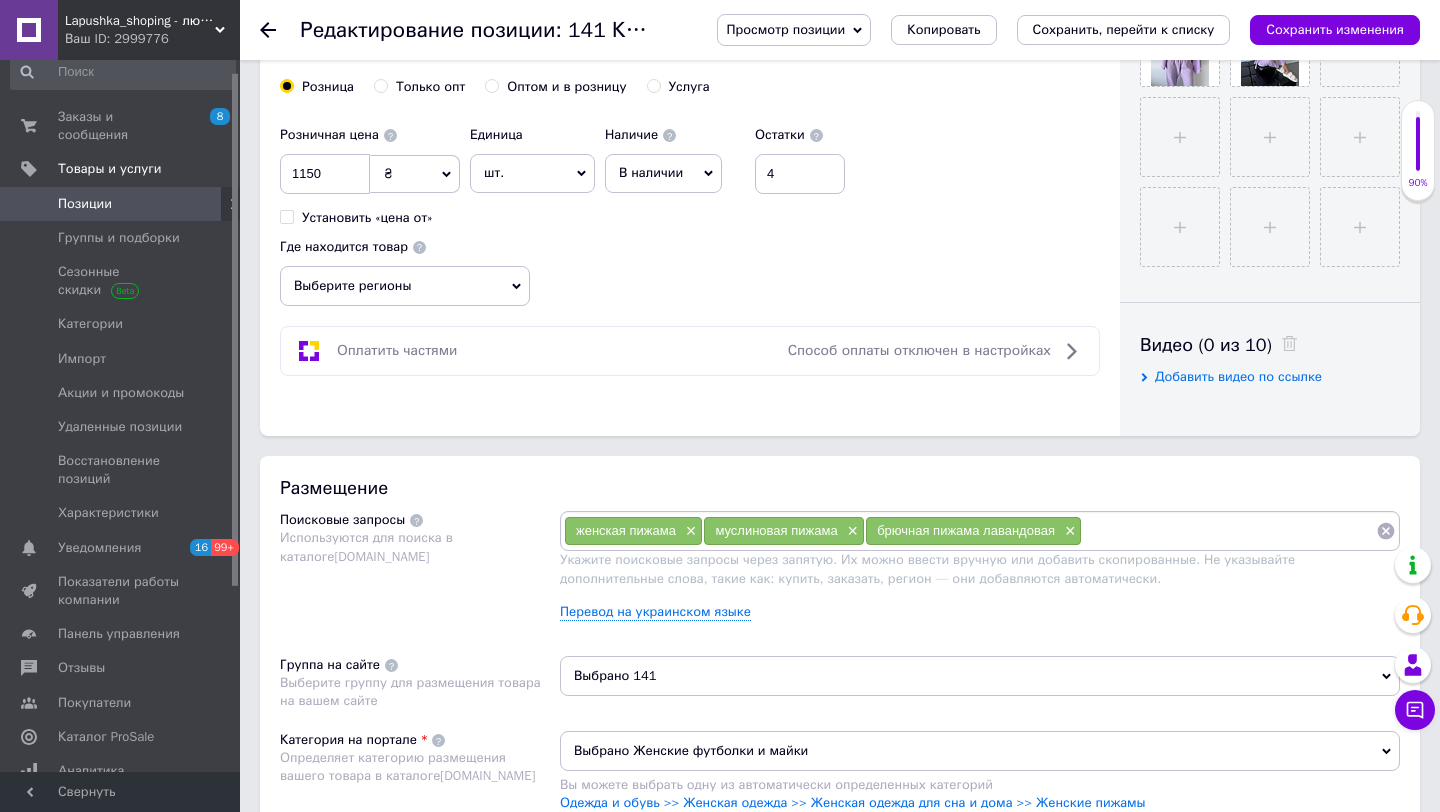 click at bounding box center (1229, 531) 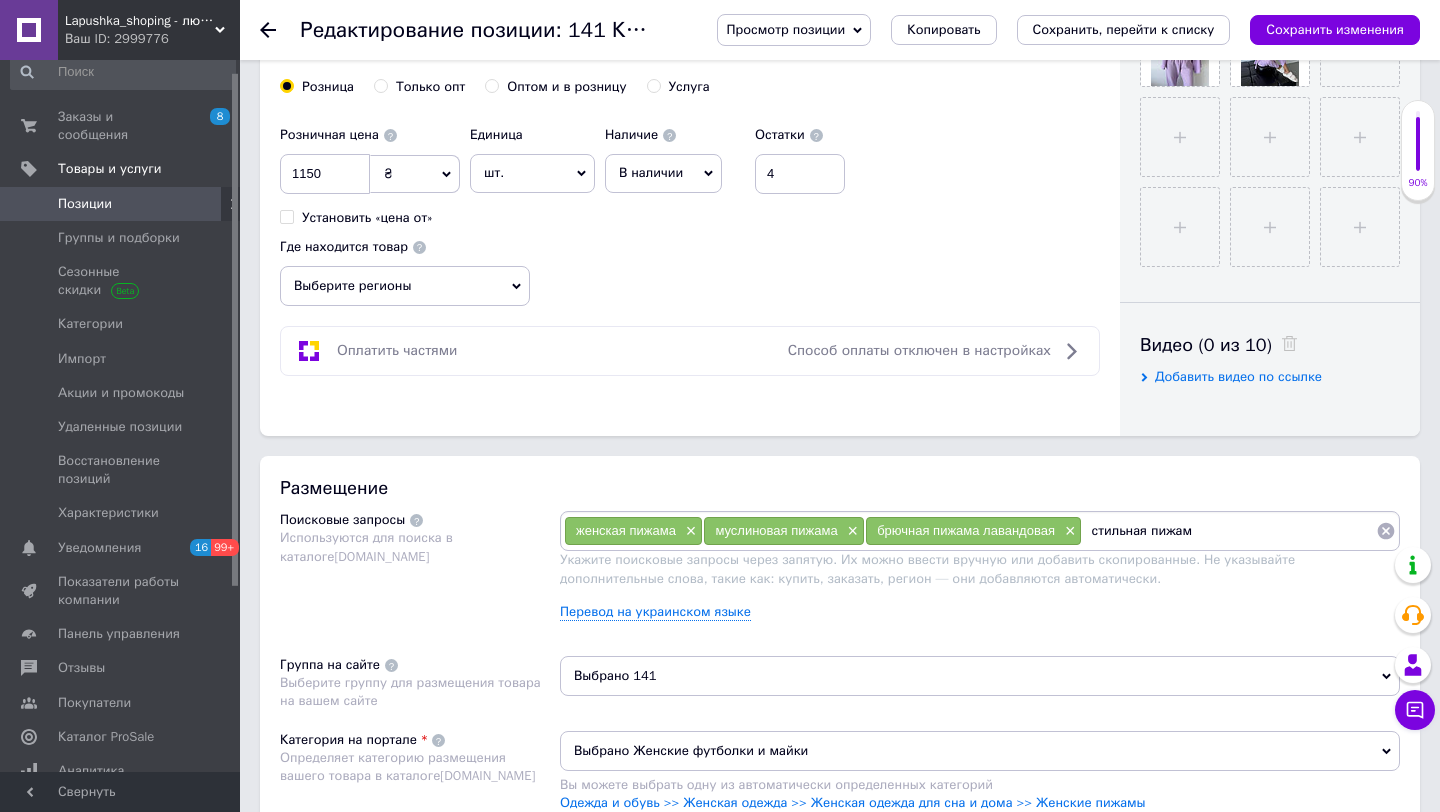 type on "стильная пижама" 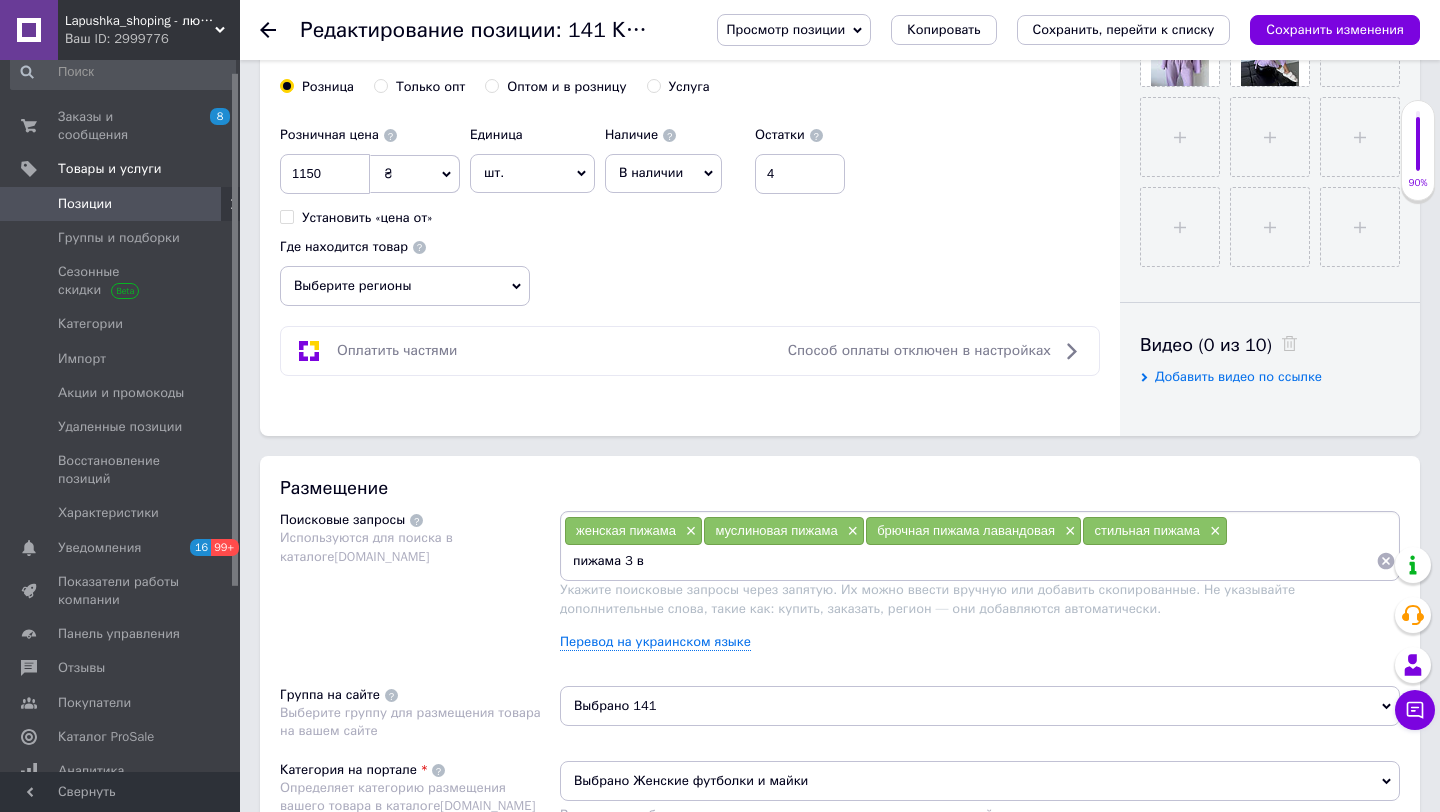 type on "пижама 3 в 1" 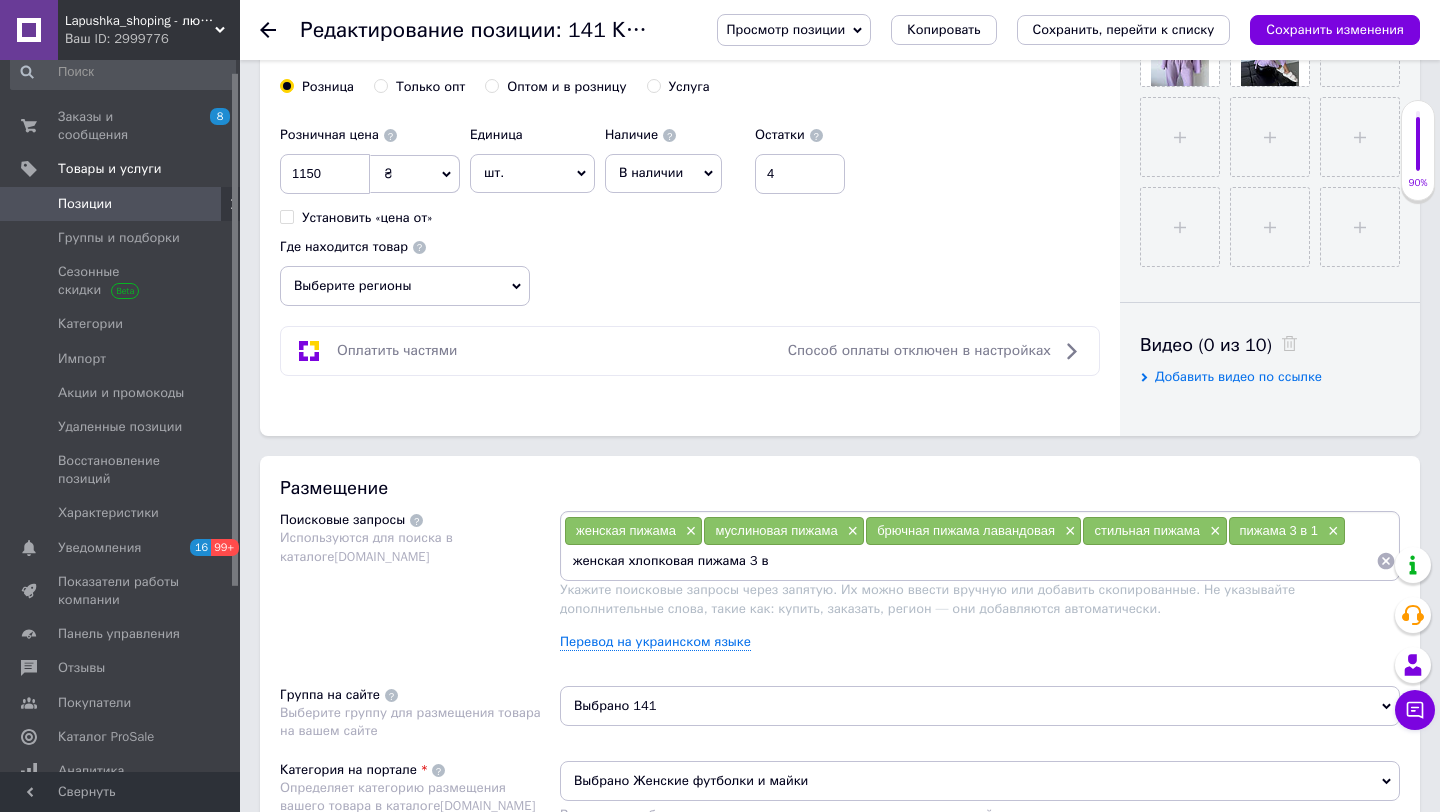 type on "женская хлопковая пижама 3 в 1" 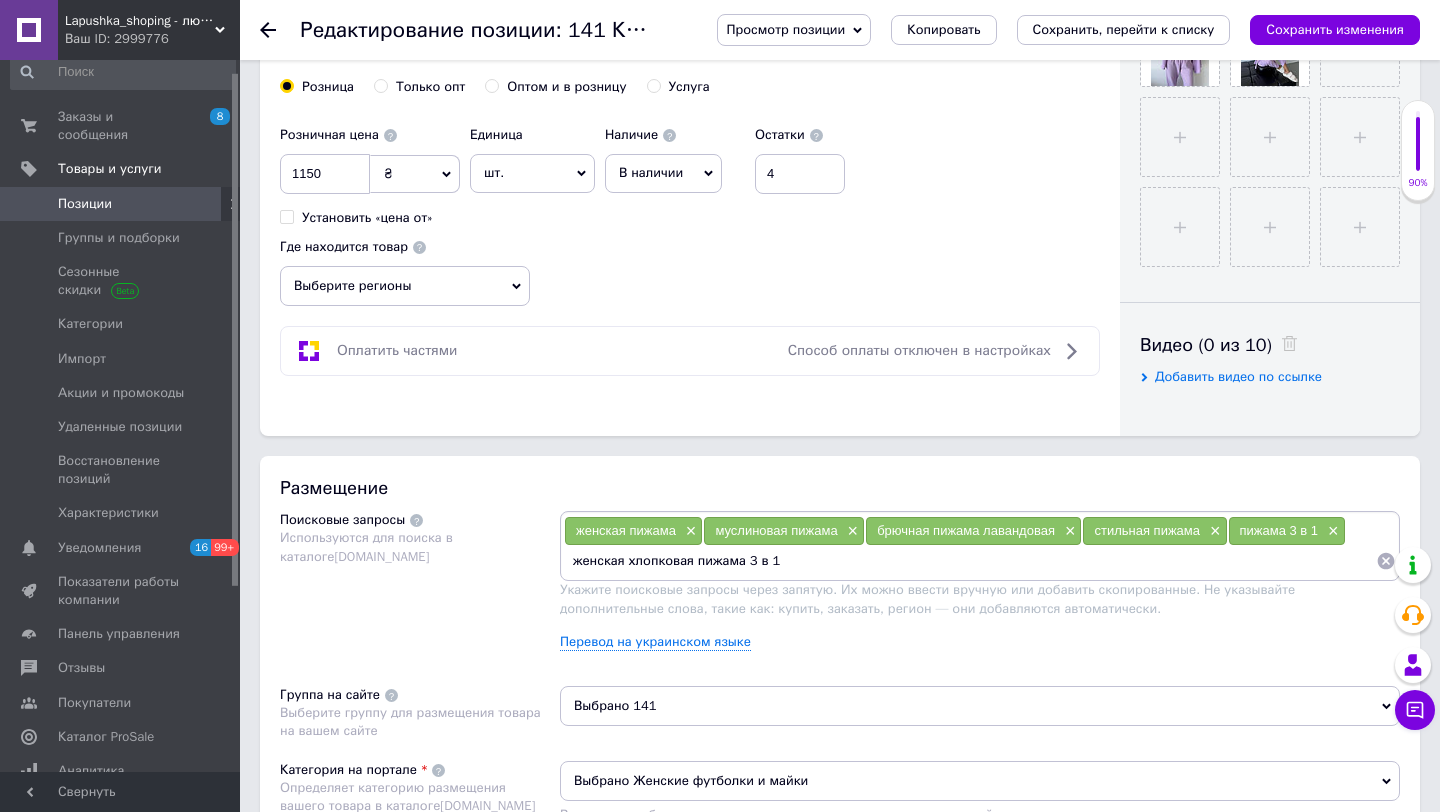 type 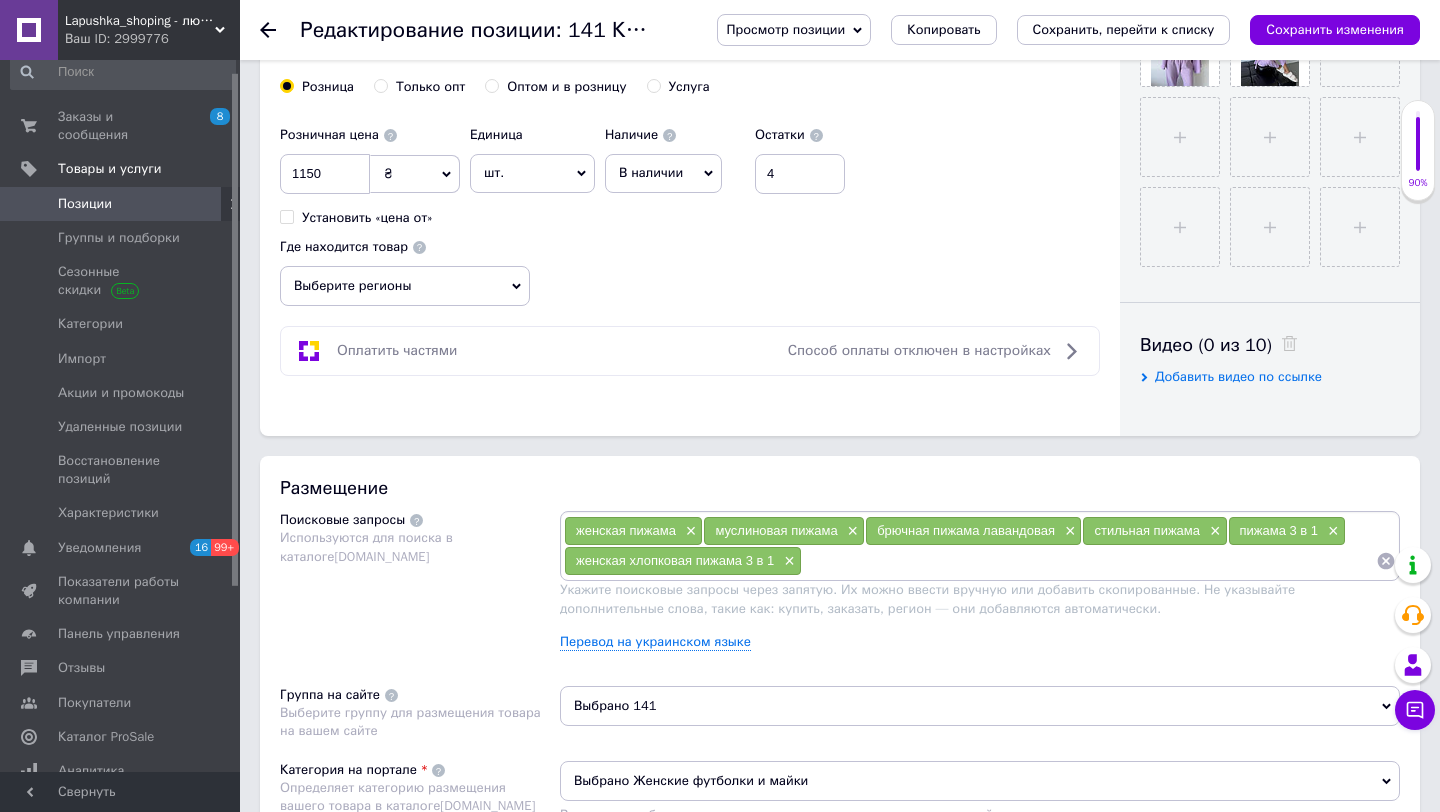 click on "Выбрано 141" at bounding box center [980, 706] 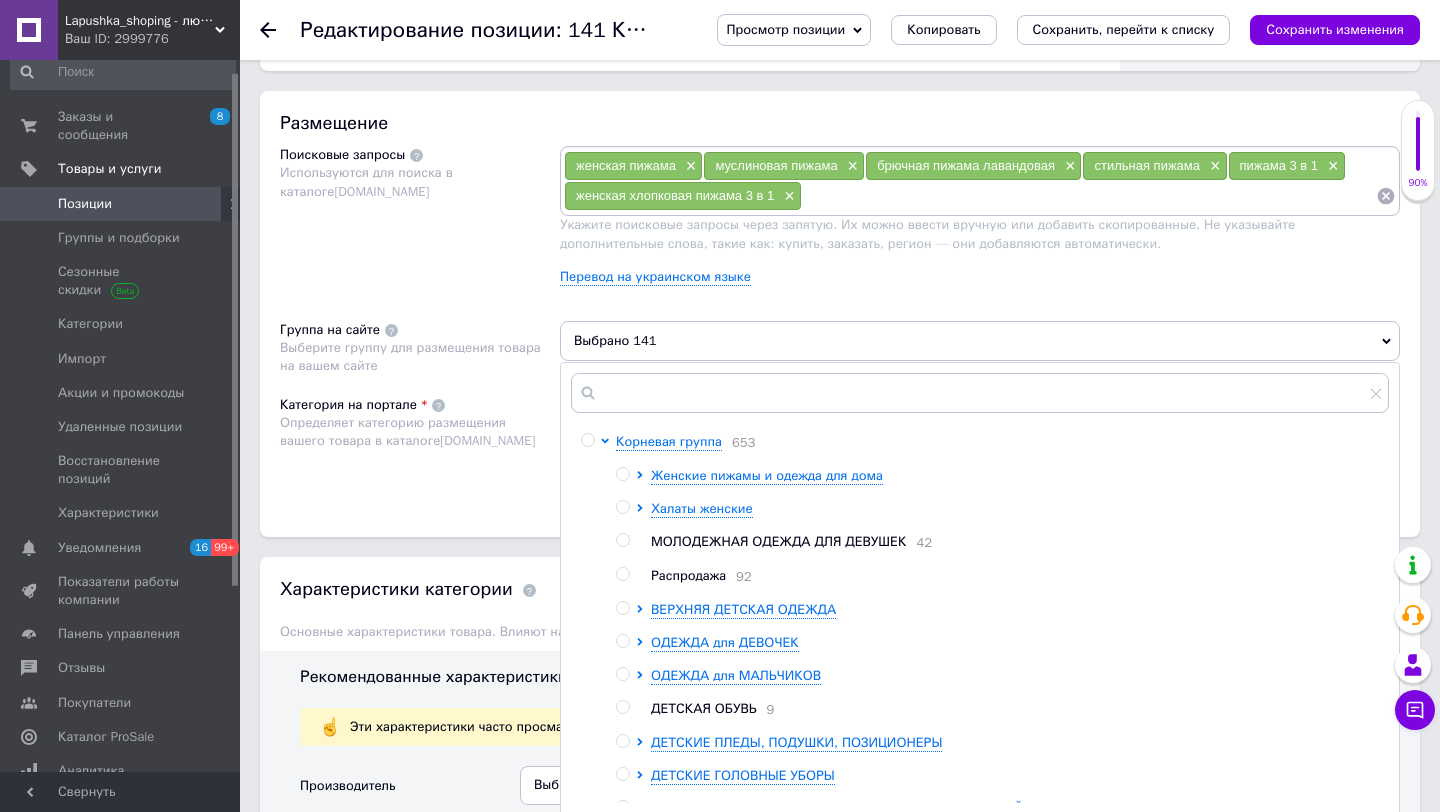 scroll, scrollTop: 1129, scrollLeft: 0, axis: vertical 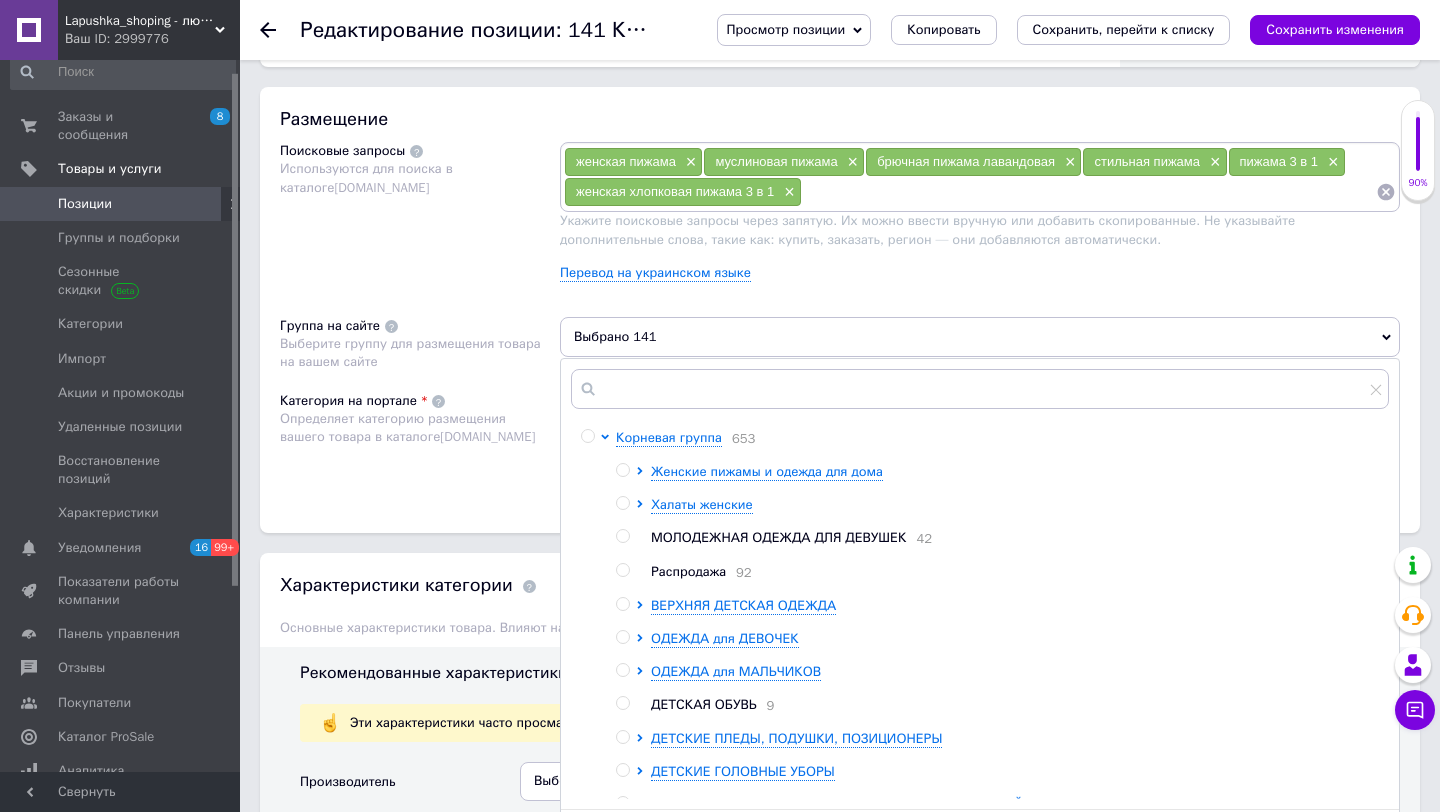 click at bounding box center (622, 470) 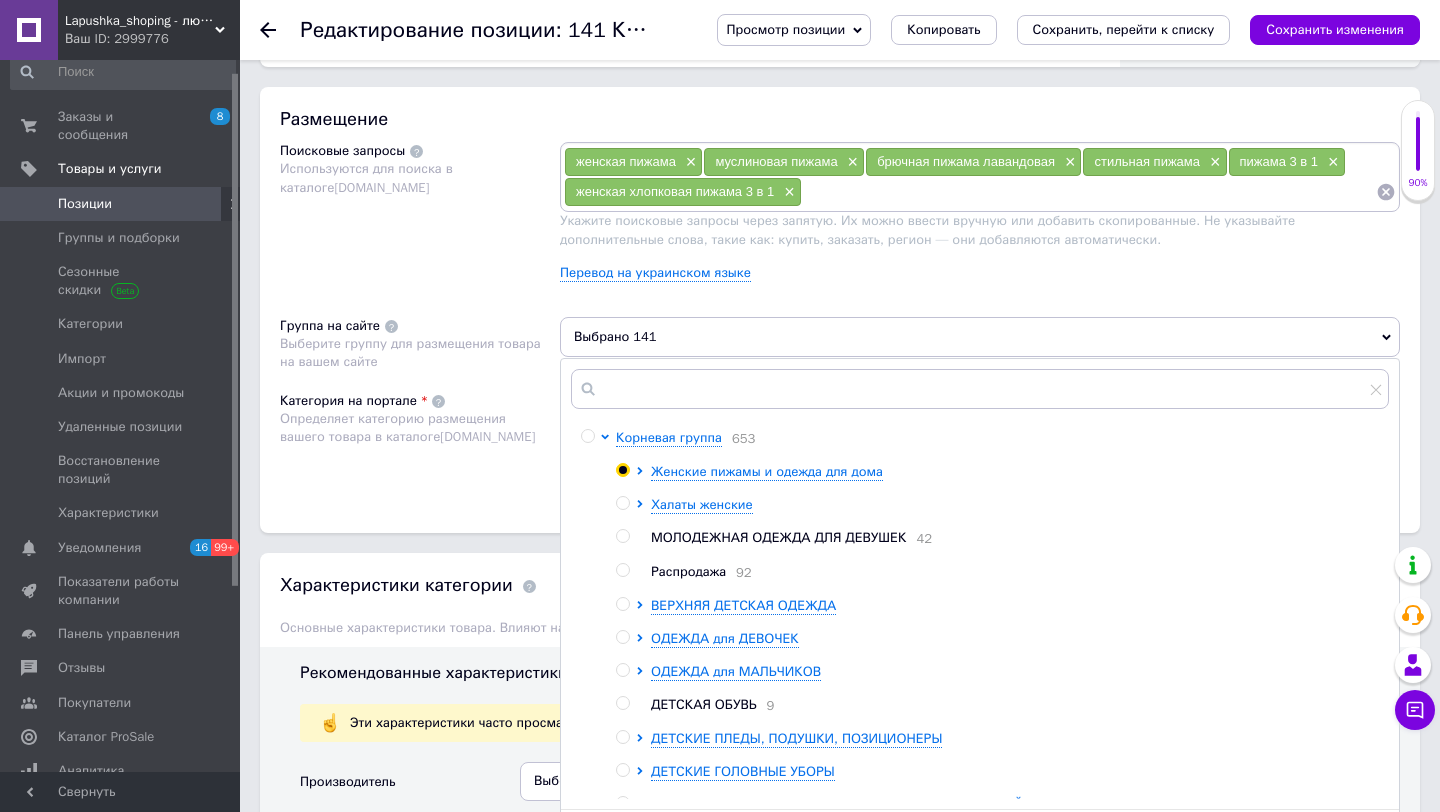 radio on "true" 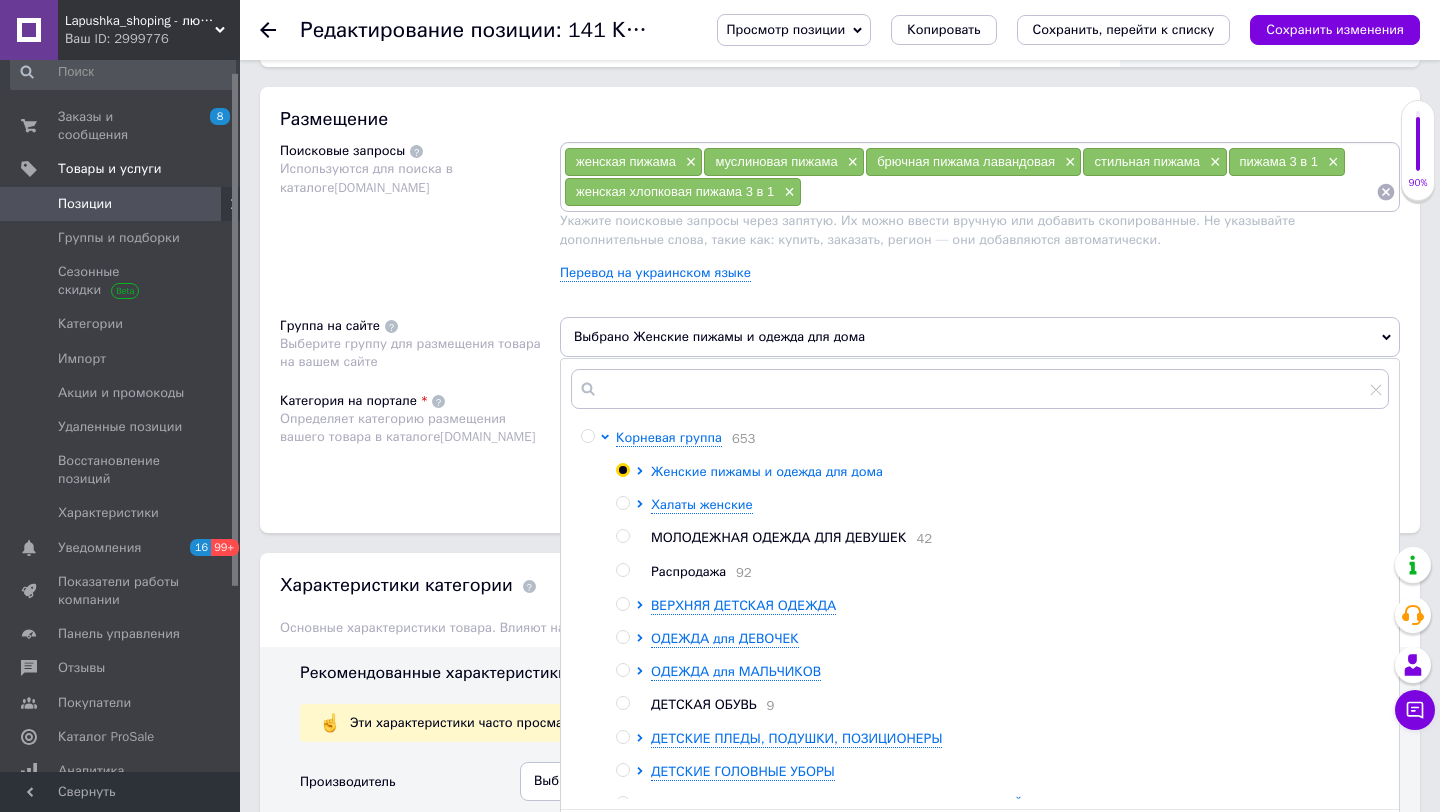 click on "Женские пижамы и одежда для дома" at bounding box center (767, 471) 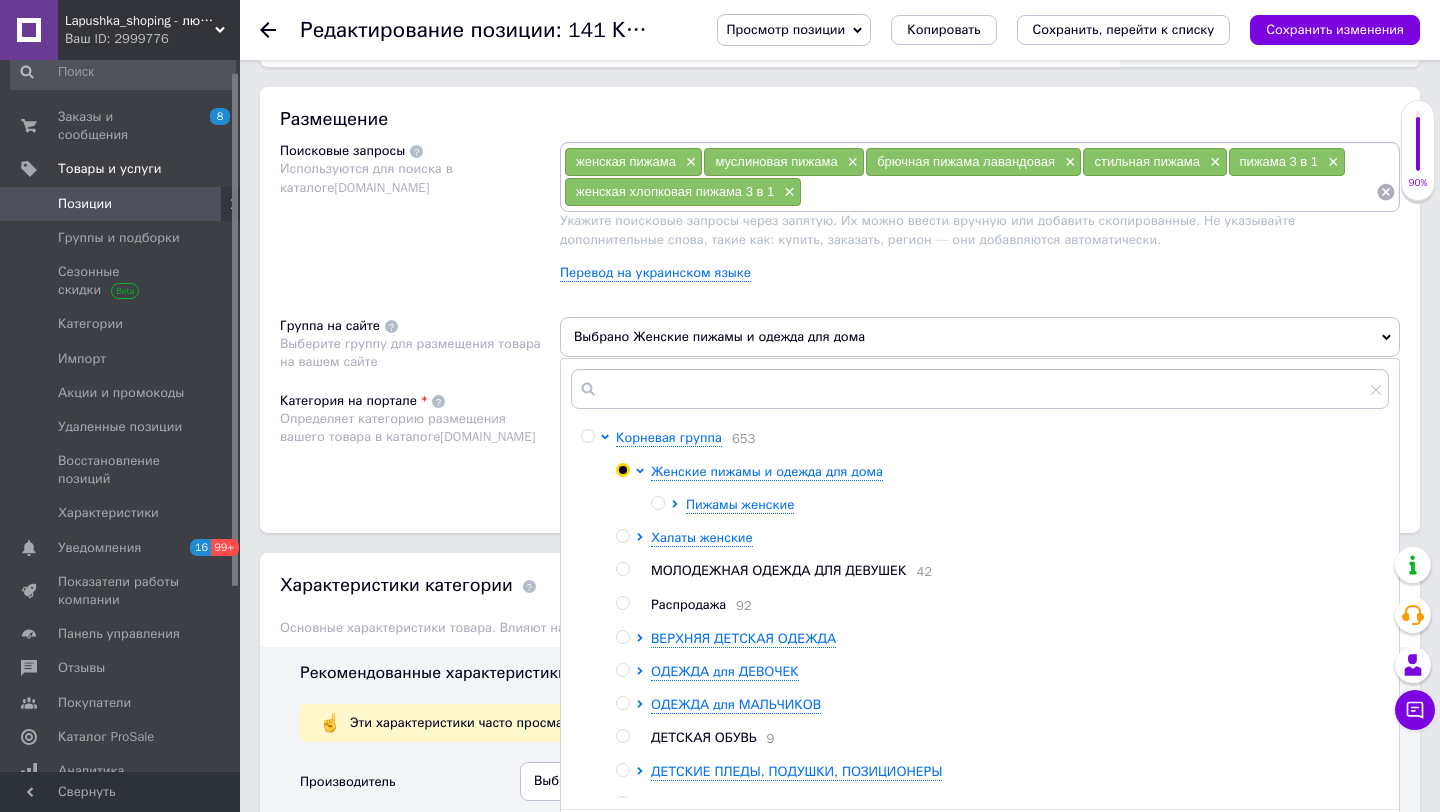 click at bounding box center [657, 503] 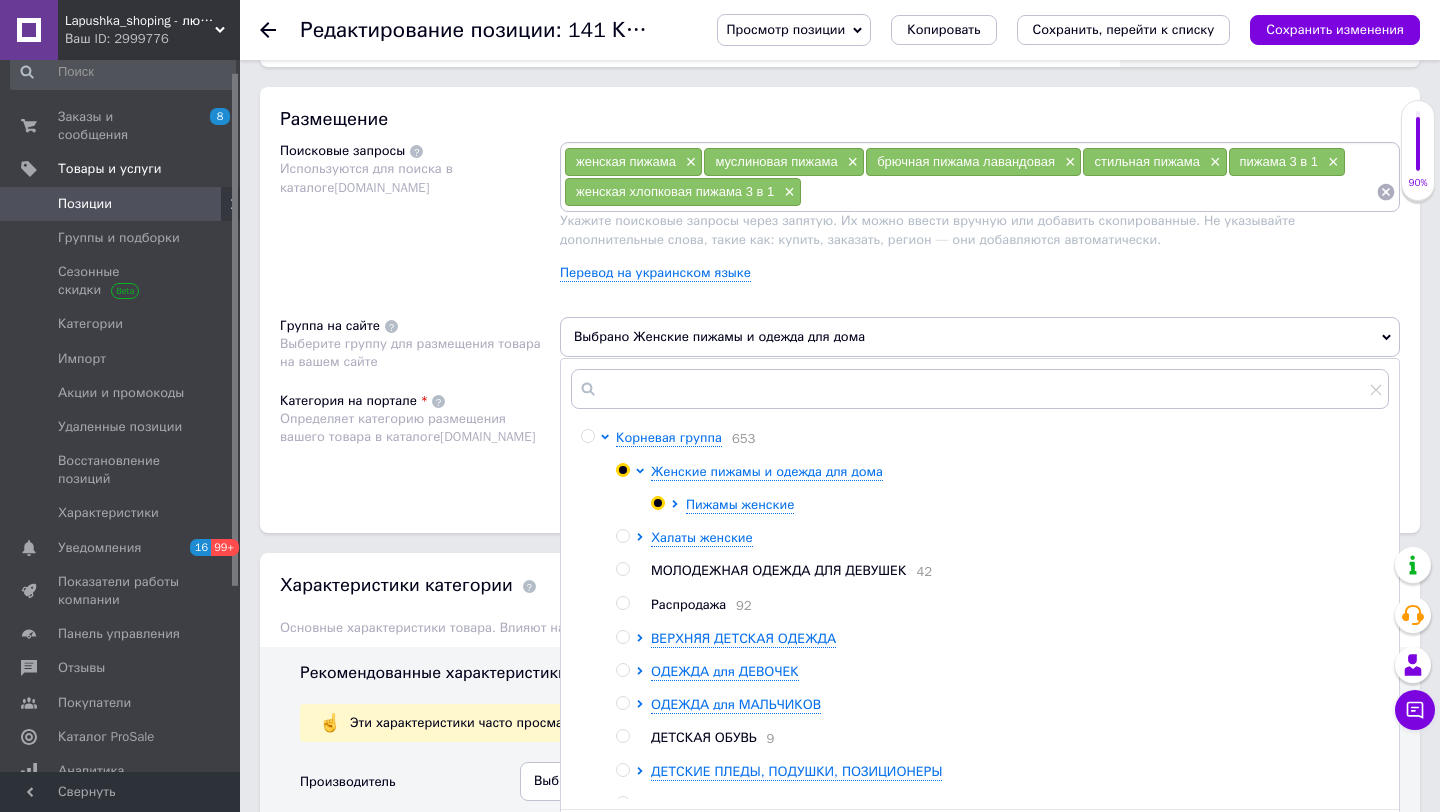 radio on "true" 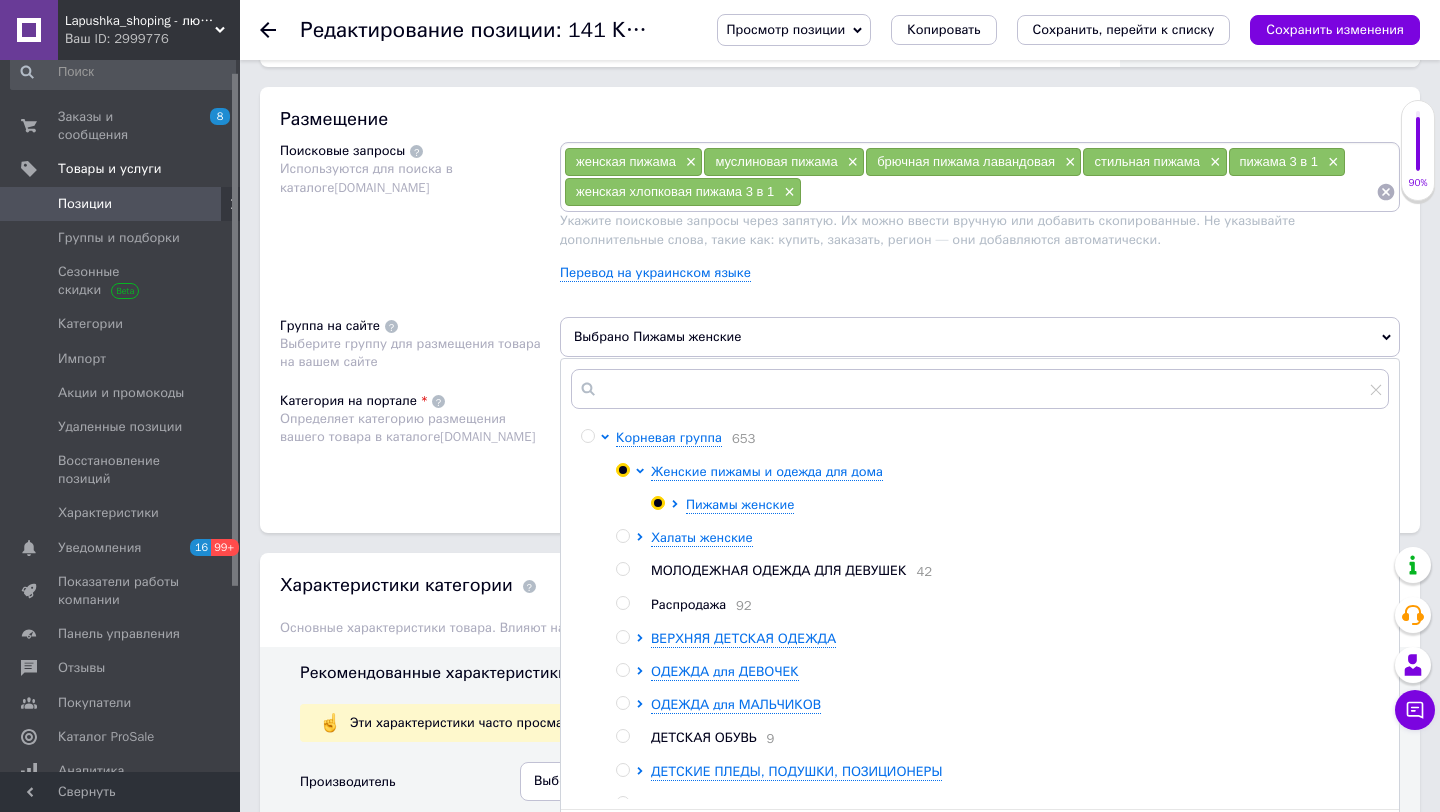 radio on "false" 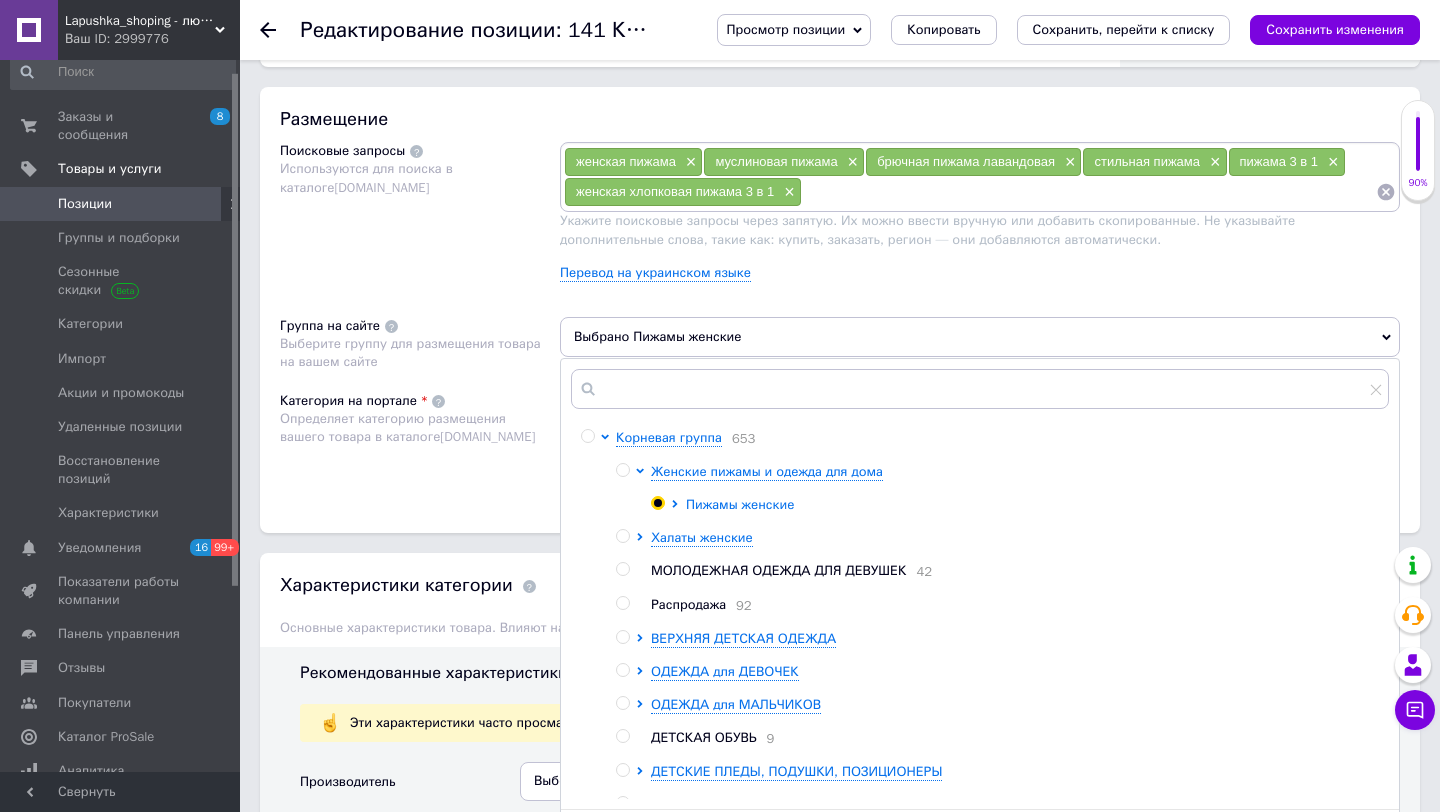 click on "Пижамы женские" at bounding box center (740, 504) 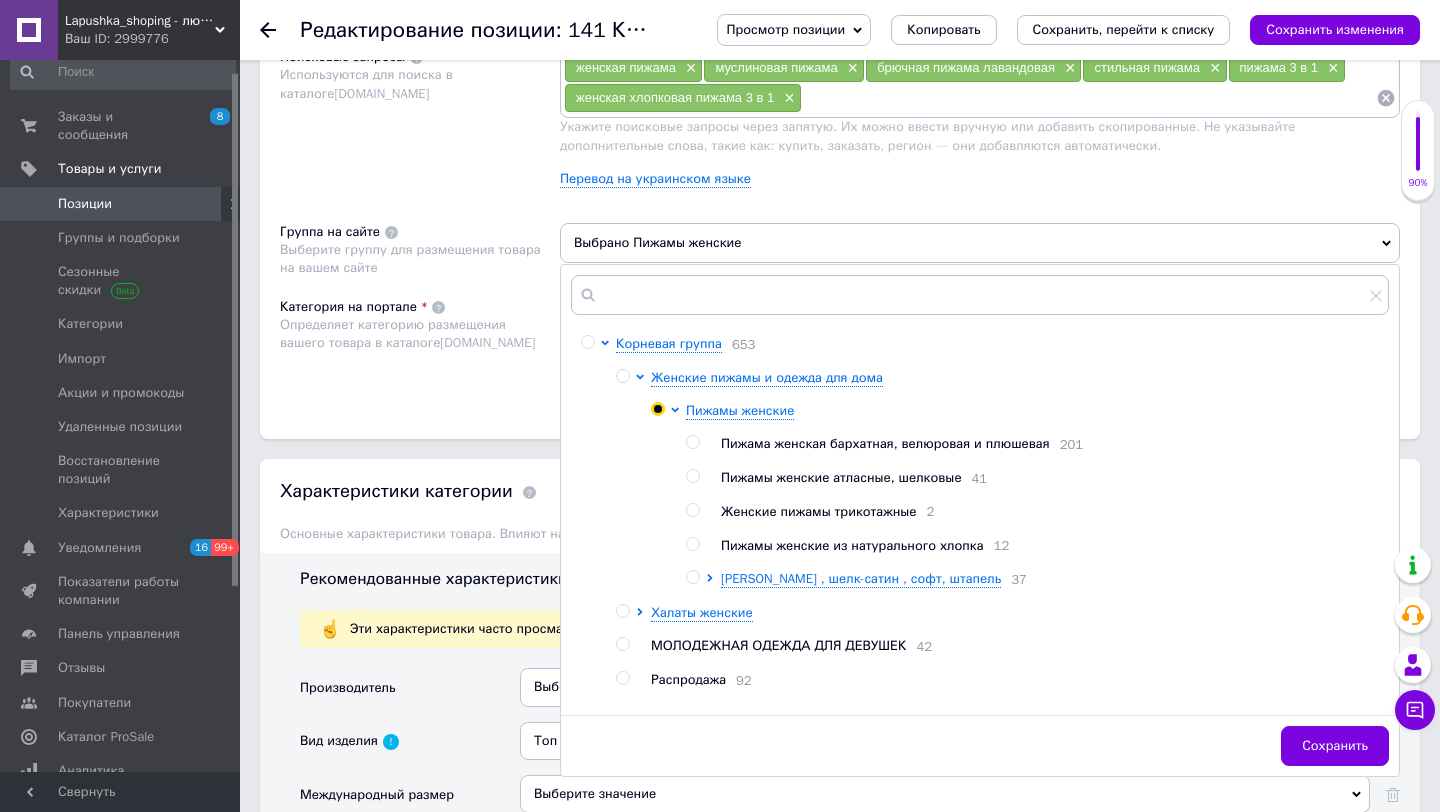 scroll, scrollTop: 1230, scrollLeft: 0, axis: vertical 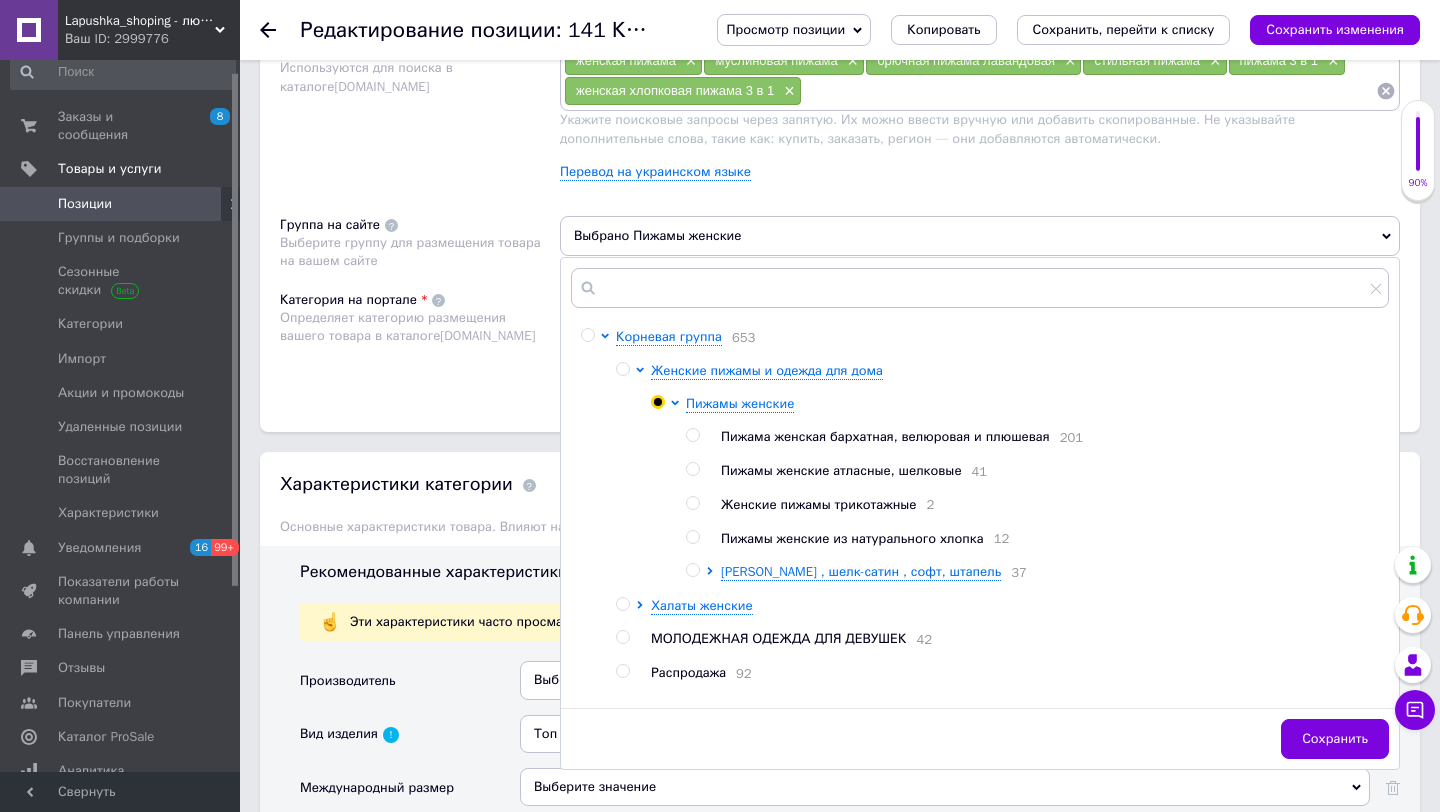 click at bounding box center [692, 537] 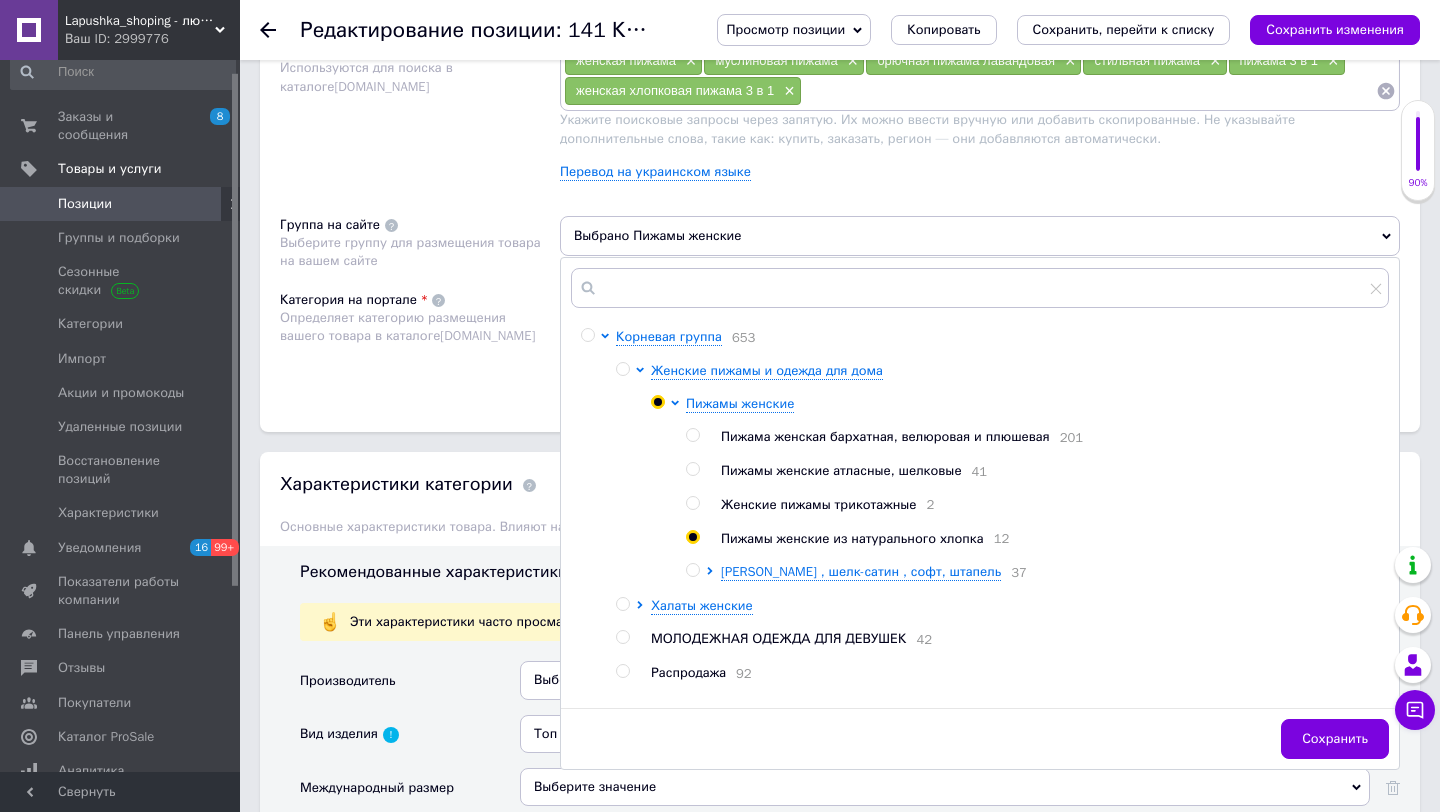 radio on "true" 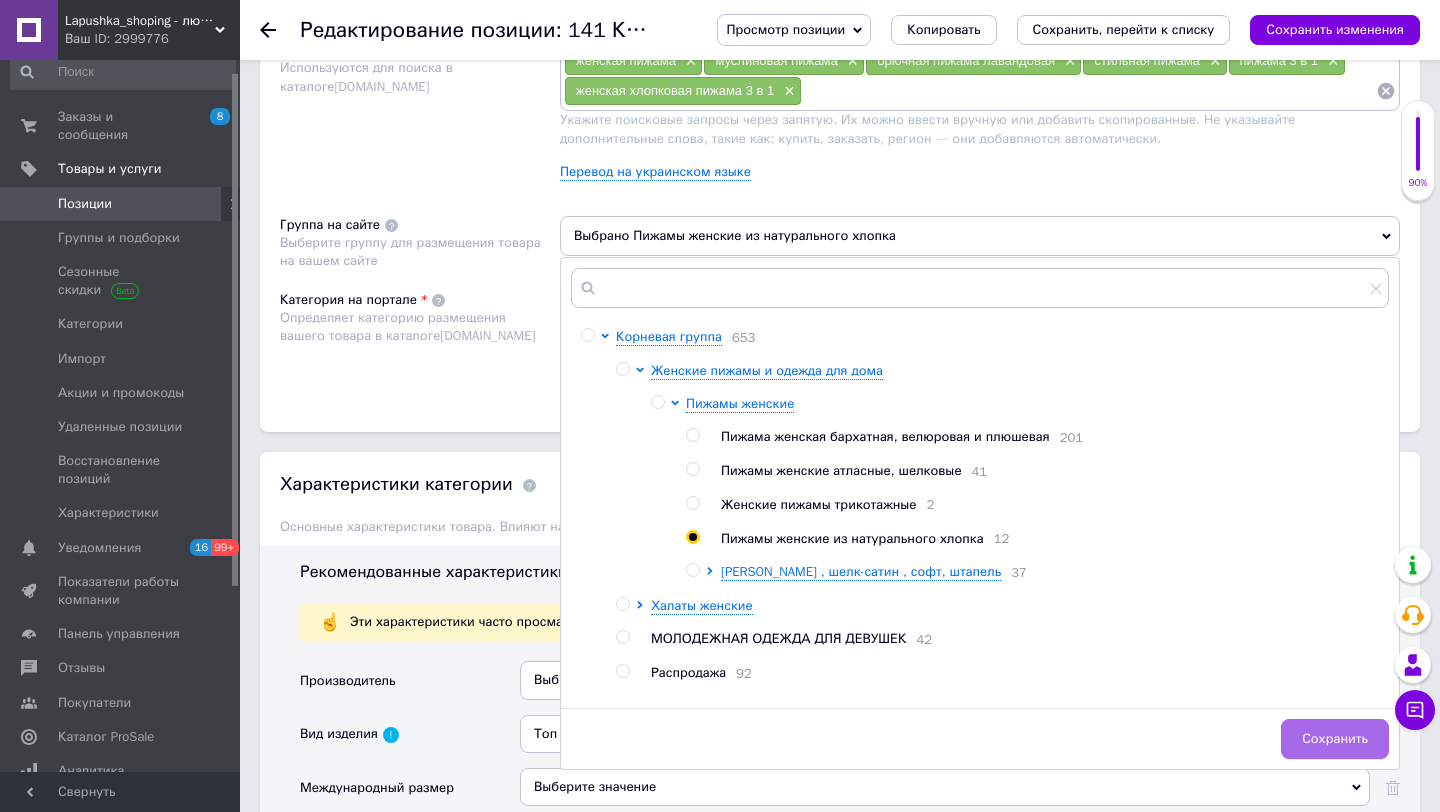 click on "Сохранить" at bounding box center [1335, 739] 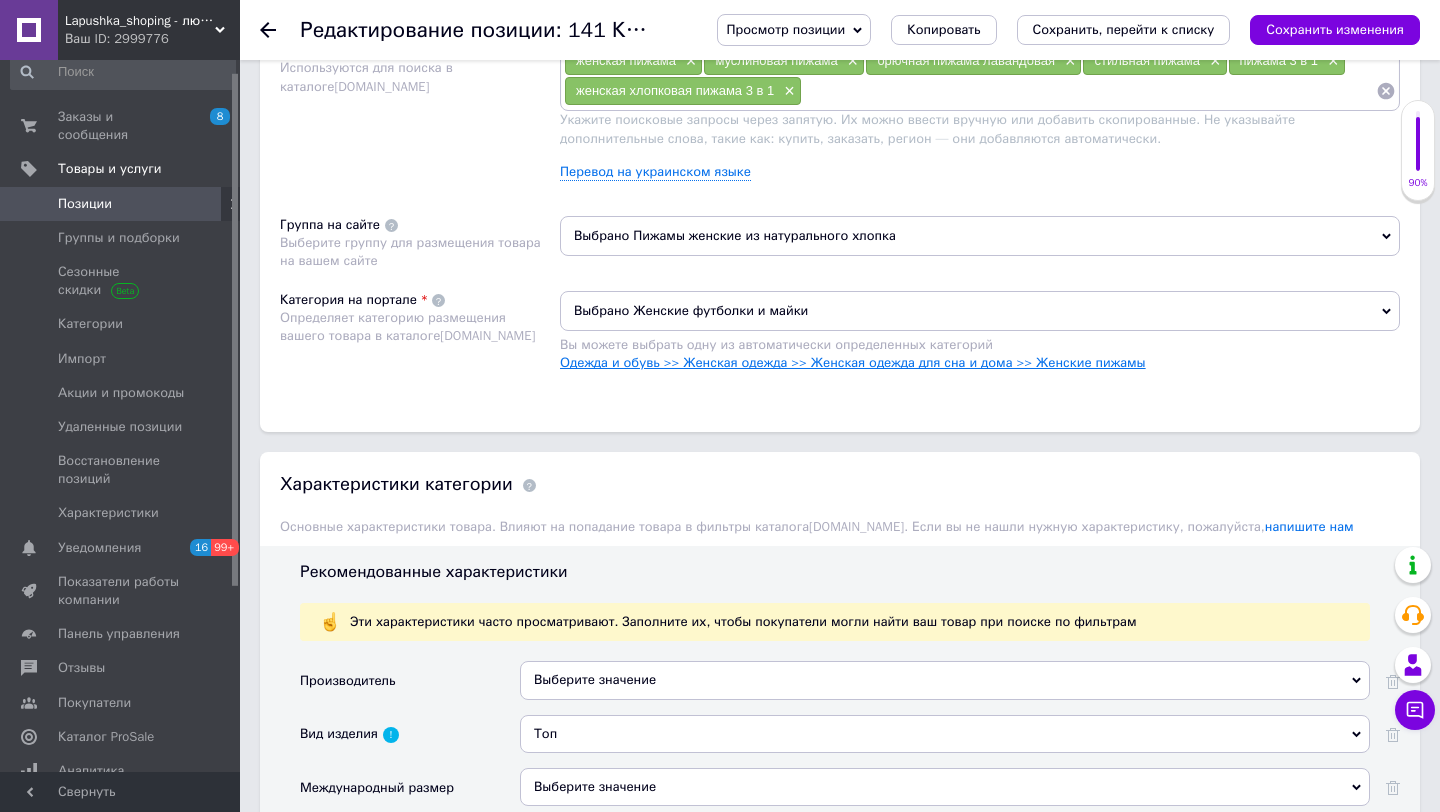 click on "Одежда и обувь >> Женская одежда >> Женская одежда для сна и дома >> Женские пижамы" at bounding box center [853, 362] 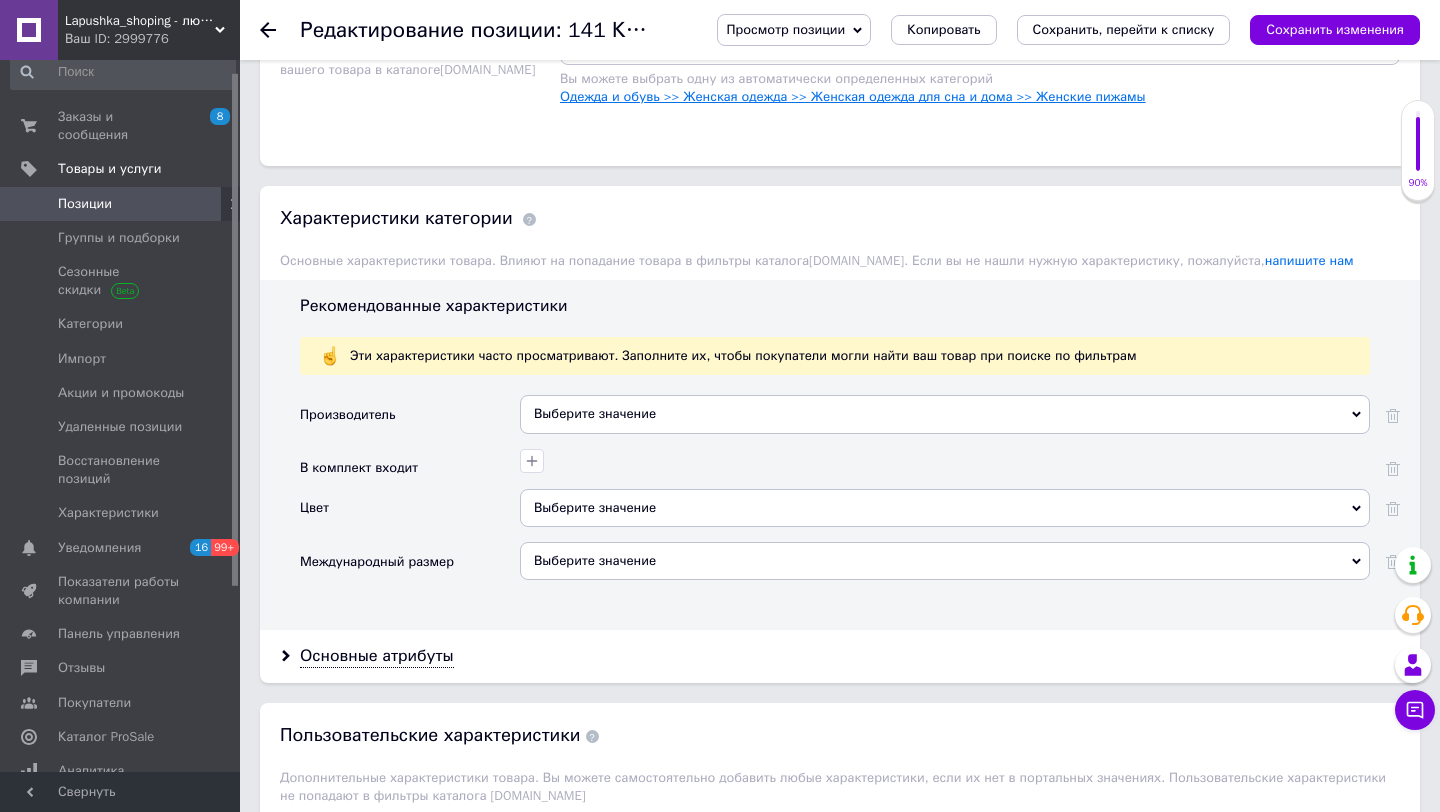 scroll, scrollTop: 1507, scrollLeft: 0, axis: vertical 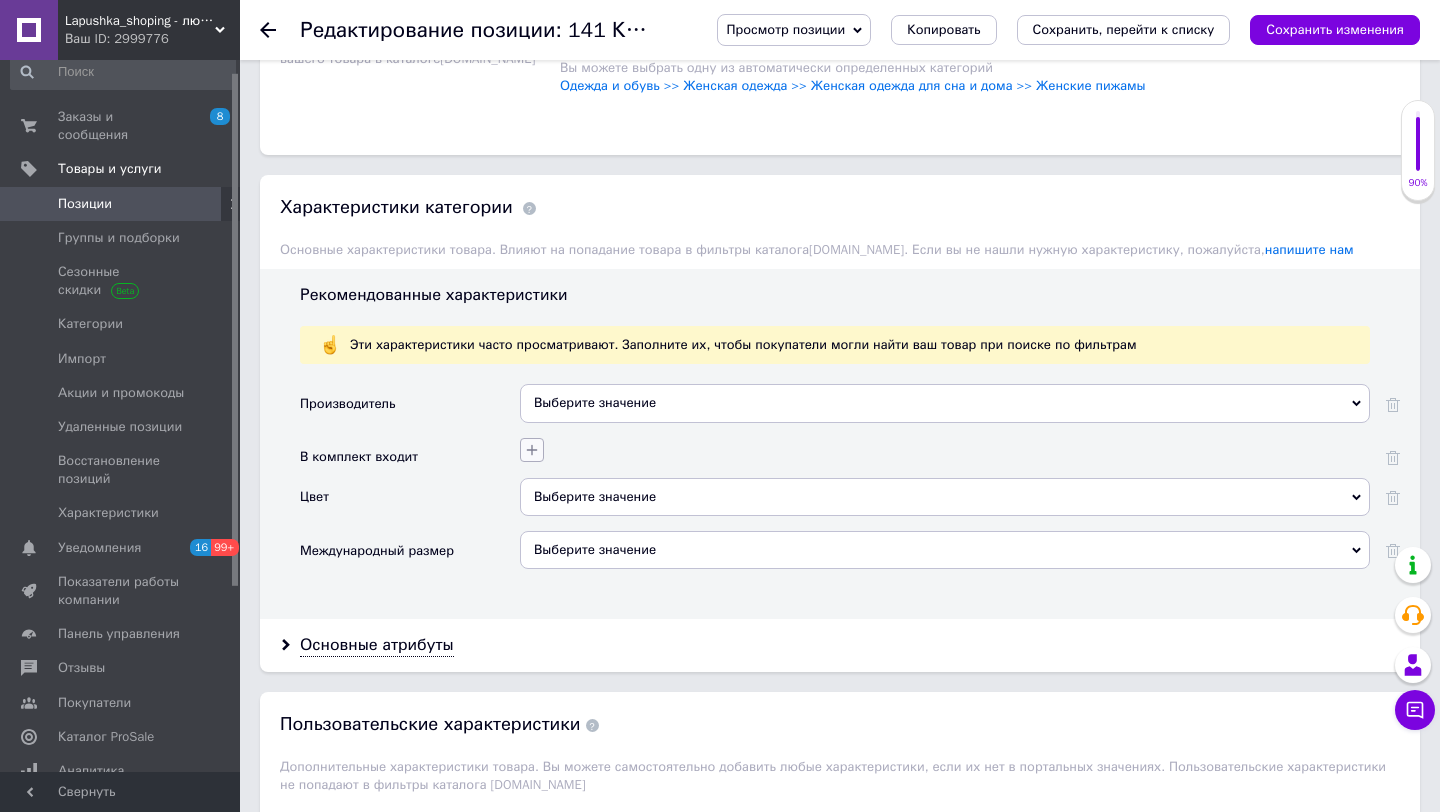 click 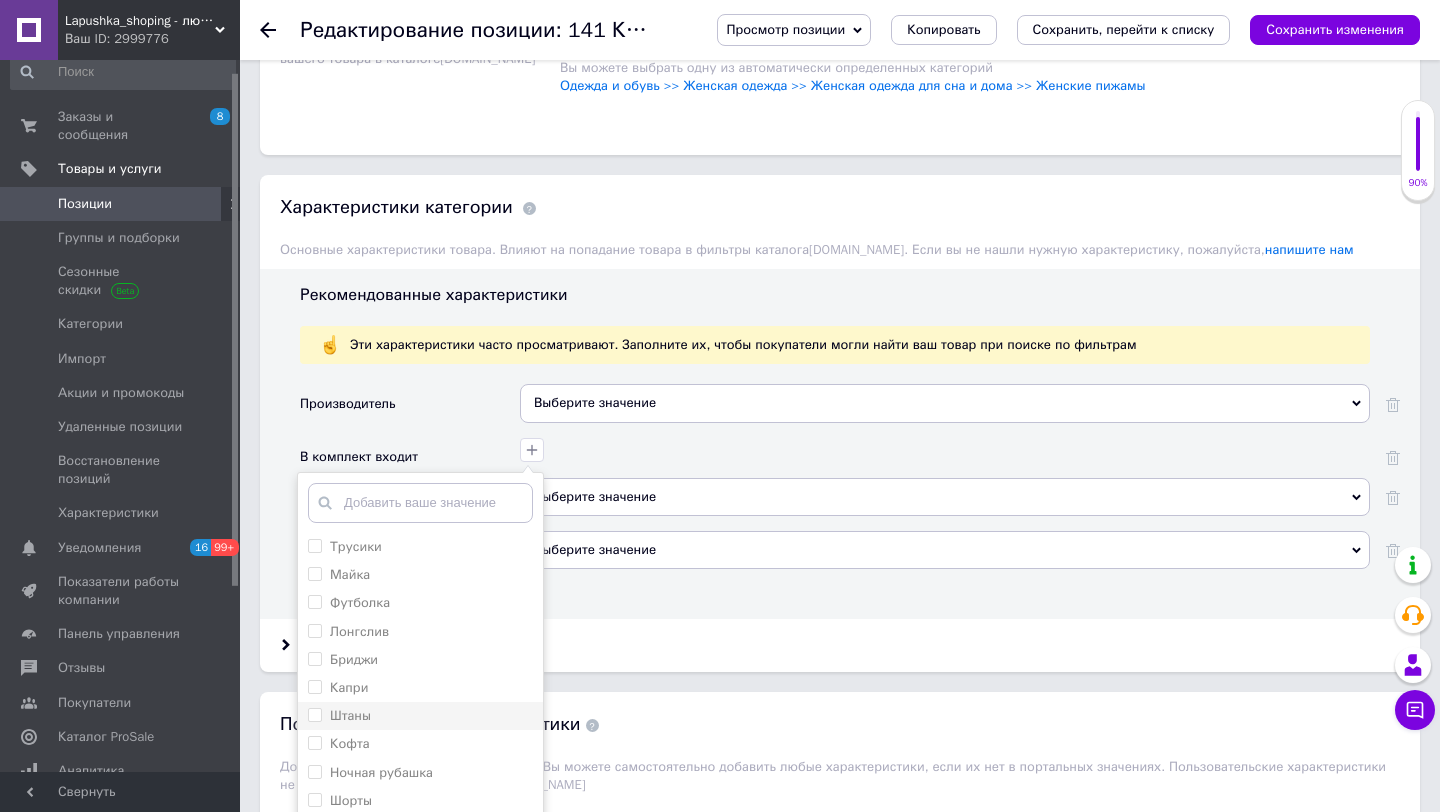 click on "Штаны" at bounding box center [314, 714] 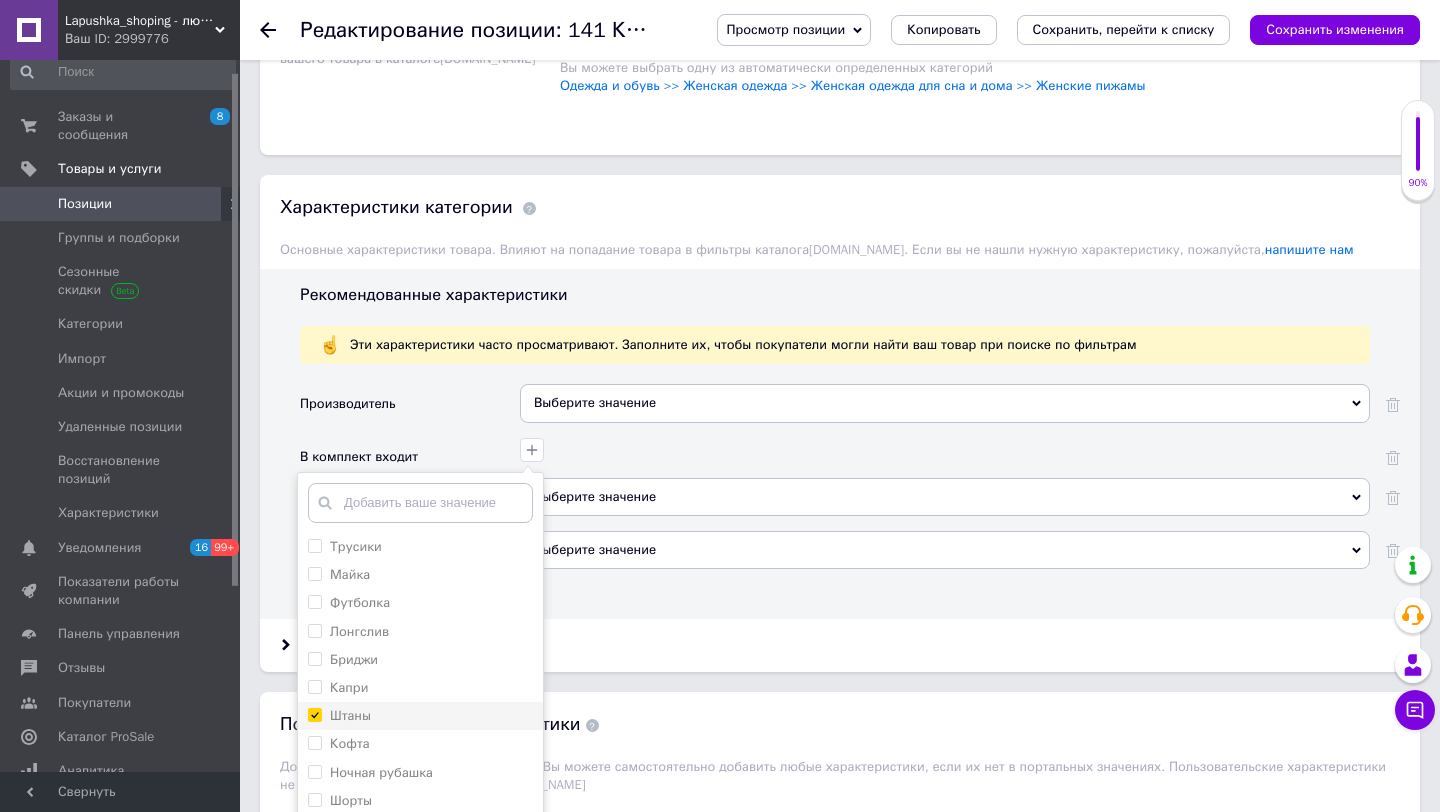 checkbox on "true" 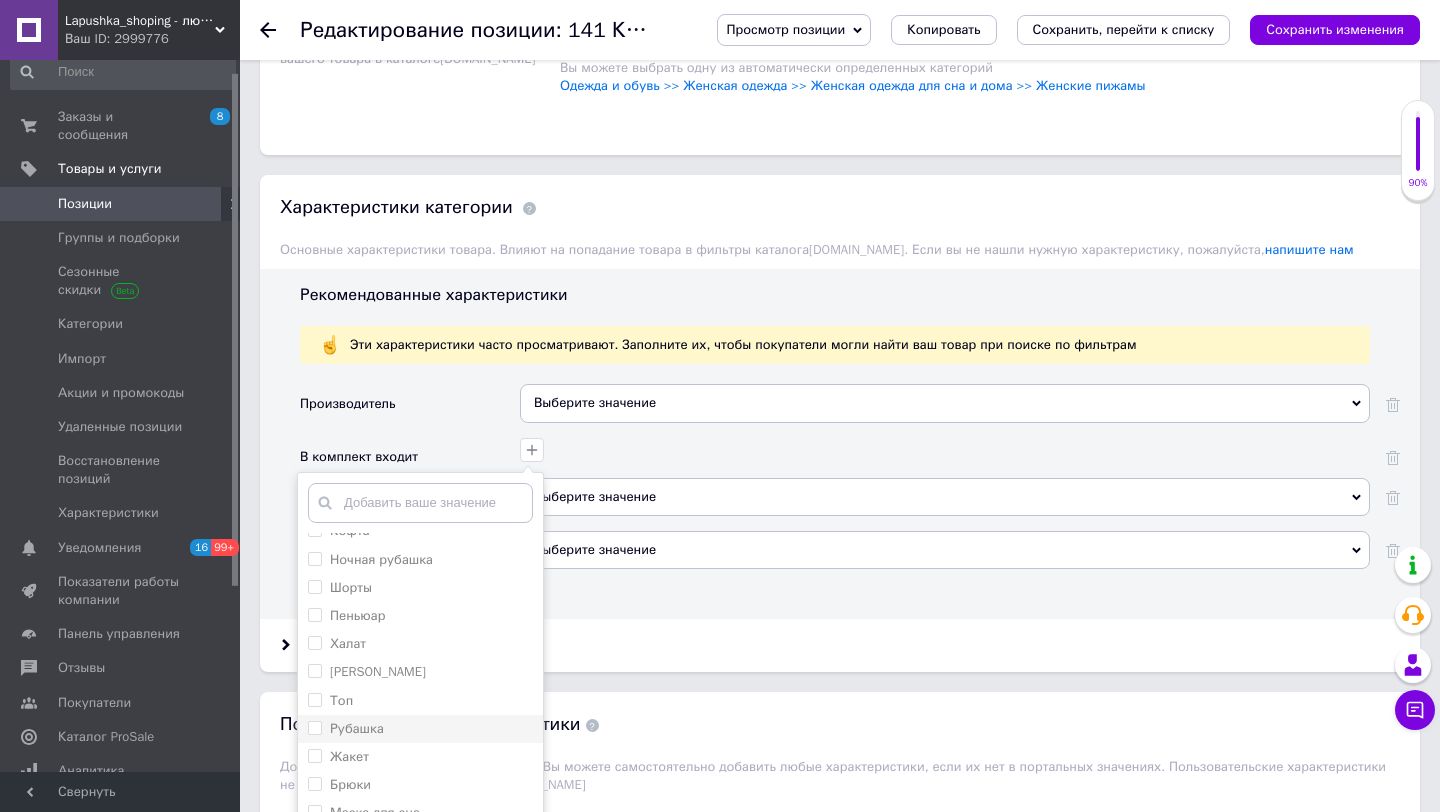 scroll, scrollTop: 263, scrollLeft: 0, axis: vertical 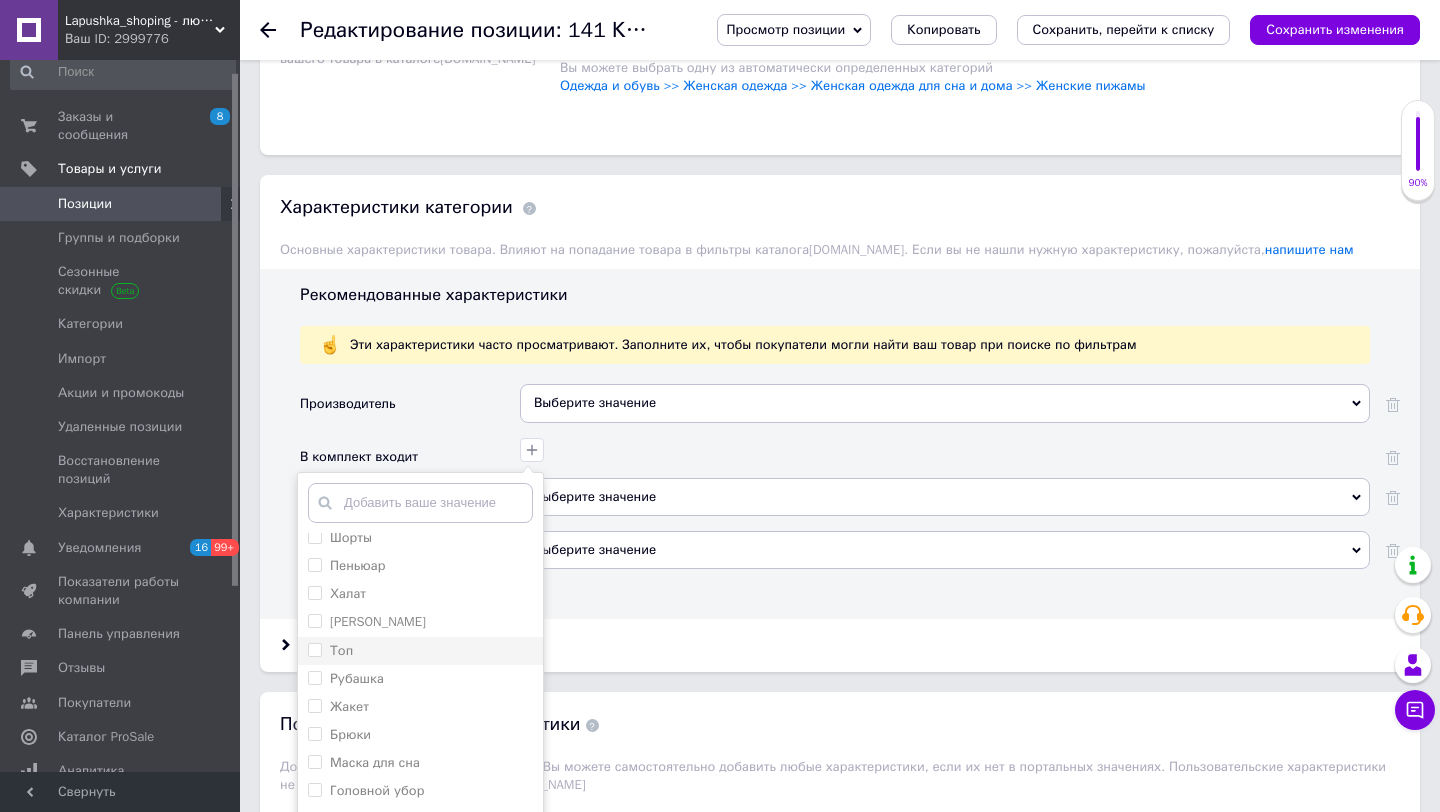 click on "Топ" at bounding box center (314, 649) 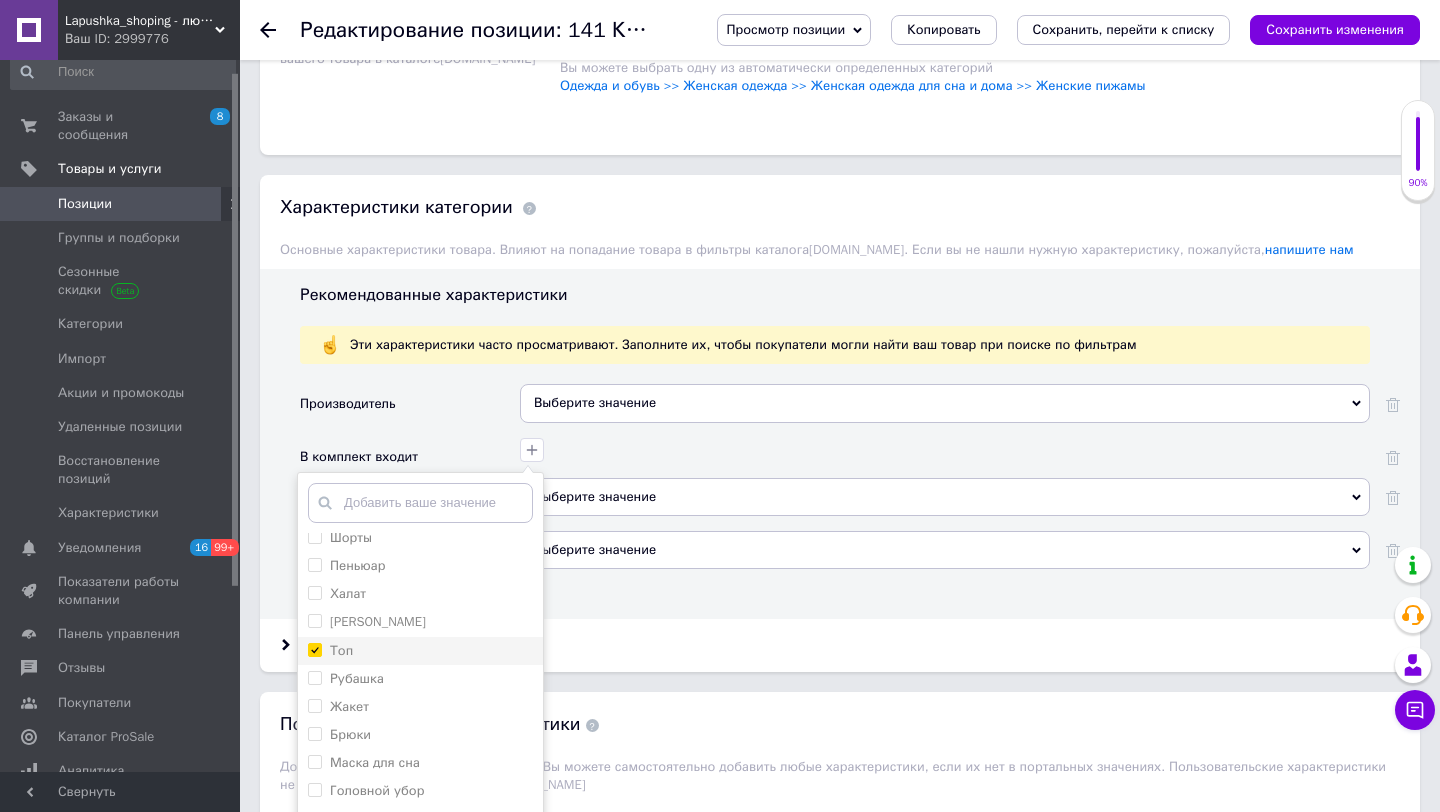 checkbox on "true" 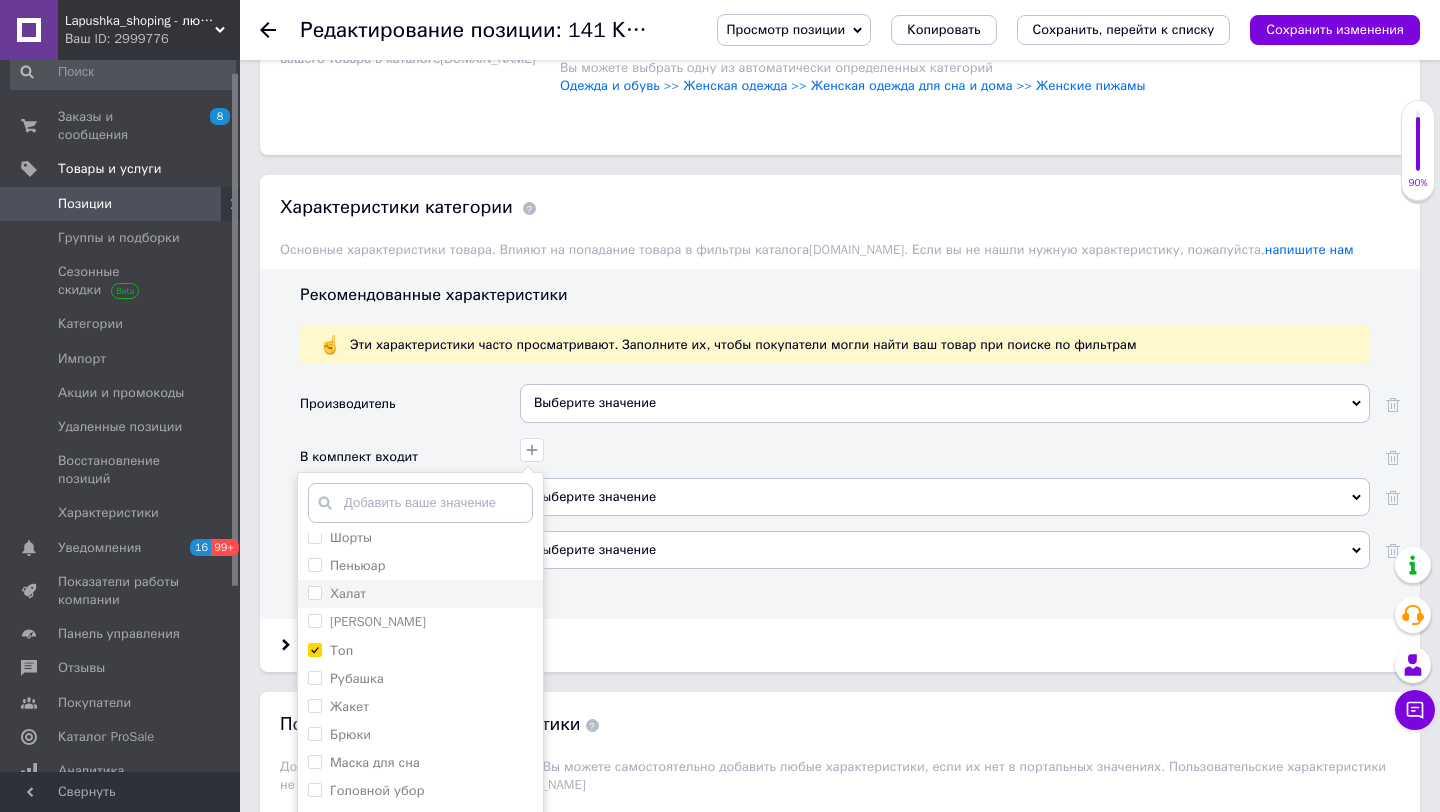click on "Халат" at bounding box center (314, 592) 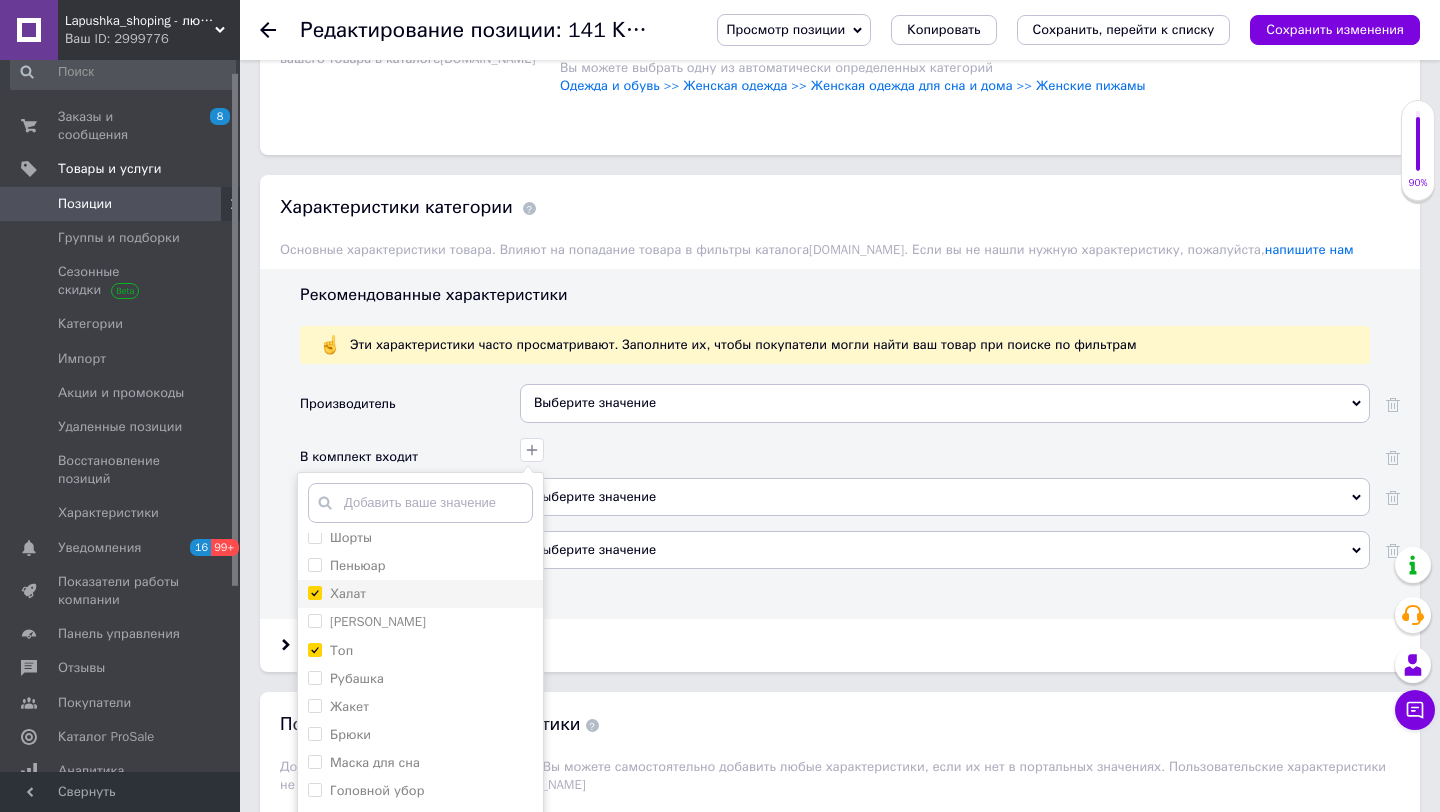 checkbox on "true" 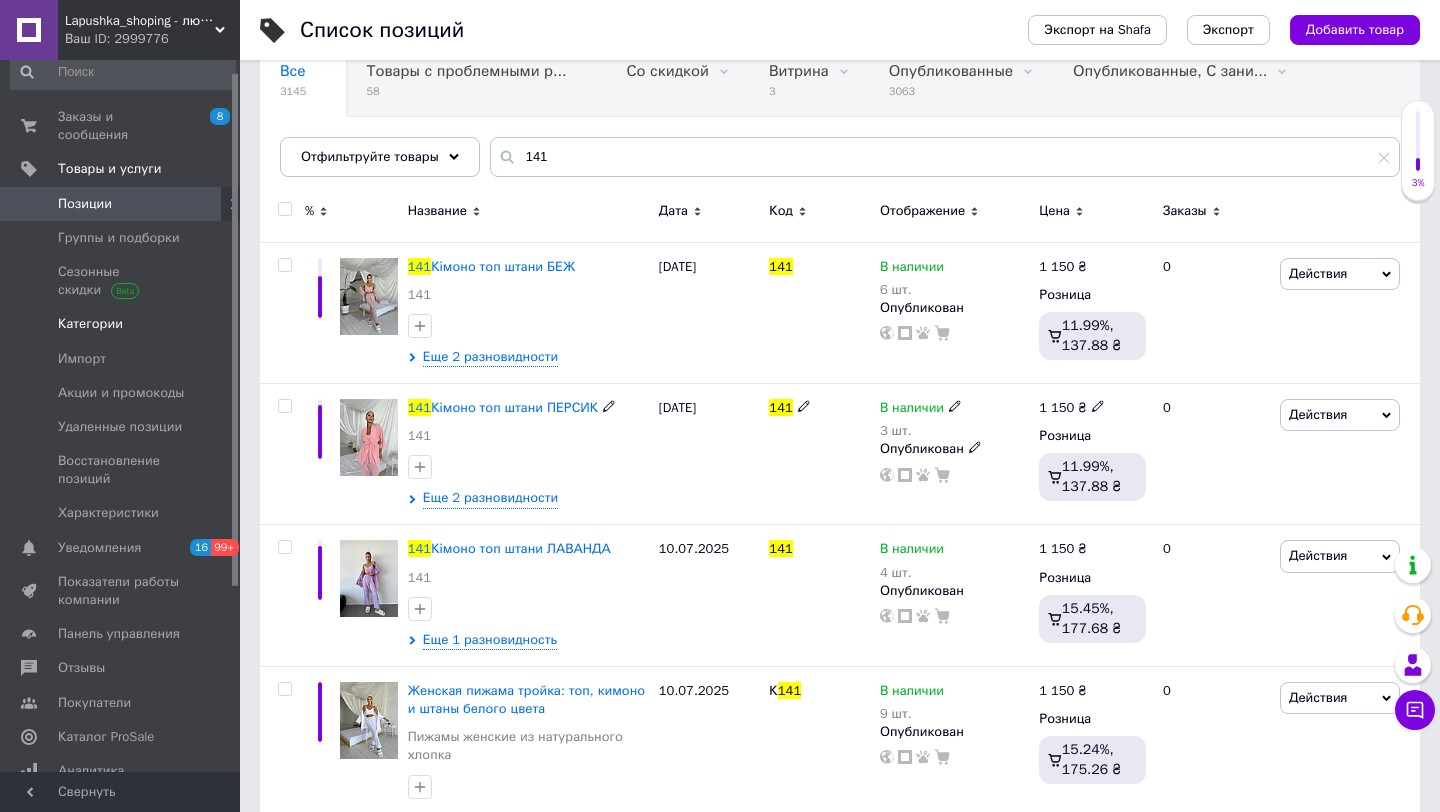 scroll, scrollTop: 233, scrollLeft: 0, axis: vertical 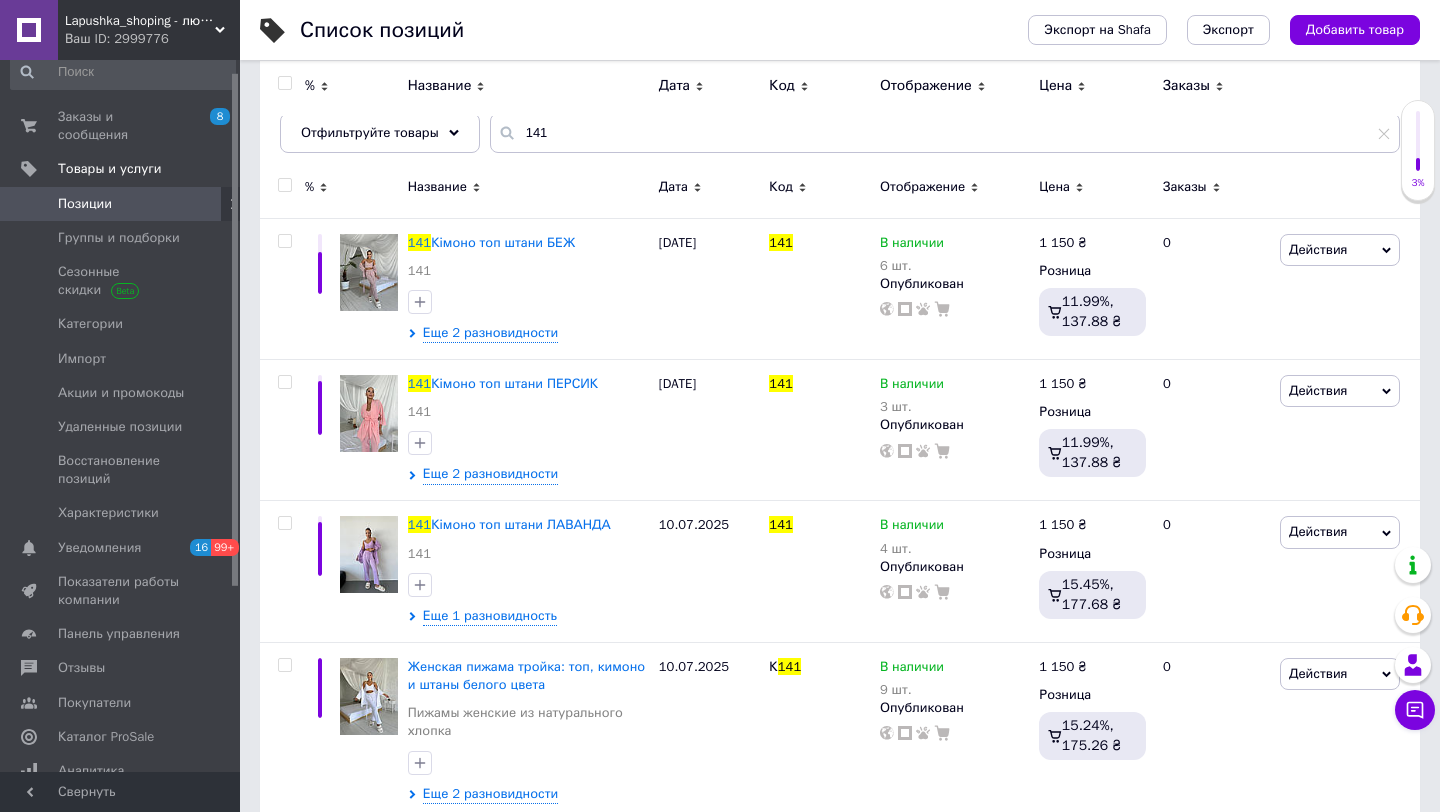 type 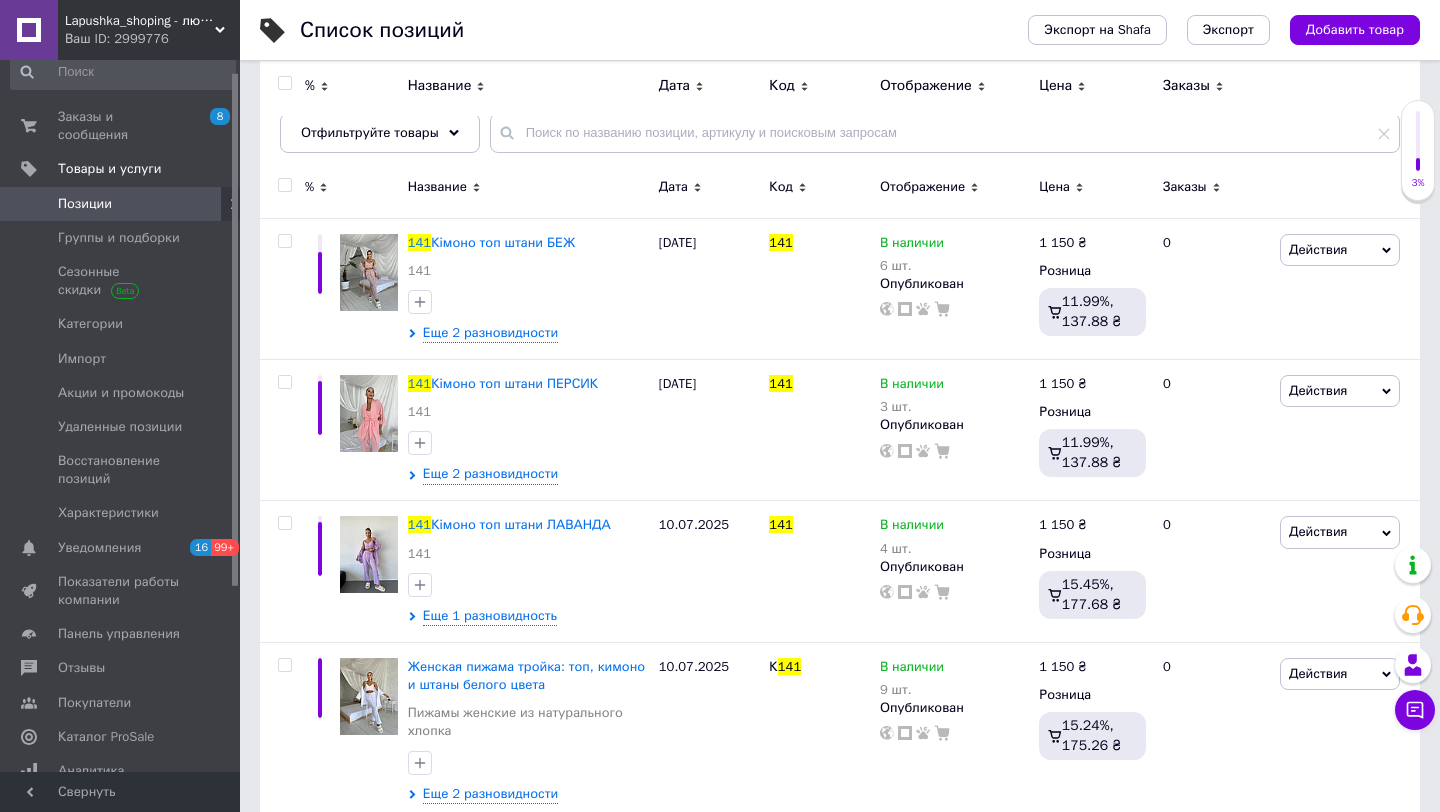 scroll, scrollTop: 0, scrollLeft: 0, axis: both 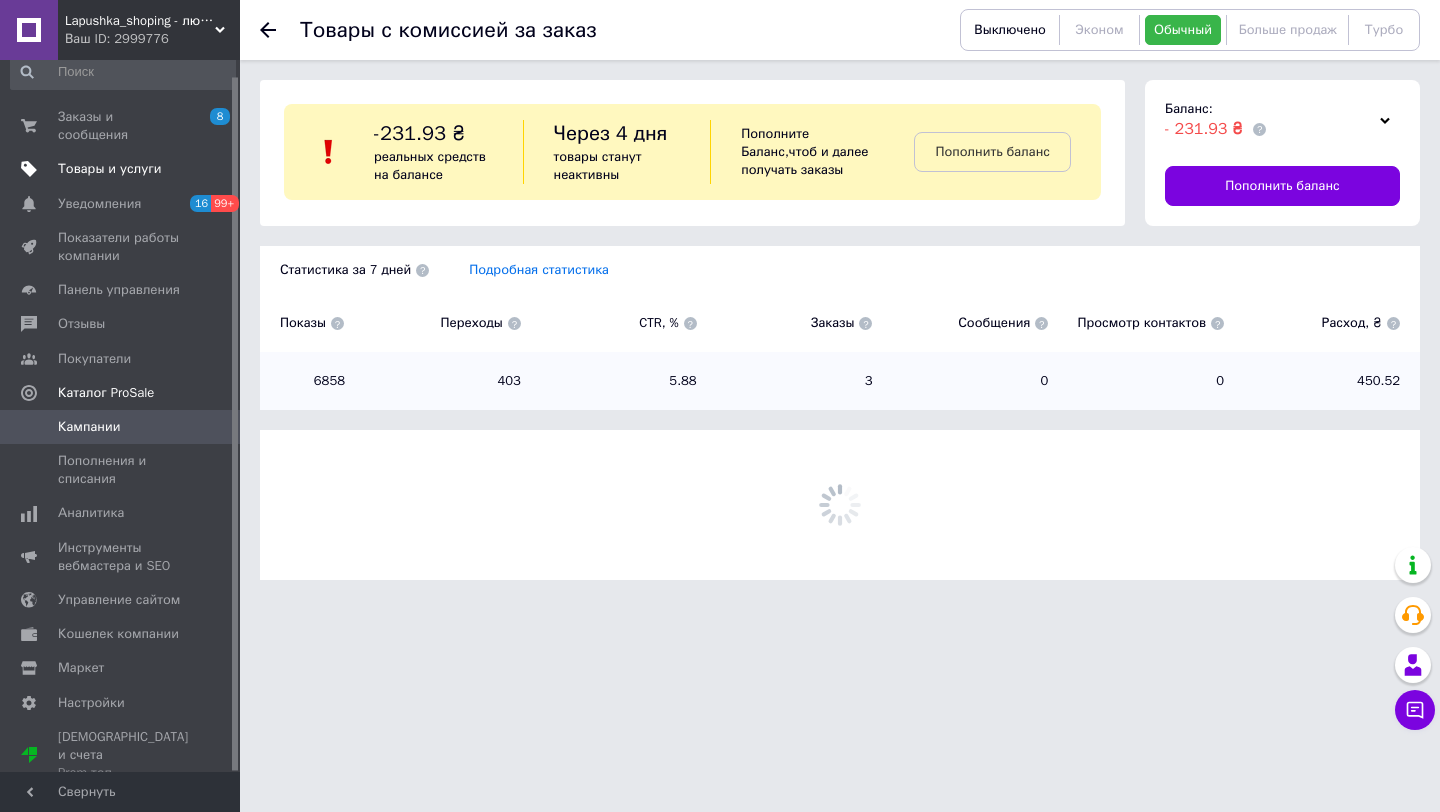 click on "Товары и услуги" at bounding box center [110, 169] 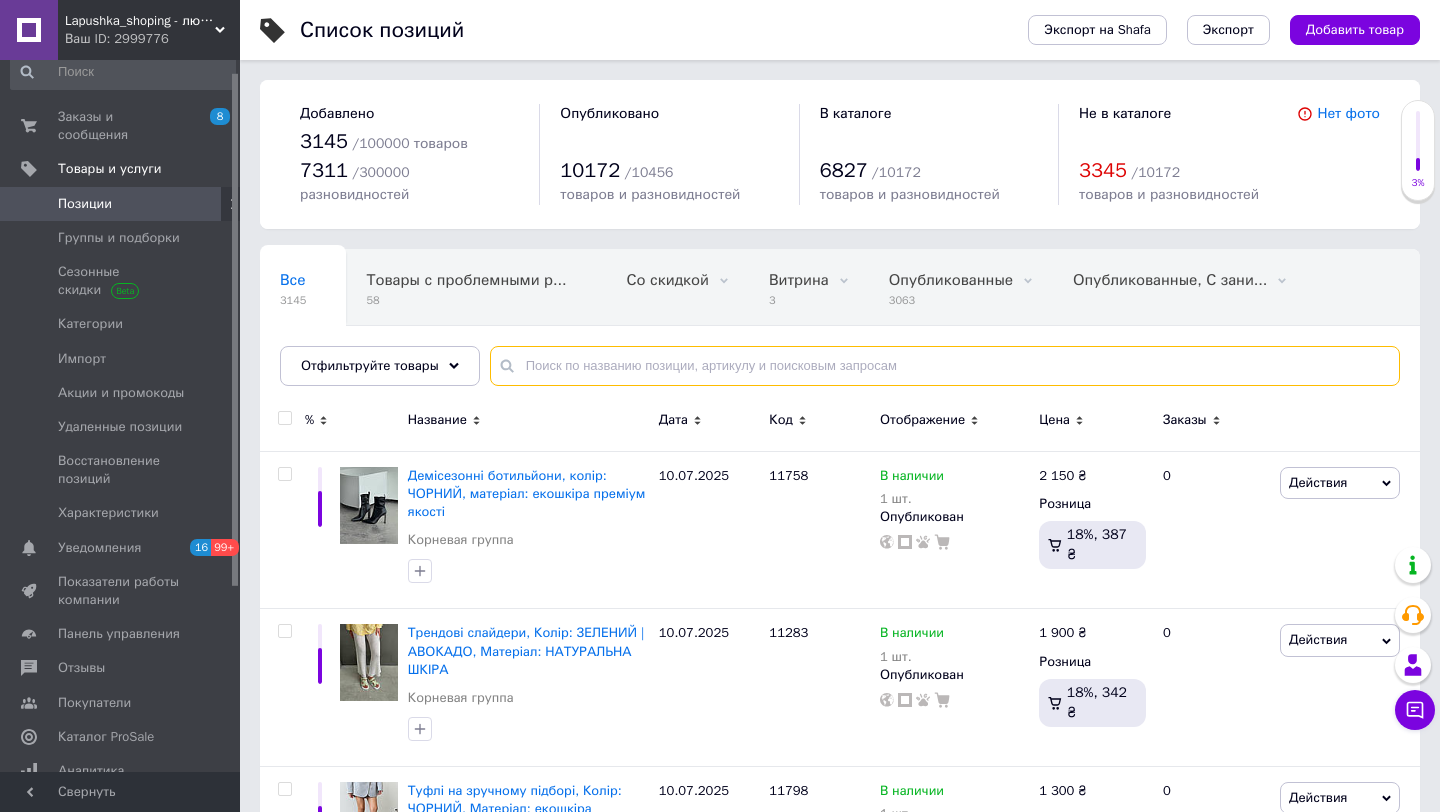 click at bounding box center (945, 366) 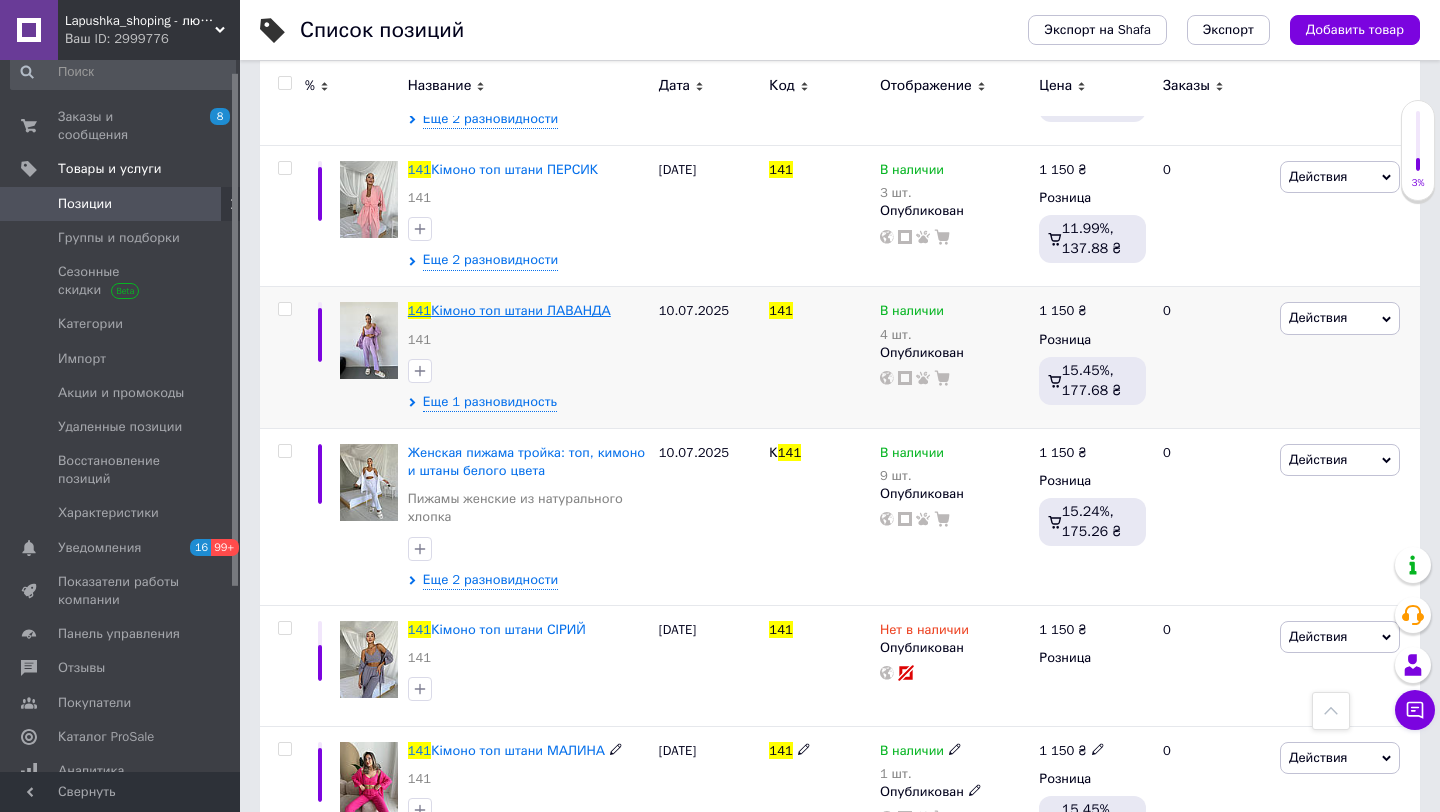 scroll, scrollTop: 435, scrollLeft: 0, axis: vertical 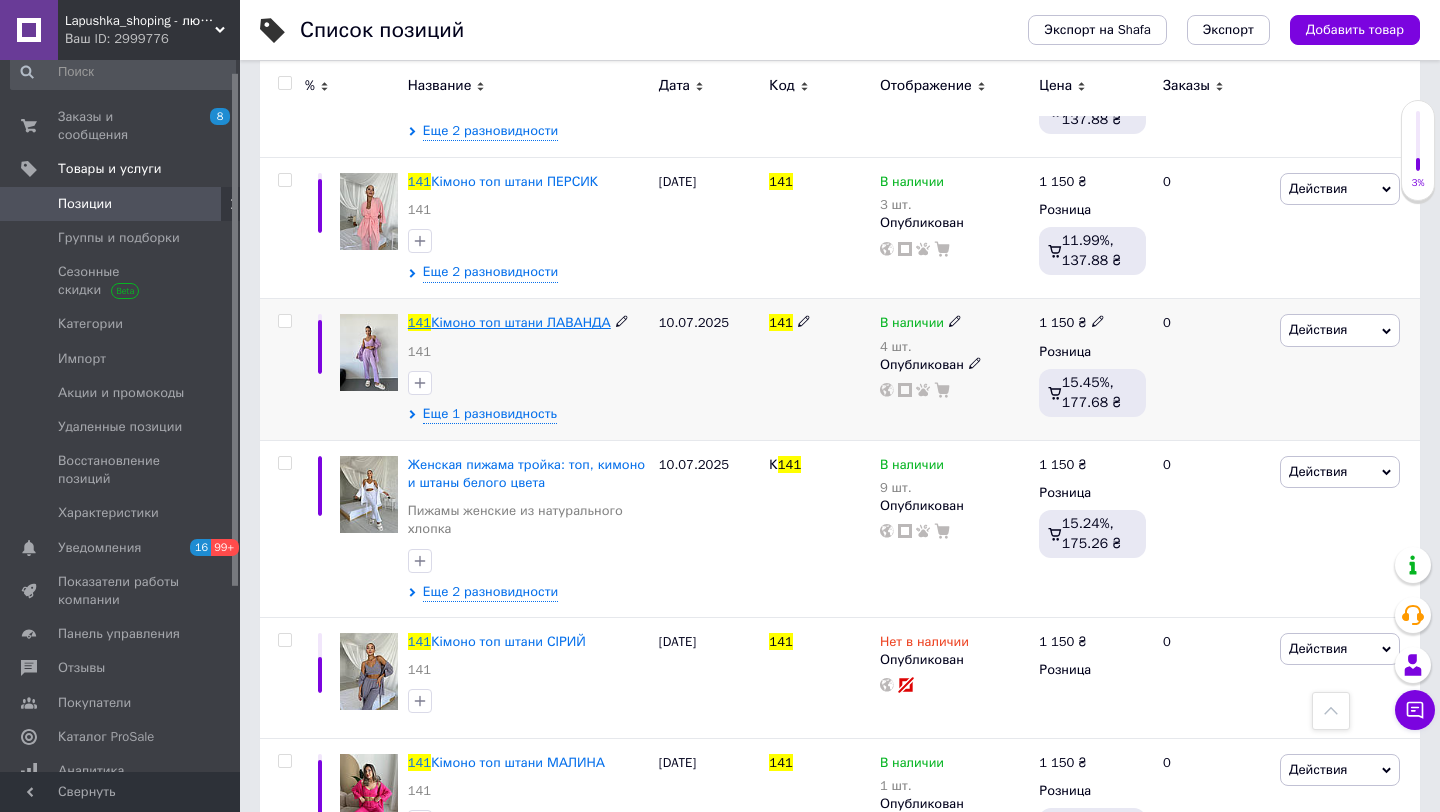 type on "141" 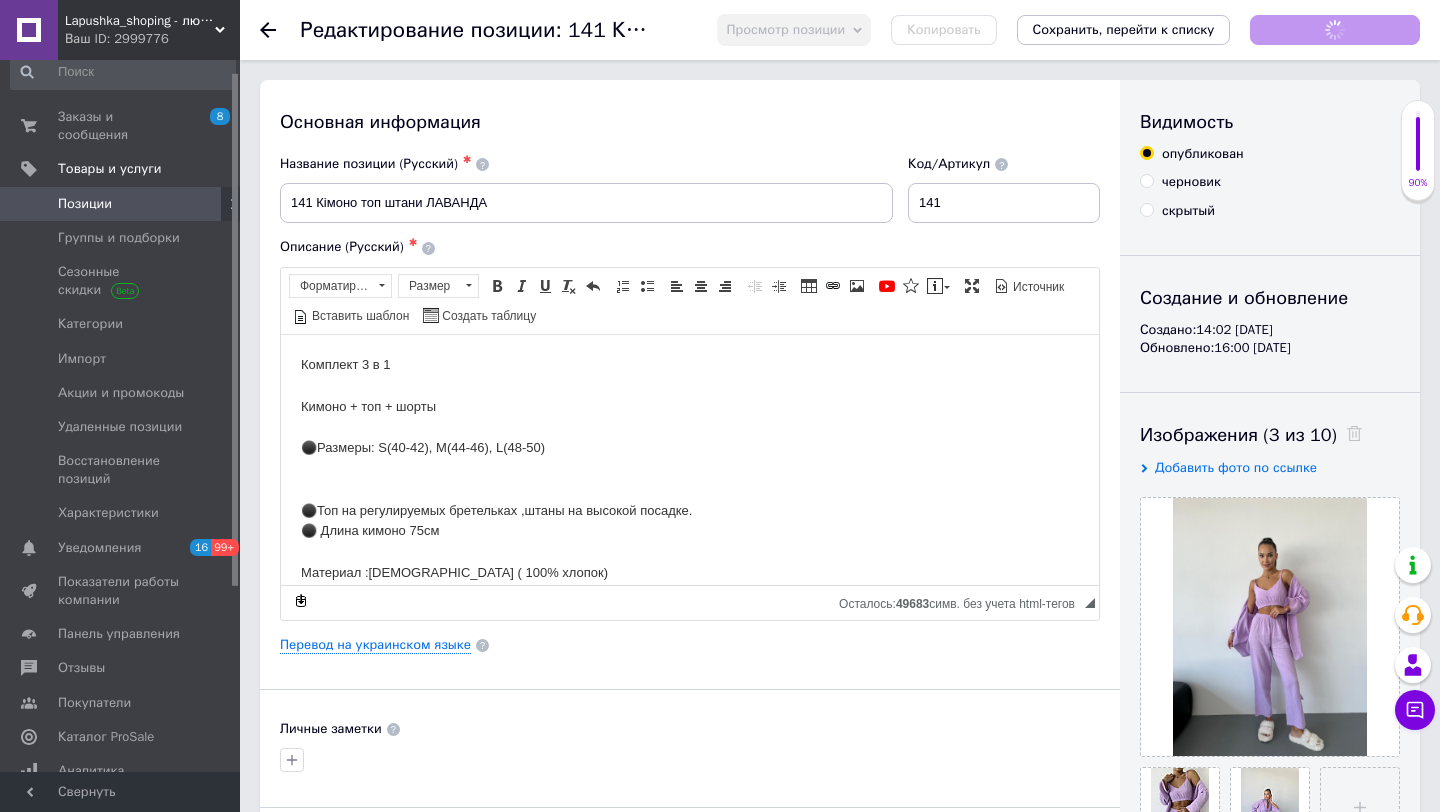scroll, scrollTop: 0, scrollLeft: 0, axis: both 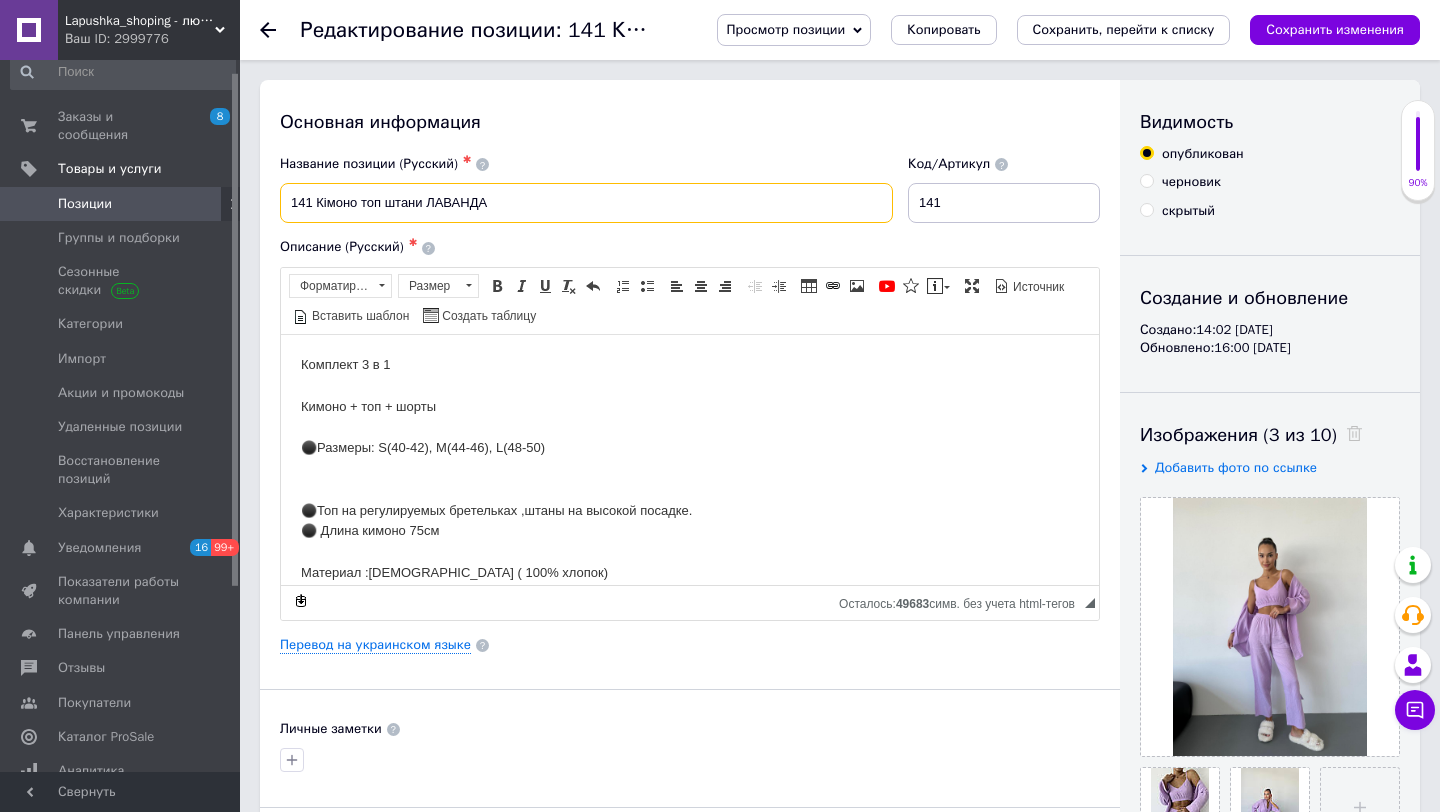 click on "141 Кімоно топ штани ЛАВАНДА" at bounding box center (586, 203) 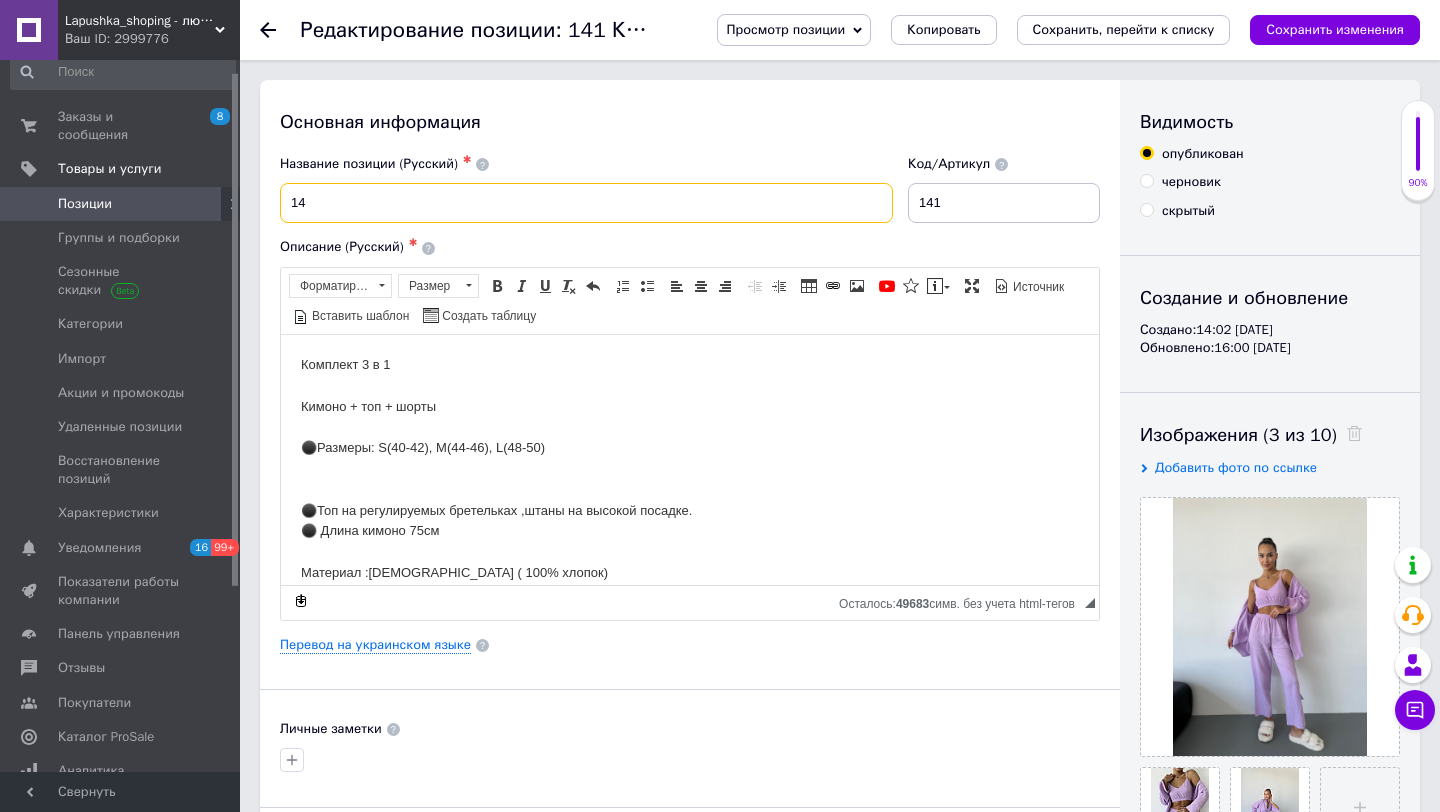 type on "1" 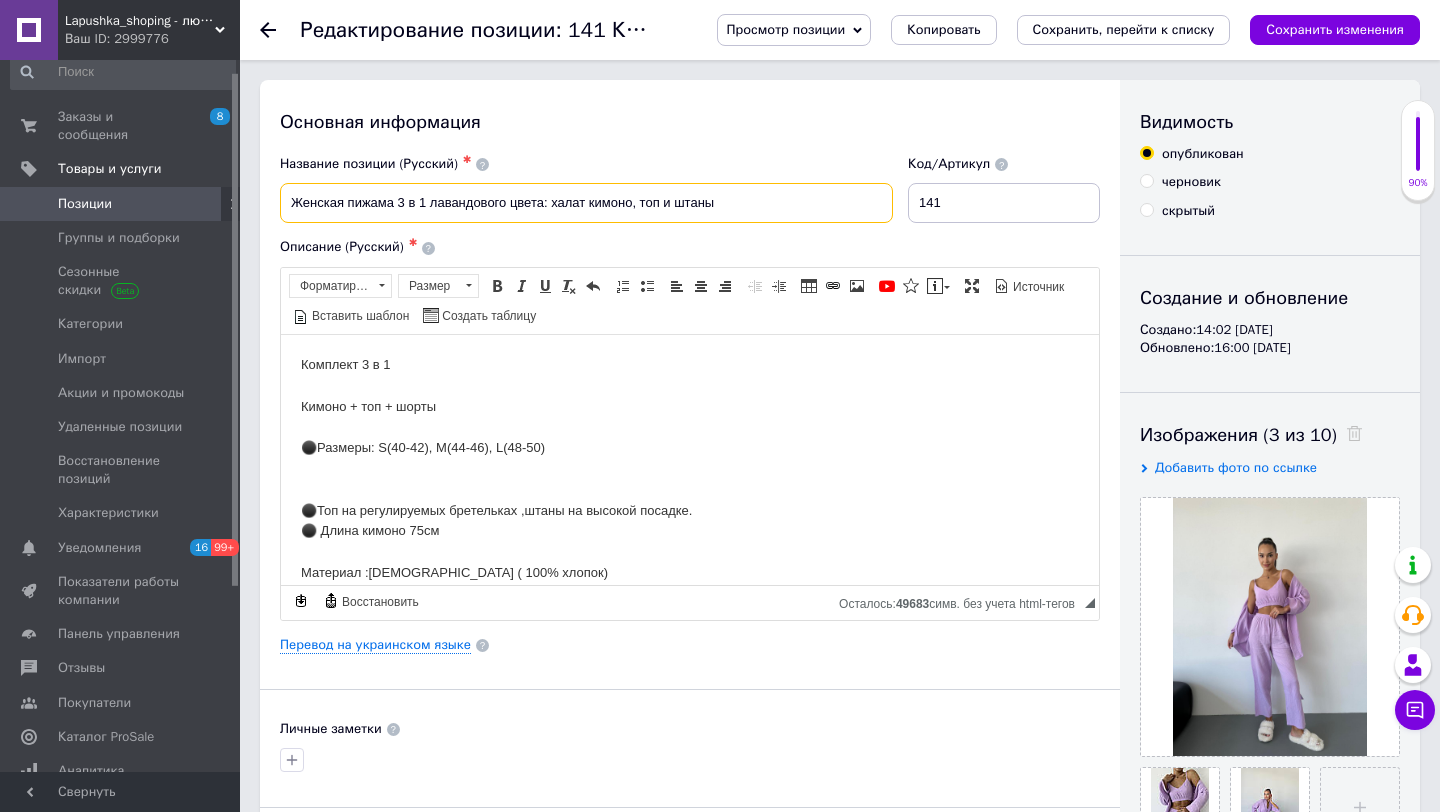 type on "Женская пижама 3 в 1 лавандового цвета: халат кимоно, топ и штаны" 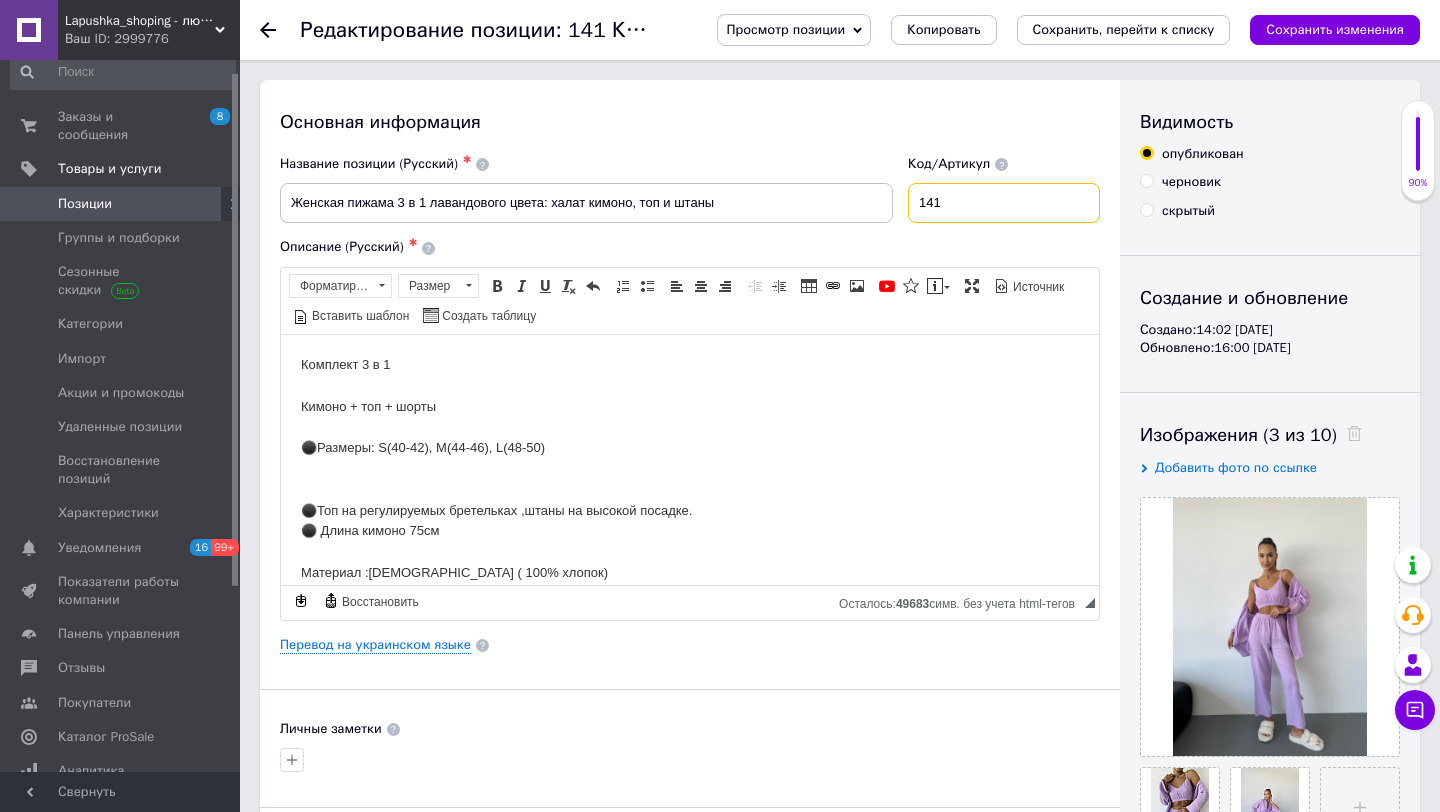 click on "141" at bounding box center (1004, 203) 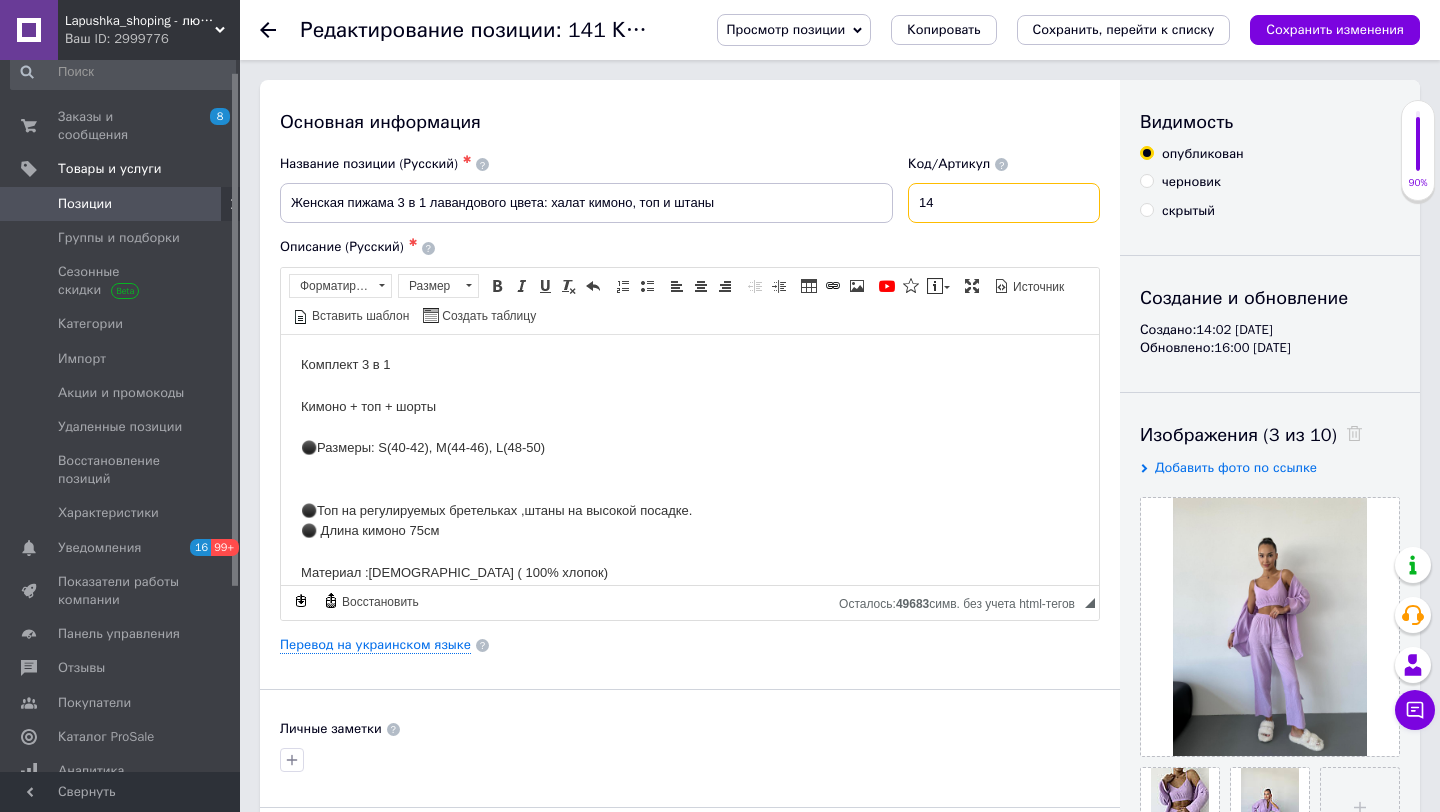 type on "1" 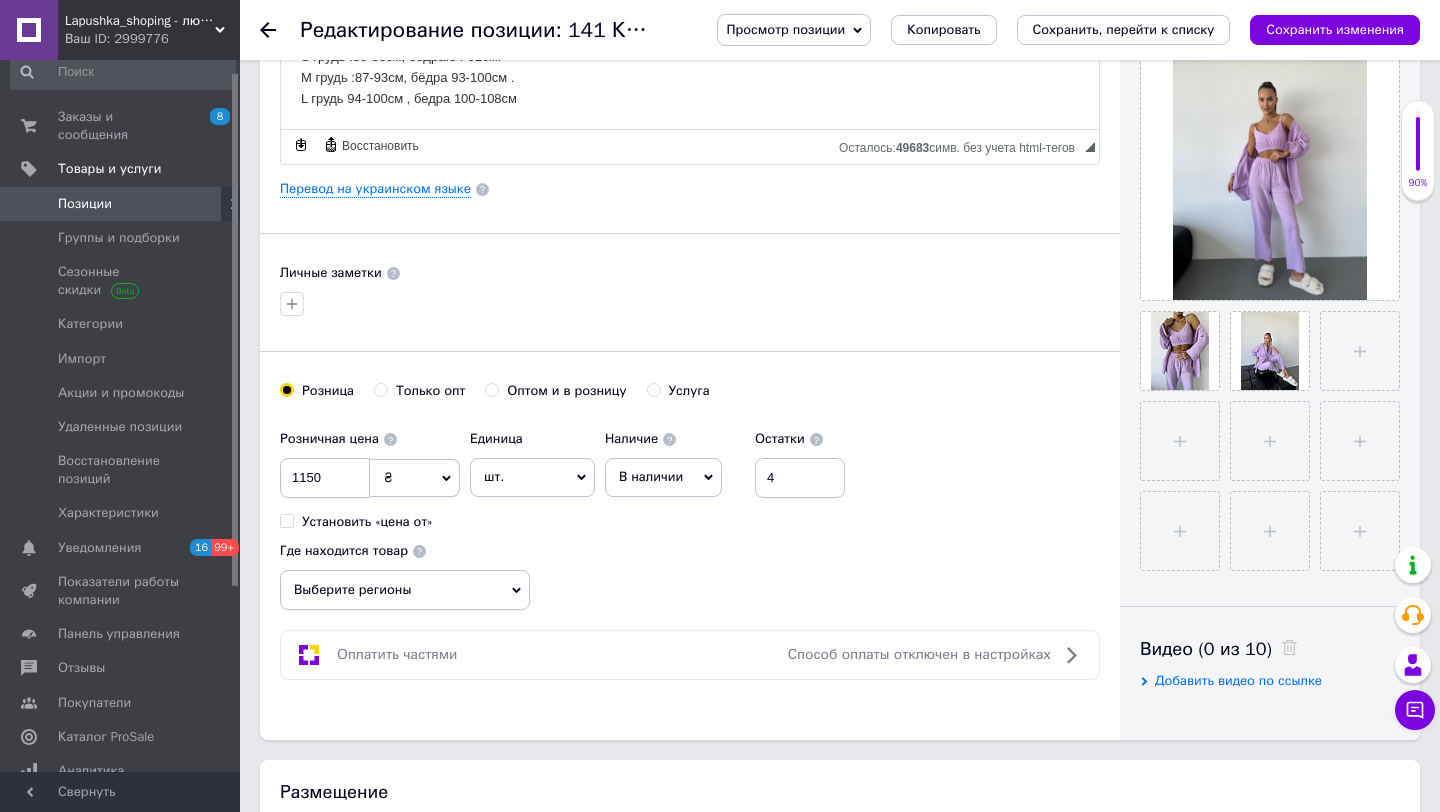 scroll, scrollTop: 459, scrollLeft: 0, axis: vertical 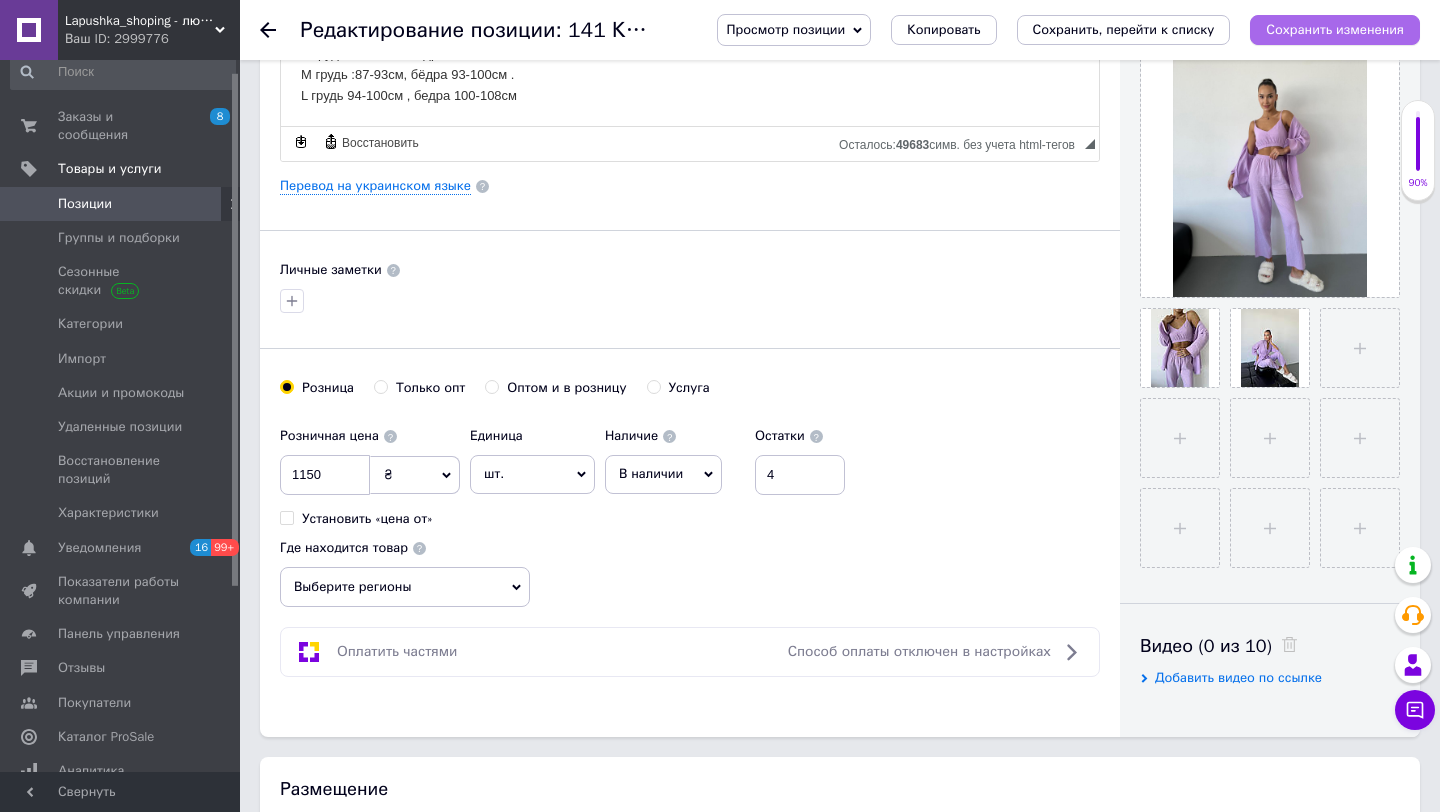 type on "К141" 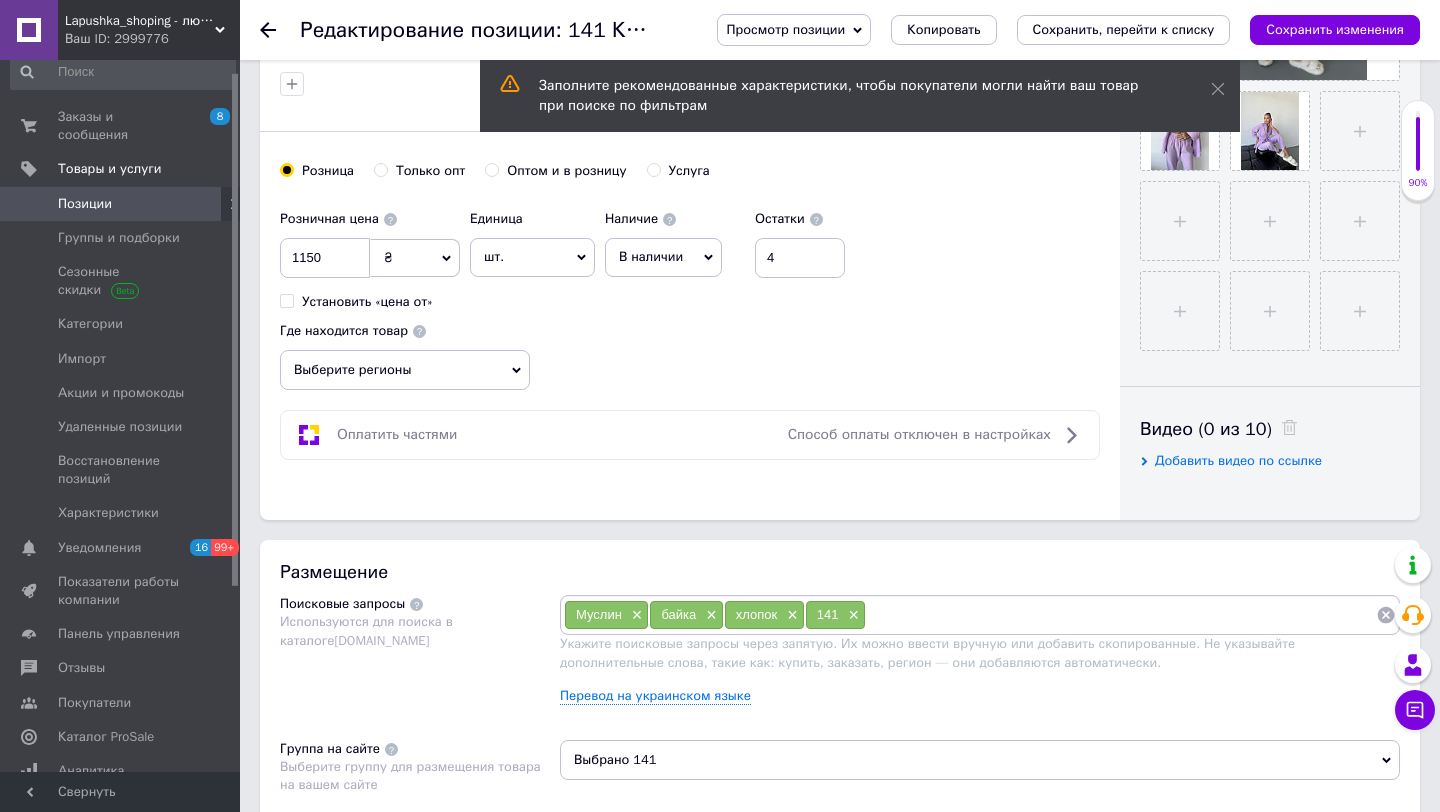 scroll, scrollTop: 674, scrollLeft: 0, axis: vertical 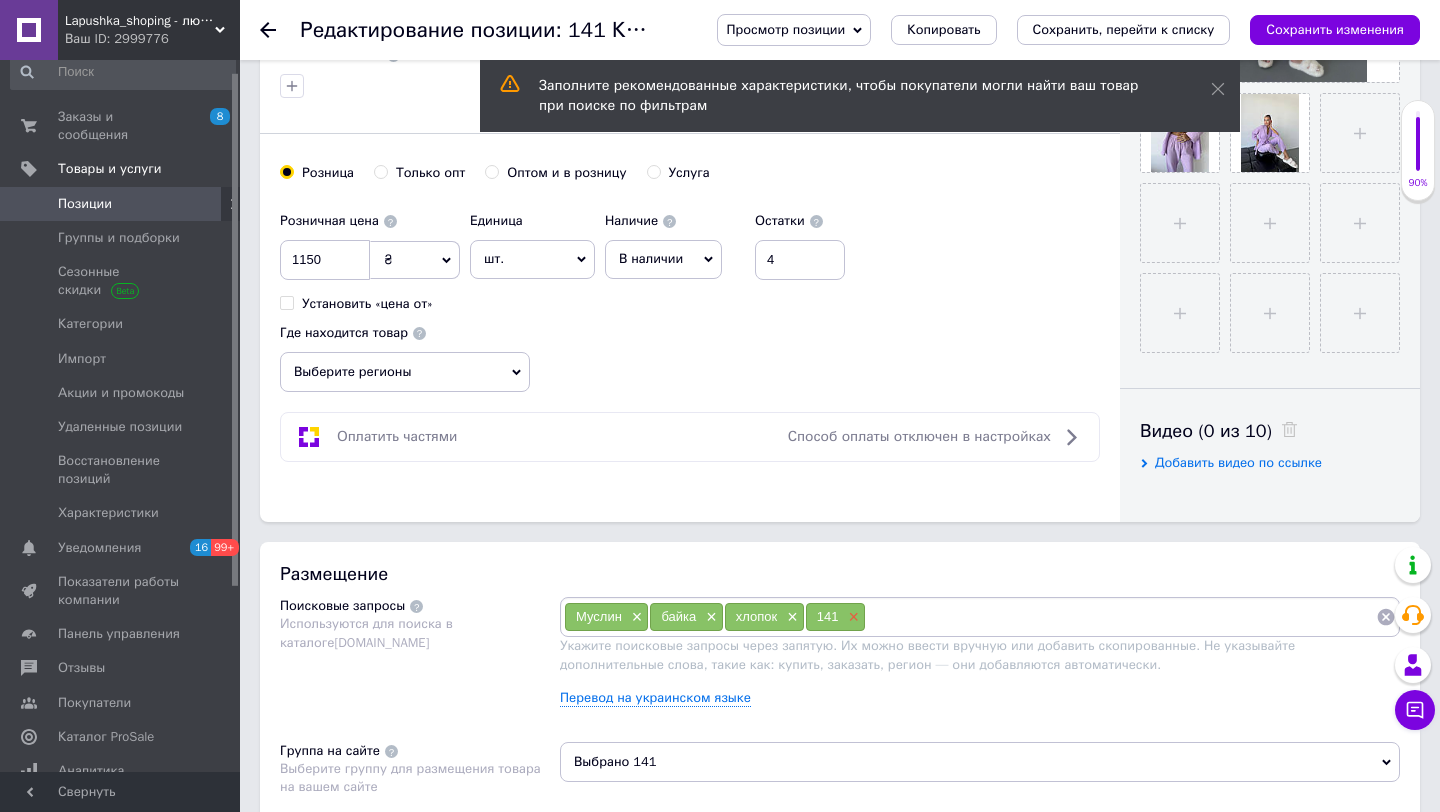 click on "×" at bounding box center (851, 617) 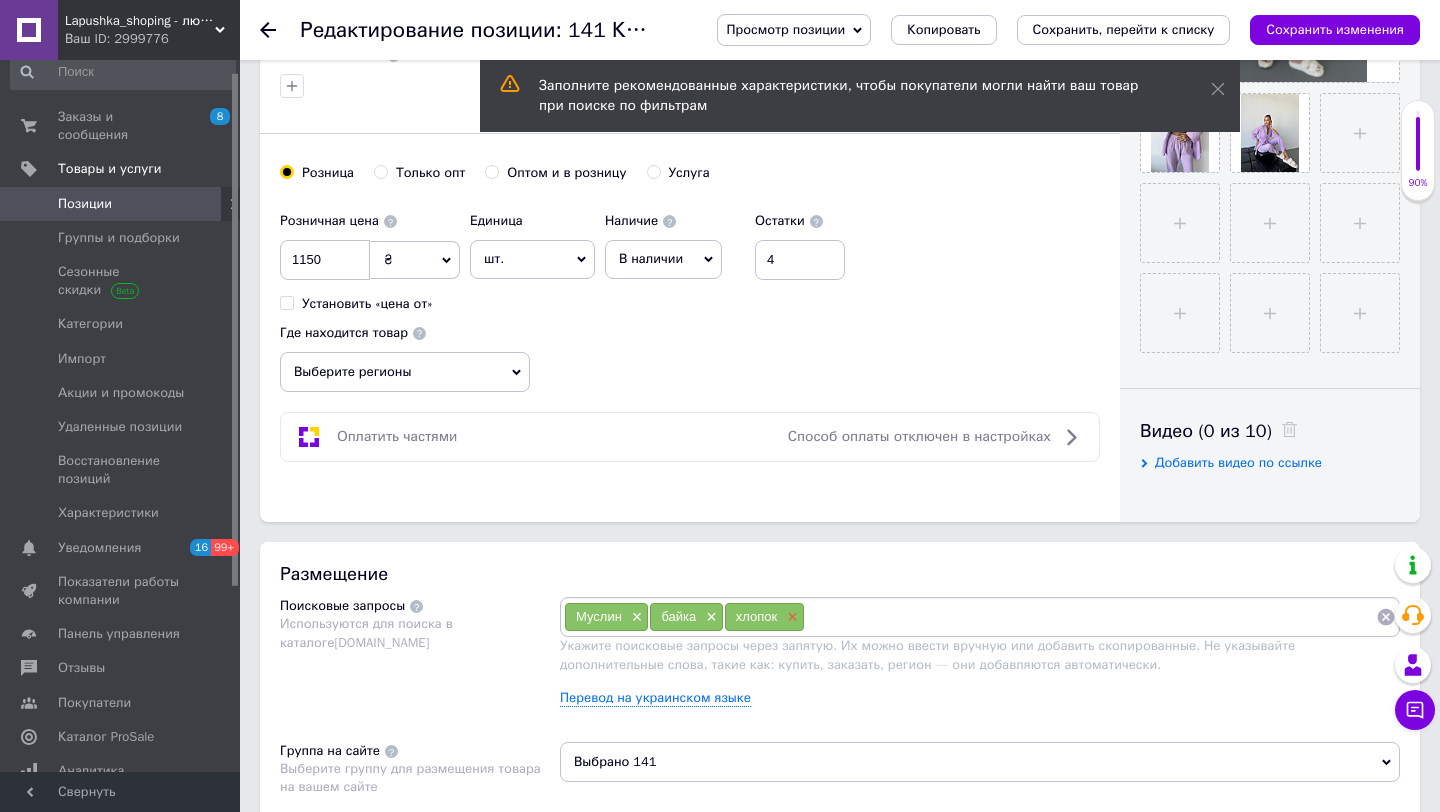 click on "×" at bounding box center (790, 617) 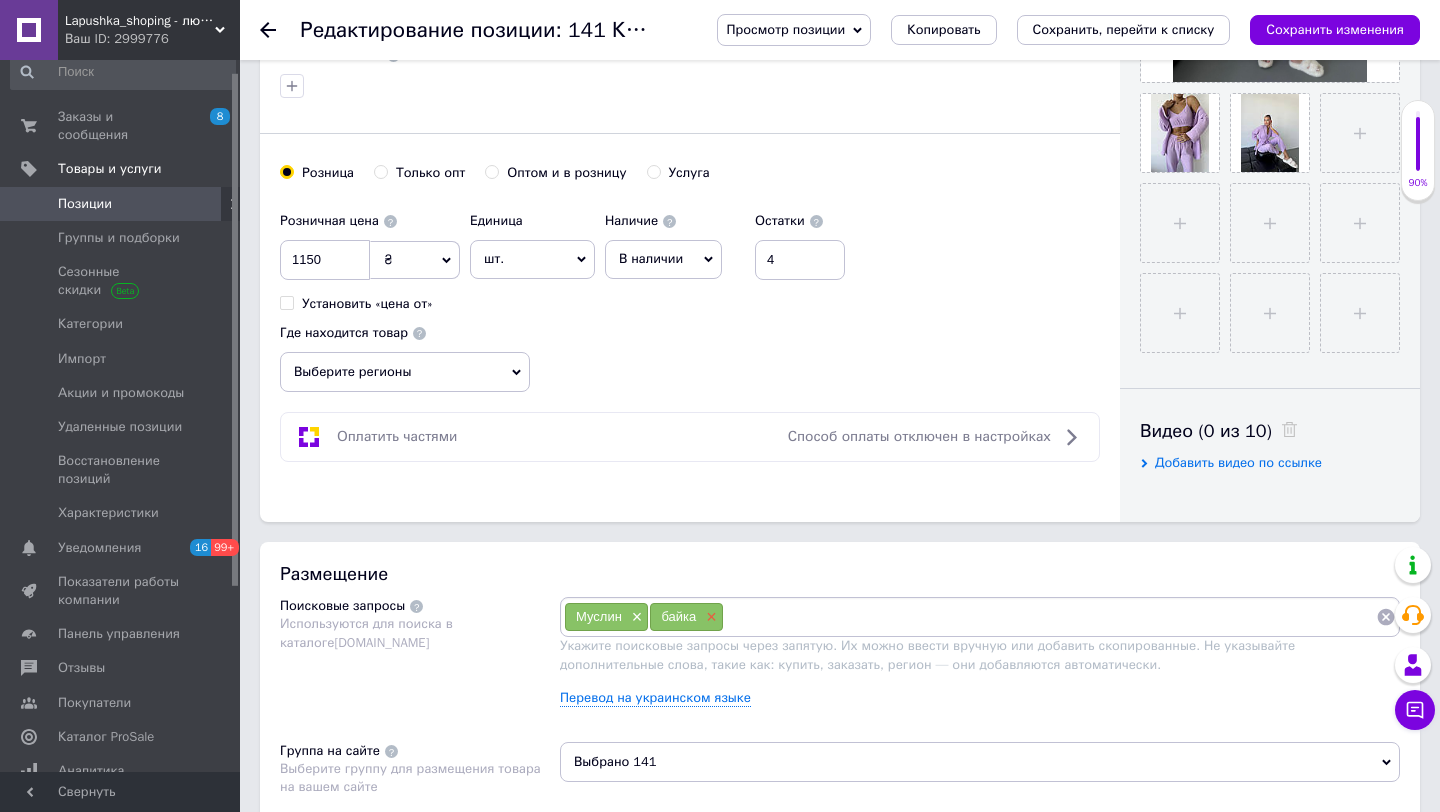 click on "×" at bounding box center (709, 617) 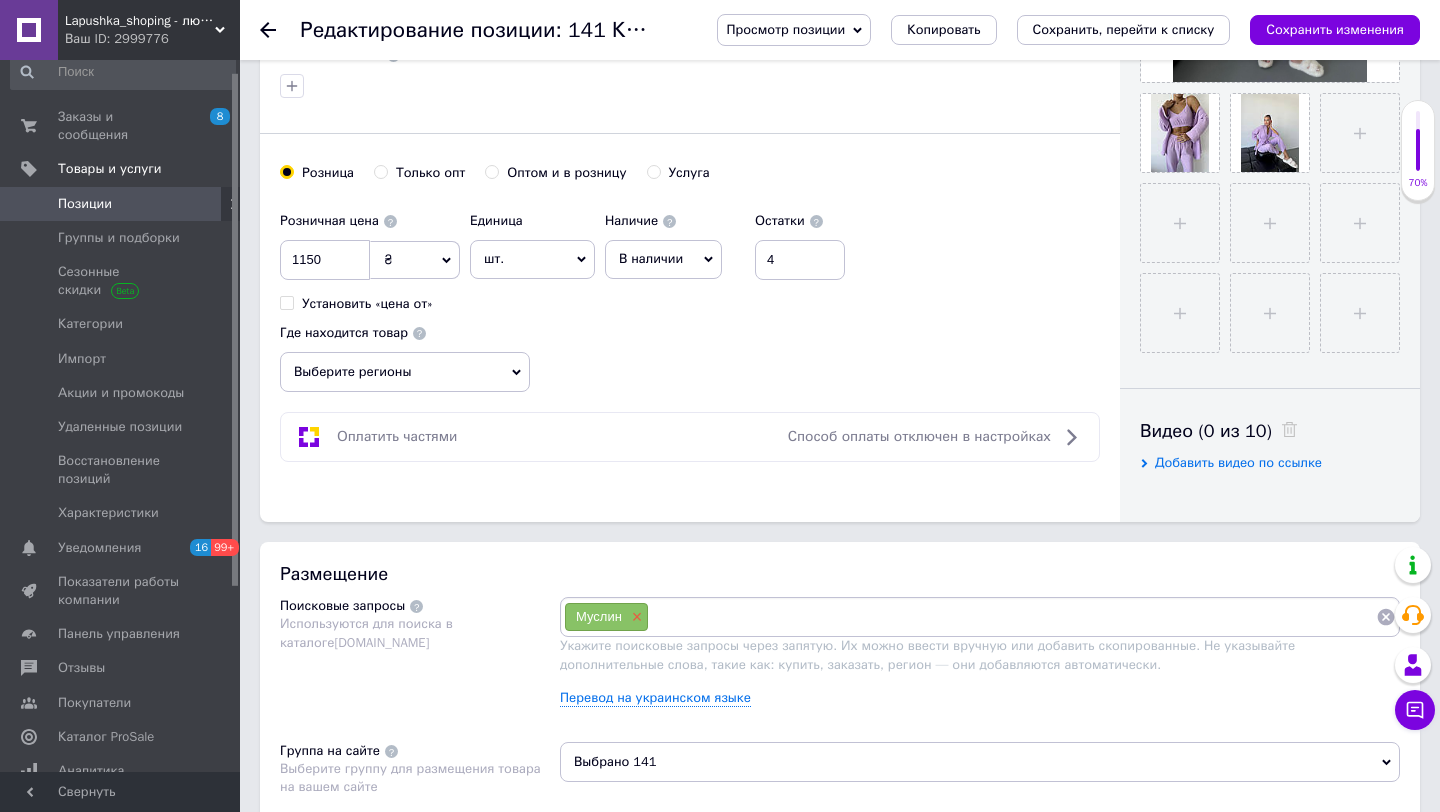 click on "×" at bounding box center [635, 617] 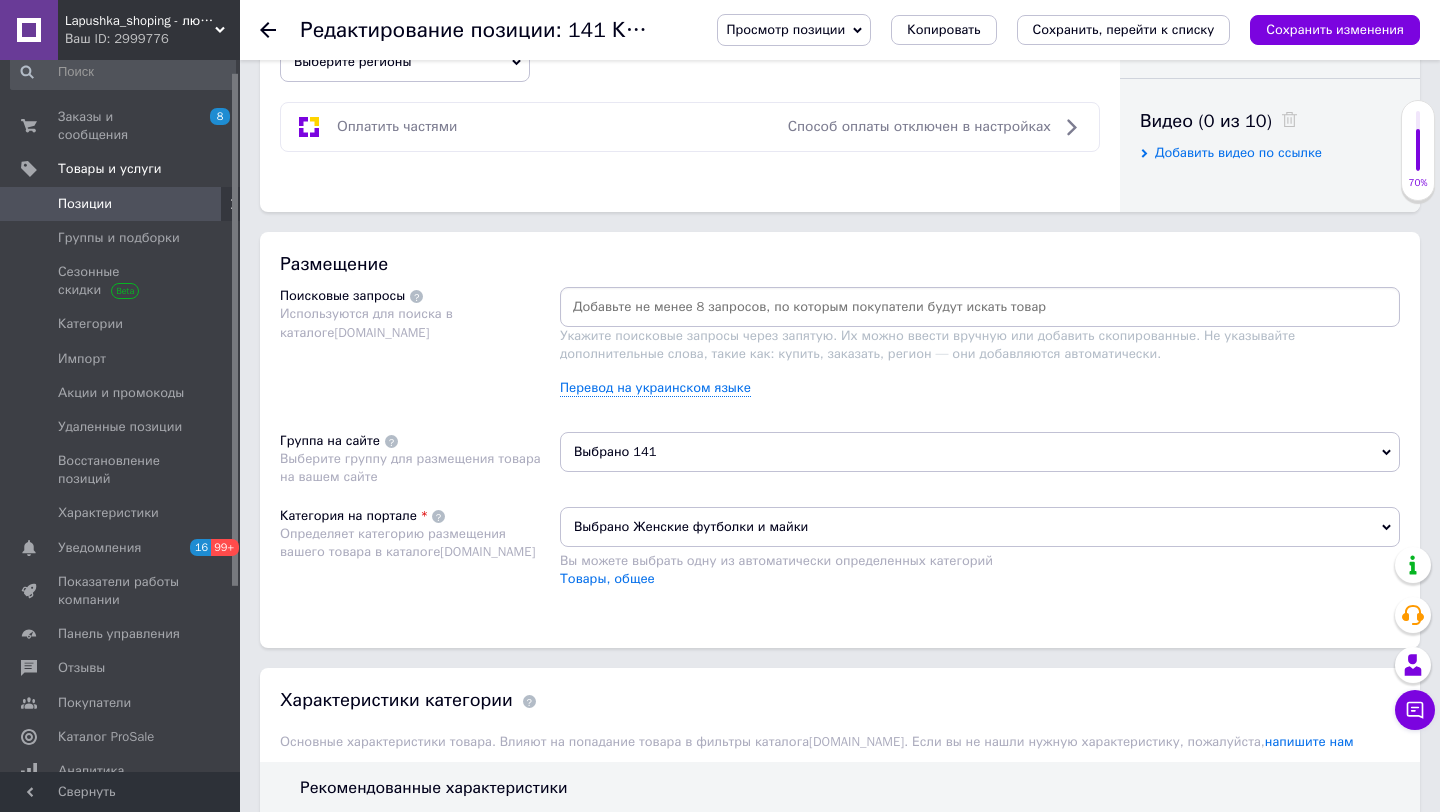 scroll, scrollTop: 1032, scrollLeft: 0, axis: vertical 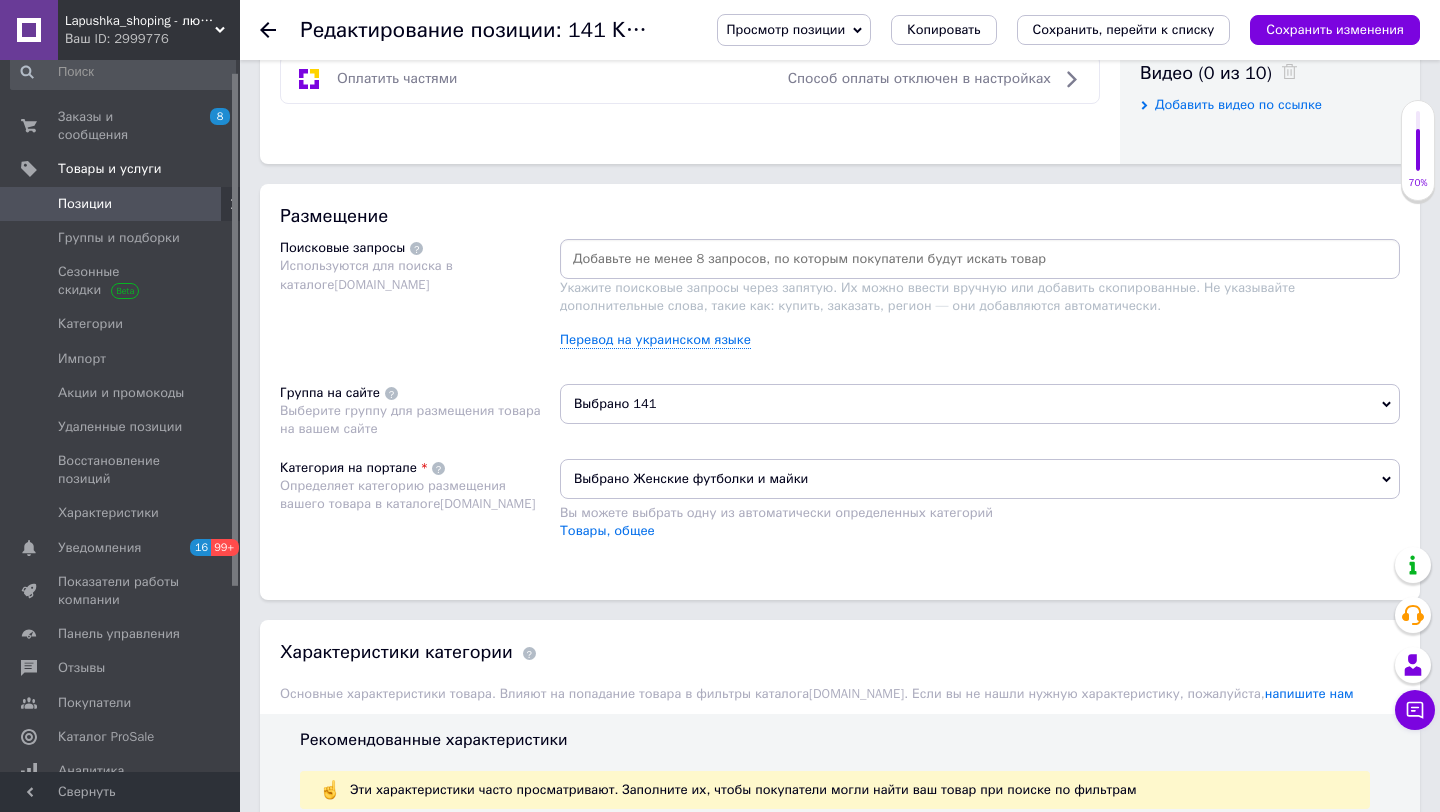 click at bounding box center [980, 259] 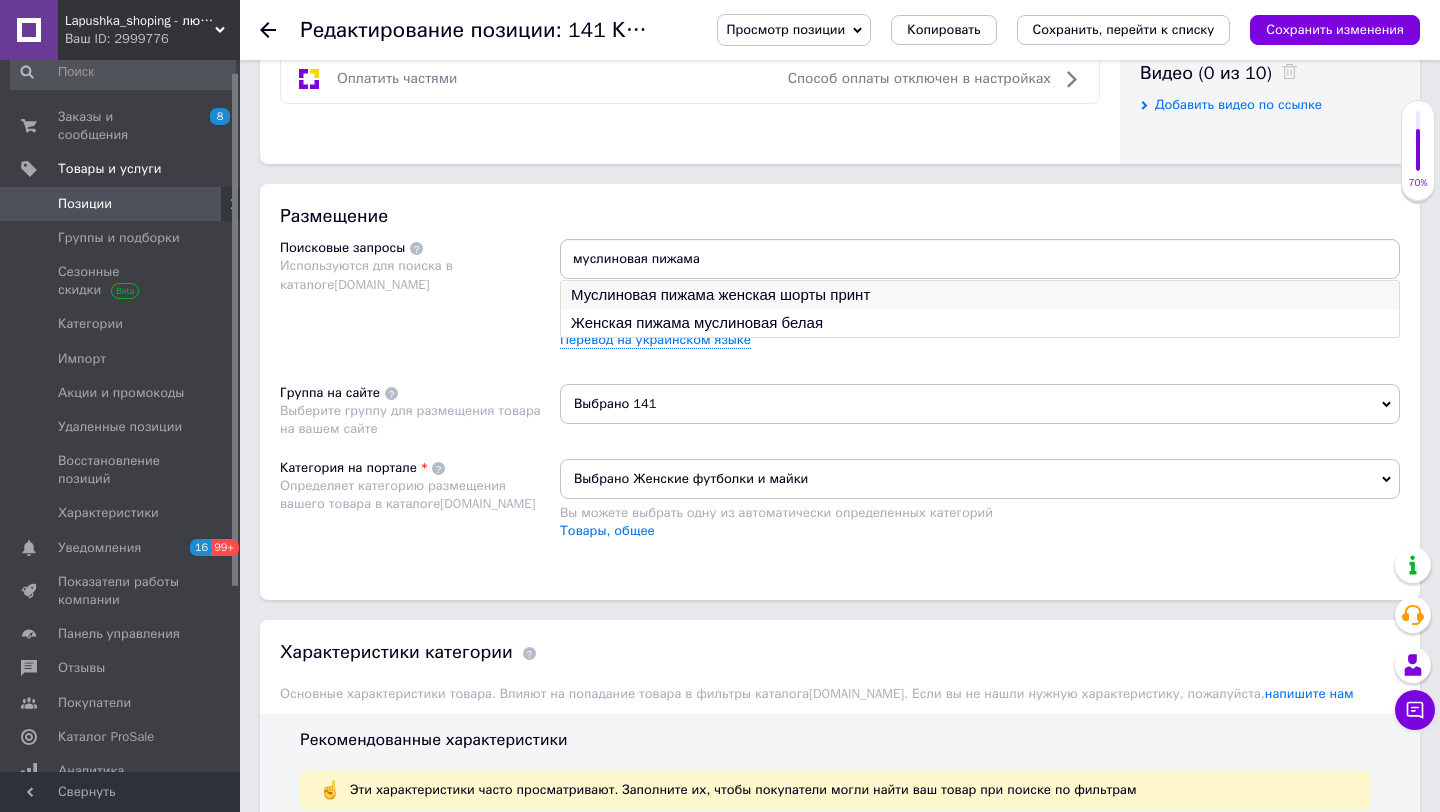 type on "муслиновая пижама" 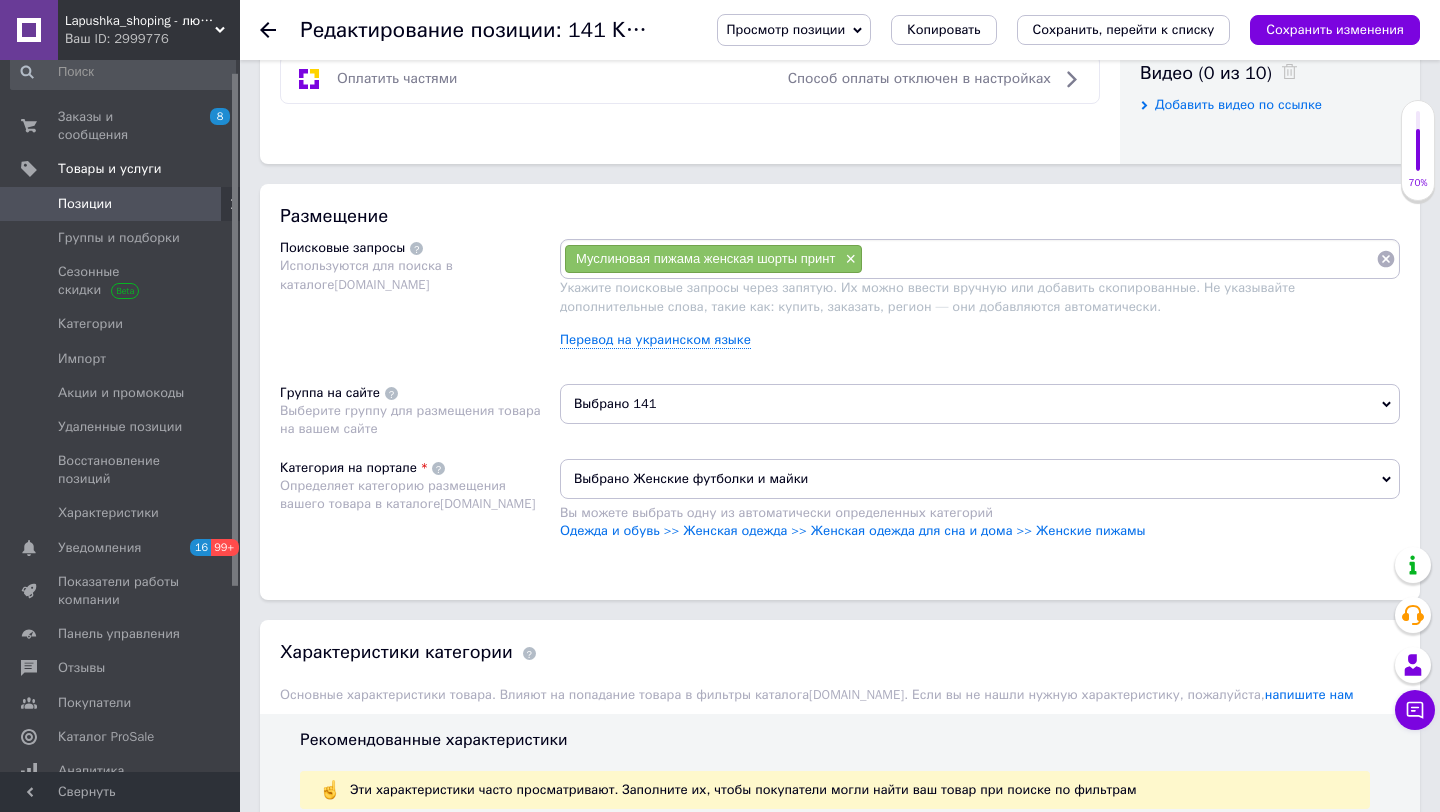 click at bounding box center [1119, 259] 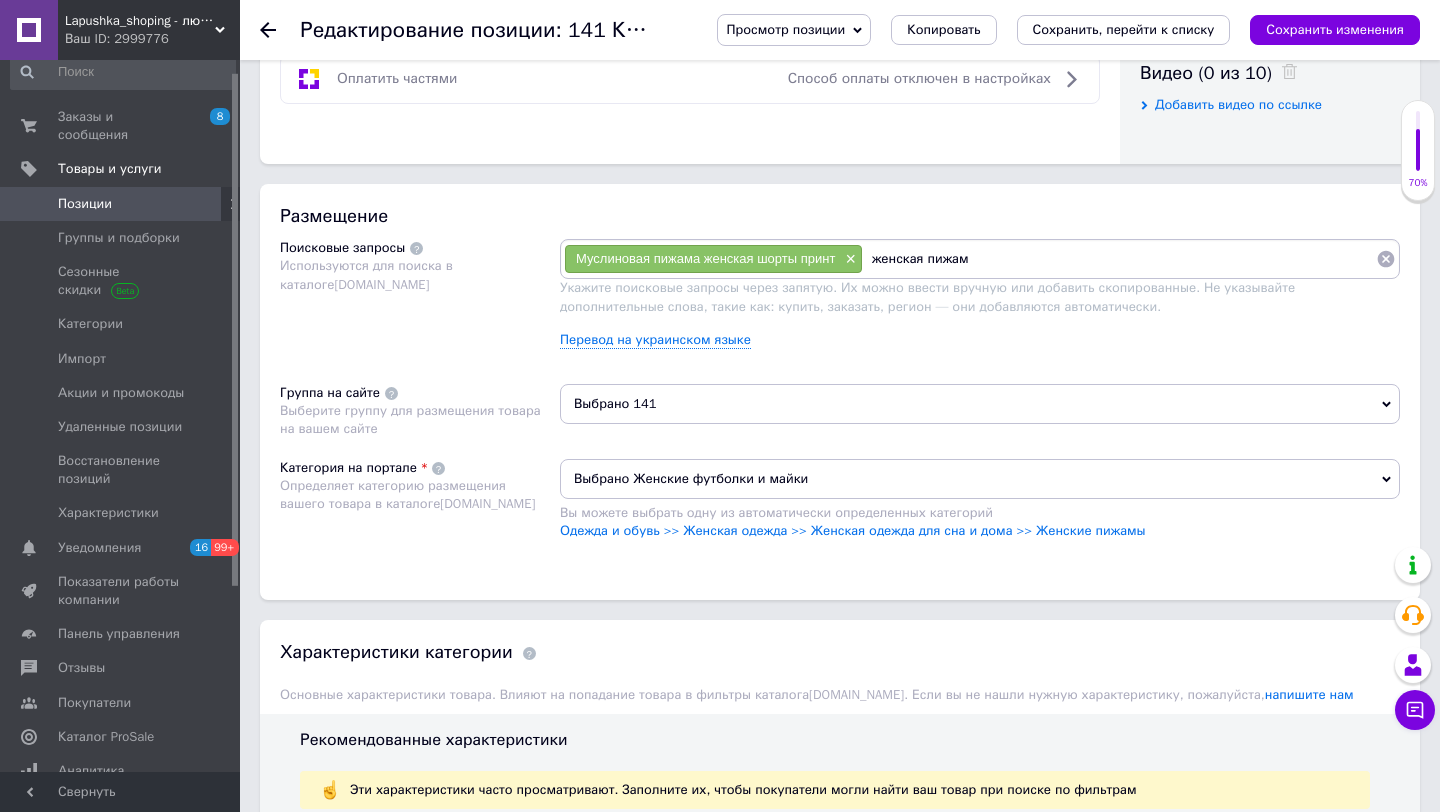 type on "женская пижама" 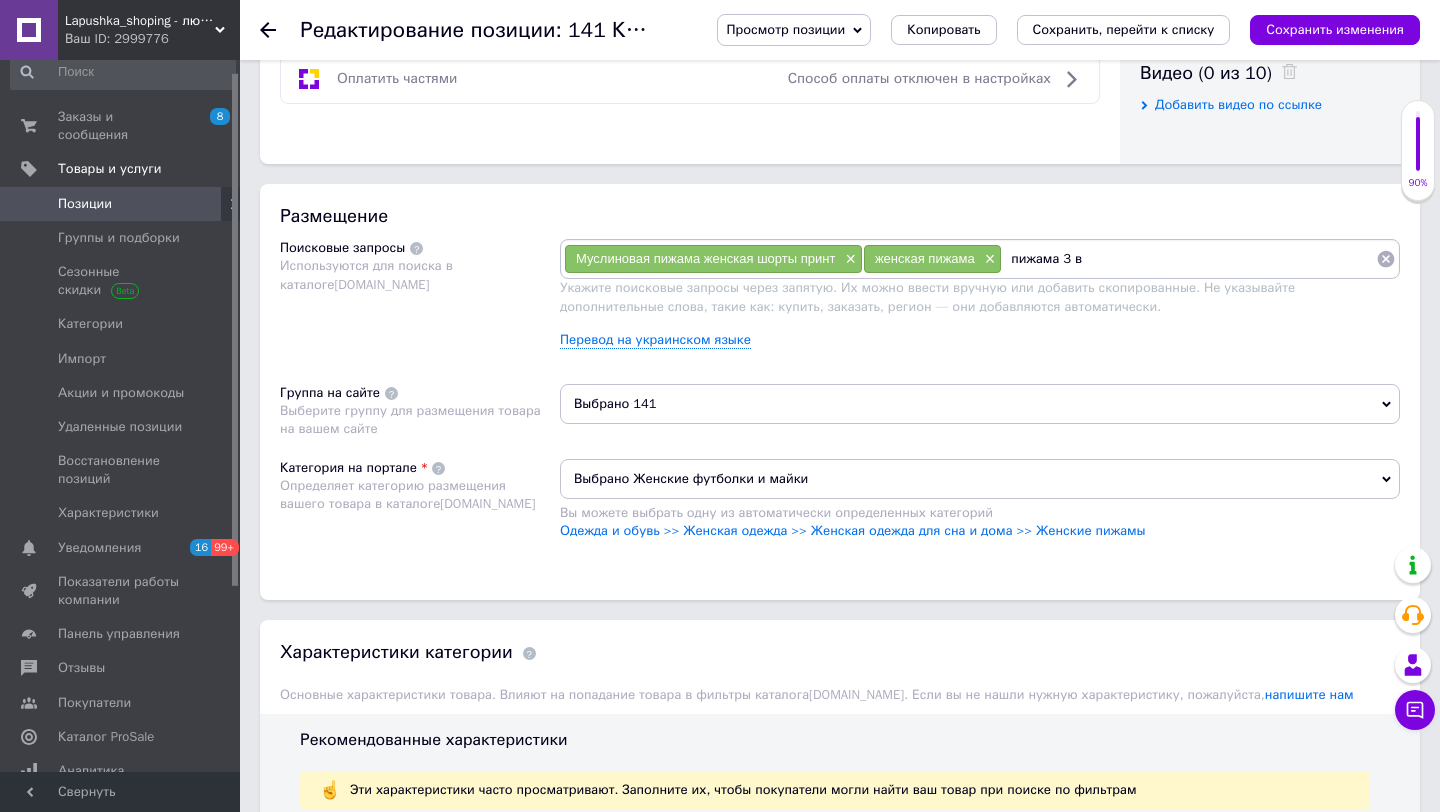 type on "пижама 3 в 1" 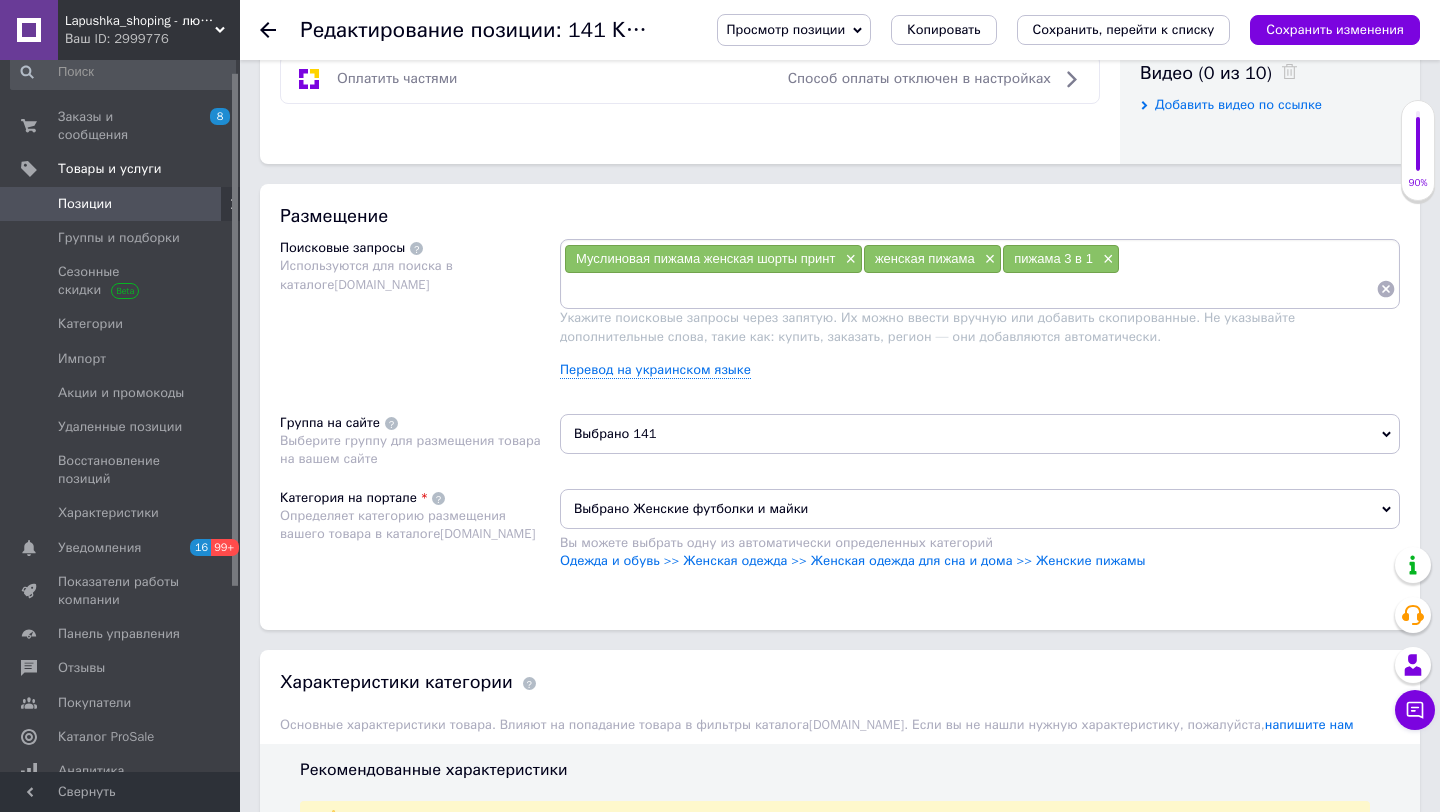 click at bounding box center [970, 289] 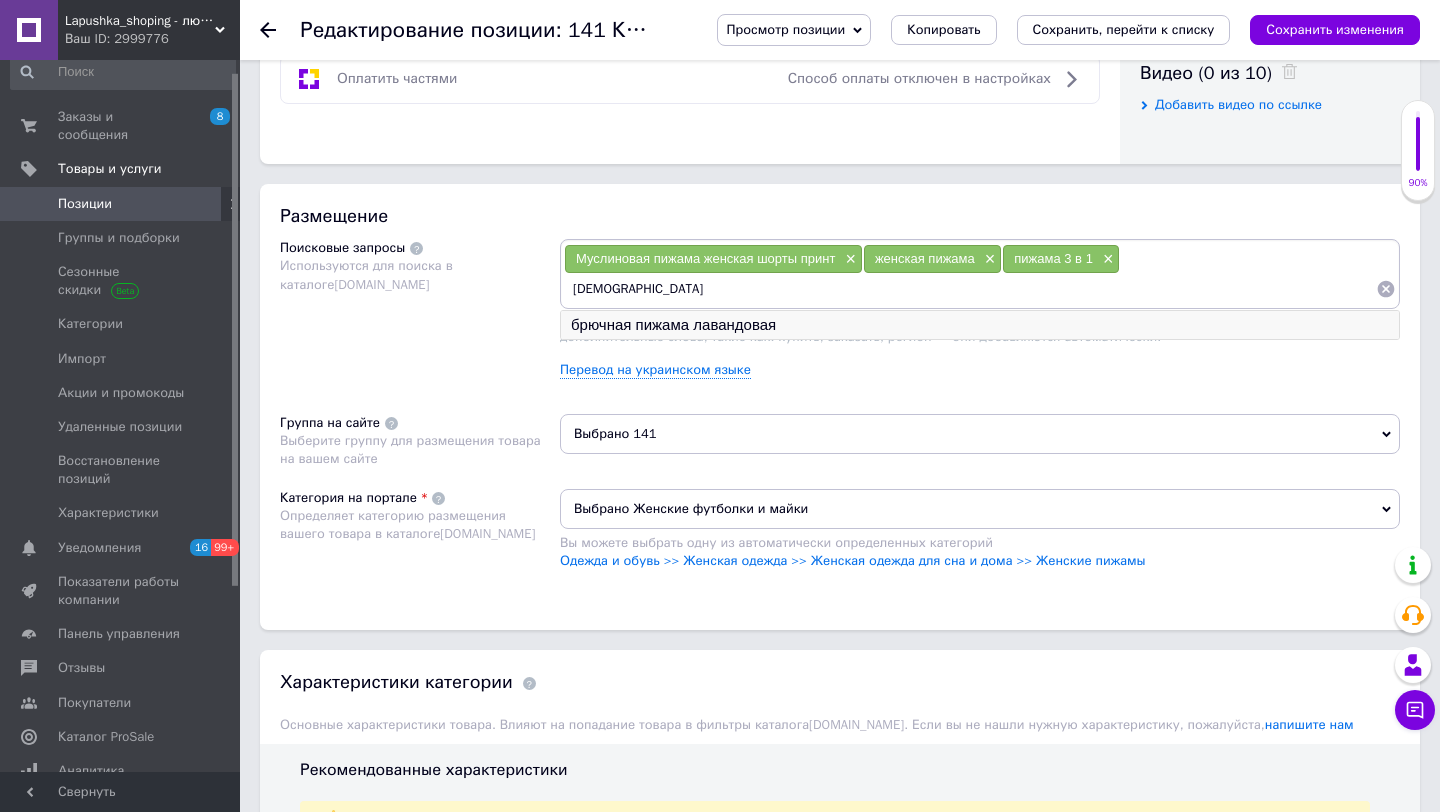 type on "пижама лаван" 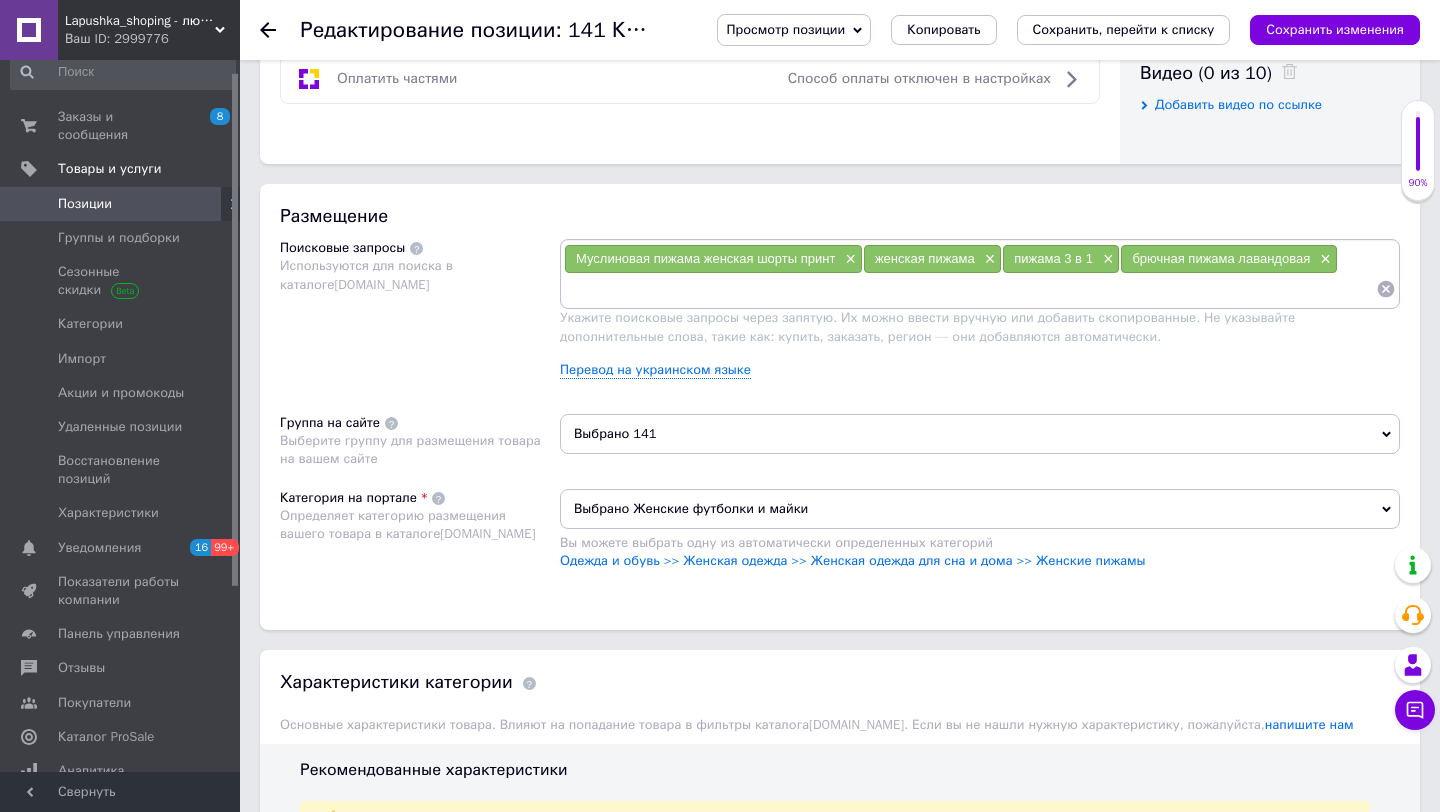 click at bounding box center [970, 289] 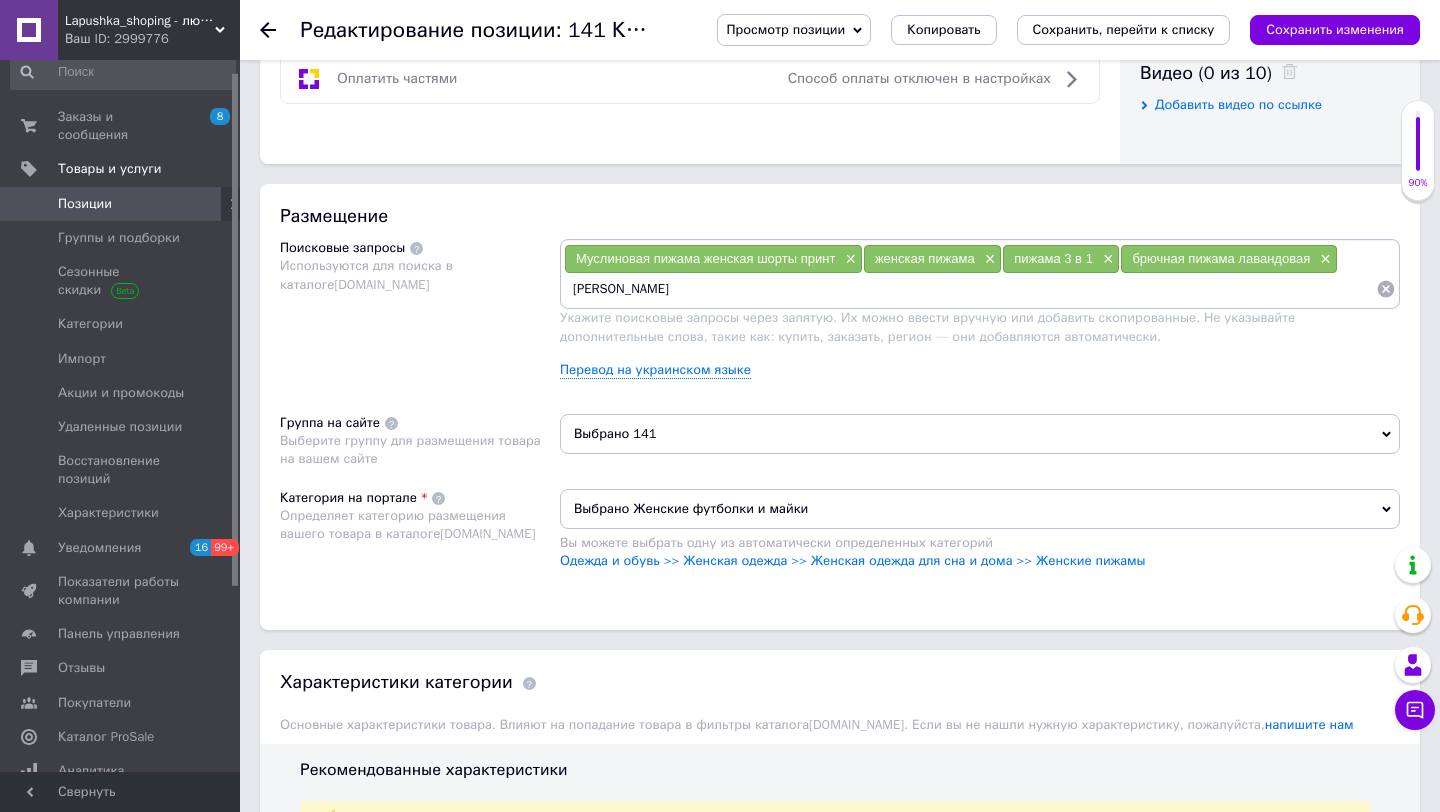 type on "пижама муслиновая" 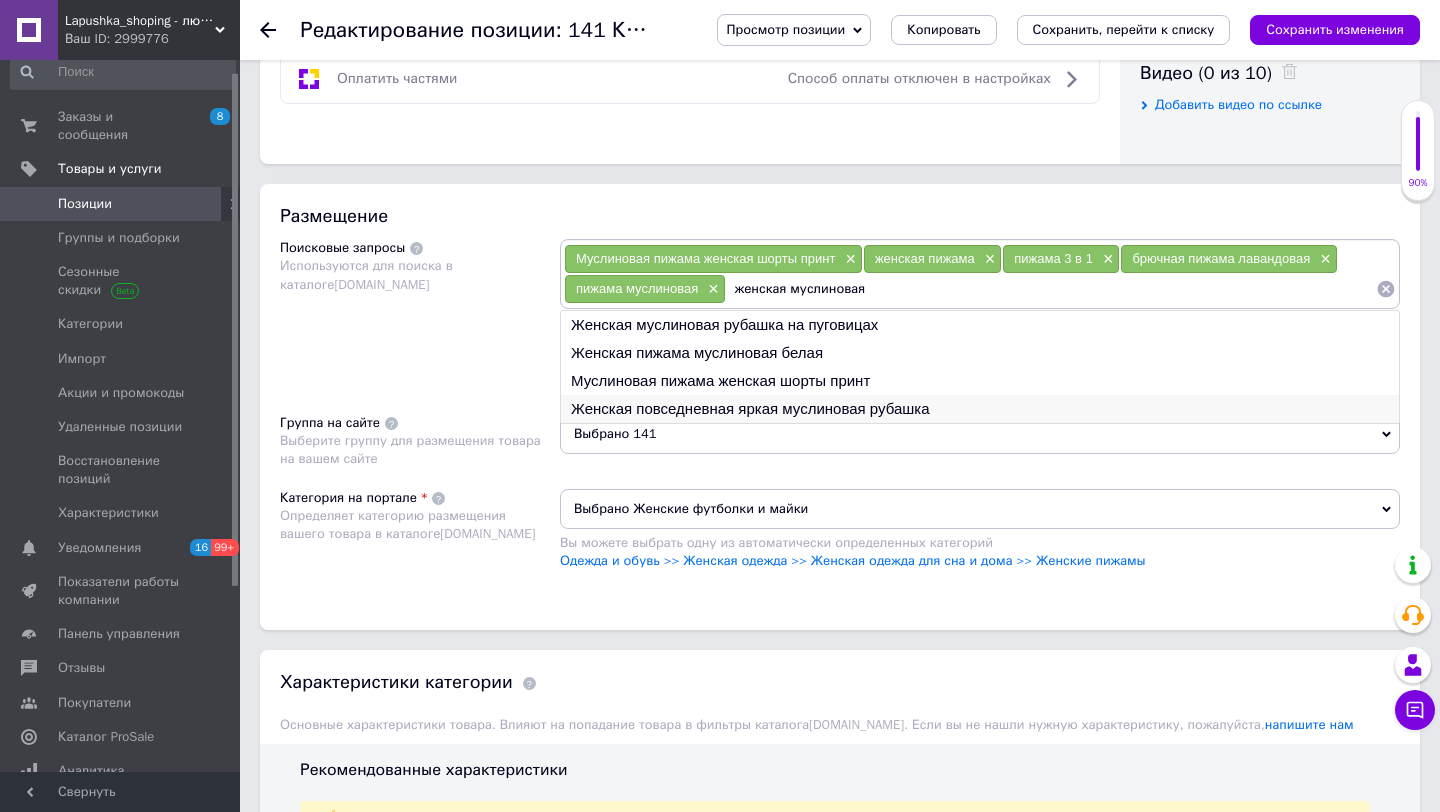 type on "женская муслиновая" 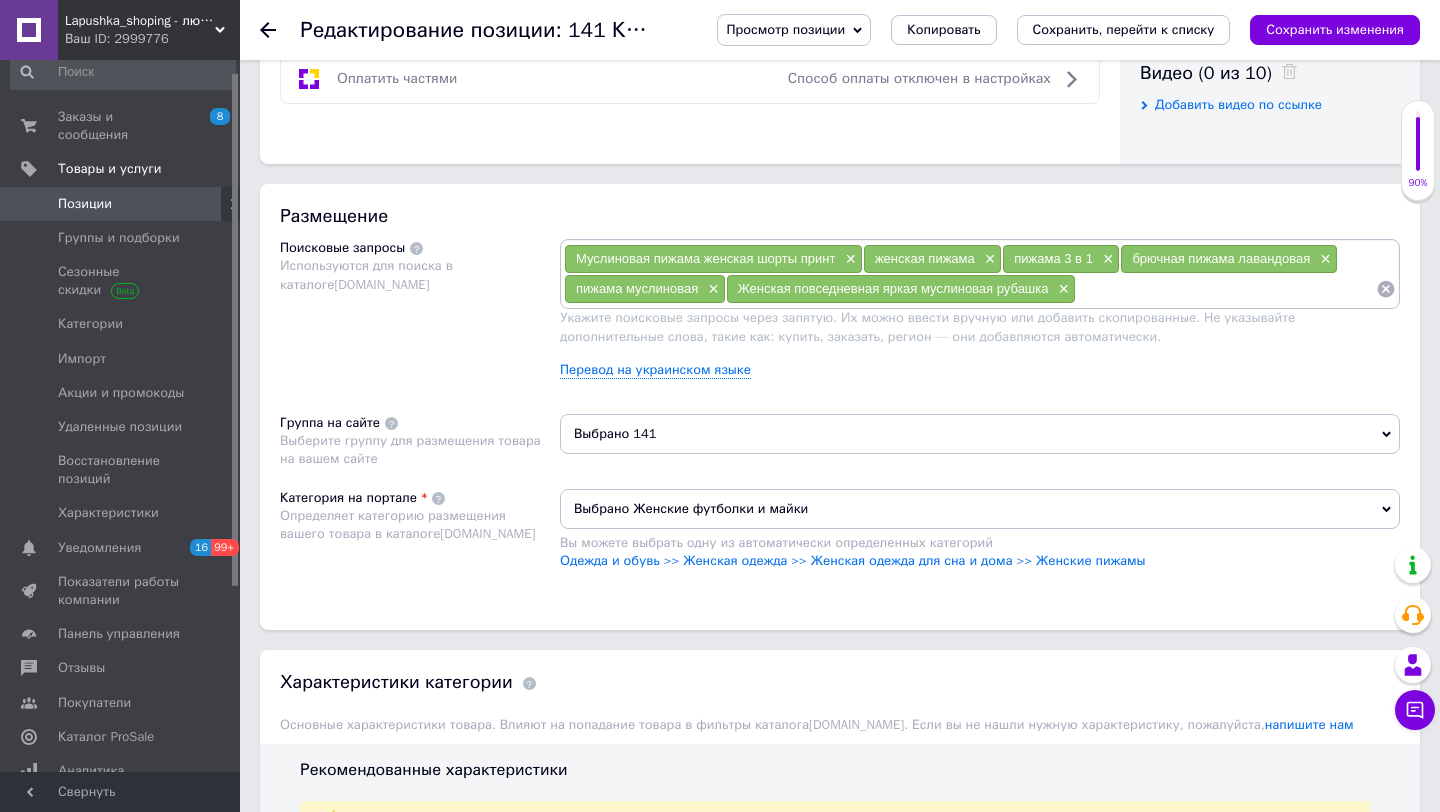 click at bounding box center [1226, 289] 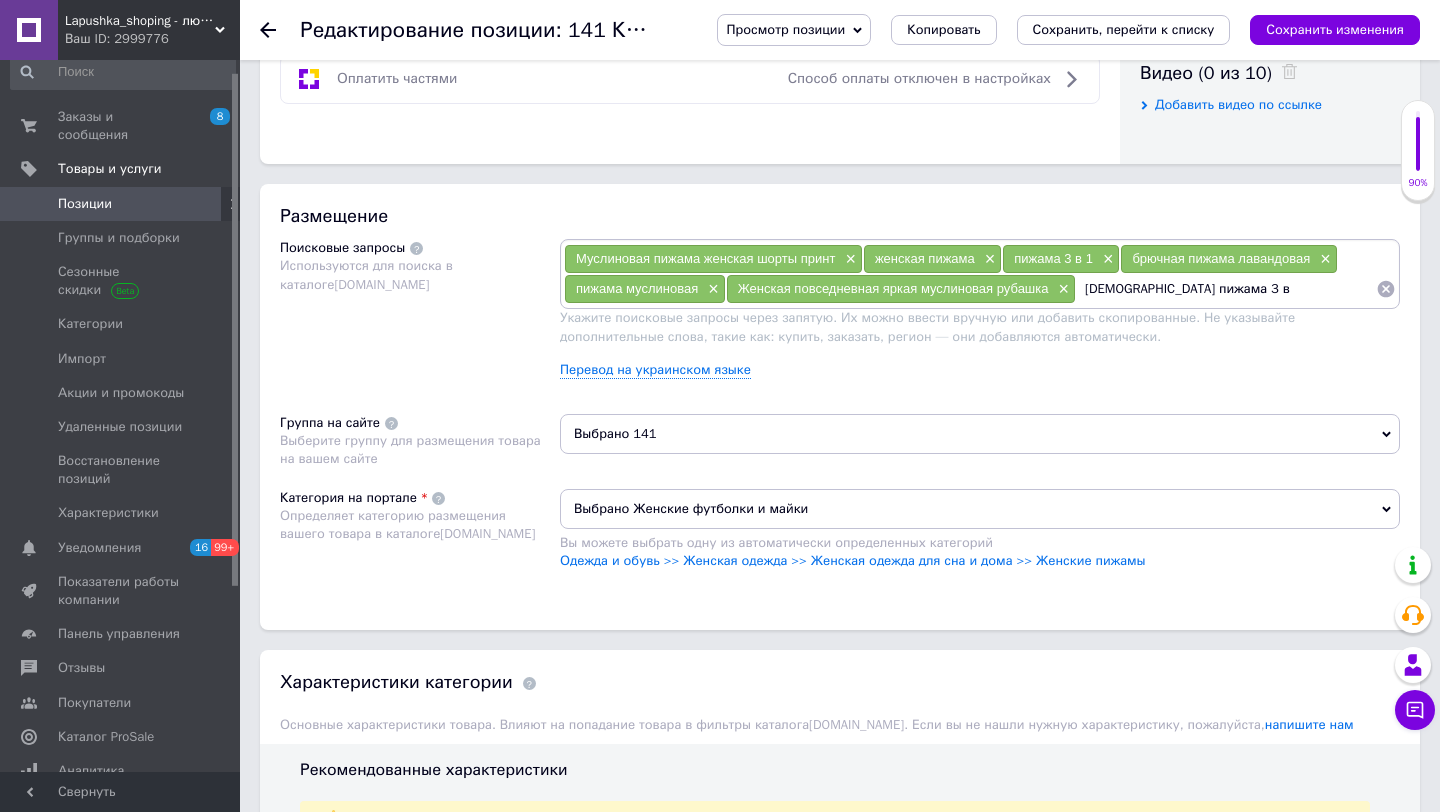 type on "муслиновая пижама 3 в 1" 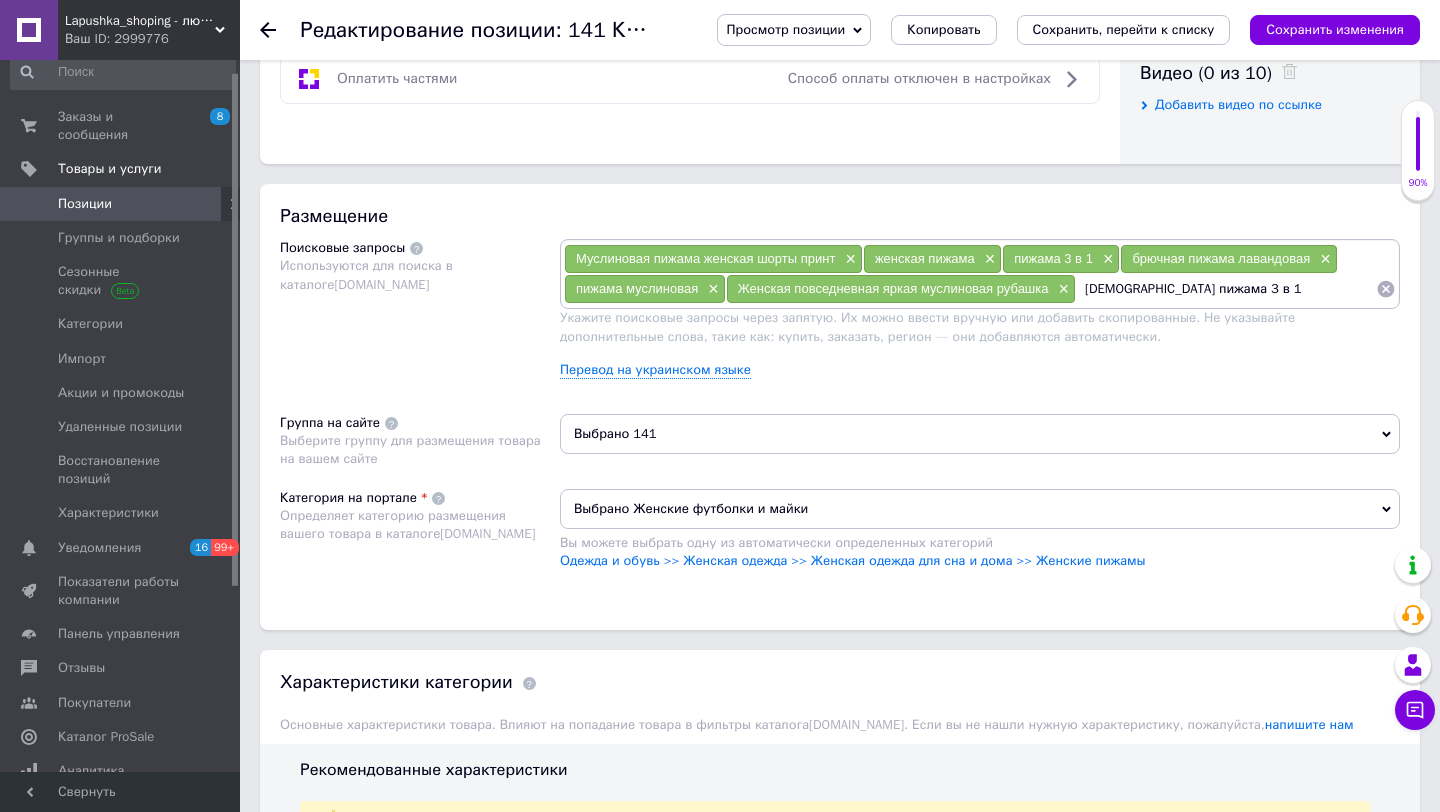 type 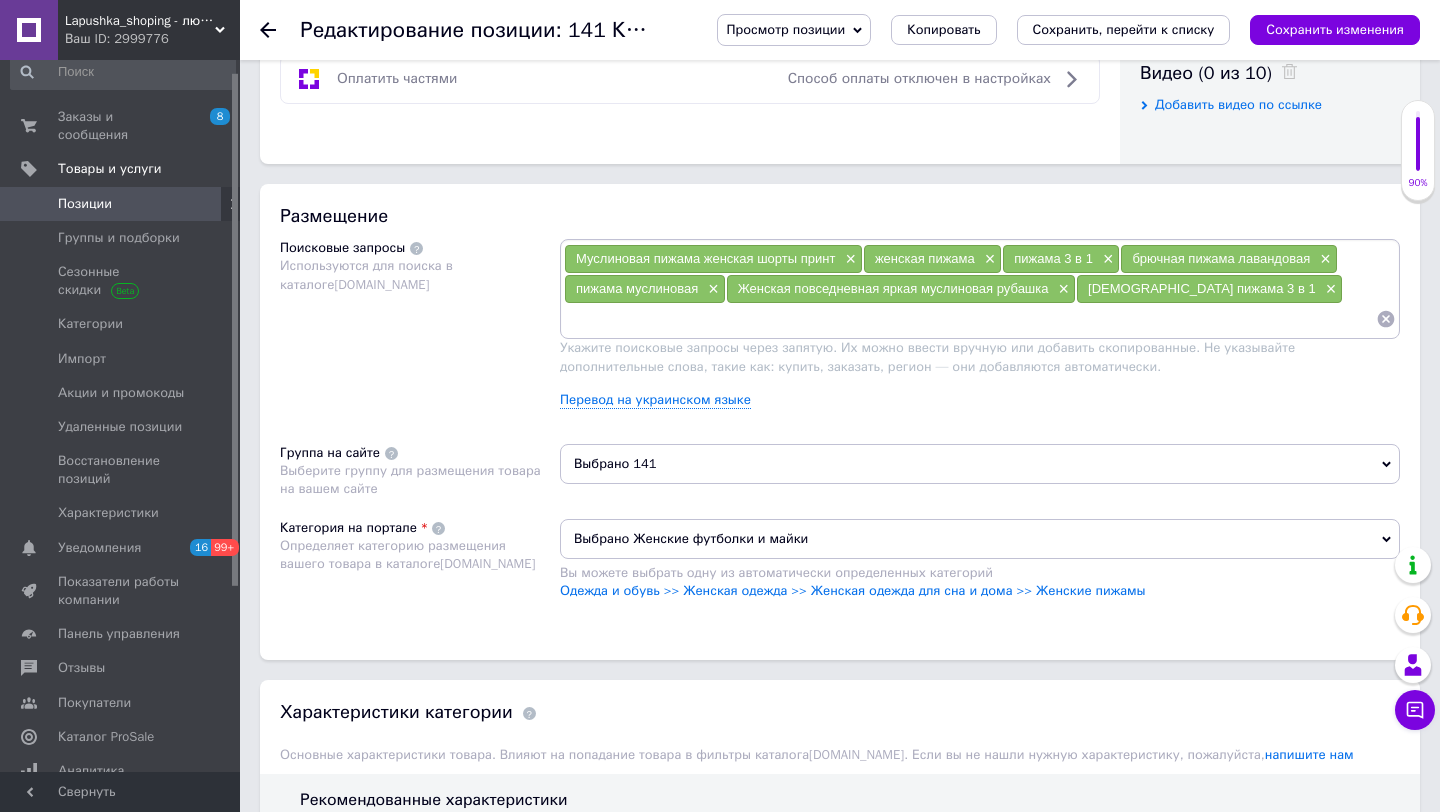 click on "Выбрано 141" at bounding box center (980, 464) 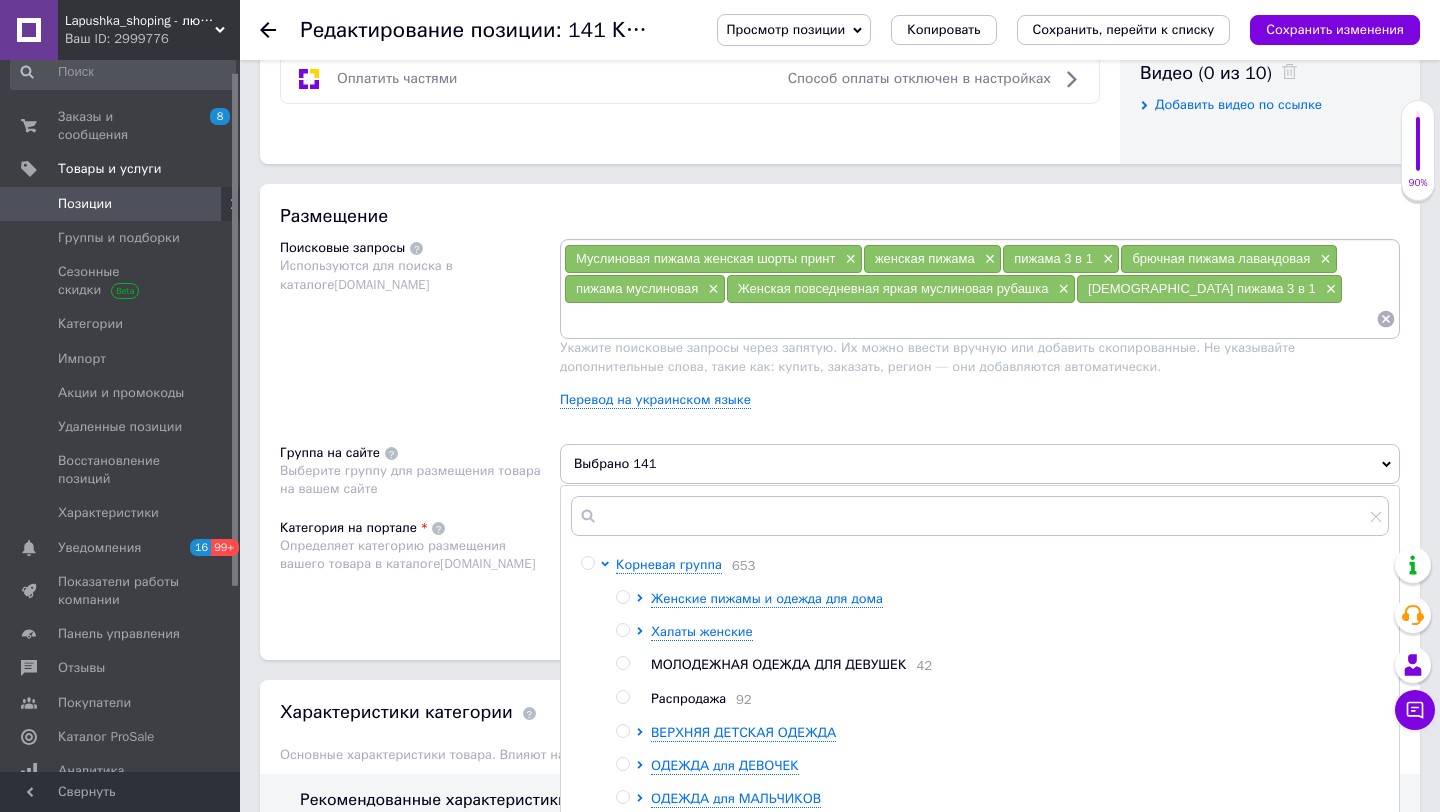 click at bounding box center [622, 597] 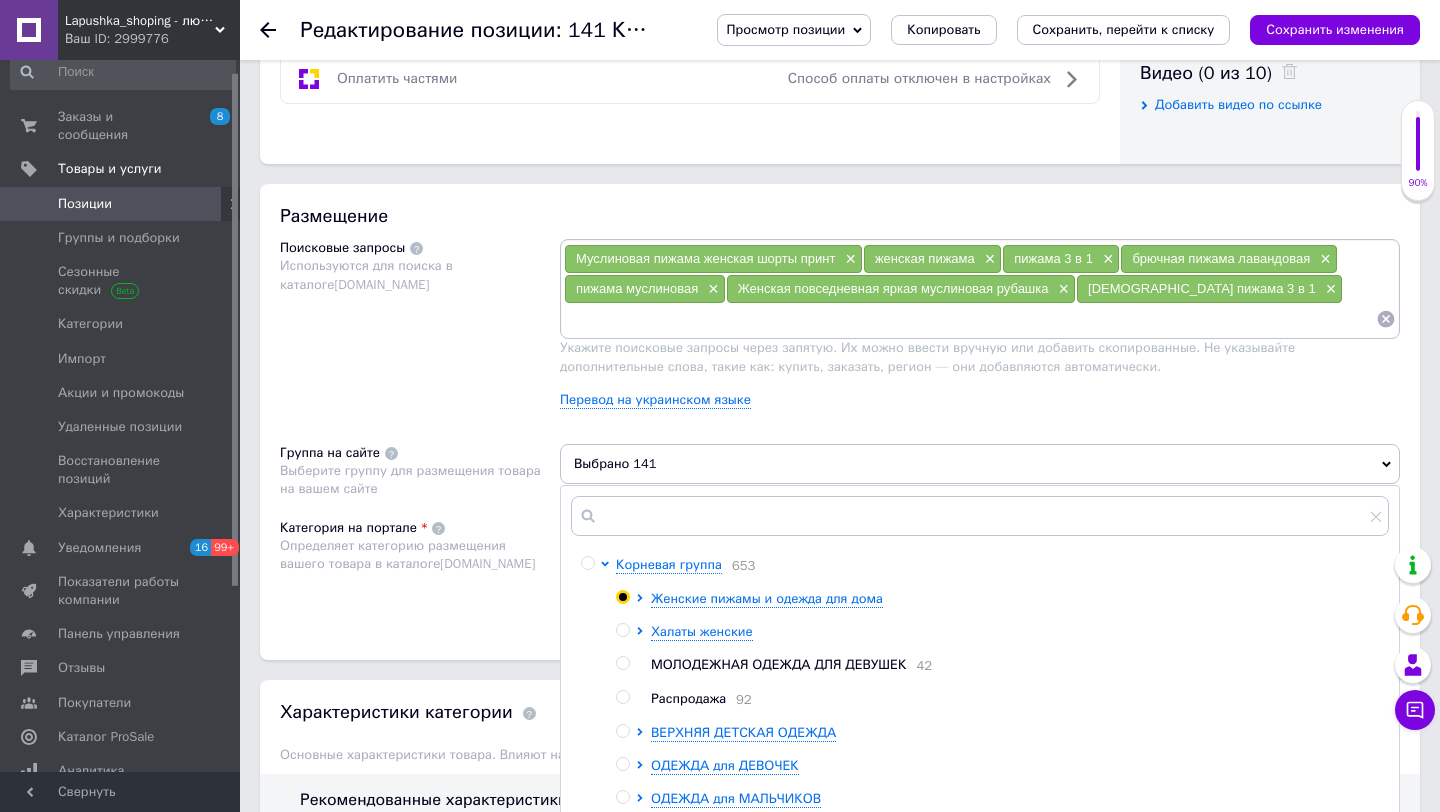 radio on "true" 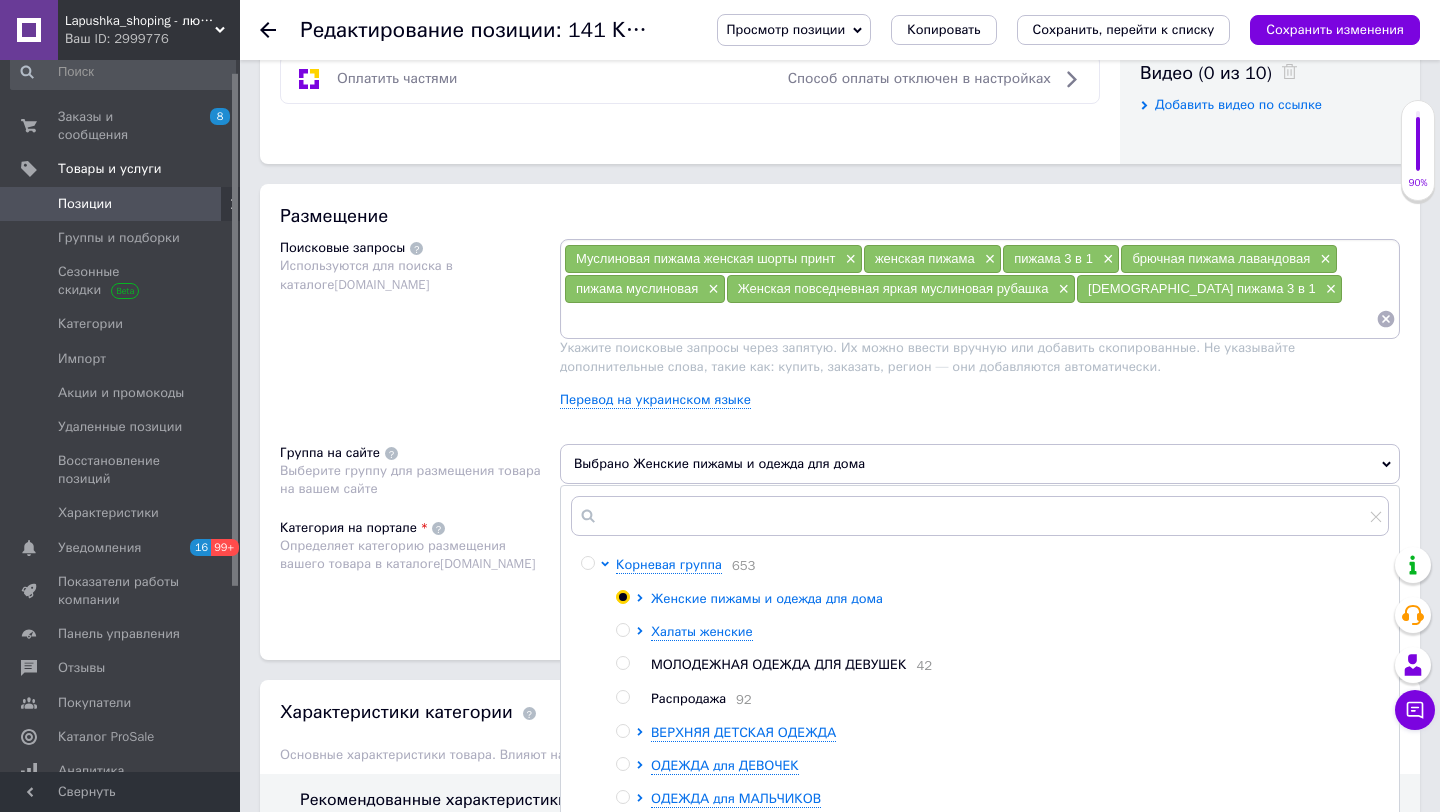 click on "Женские пижамы и одежда для дома" at bounding box center (767, 598) 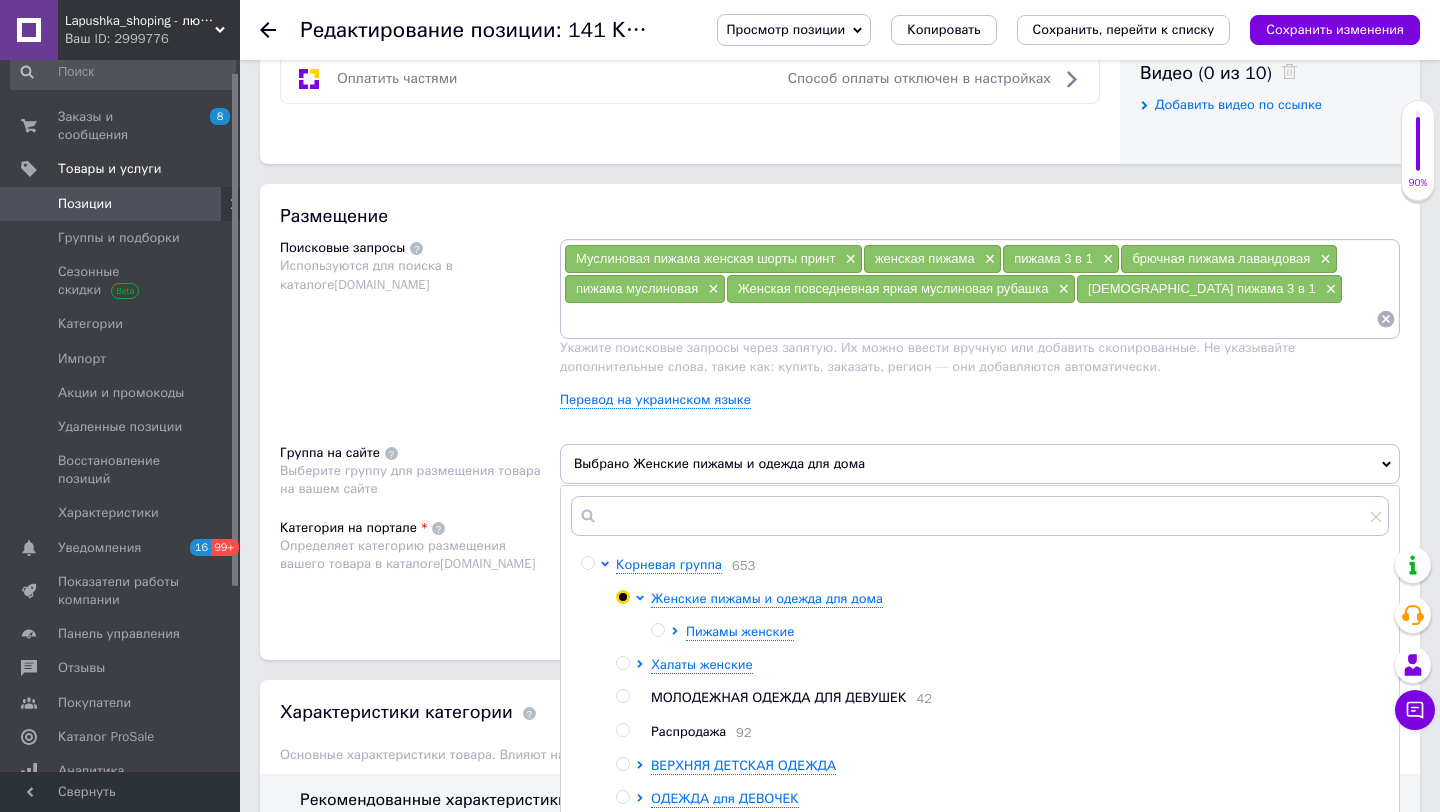 click at bounding box center [657, 630] 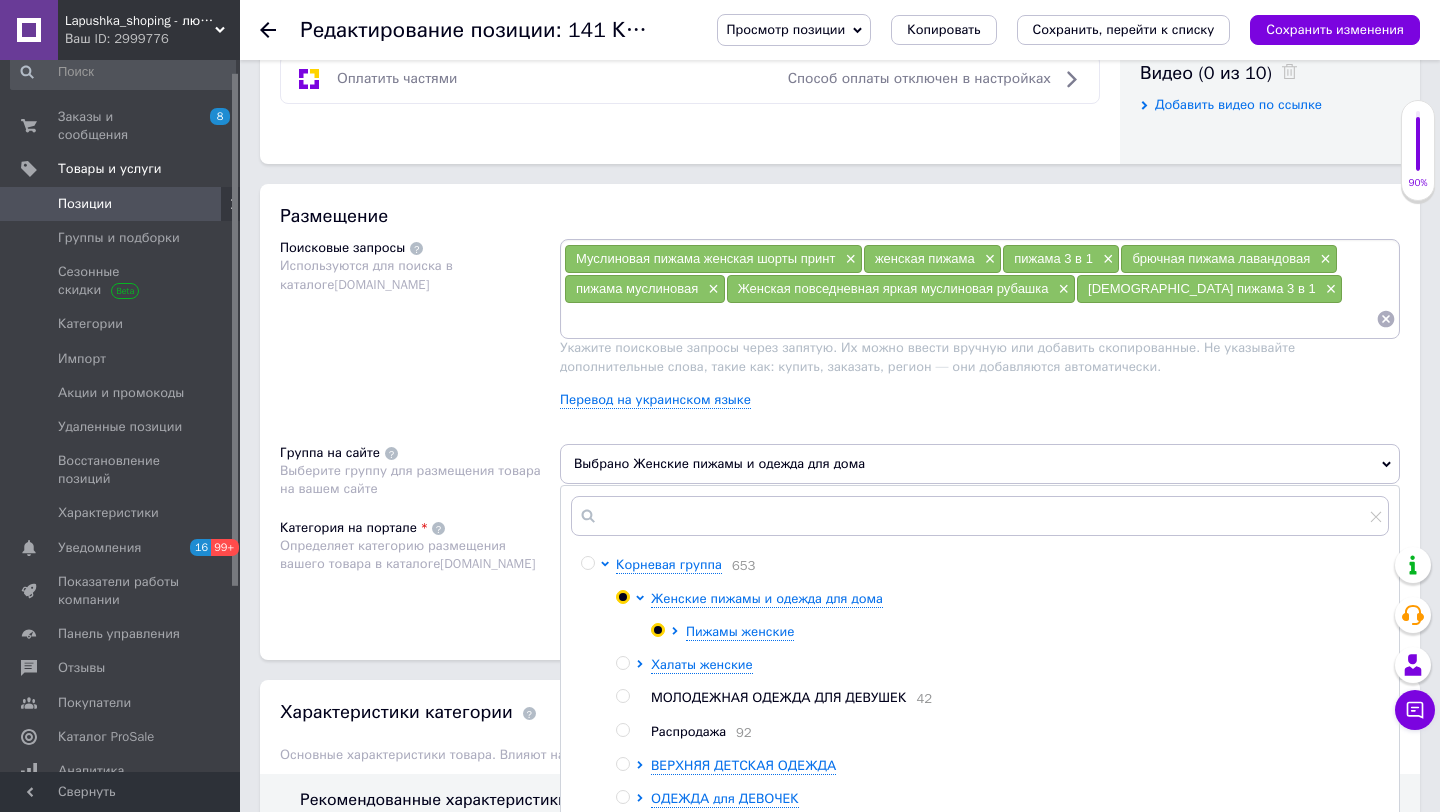 radio on "true" 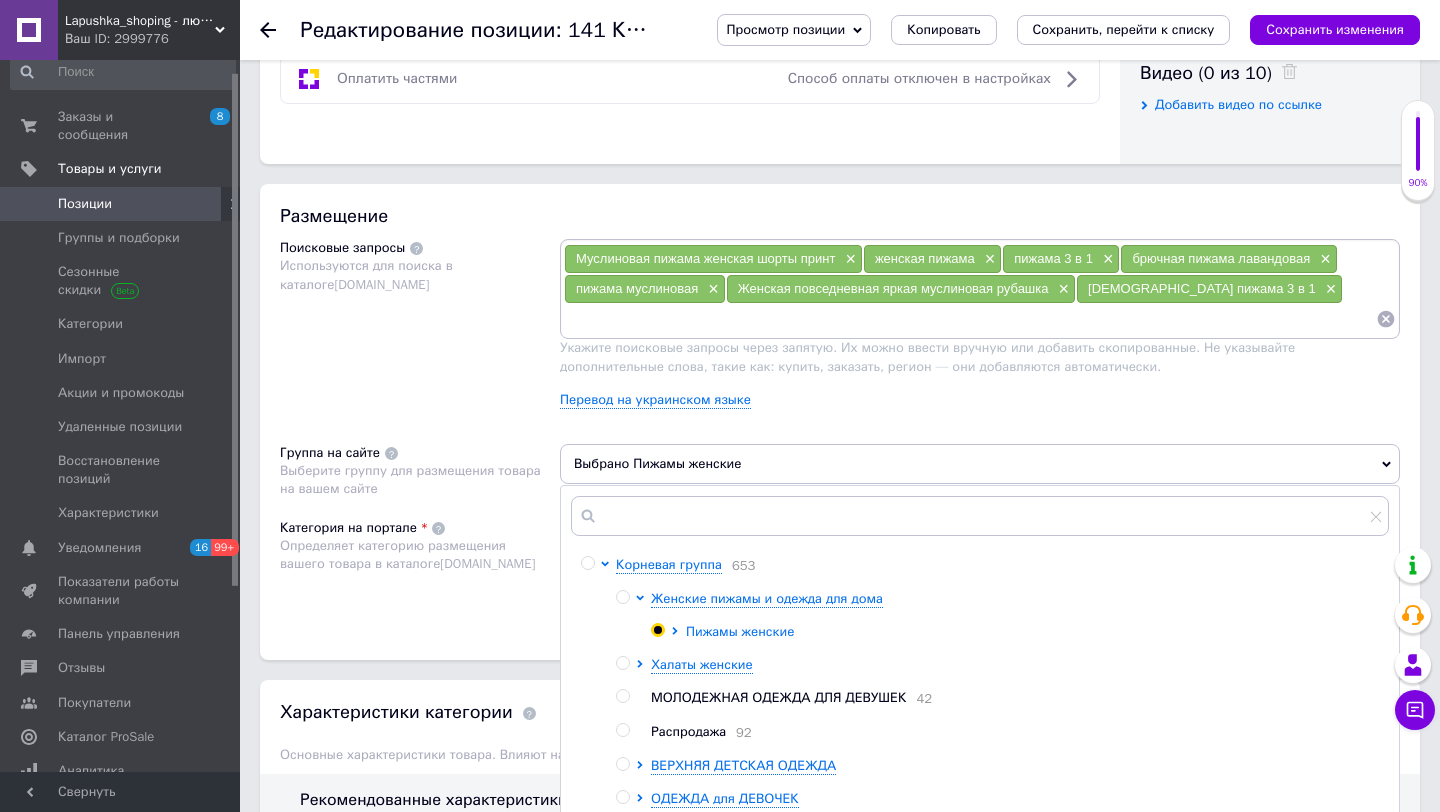 click on "Пижамы женские" at bounding box center [740, 631] 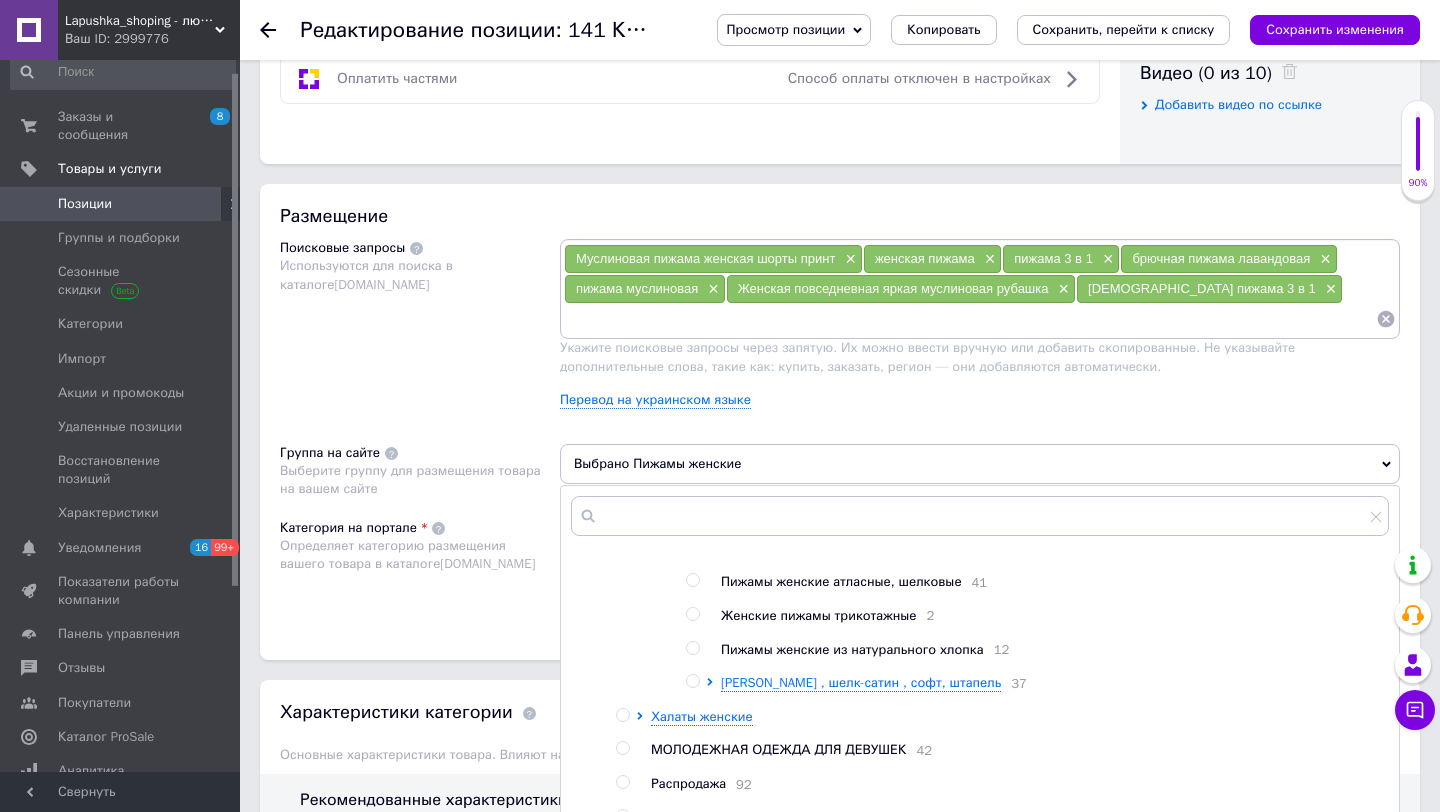 scroll, scrollTop: 120, scrollLeft: 0, axis: vertical 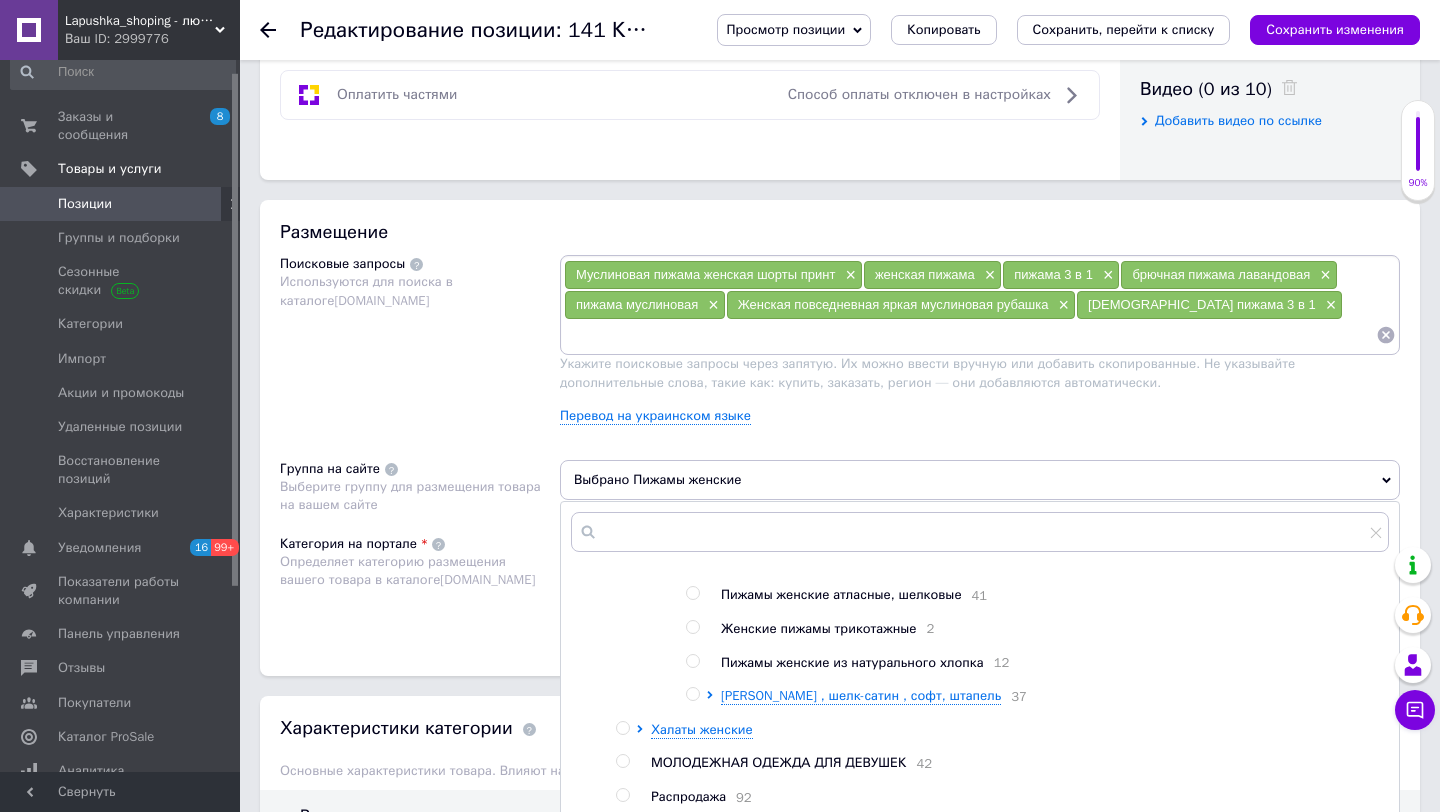 click at bounding box center [692, 661] 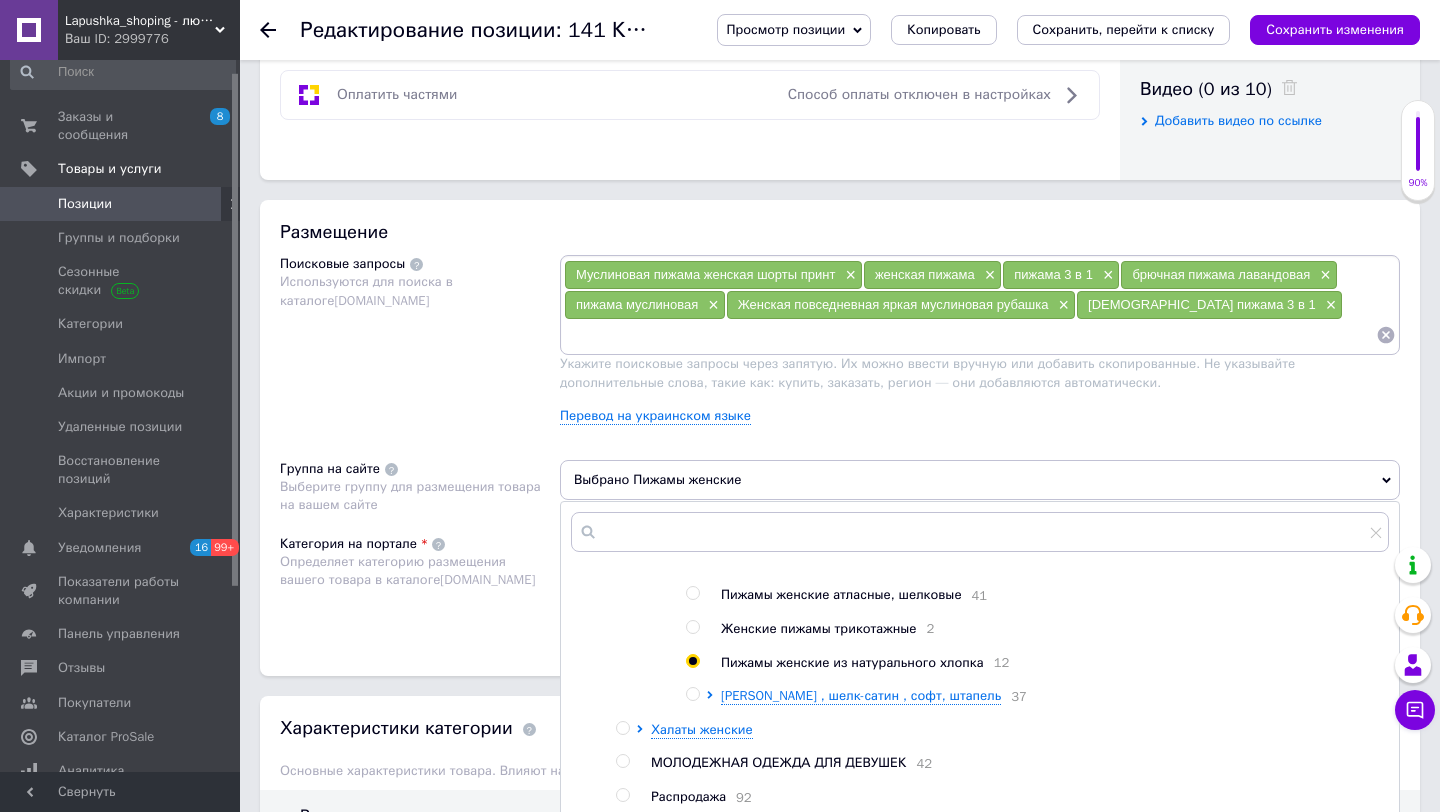 radio on "true" 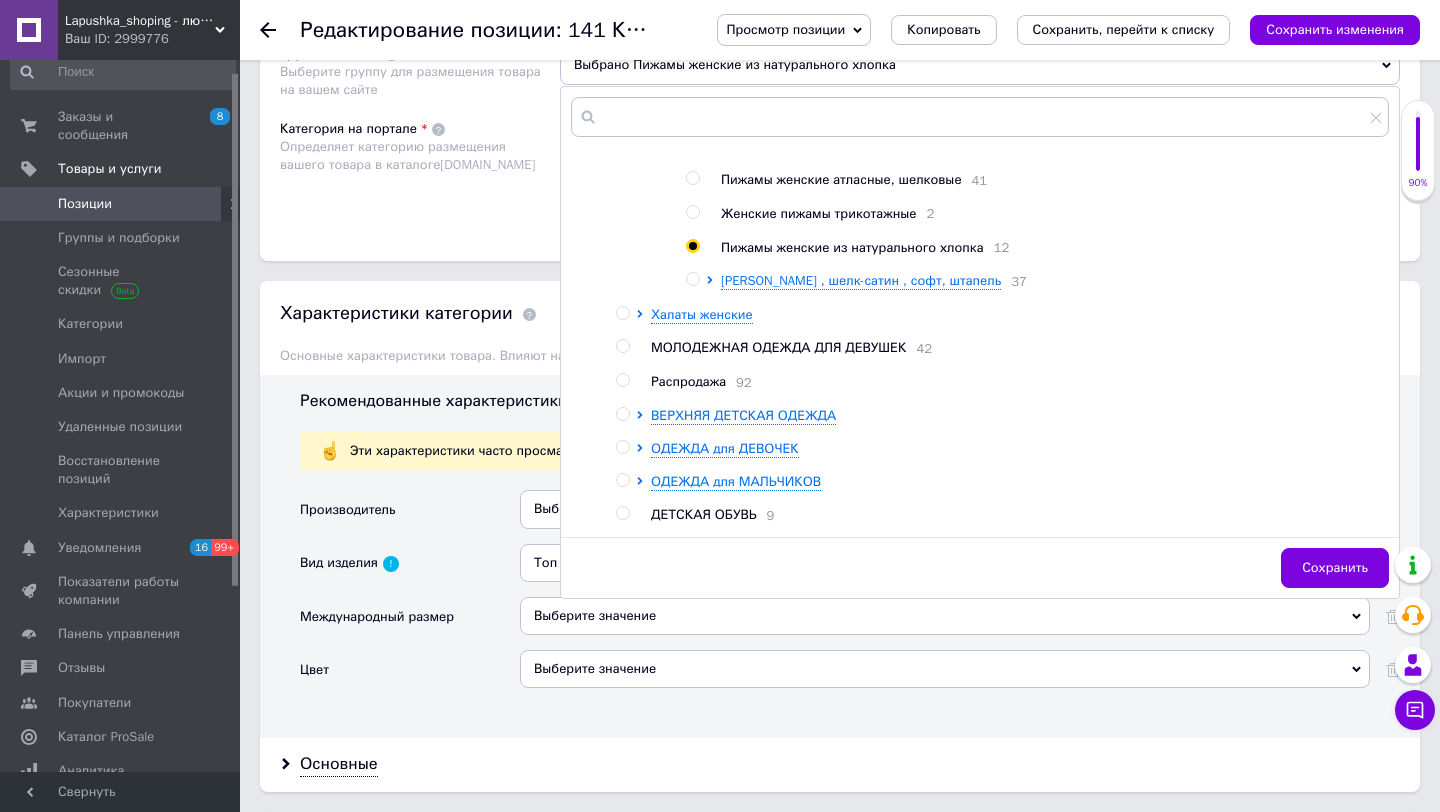 scroll, scrollTop: 1433, scrollLeft: 0, axis: vertical 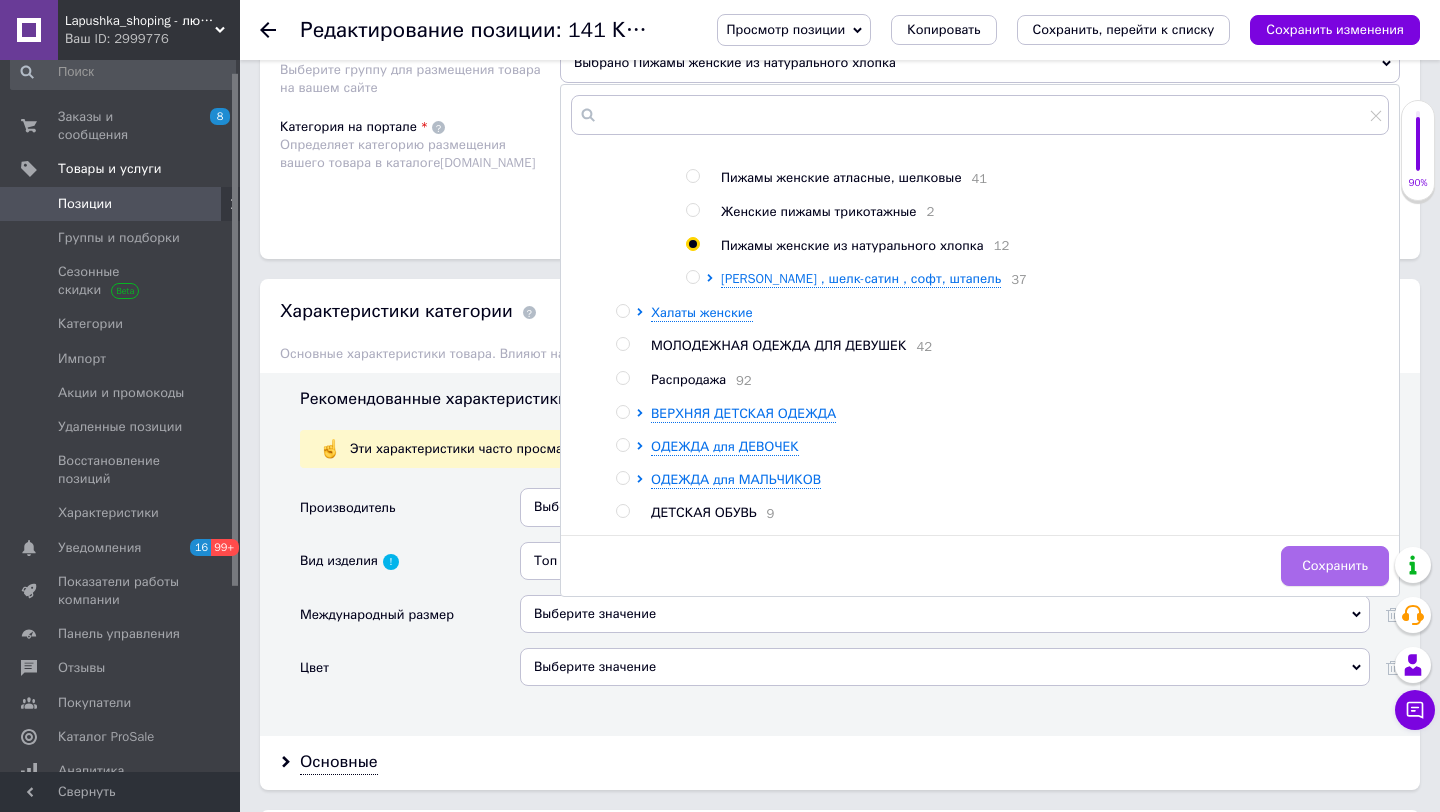 click on "Сохранить" at bounding box center (1335, 566) 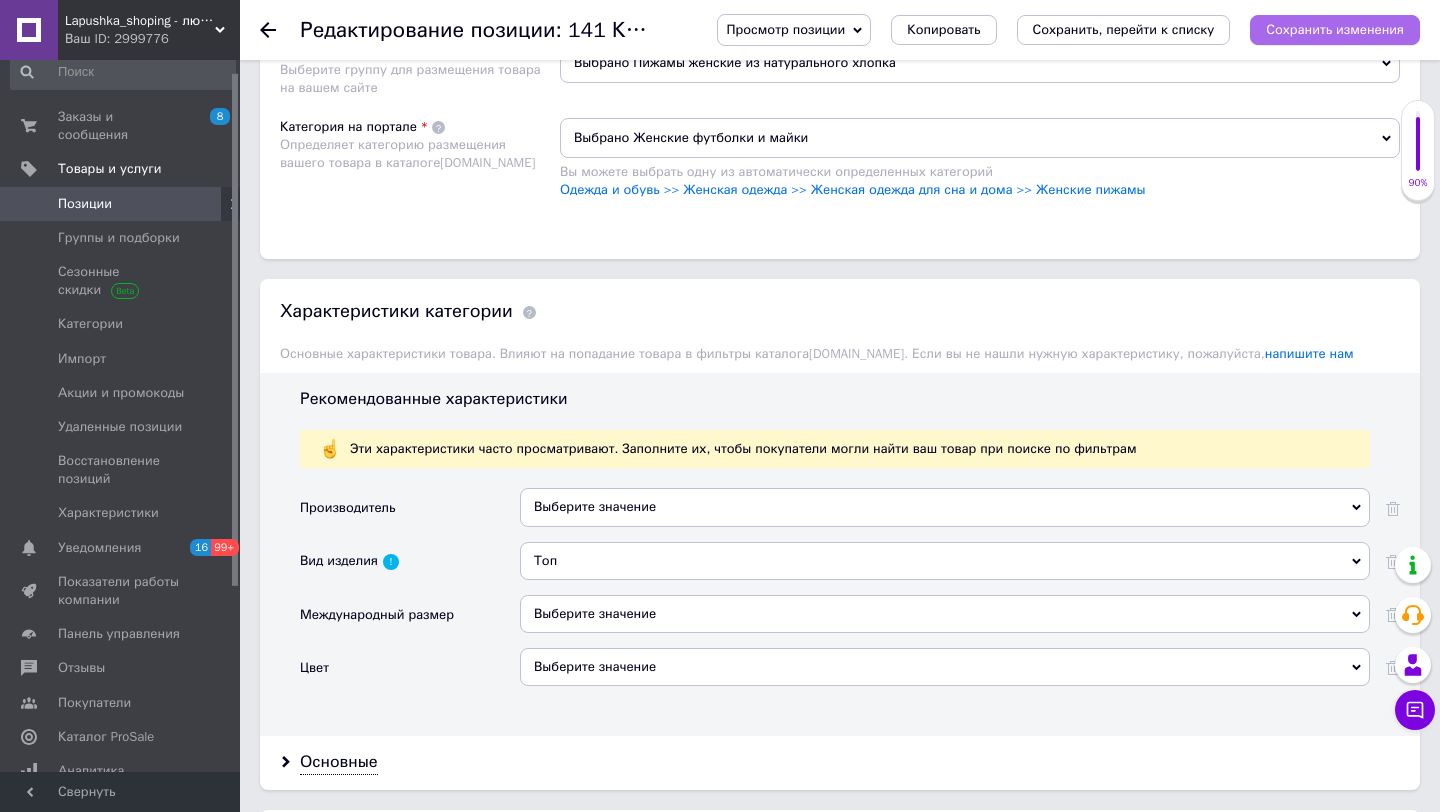 click on "Сохранить изменения" at bounding box center [1335, 29] 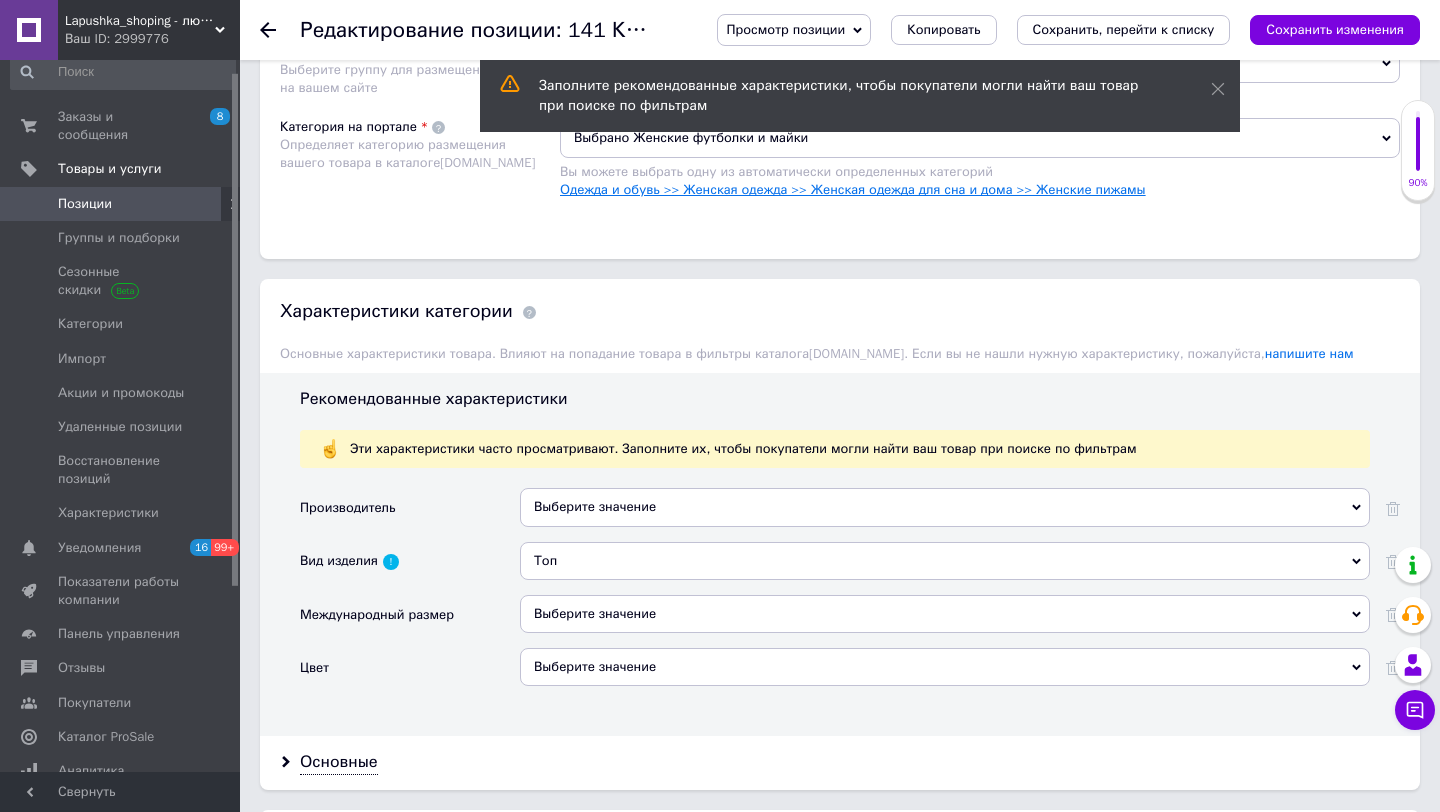click on "Одежда и обувь >> Женская одежда >> Женская одежда для сна и дома >> Женские пижамы" at bounding box center (853, 189) 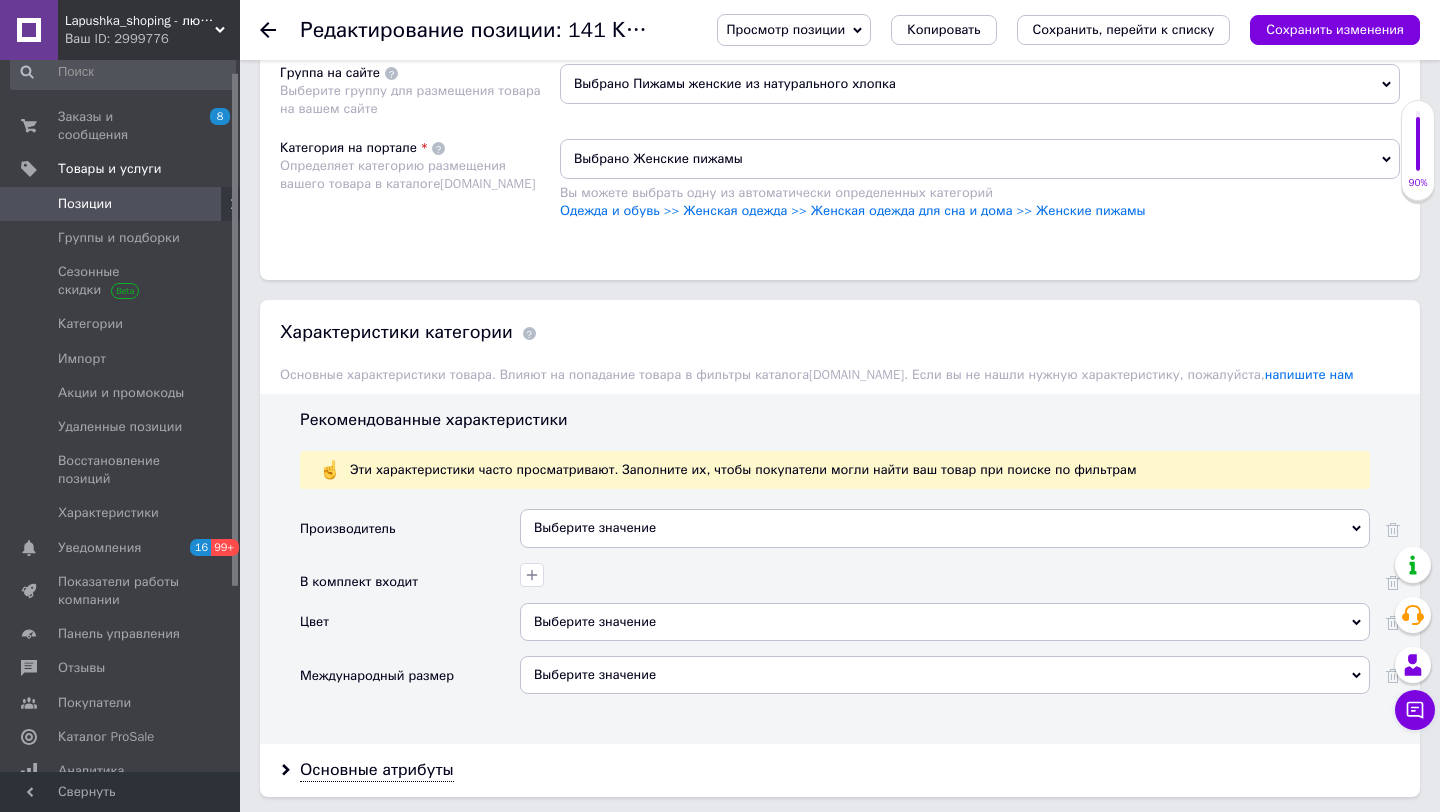 scroll, scrollTop: 1414, scrollLeft: 0, axis: vertical 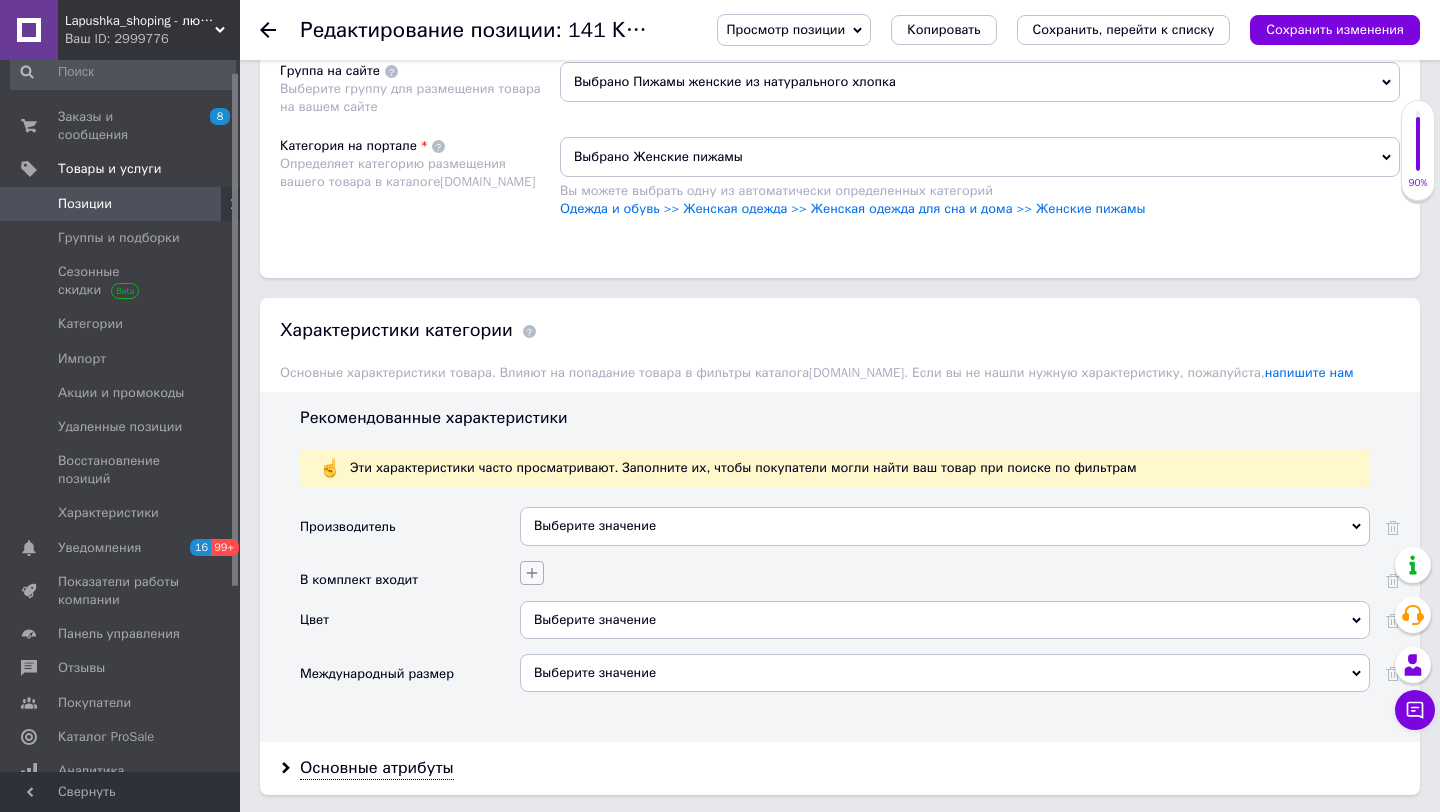 click 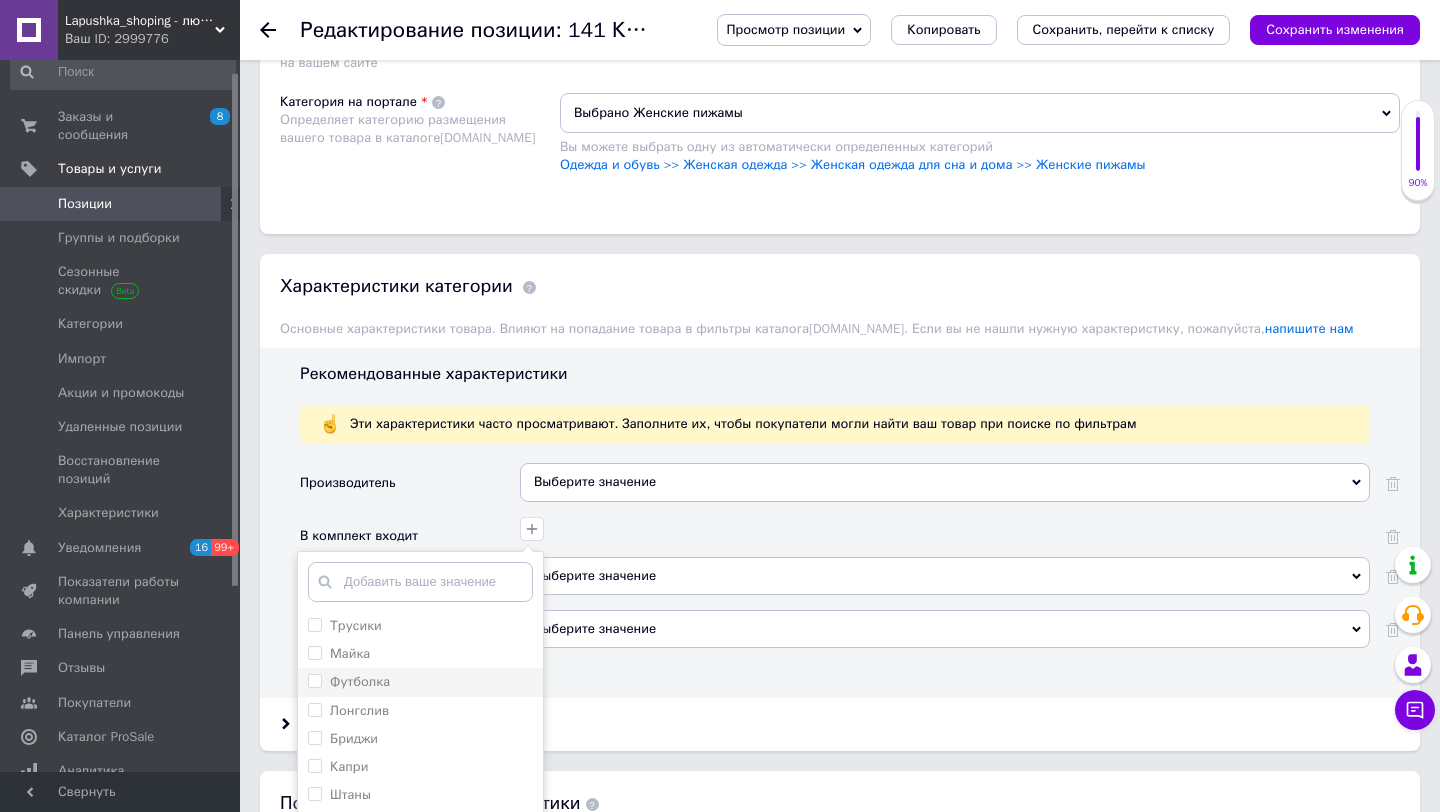 scroll, scrollTop: 1465, scrollLeft: 0, axis: vertical 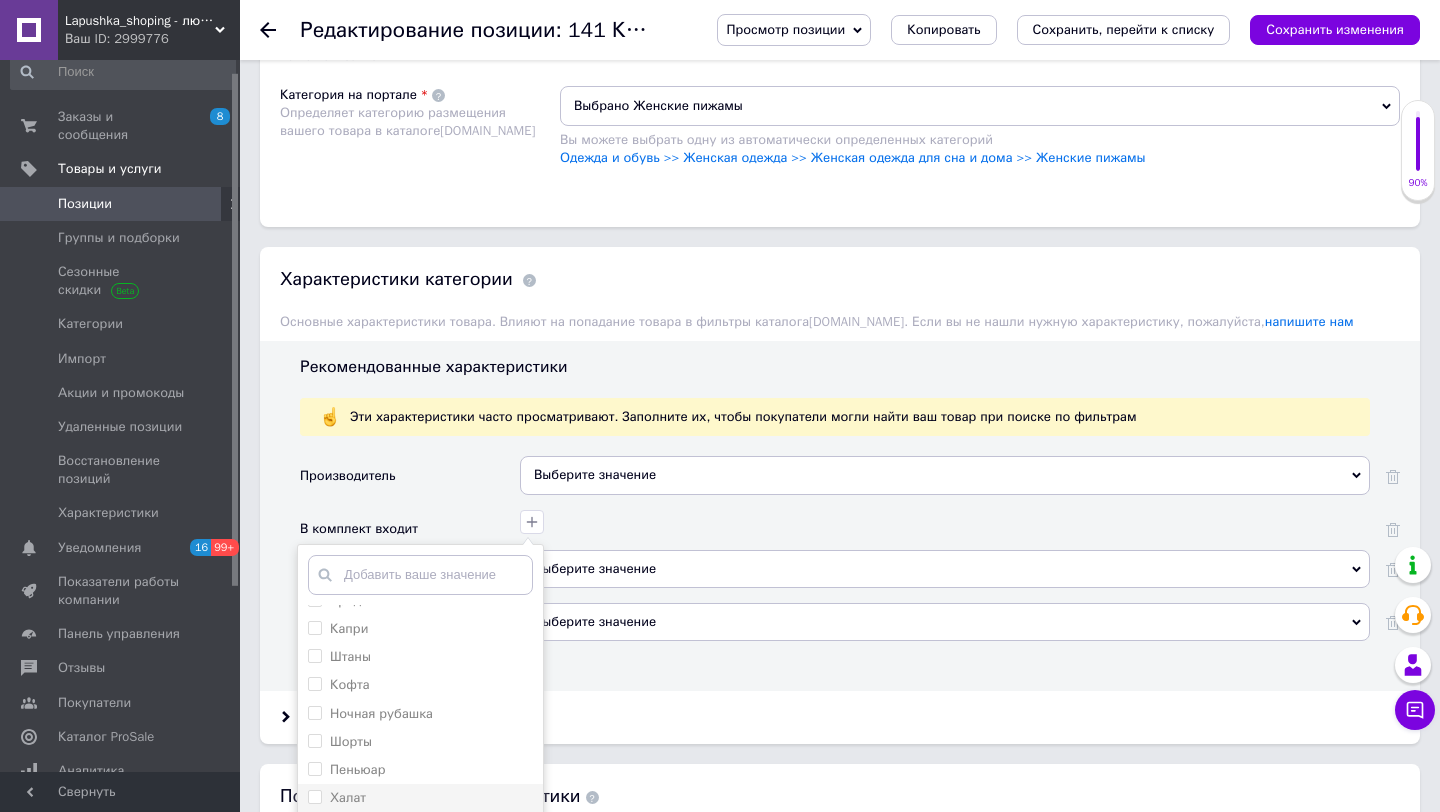 click on "Халат" at bounding box center [314, 796] 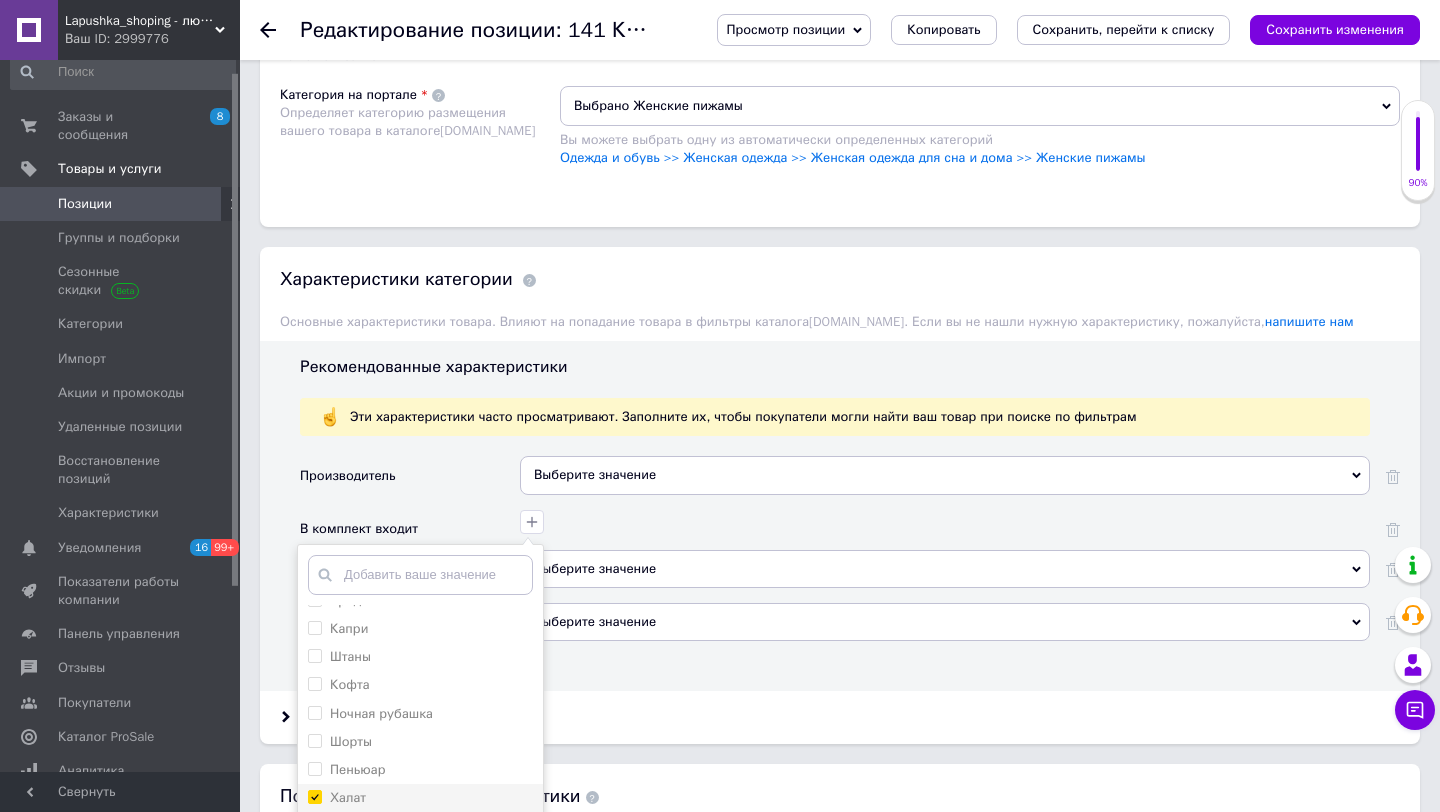 checkbox on "true" 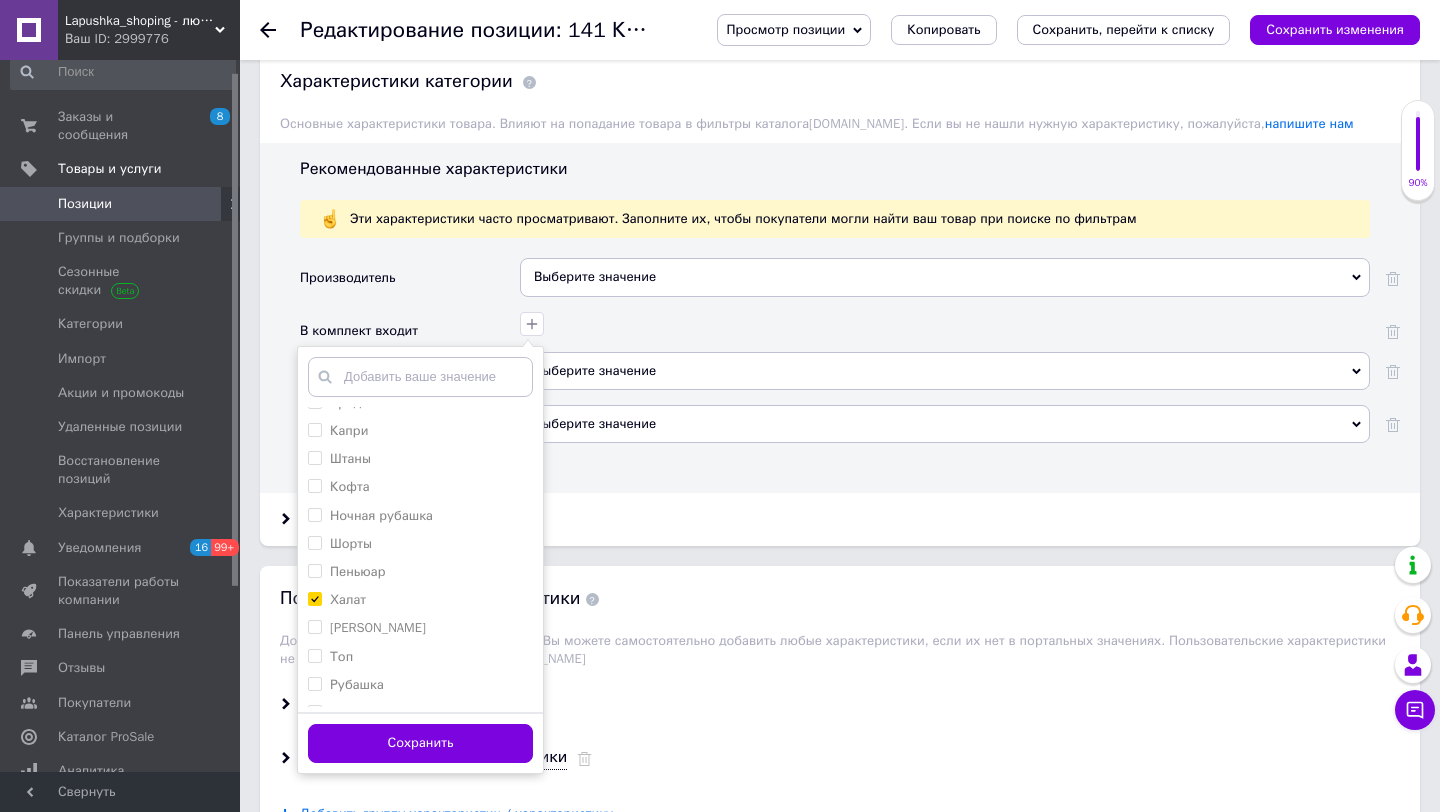 scroll, scrollTop: 1667, scrollLeft: 0, axis: vertical 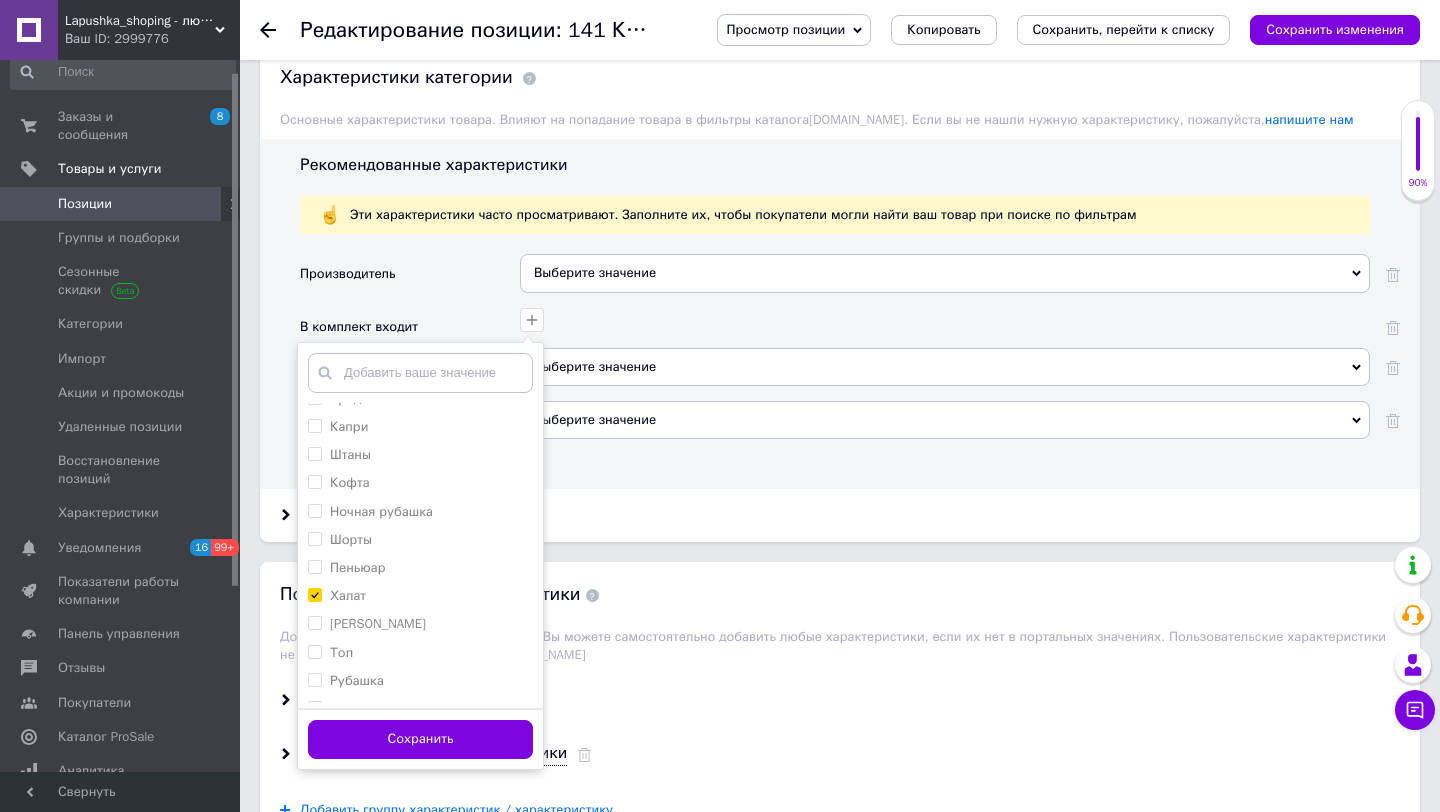 click on "Трусики Майка Футболка Лонгслив Бриджи Капри Штаны Кофта Ночная рубашка Шорты Пеньюар Халат Туника Топ Рубашка Жакет Брюки Маска для сна Головной убор Комбинезон Добавить ваше значение   Сохранить" at bounding box center (942, 317) 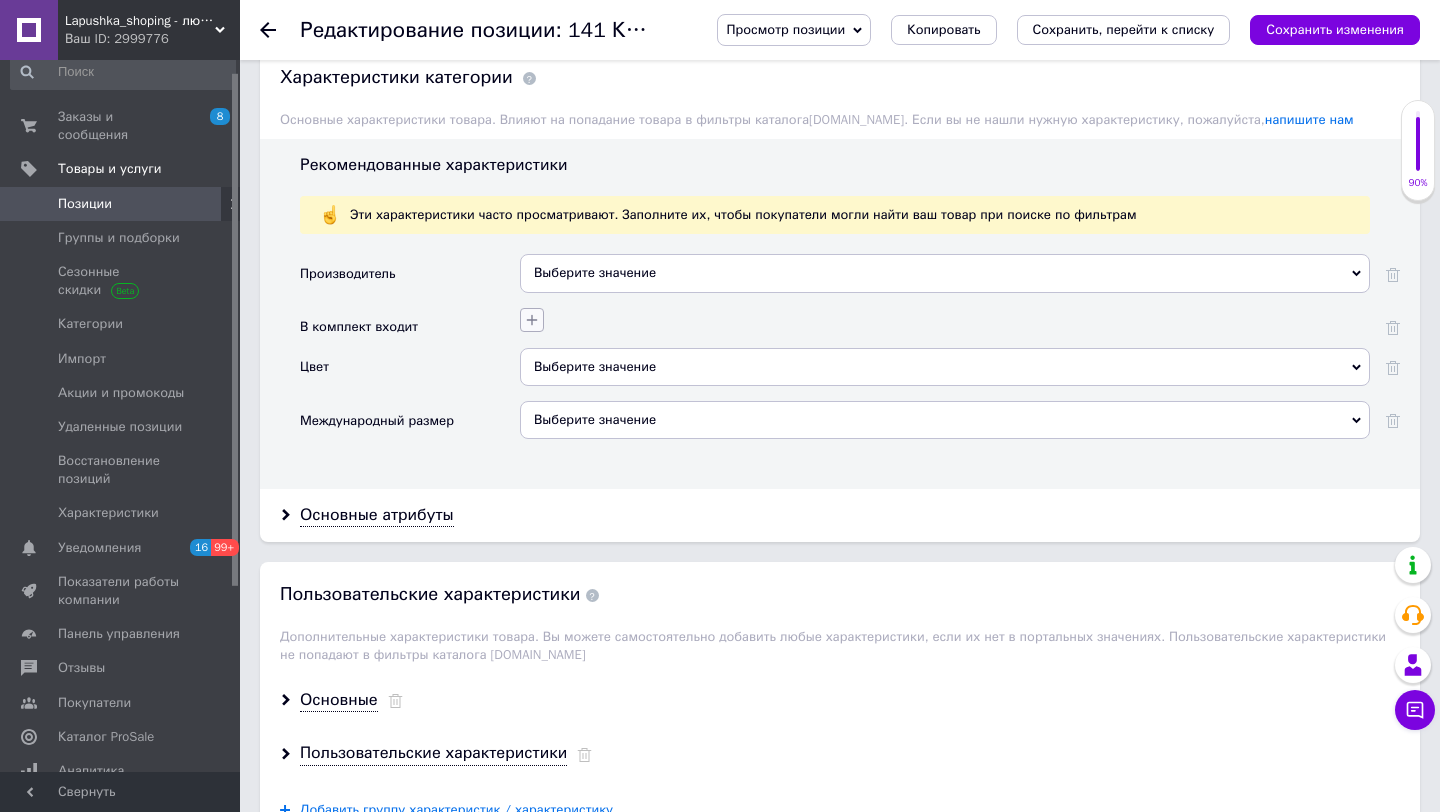 click 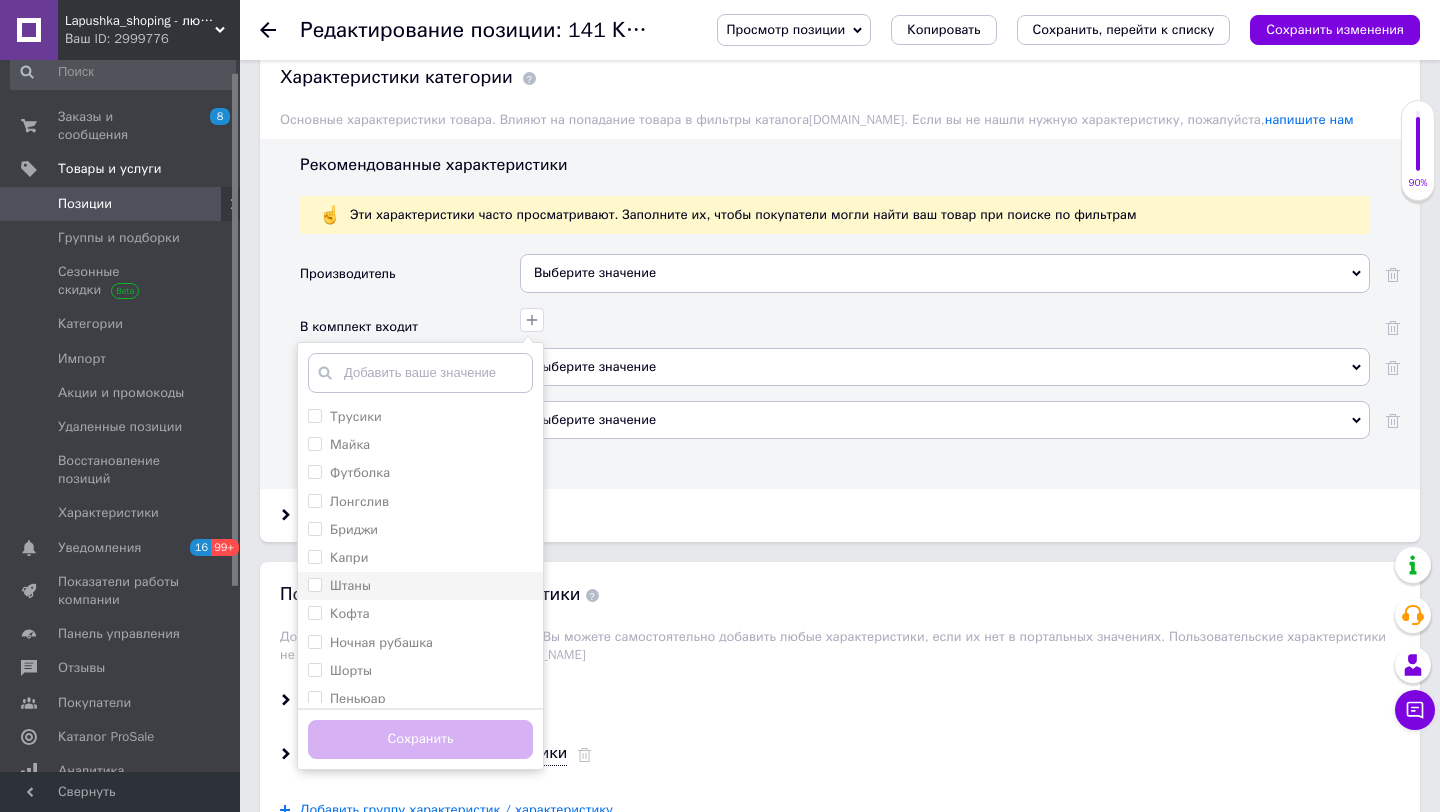 click on "Штаны" at bounding box center (314, 584) 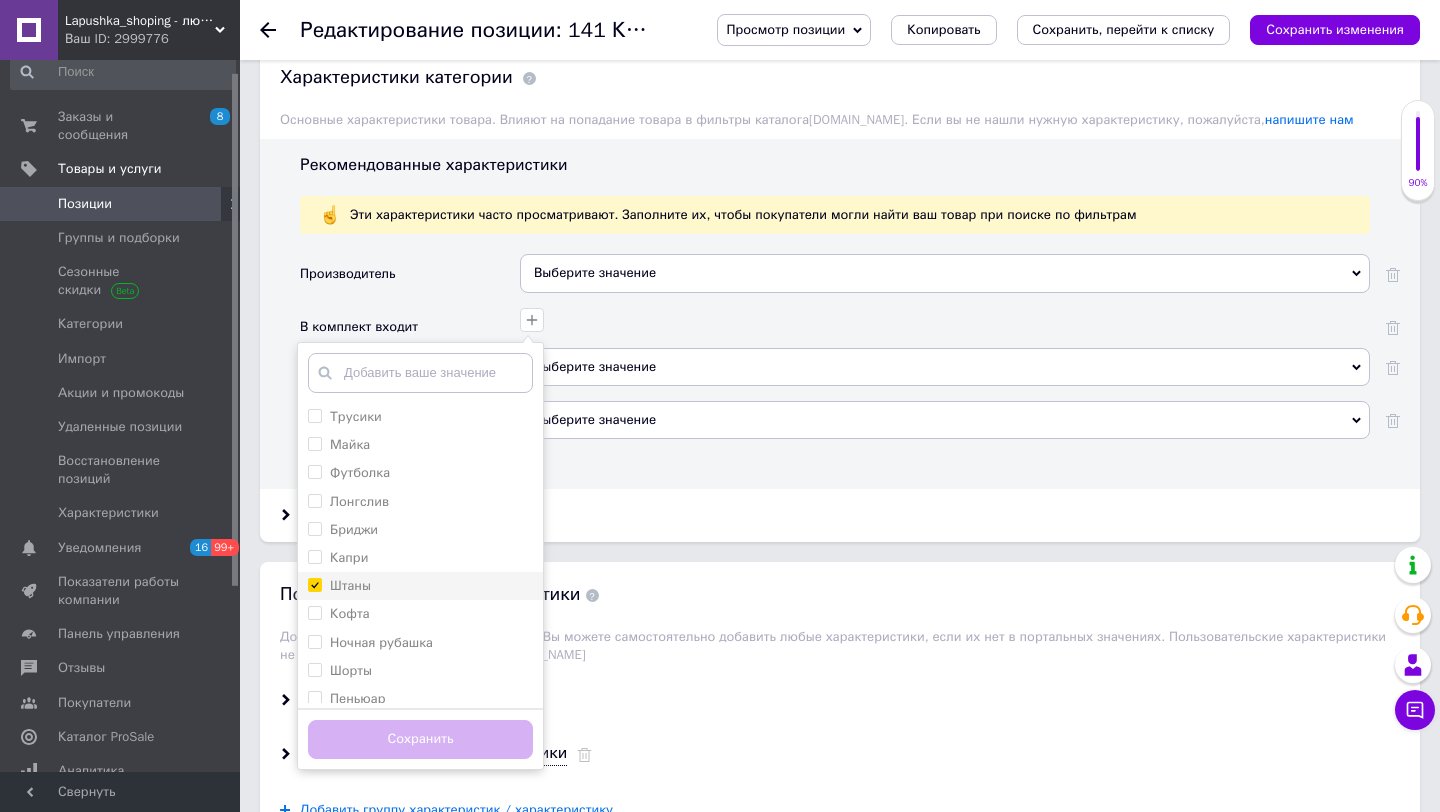 checkbox on "true" 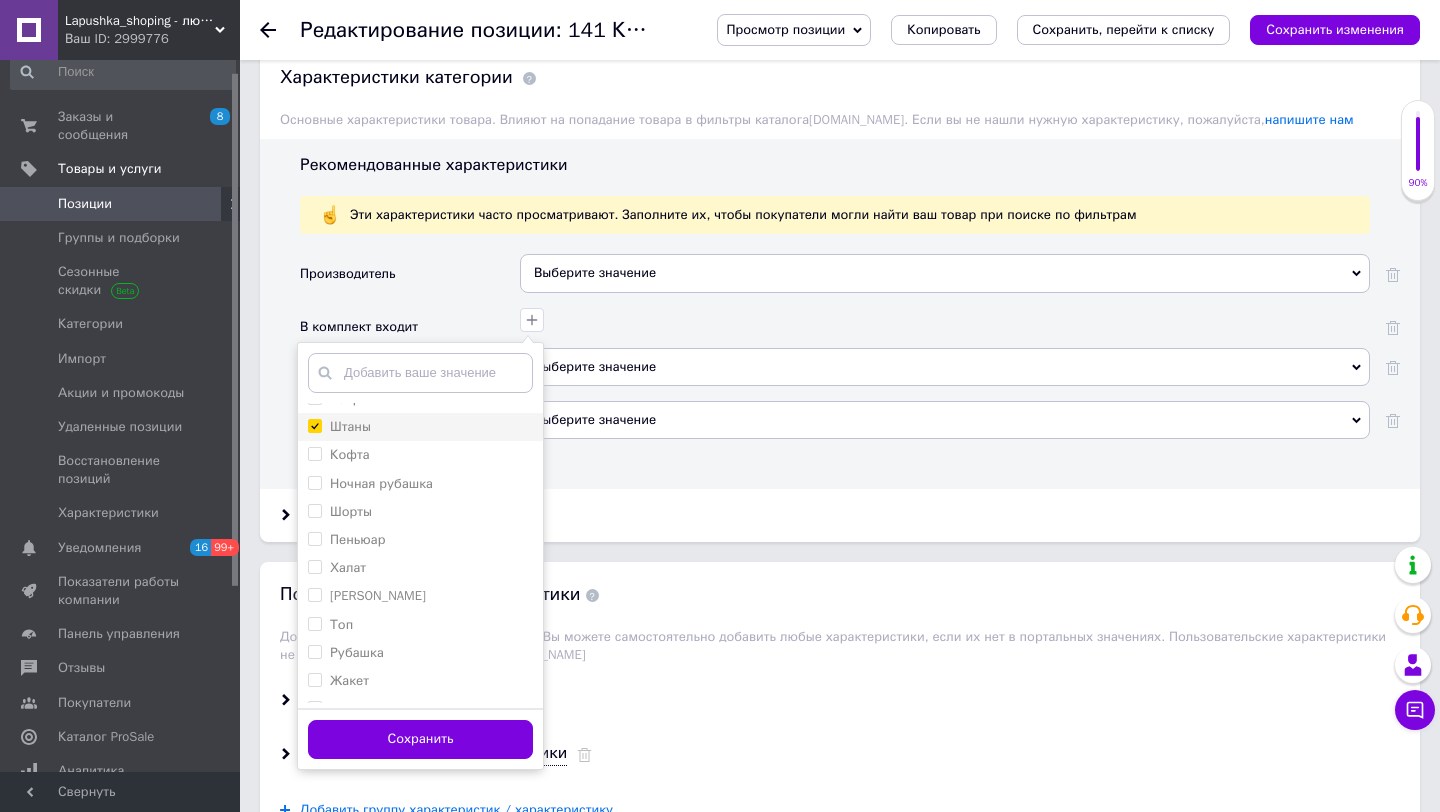 scroll, scrollTop: 161, scrollLeft: 0, axis: vertical 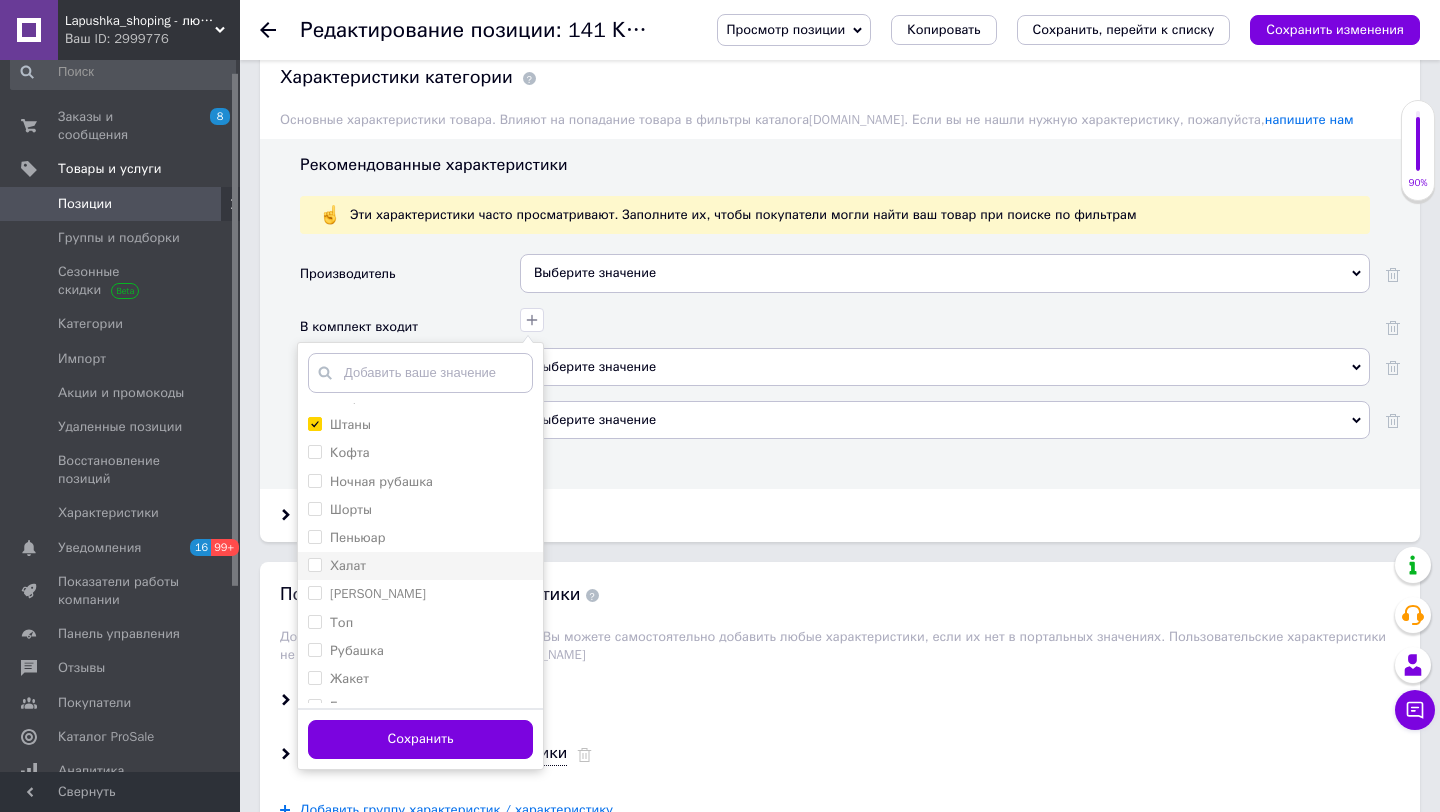 click on "Халат" at bounding box center (314, 564) 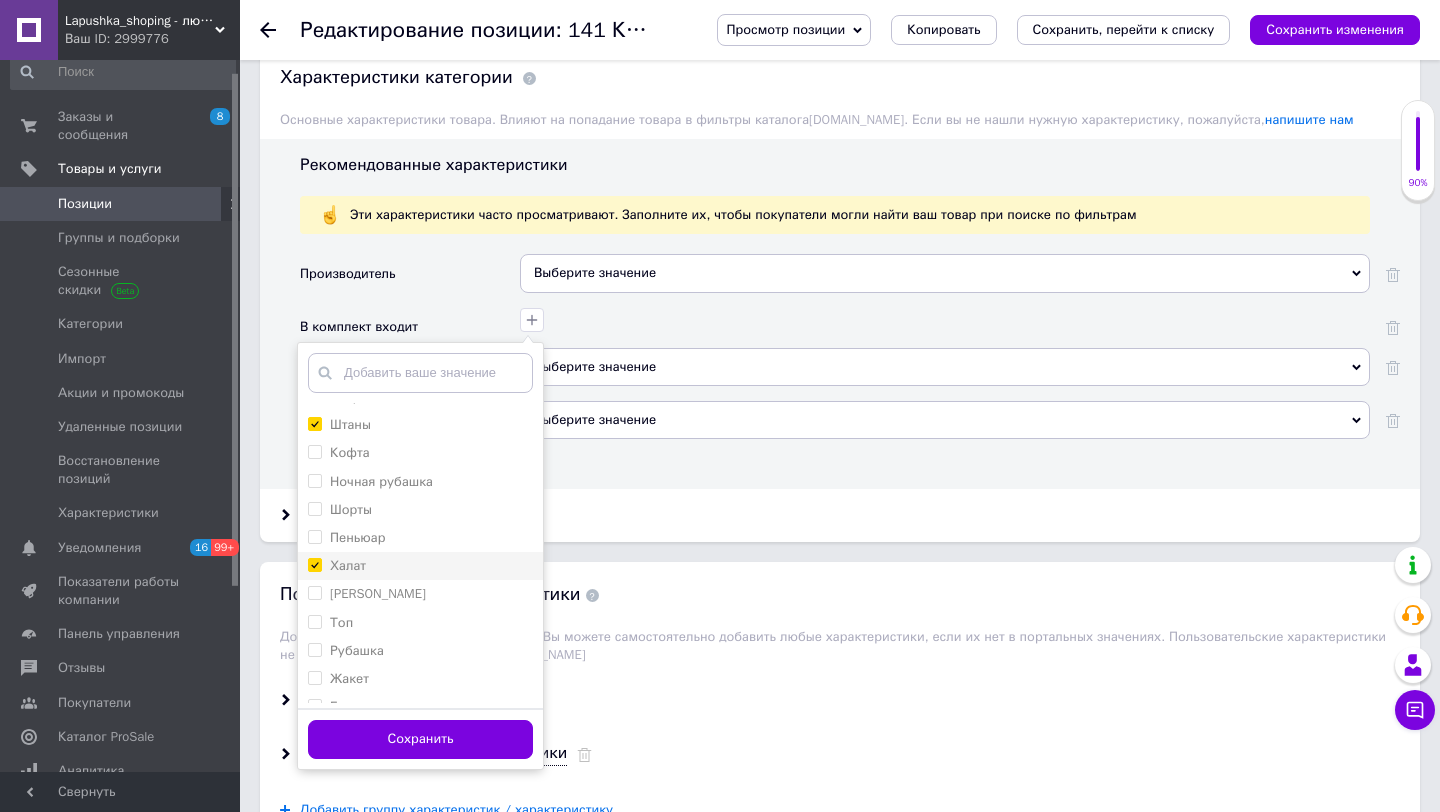 checkbox on "true" 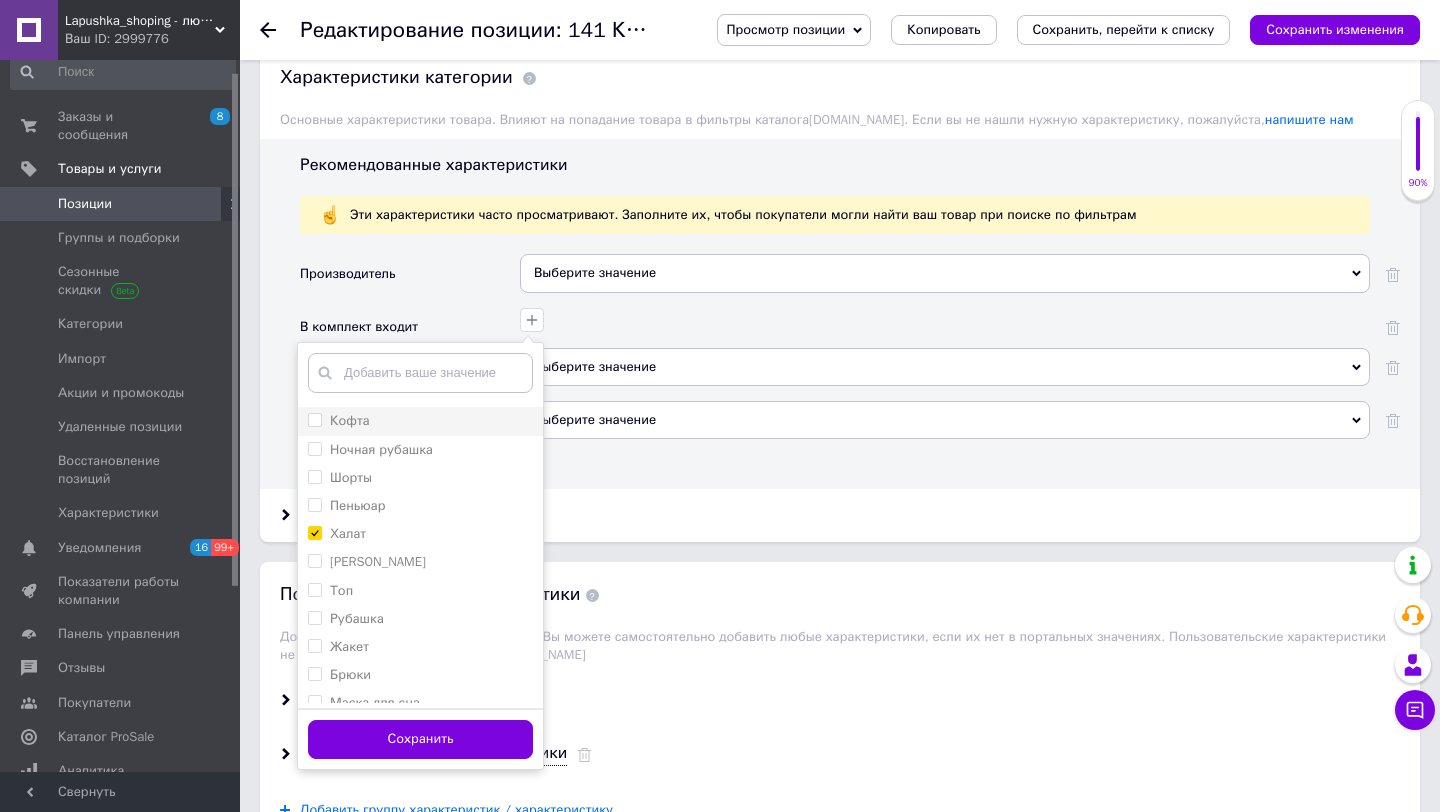 scroll, scrollTop: 195, scrollLeft: 0, axis: vertical 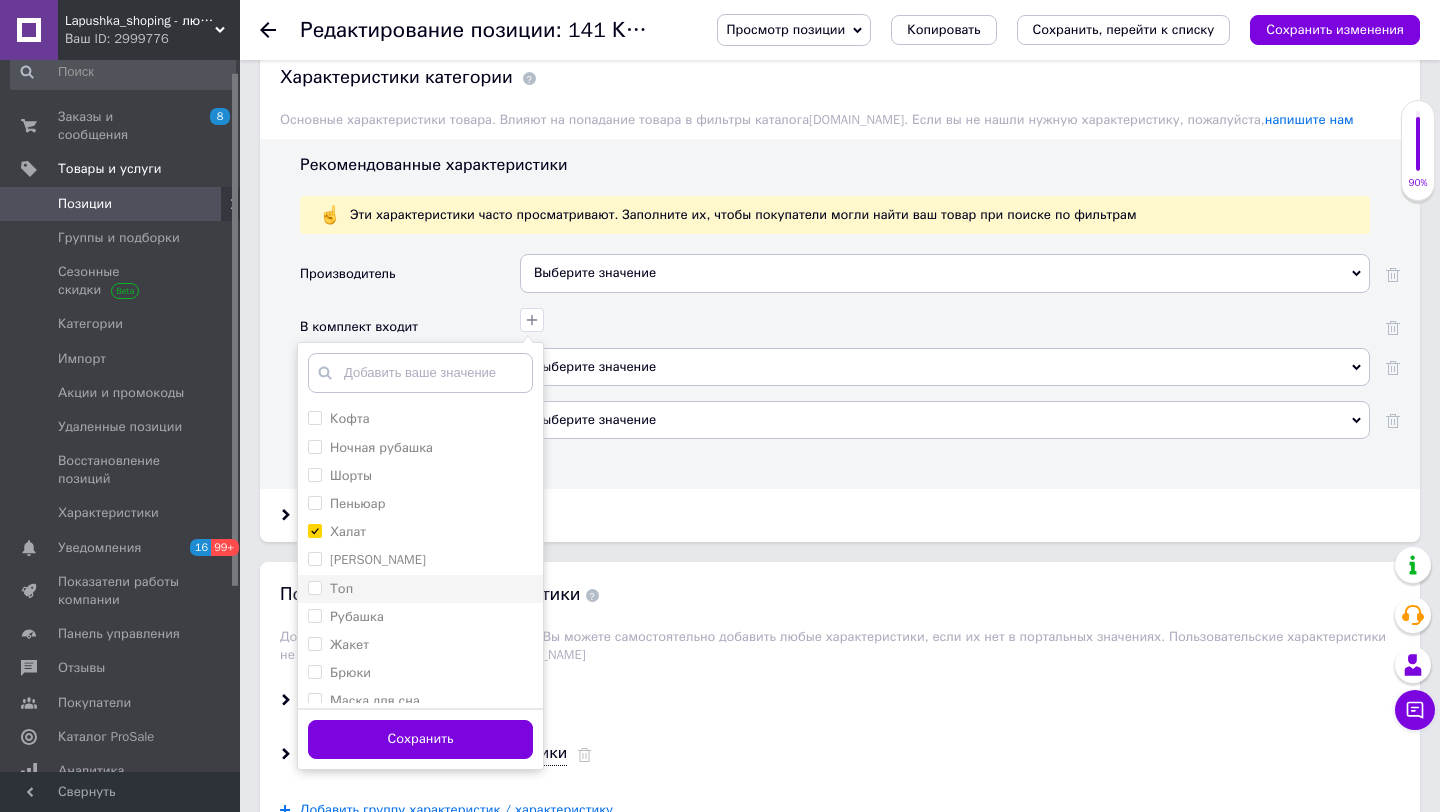 click on "Топ" at bounding box center [314, 587] 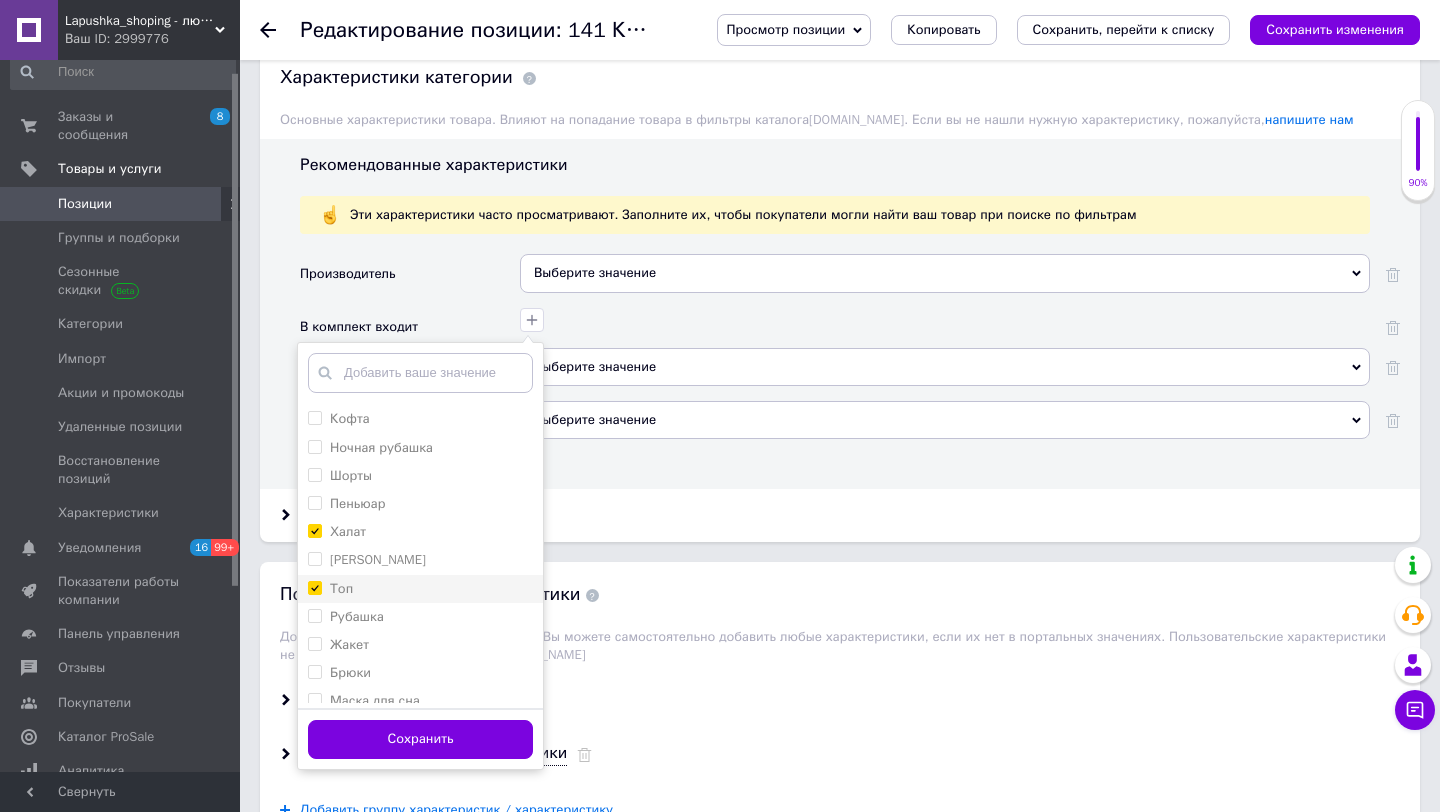 checkbox on "true" 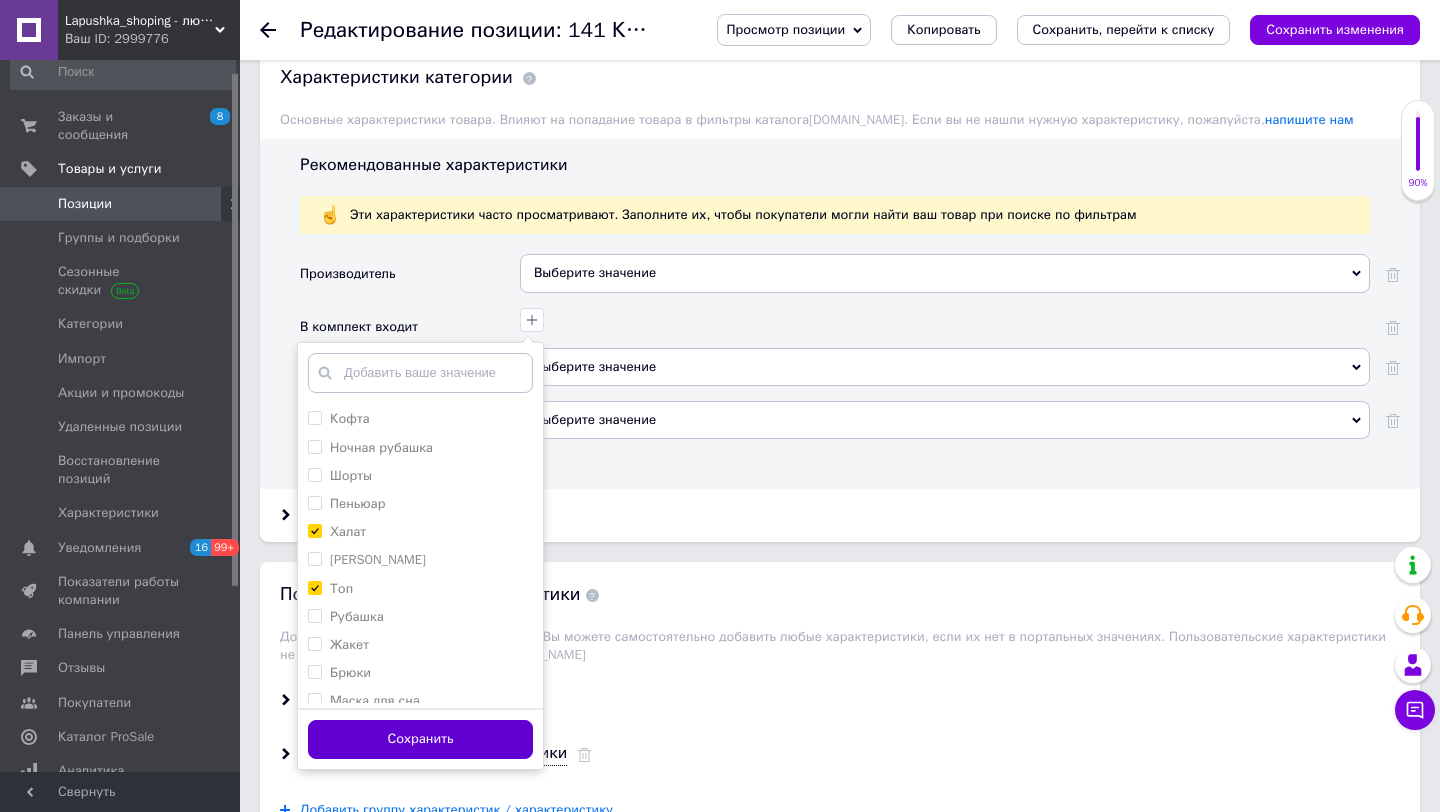 click on "Сохранить" at bounding box center [420, 739] 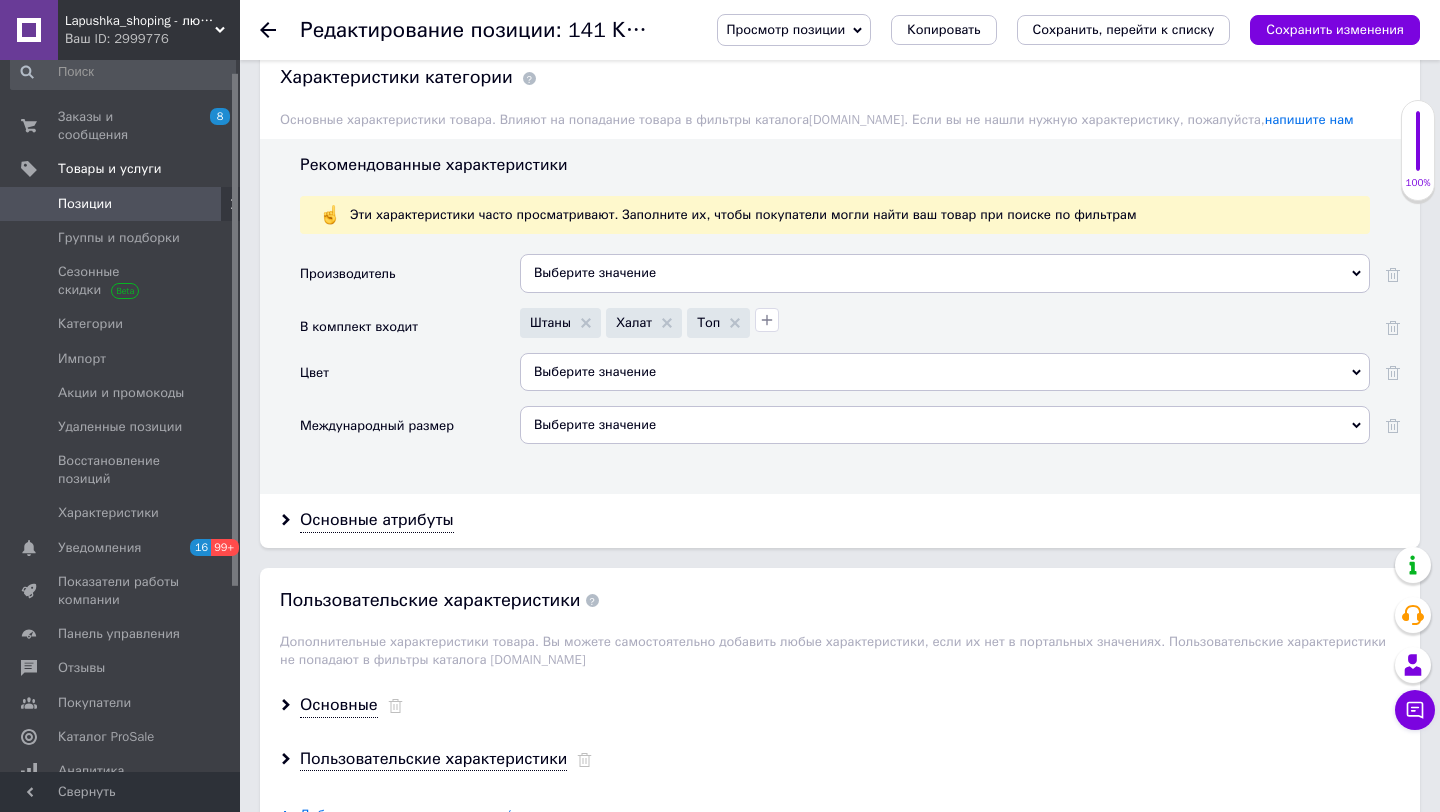 click on "Выберите значение" at bounding box center [945, 372] 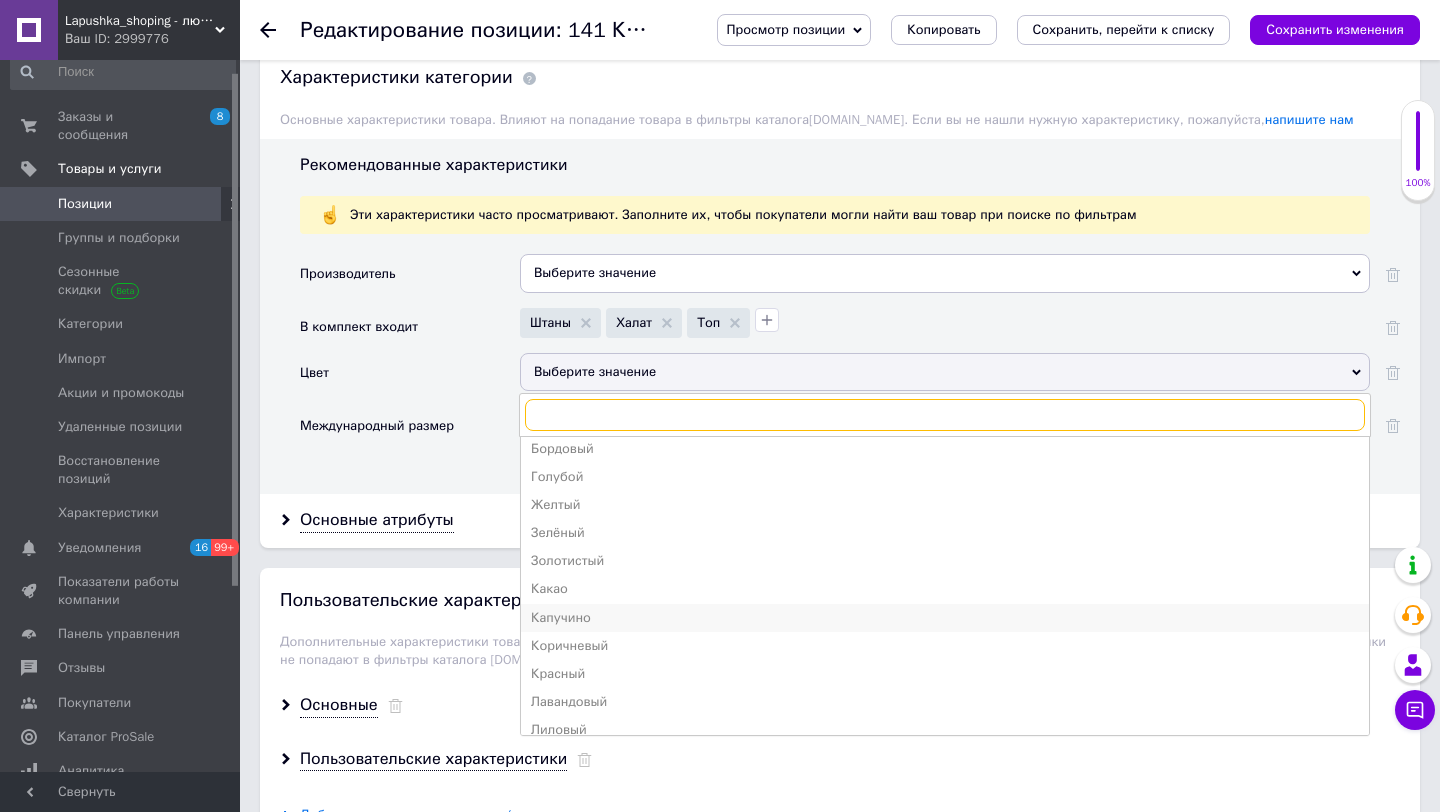 scroll, scrollTop: 114, scrollLeft: 0, axis: vertical 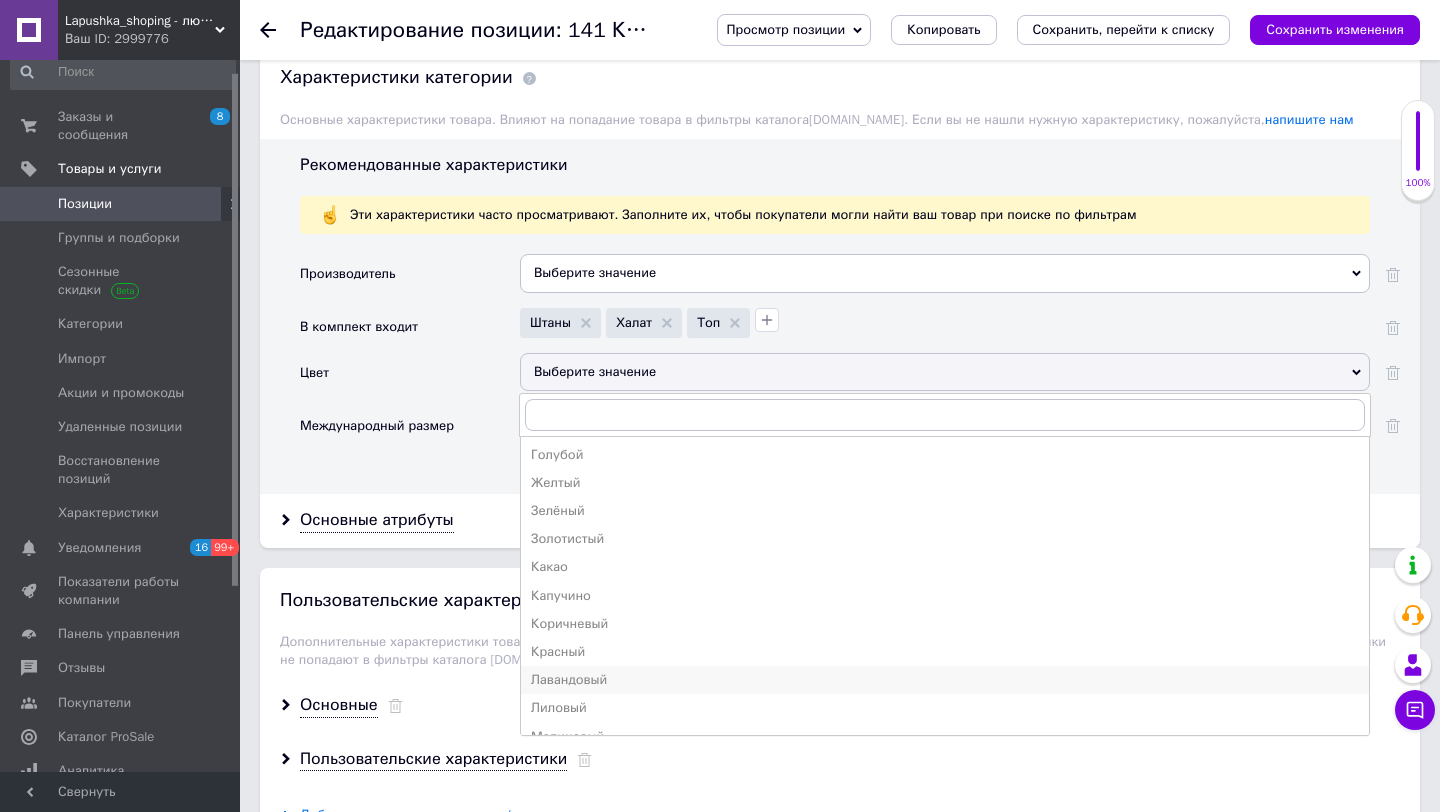click on "Лавандовый" at bounding box center (945, 680) 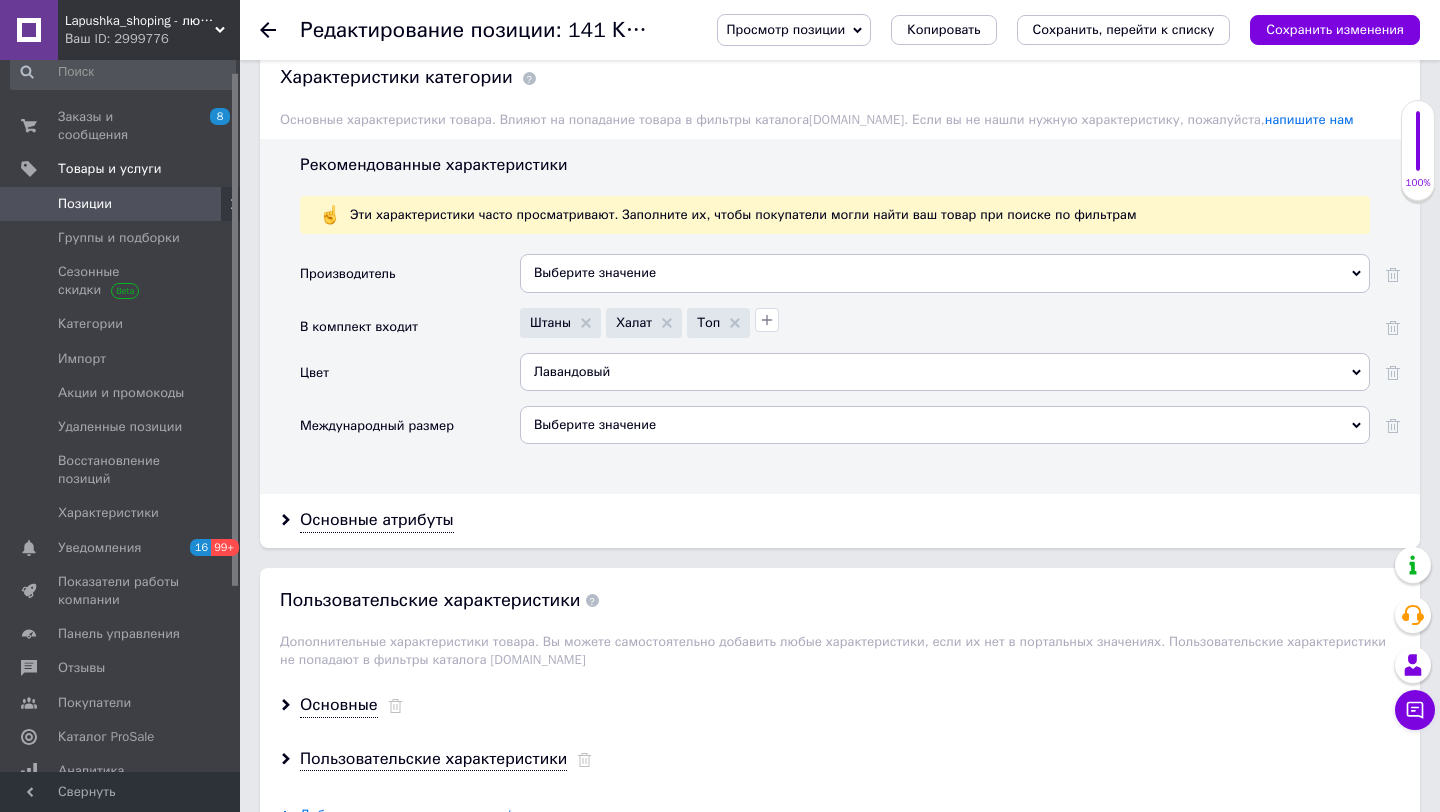 click on "Выберите значение" at bounding box center (945, 273) 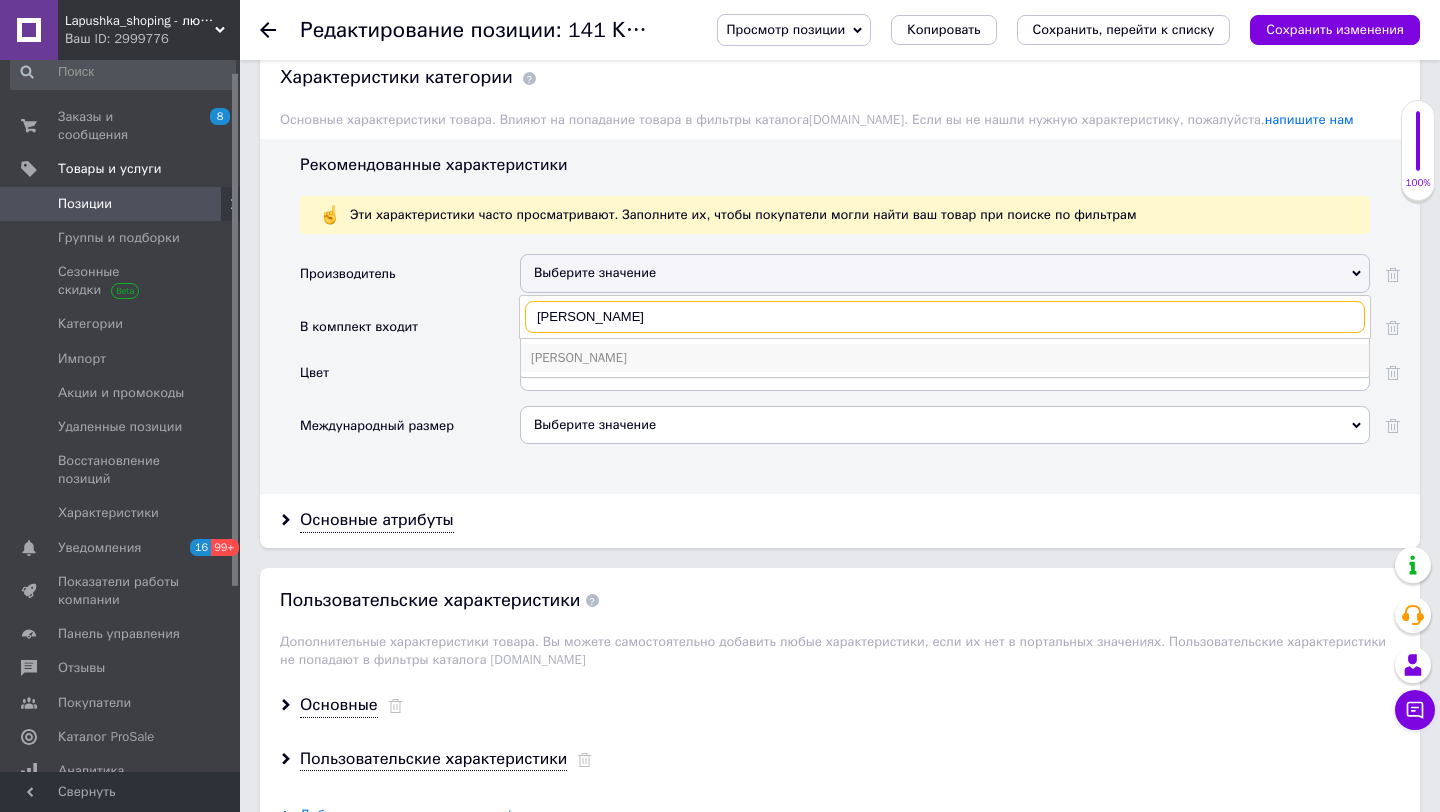 type on "christel" 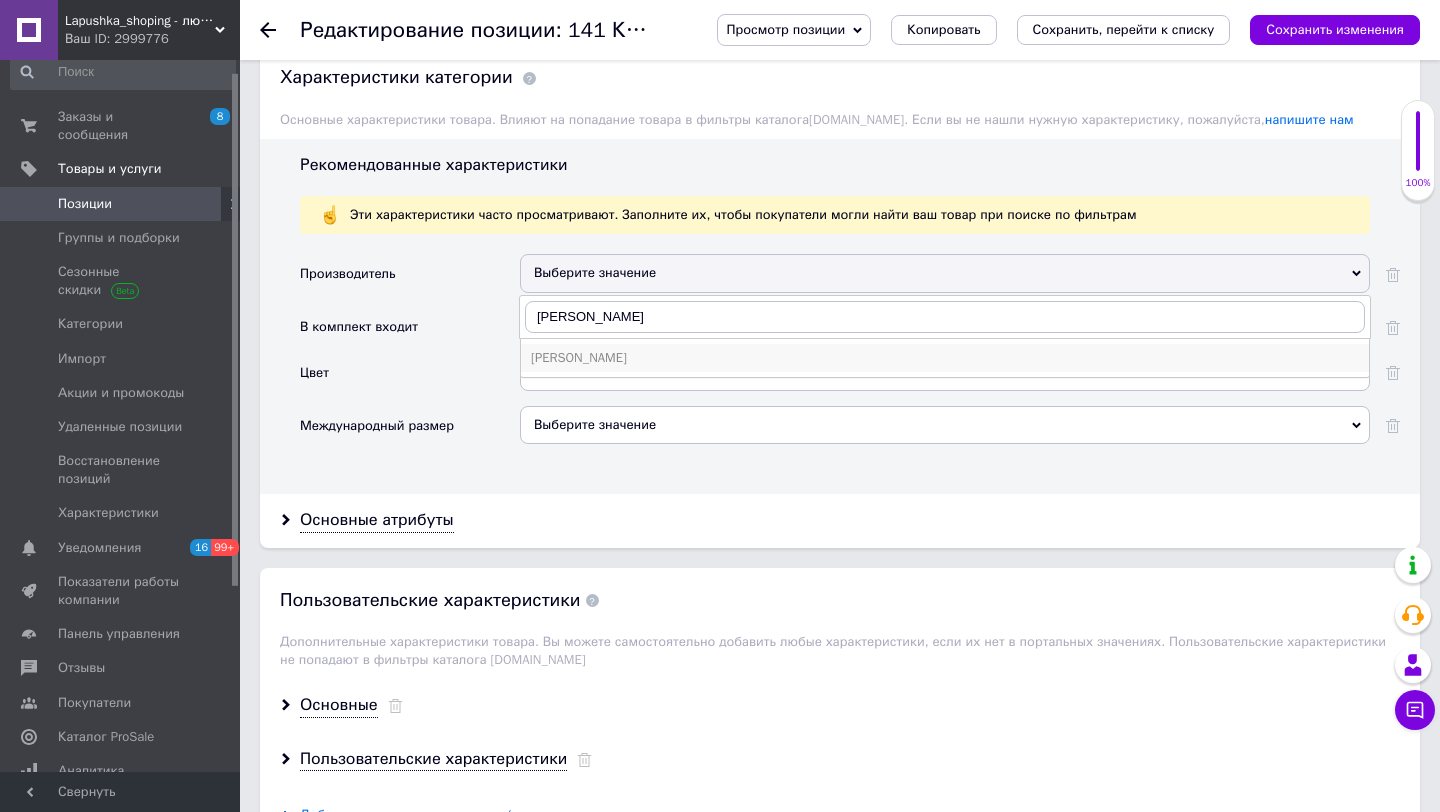 click on "Christel" at bounding box center (945, 358) 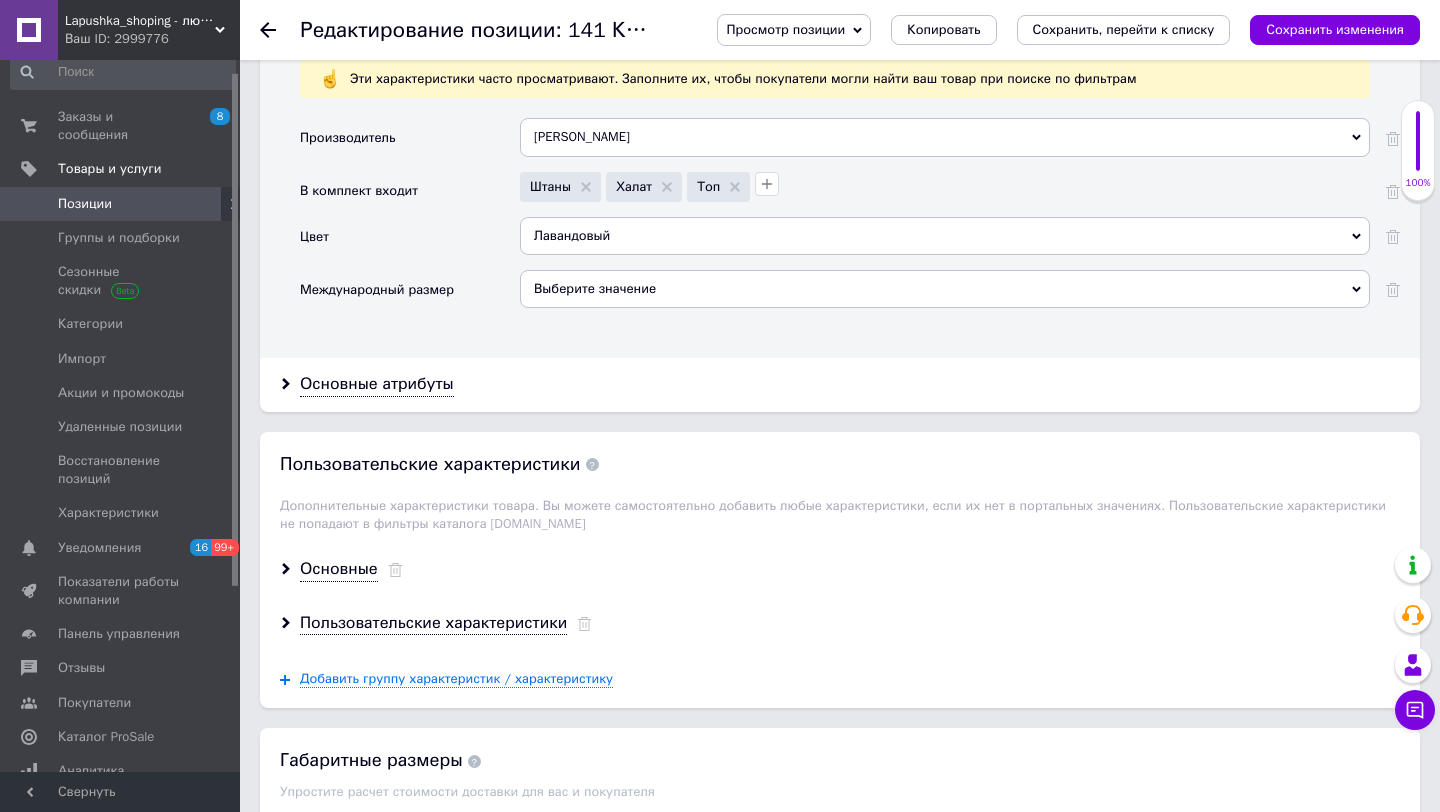 scroll, scrollTop: 1810, scrollLeft: 0, axis: vertical 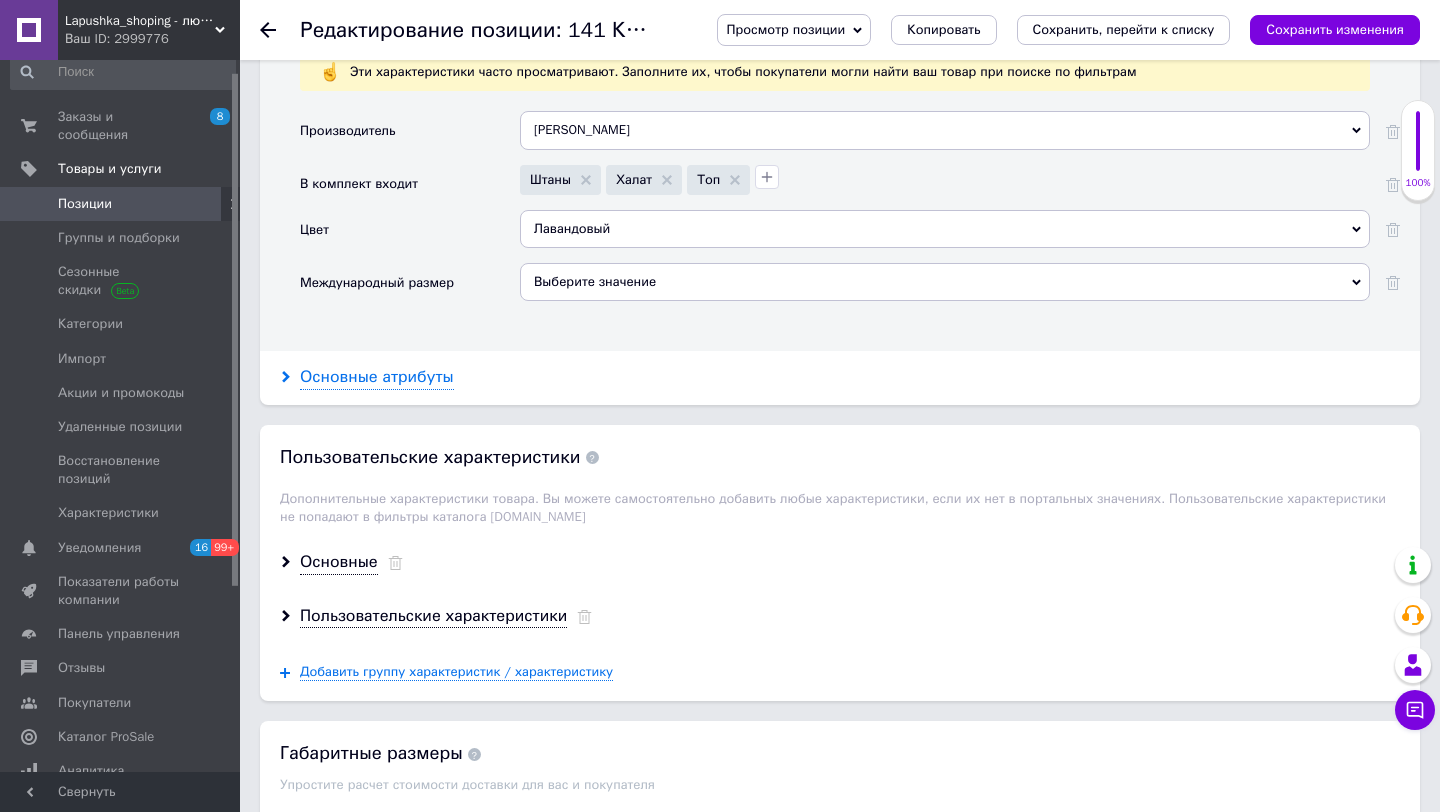 click on "Основные атрибуты" at bounding box center (377, 377) 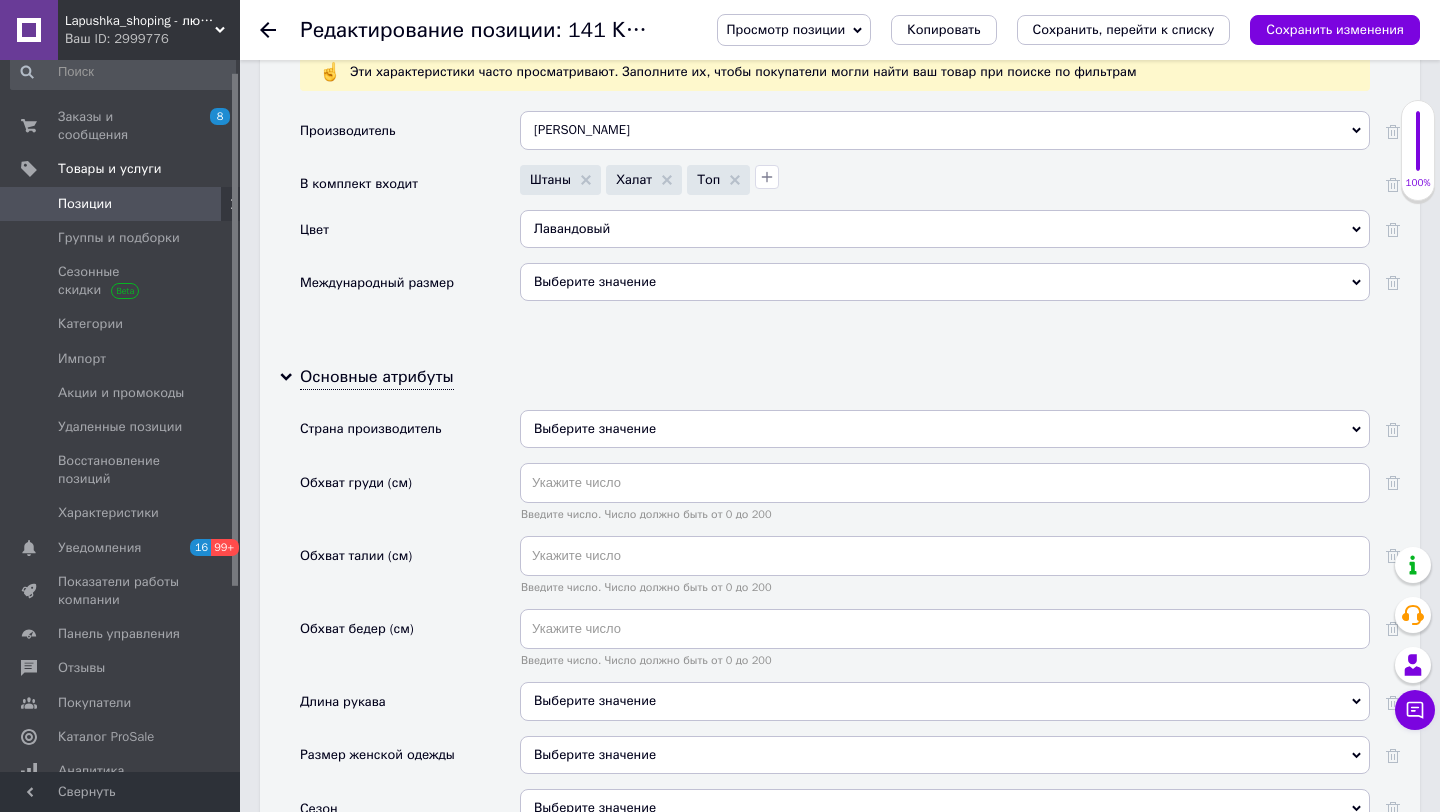 click on "Выберите значение" at bounding box center [945, 429] 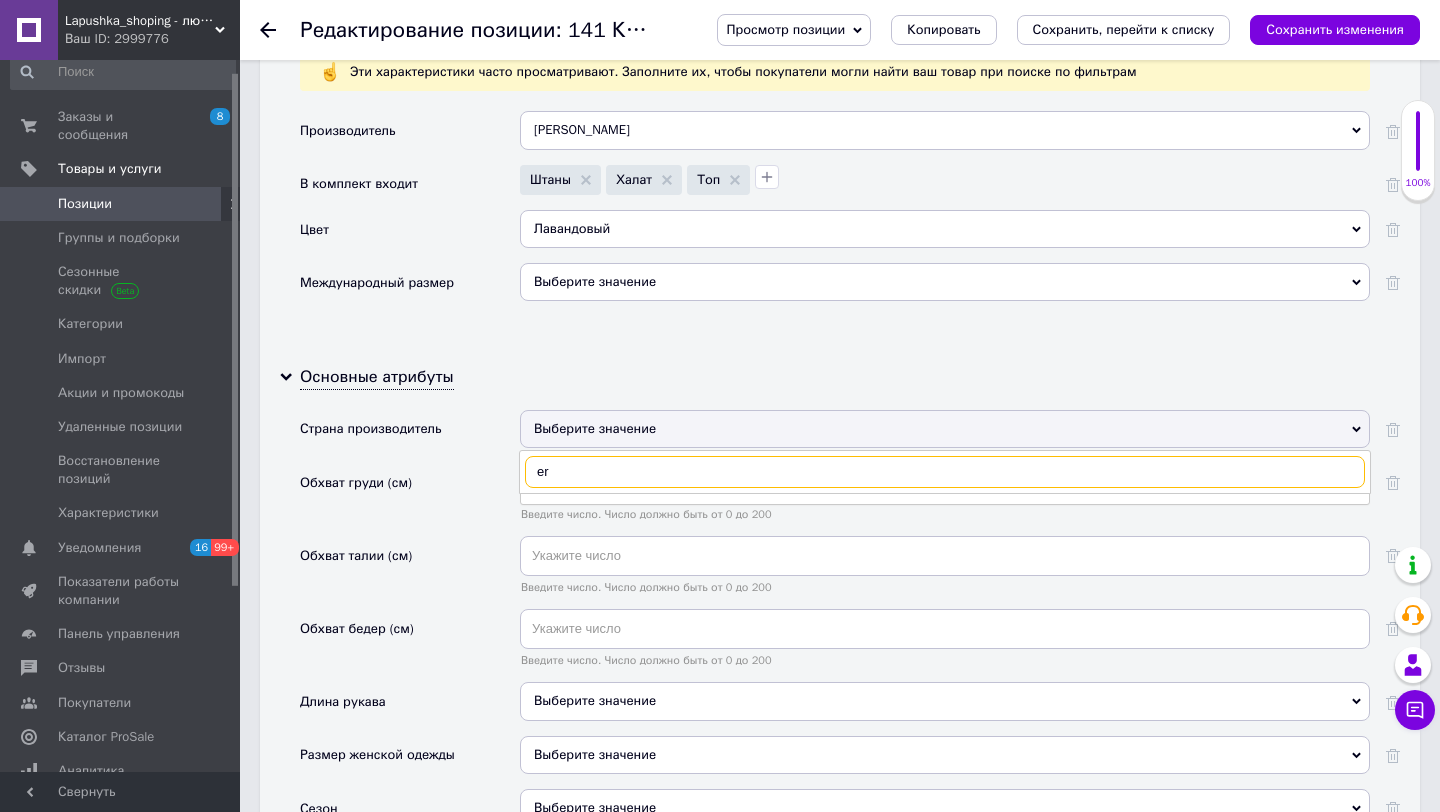type on "e" 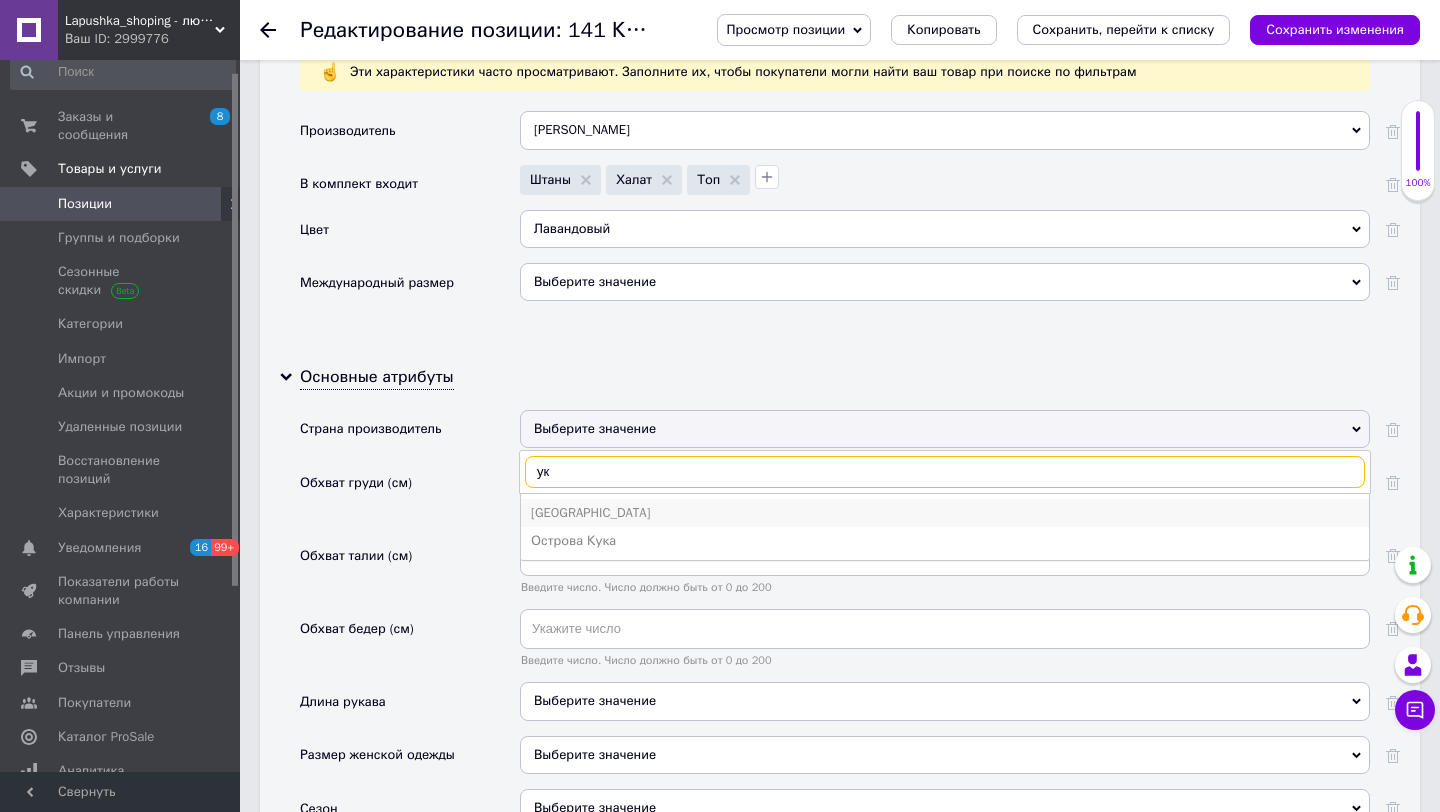 type on "ук" 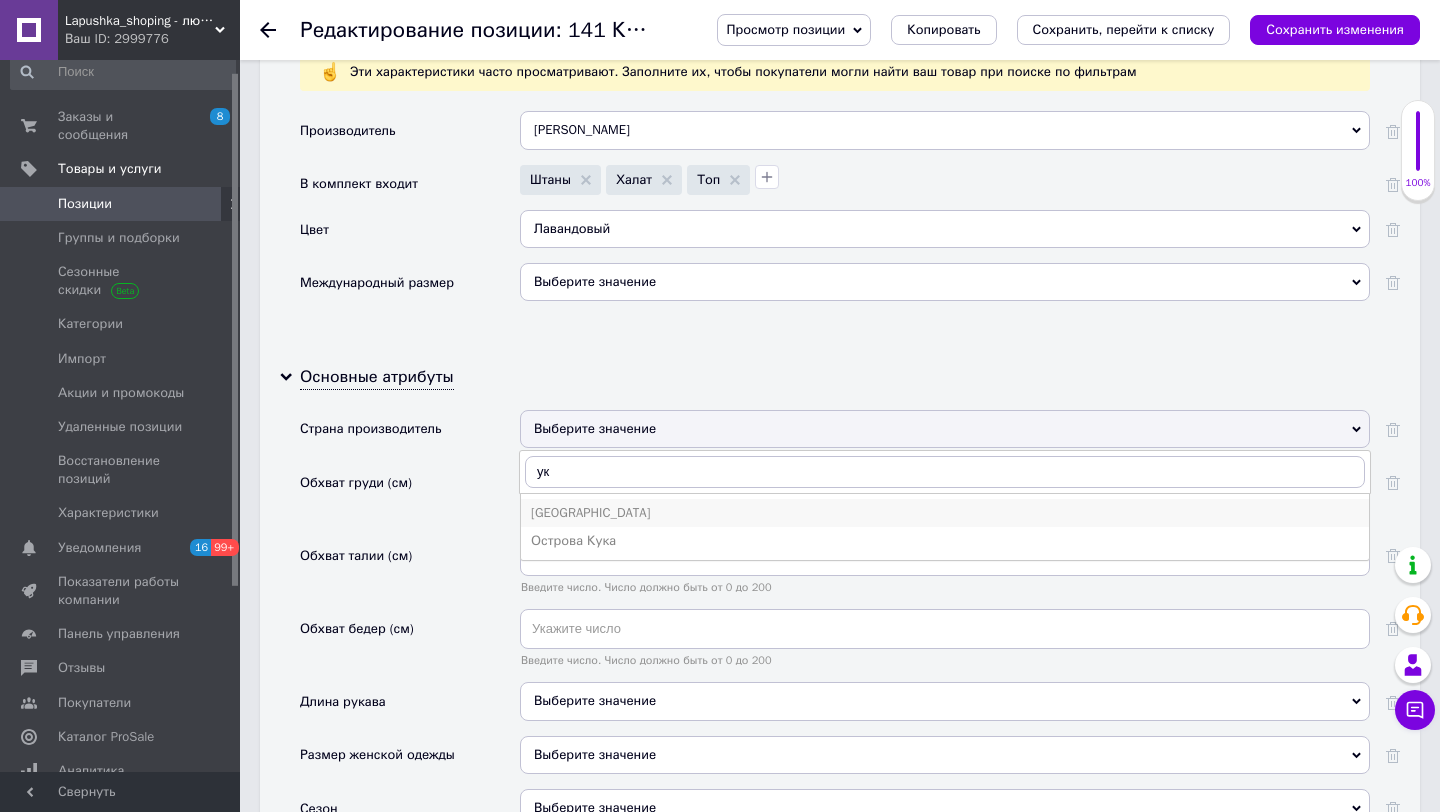 click on "Украина" at bounding box center (945, 513) 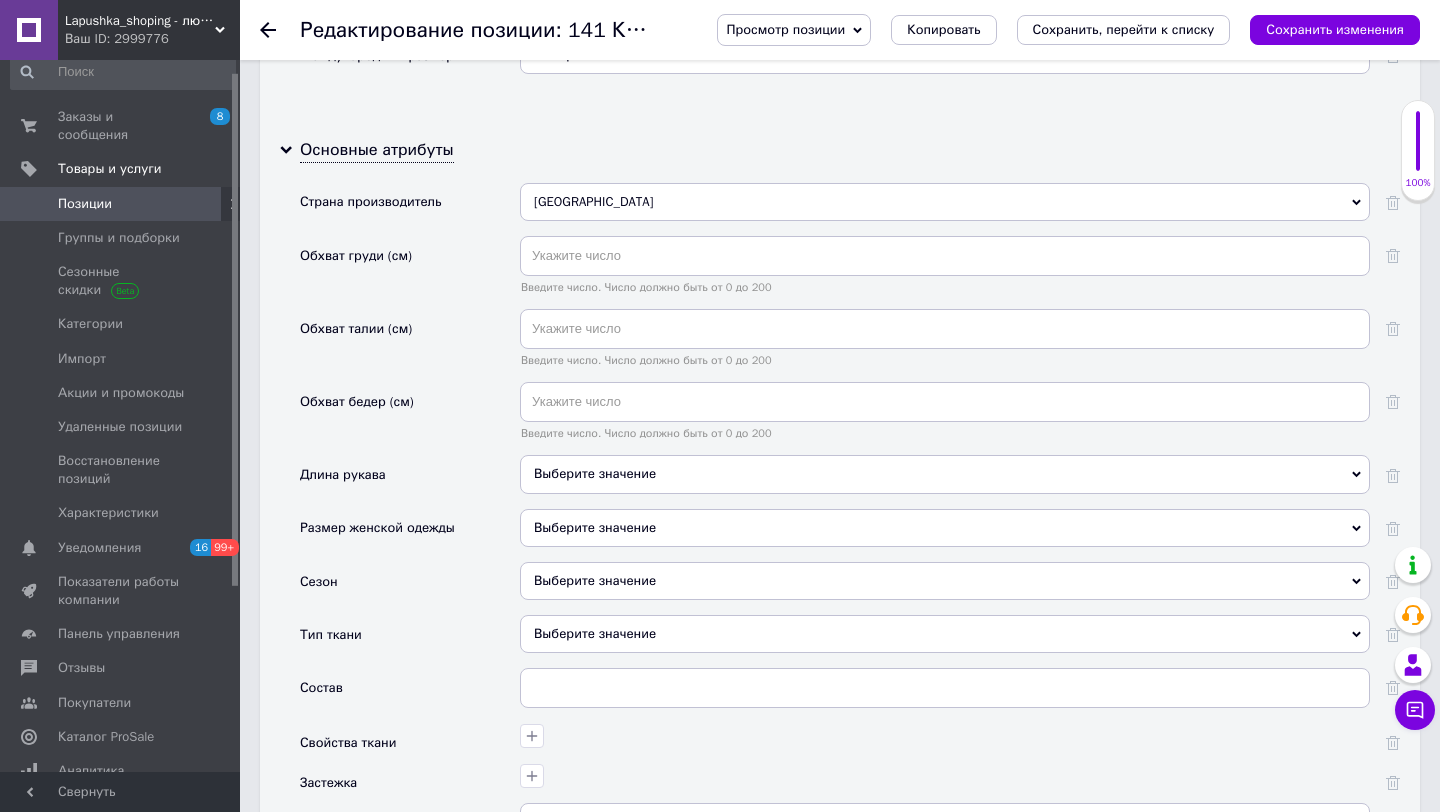 scroll, scrollTop: 2041, scrollLeft: 0, axis: vertical 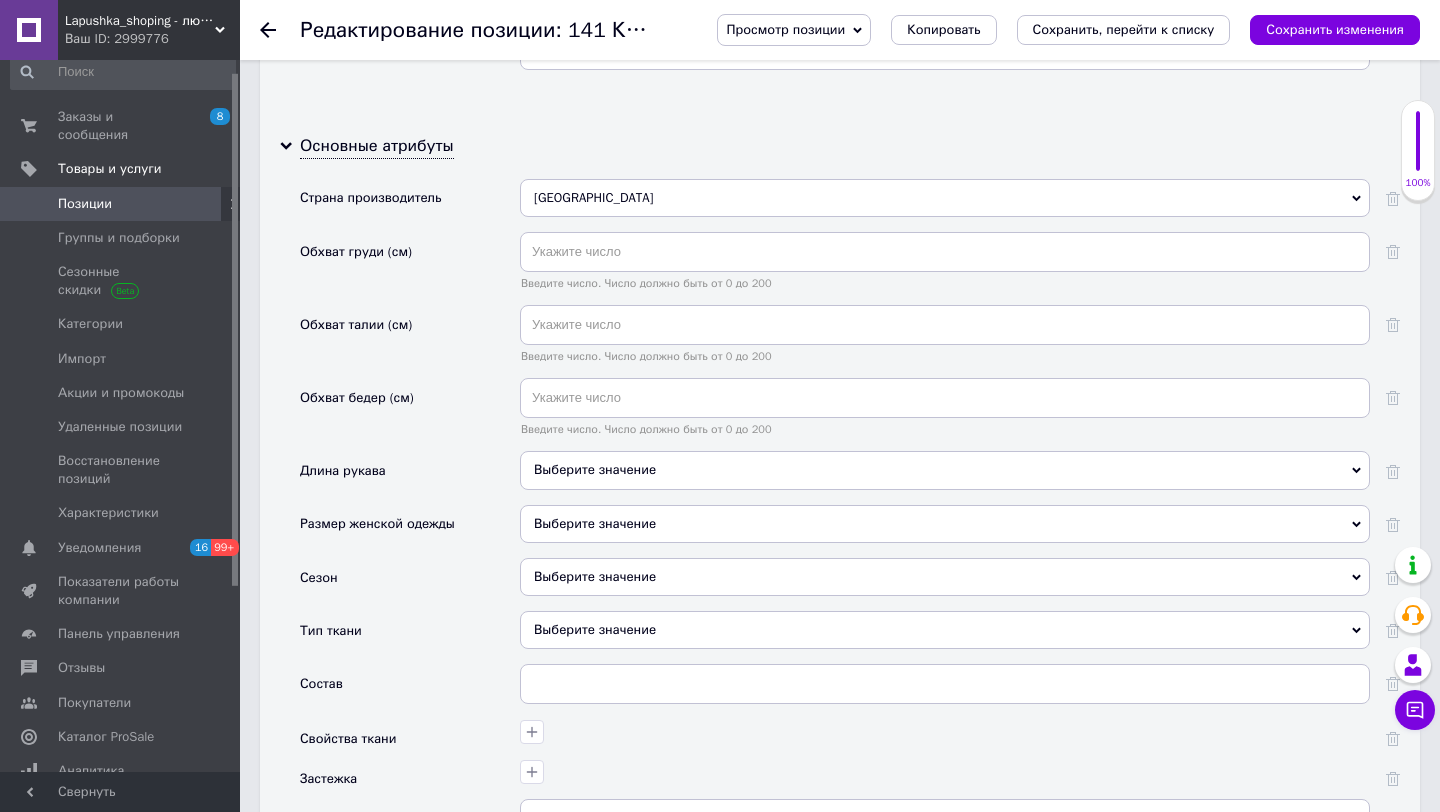 click on "Выберите значение" at bounding box center (945, 470) 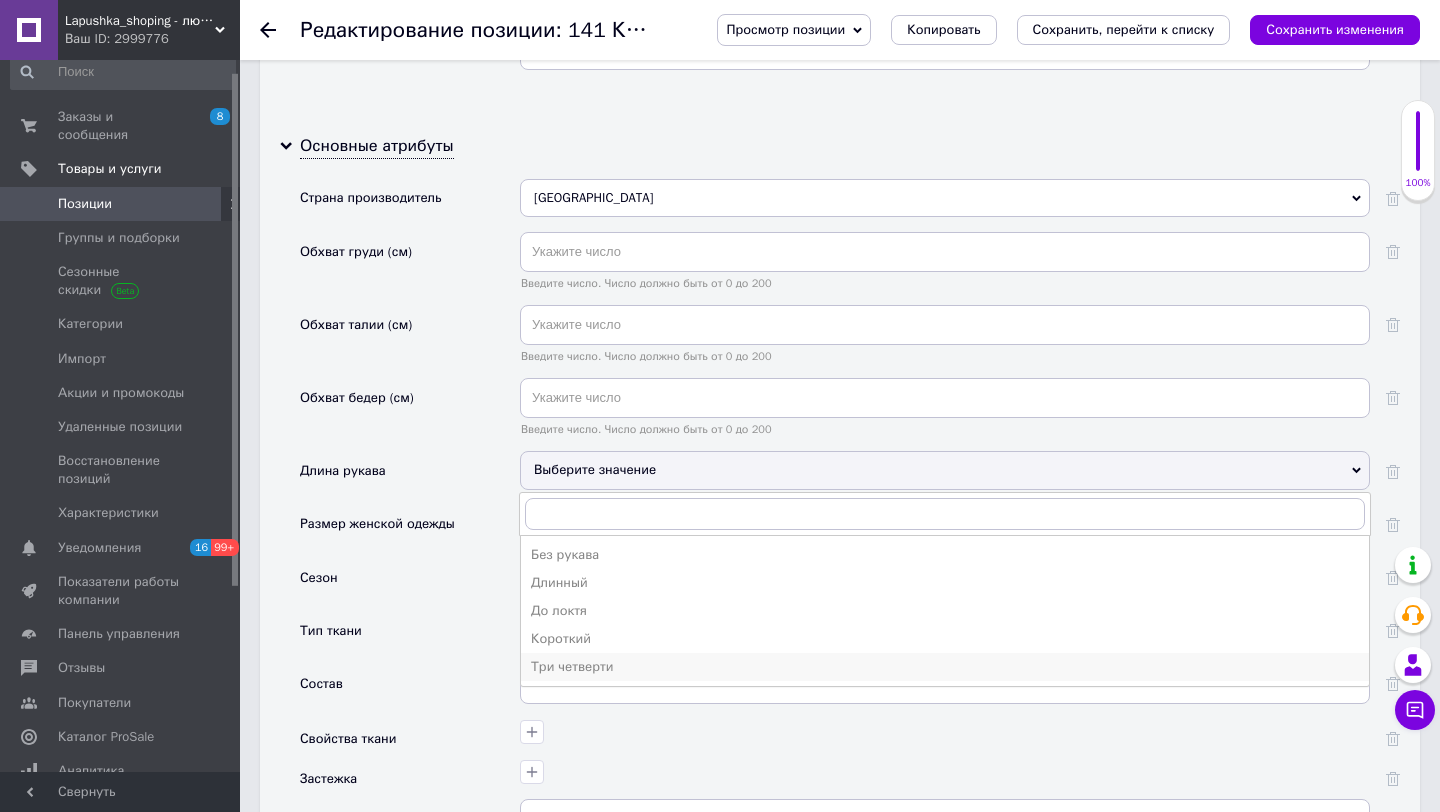 click on "Три четверти" at bounding box center [945, 667] 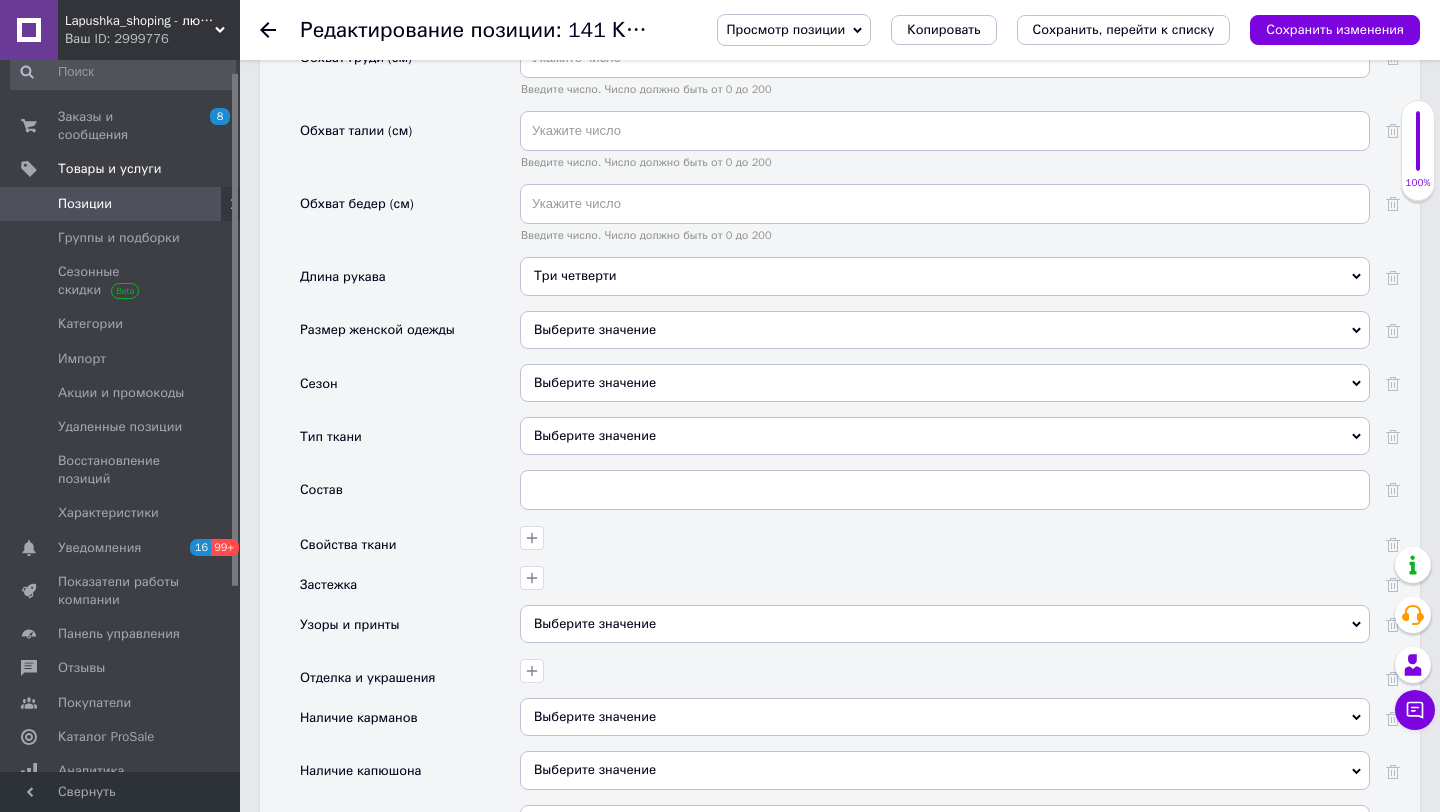 scroll, scrollTop: 2237, scrollLeft: 0, axis: vertical 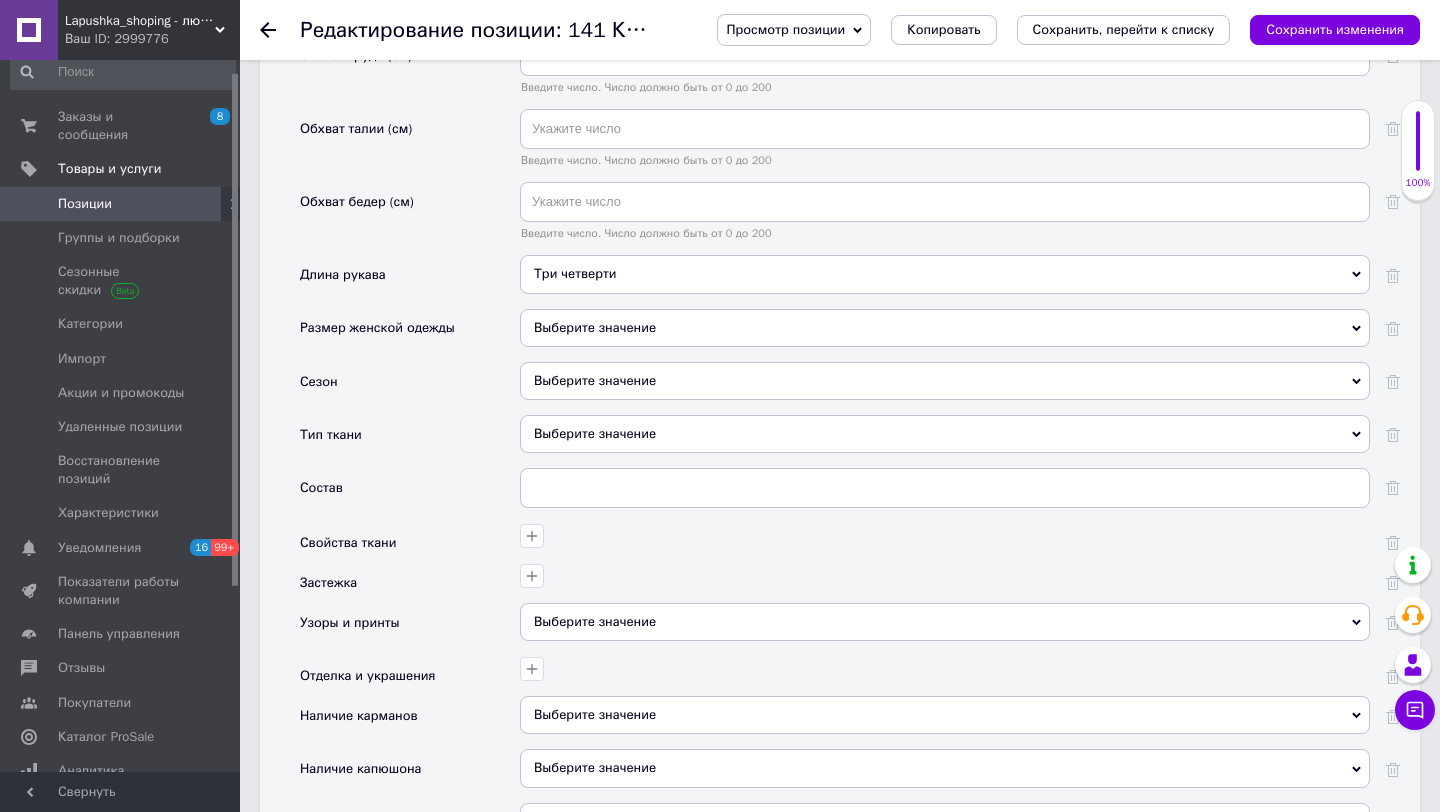 click on "Выберите значение" at bounding box center [945, 381] 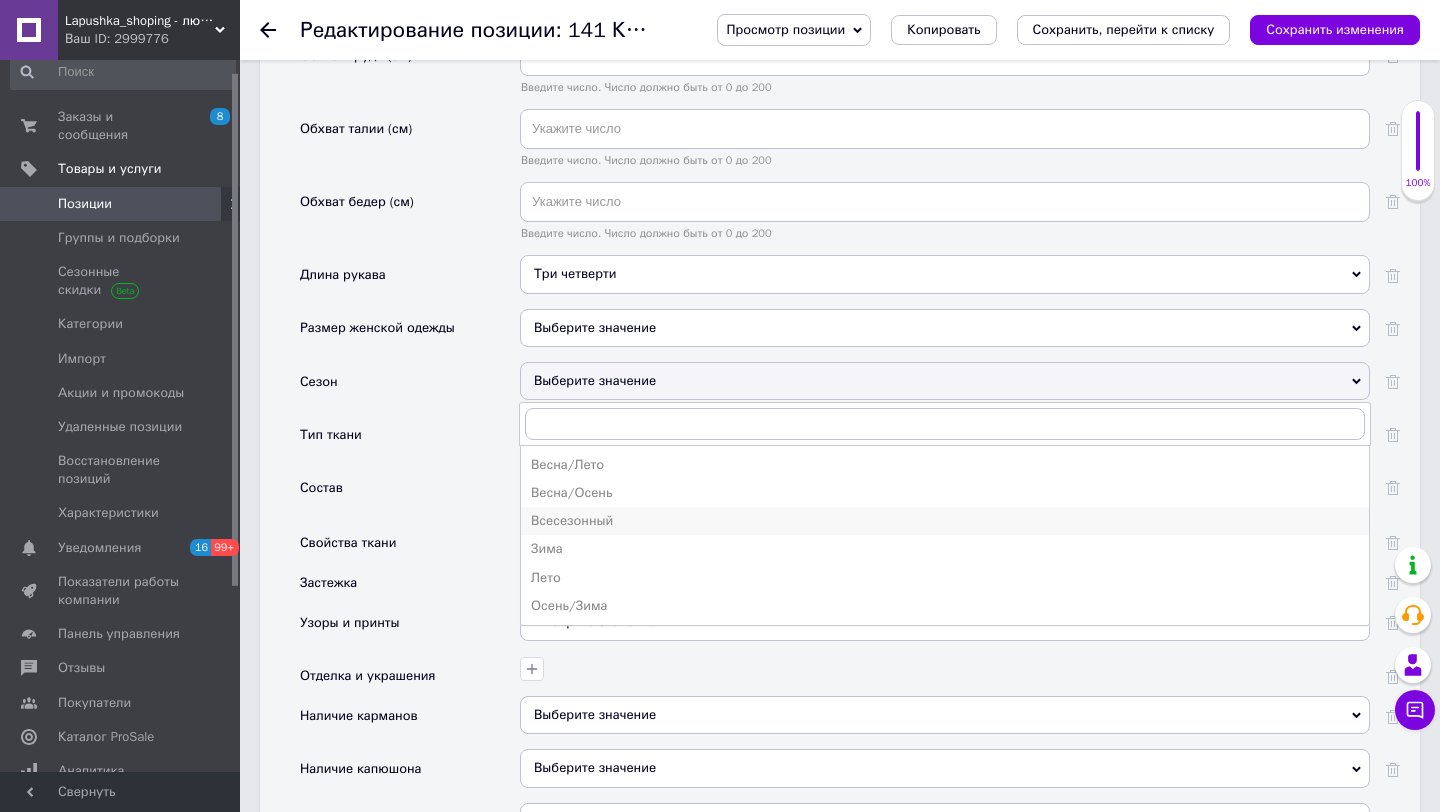 click on "Всесезонный" at bounding box center [945, 521] 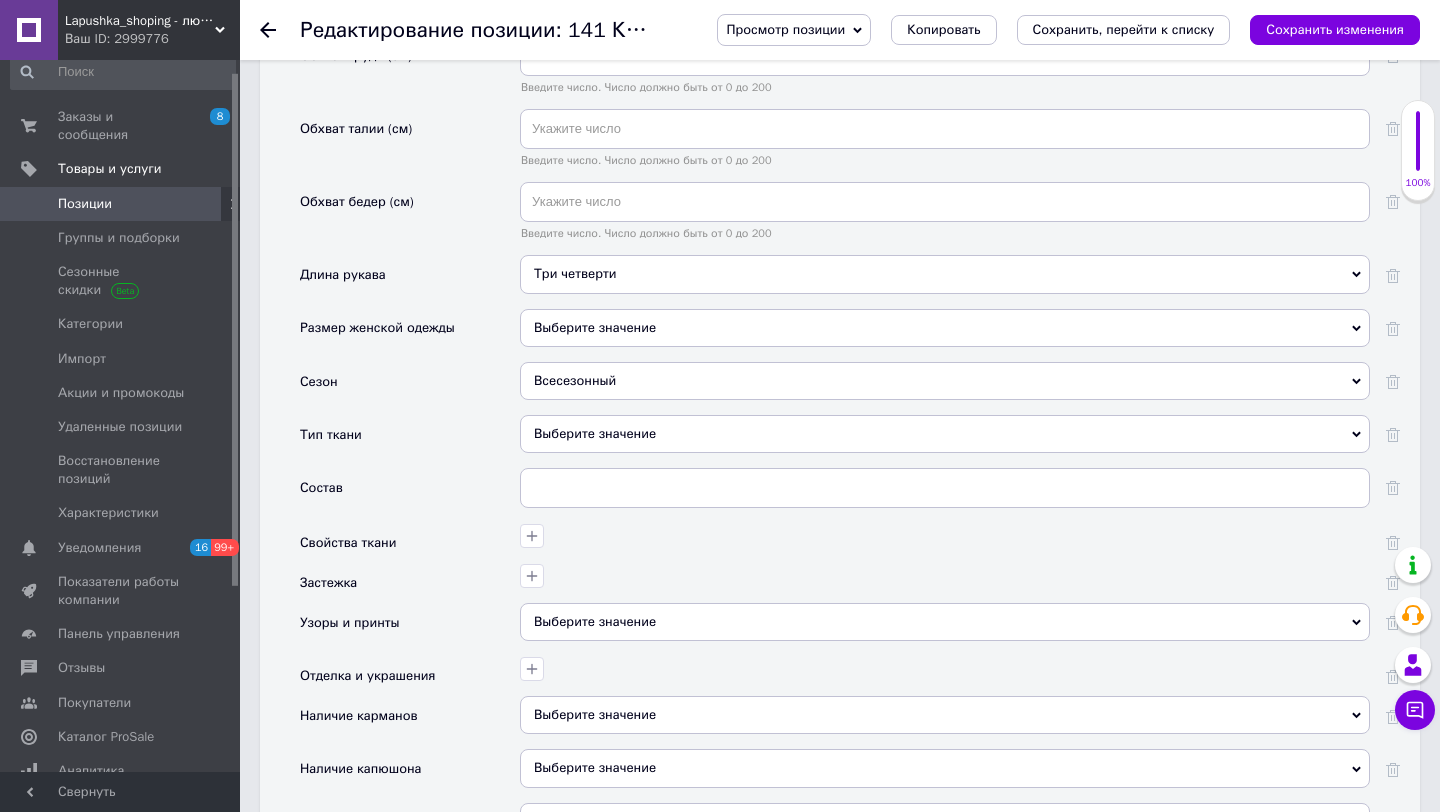 click on "Выберите значение" at bounding box center (945, 434) 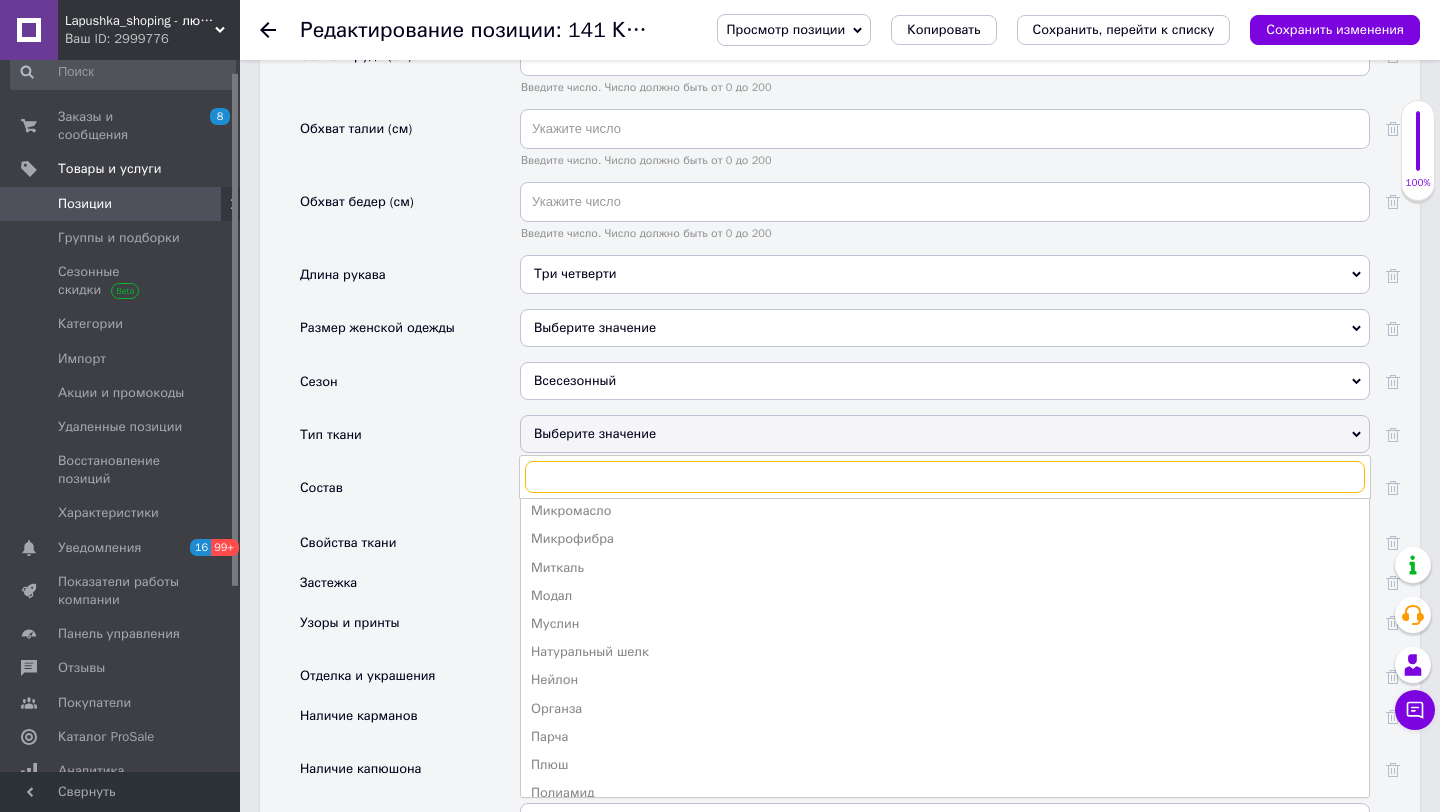 scroll, scrollTop: 938, scrollLeft: 0, axis: vertical 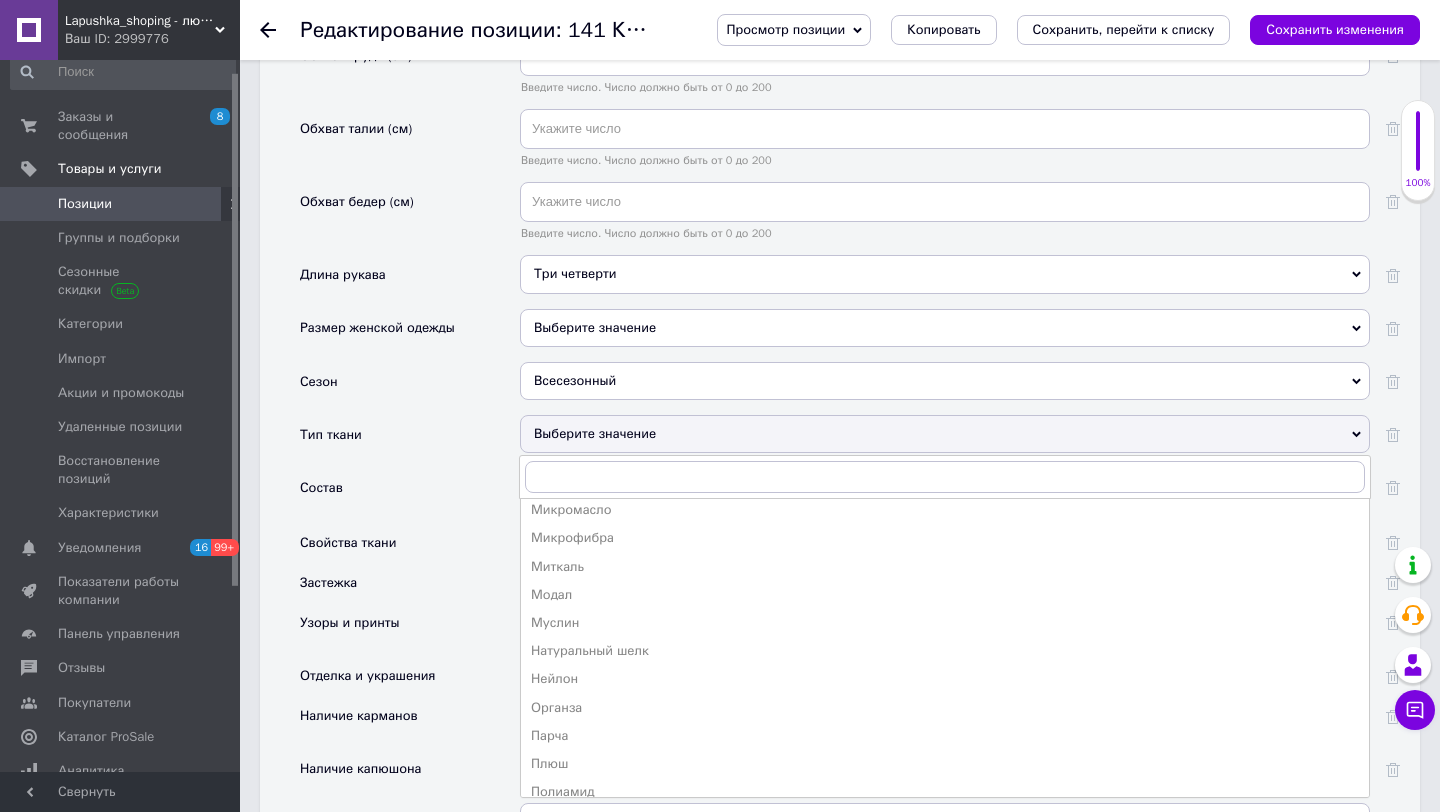 click on "Муслин" at bounding box center [945, 623] 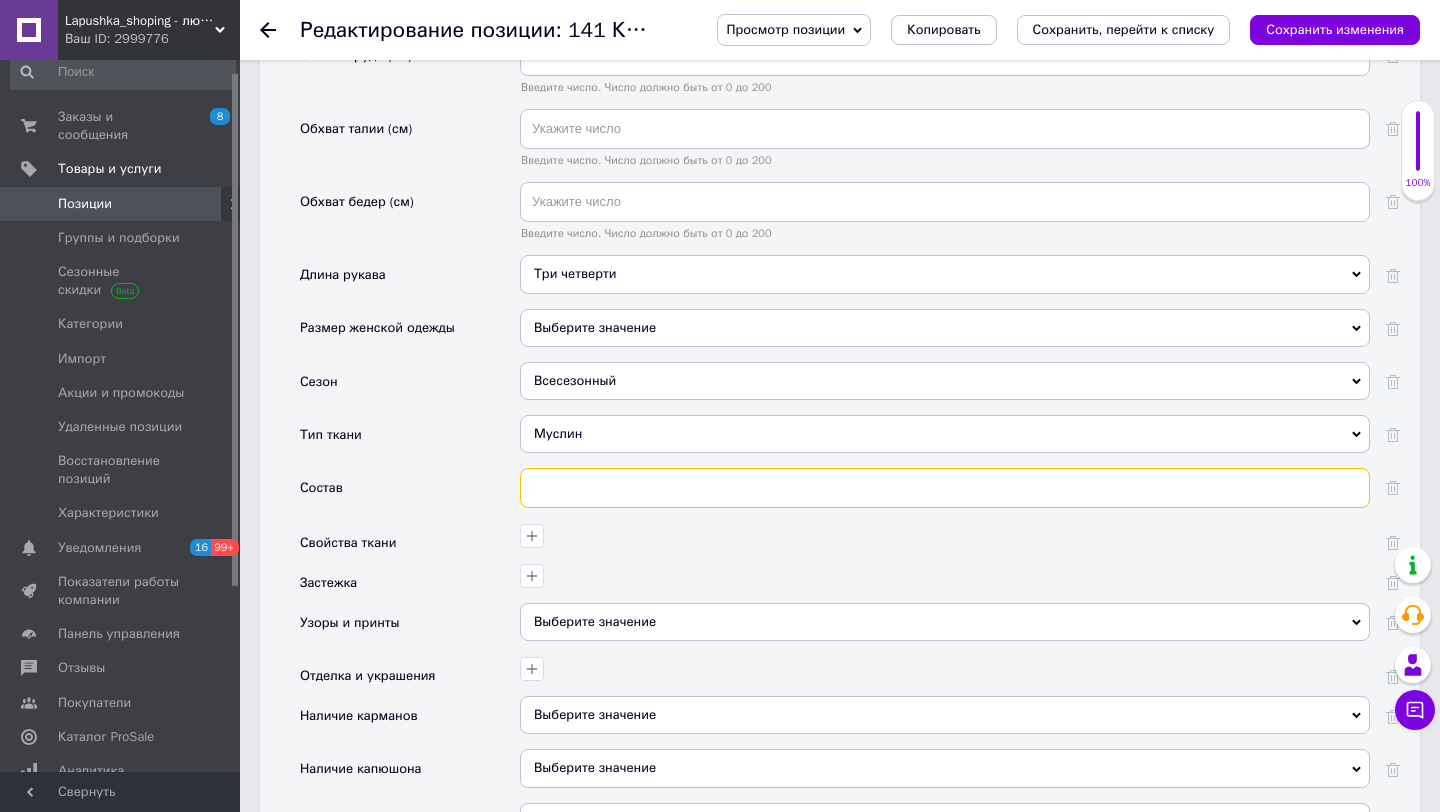 click at bounding box center [945, 488] 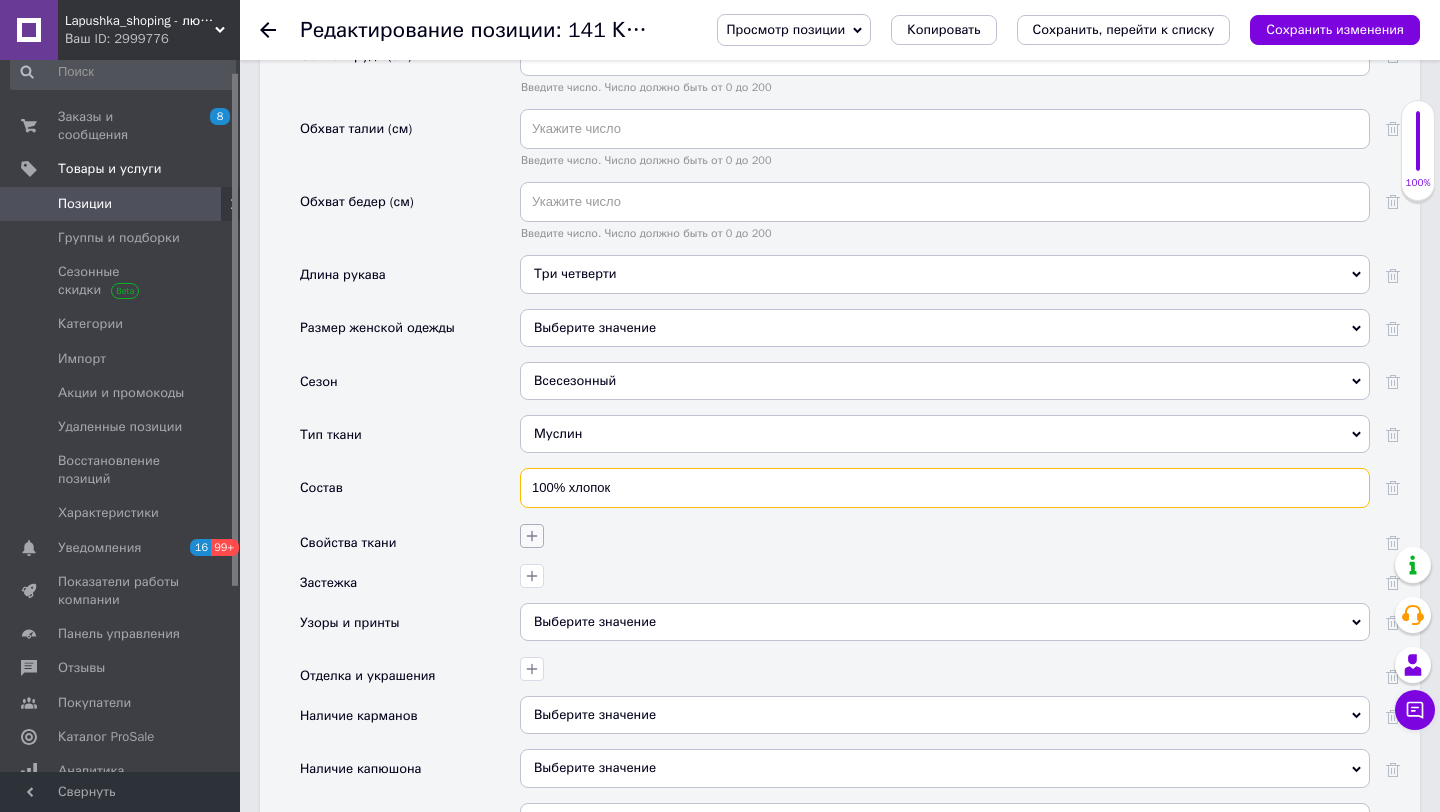 type on "100% хлопок" 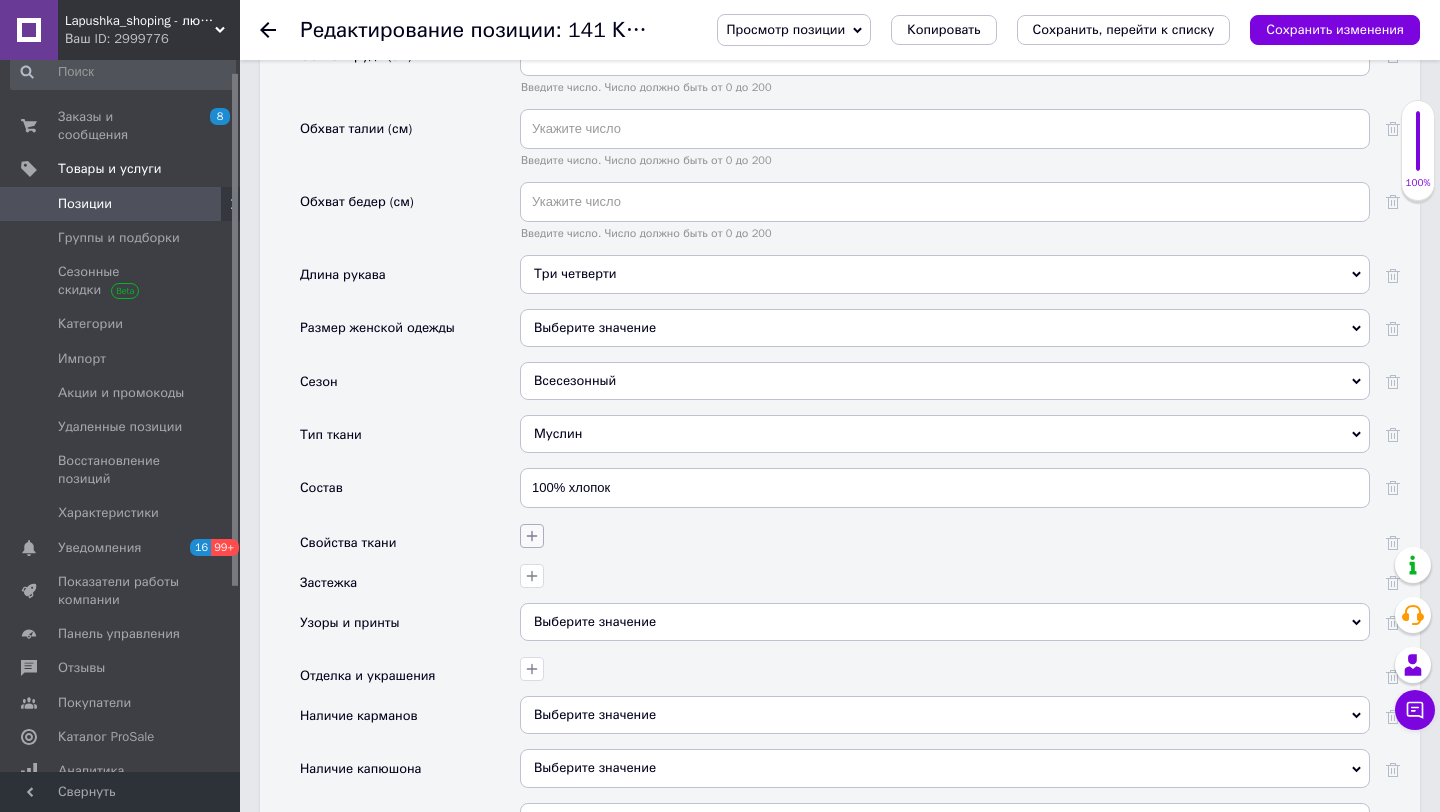 click 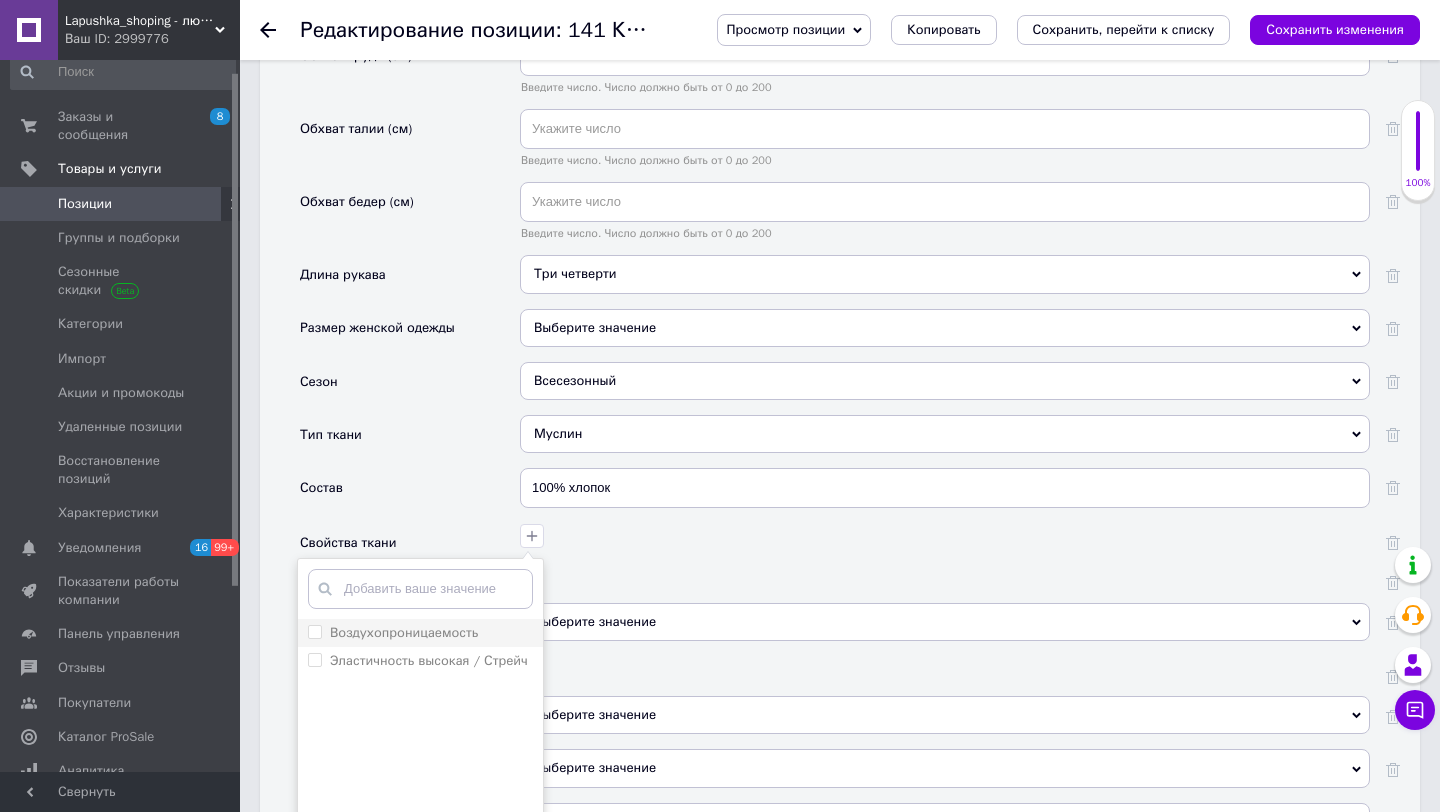 click on "Воздухопроницаемость" at bounding box center [314, 631] 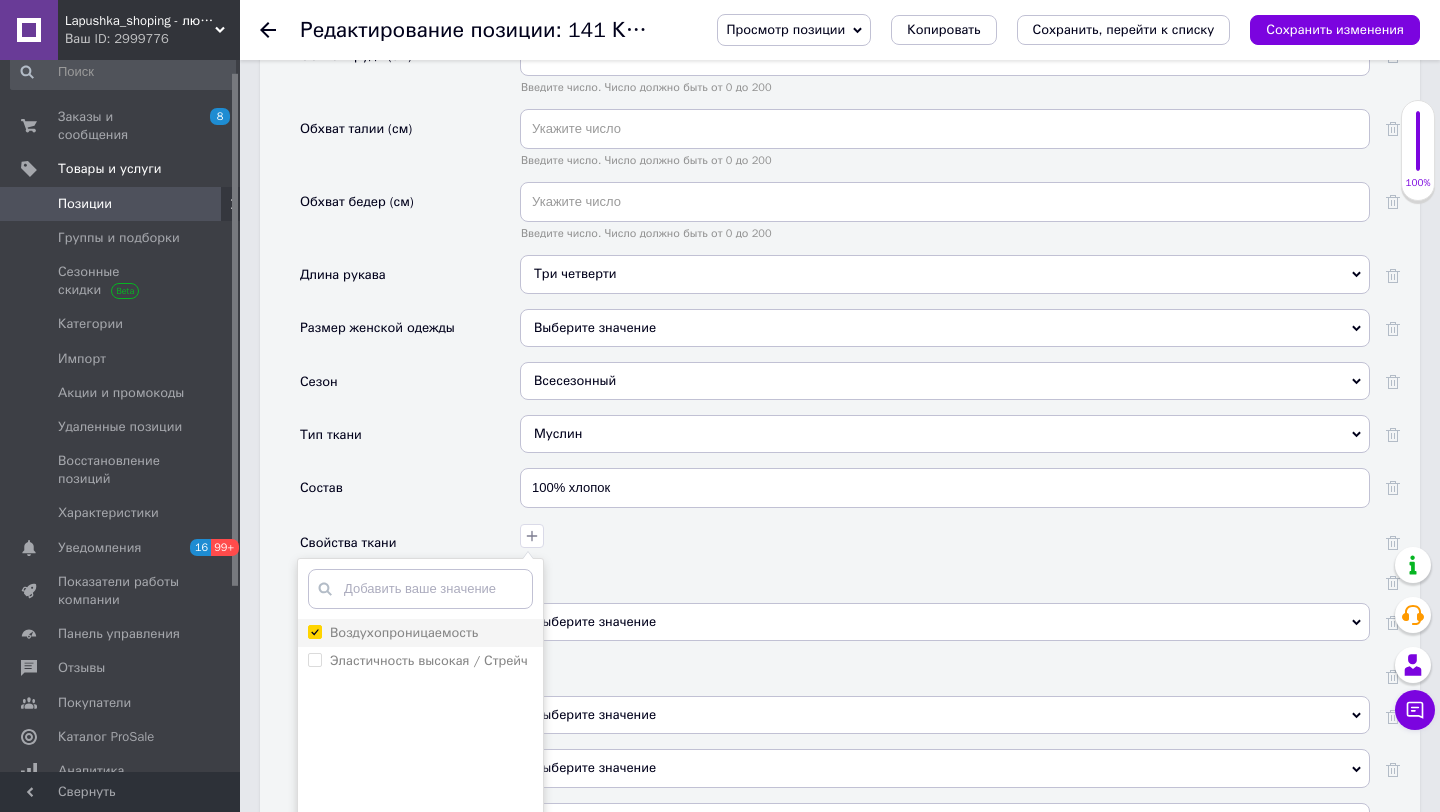 checkbox on "true" 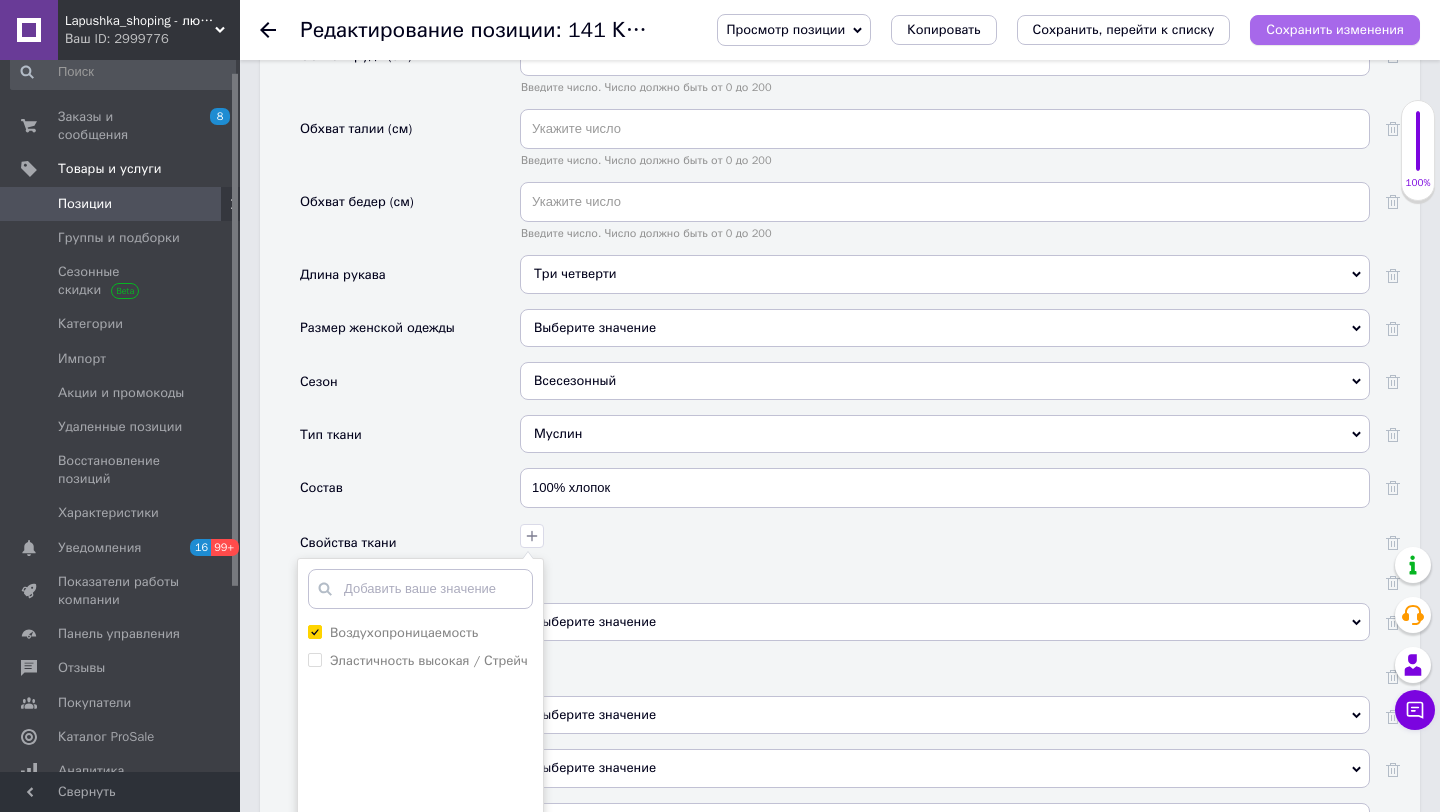 click on "Сохранить изменения" at bounding box center (1335, 29) 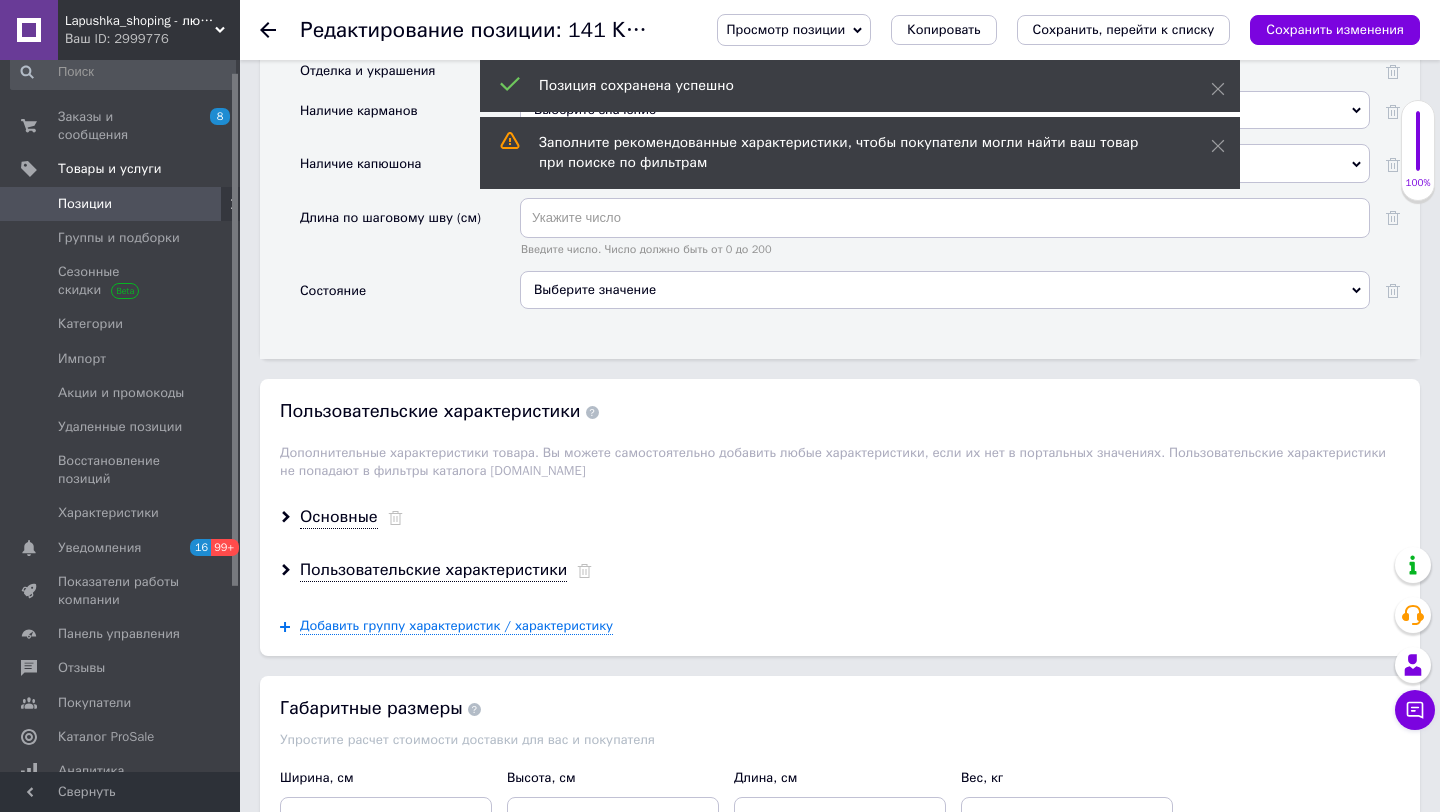 scroll, scrollTop: 2852, scrollLeft: 0, axis: vertical 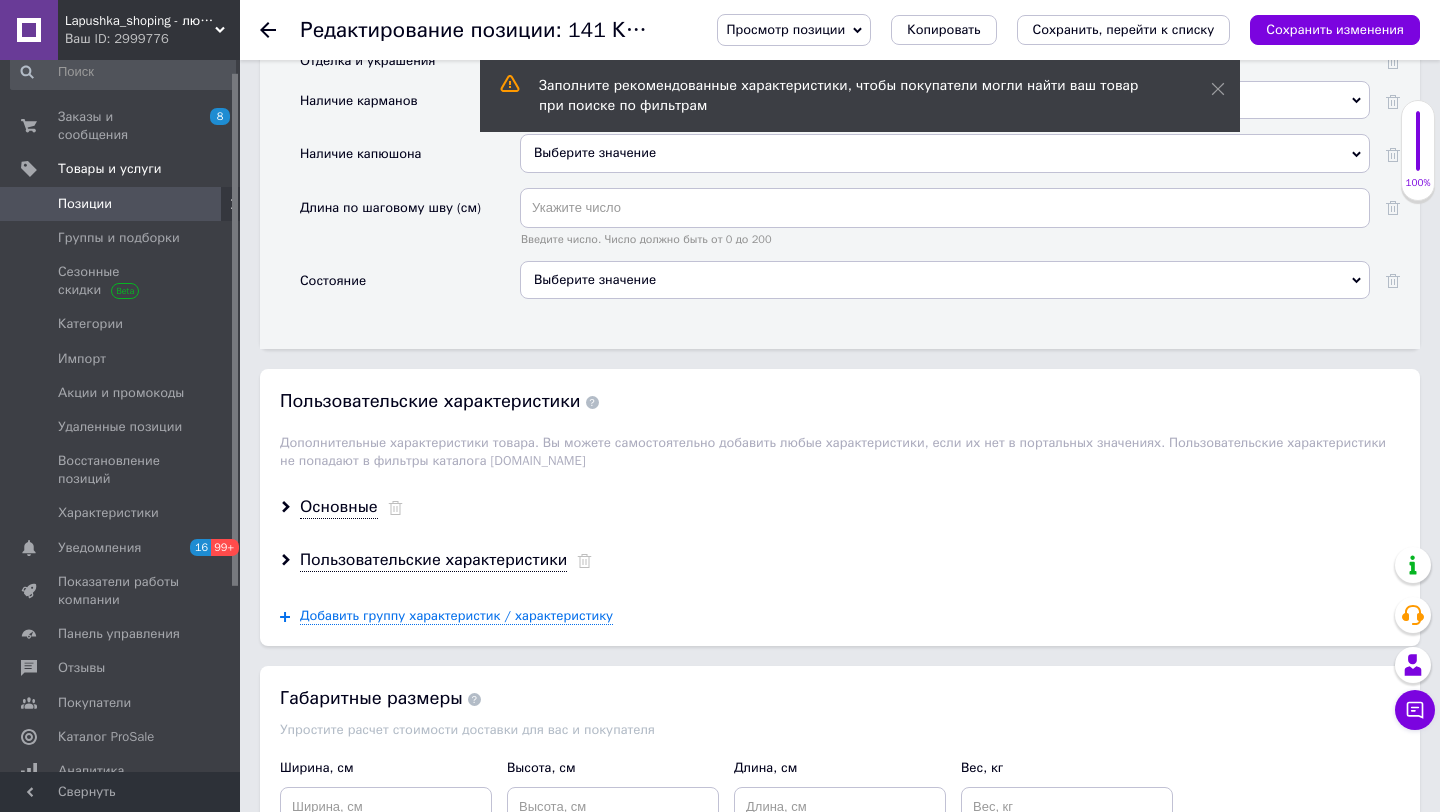 click on "Выберите значение" at bounding box center [945, 280] 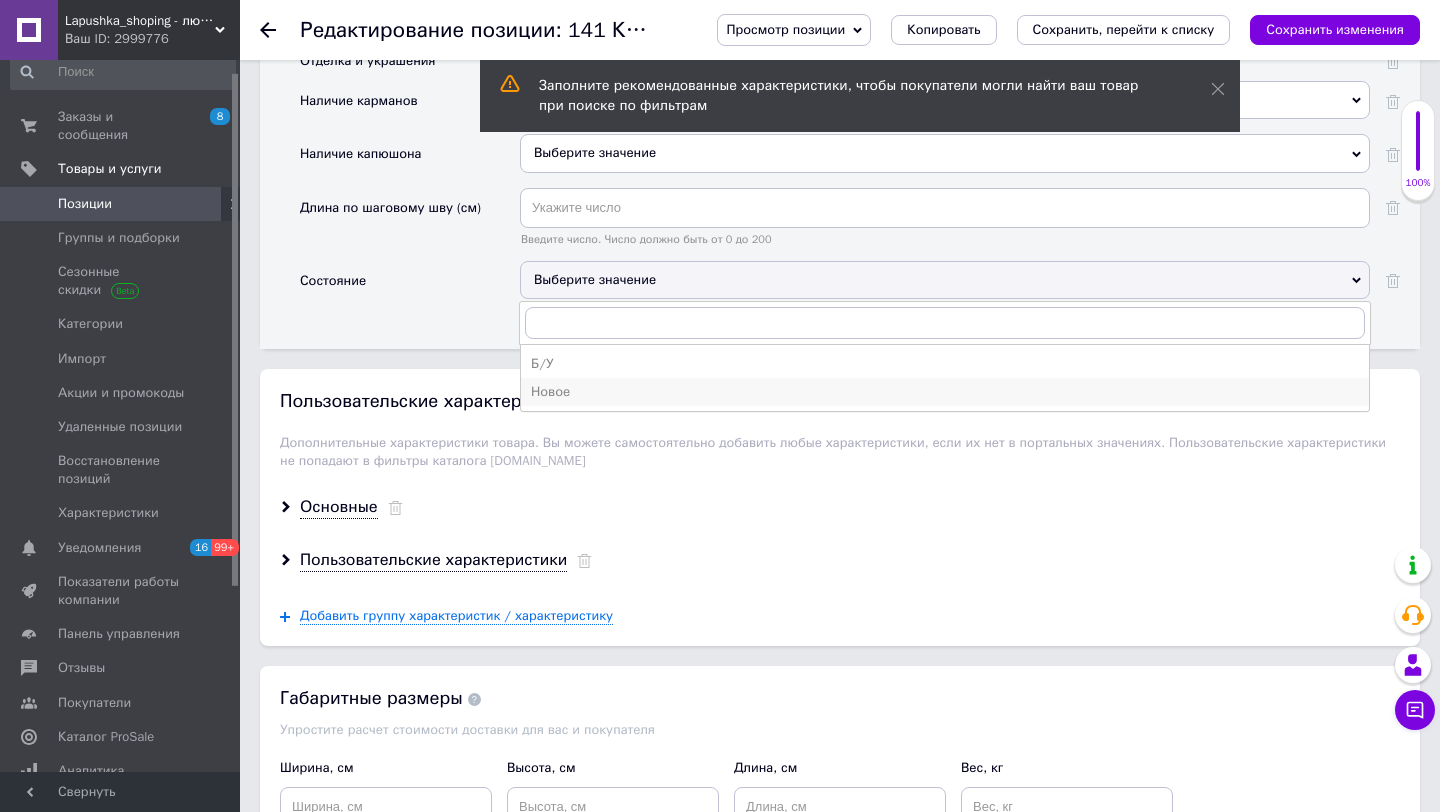 click on "Новое" at bounding box center (945, 392) 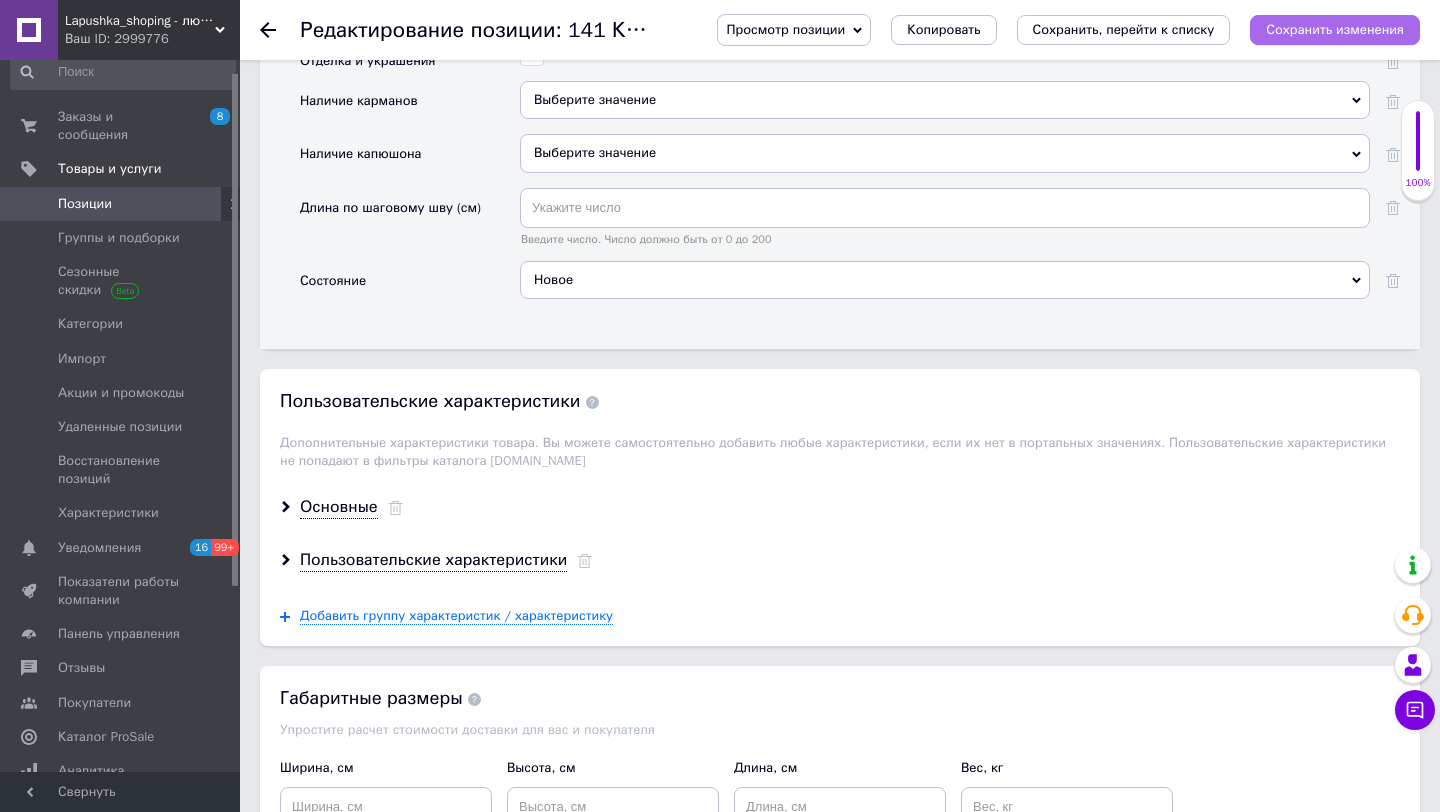 click on "Сохранить изменения" at bounding box center [1335, 29] 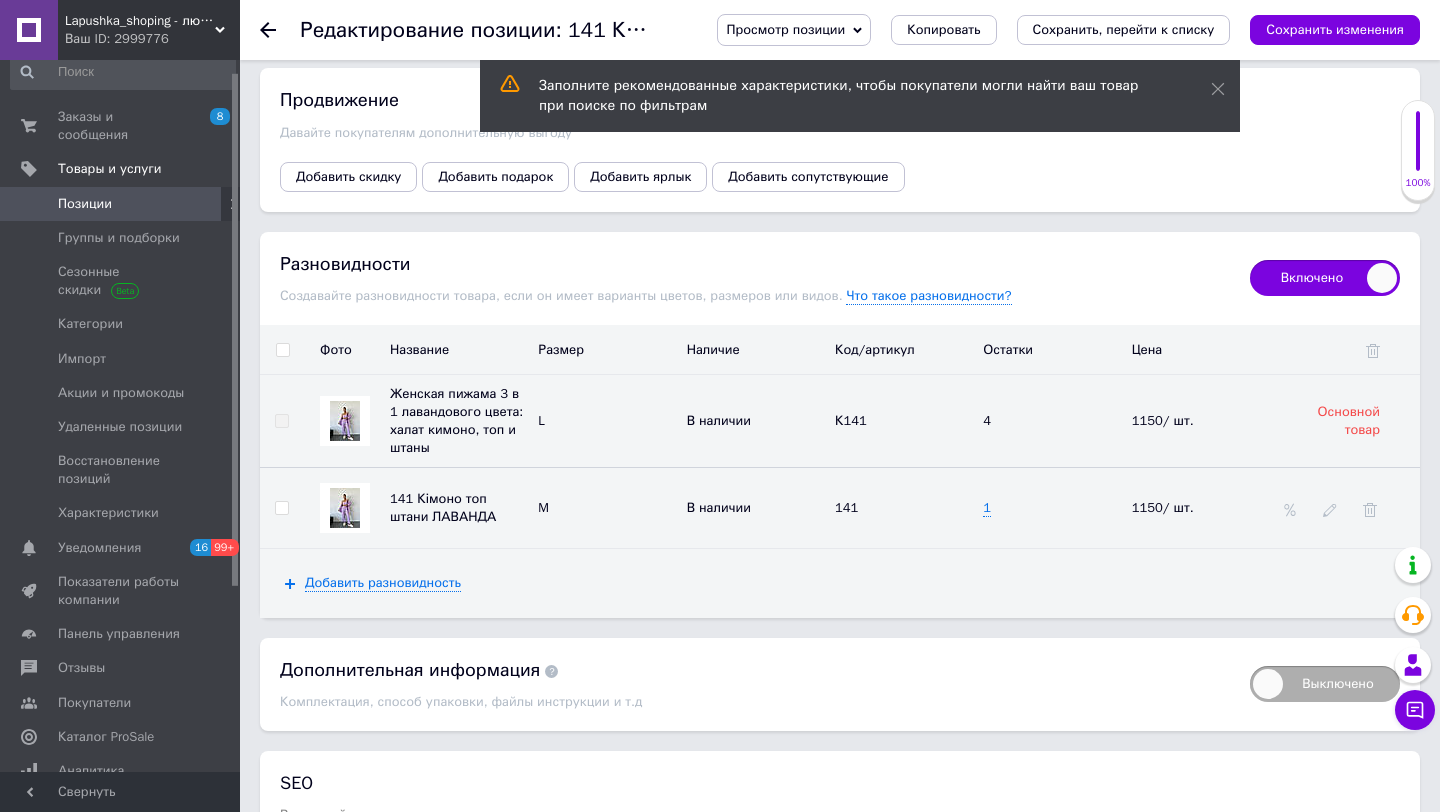 scroll, scrollTop: 3699, scrollLeft: 0, axis: vertical 